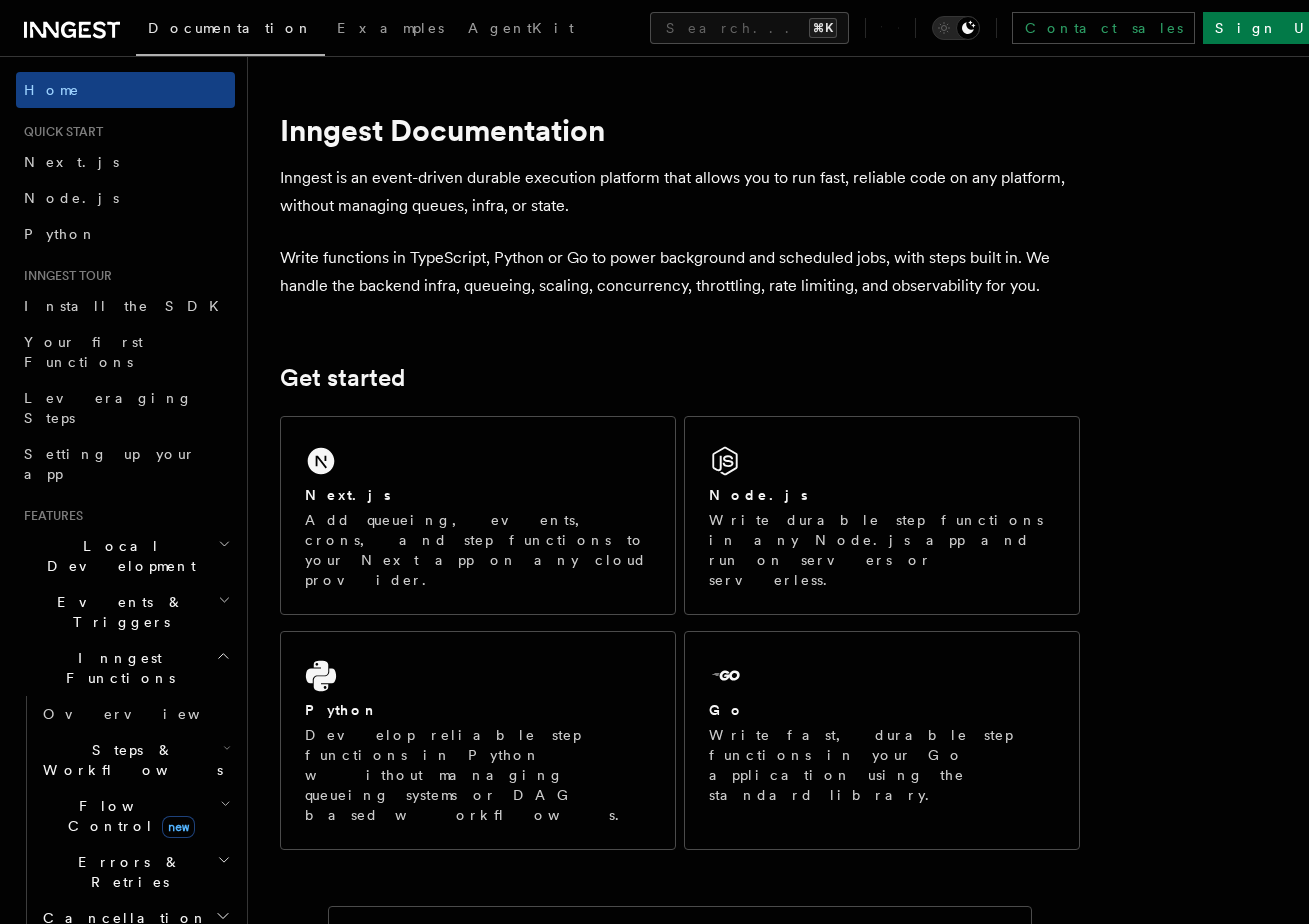scroll, scrollTop: 0, scrollLeft: 0, axis: both 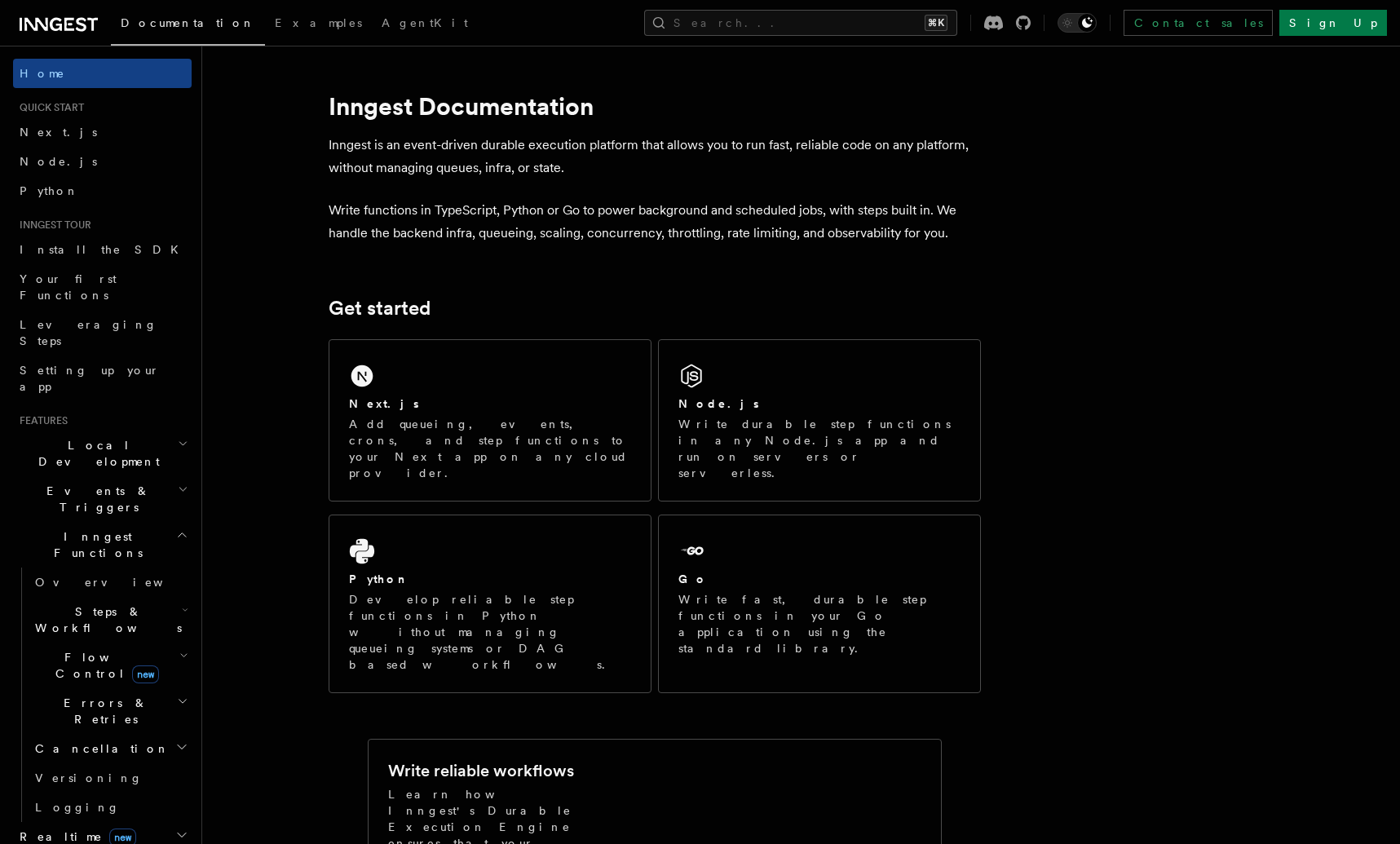 click on "Write functions in TypeScript, Python or Go to power background and scheduled jobs, with steps built in.  We handle the backend infra, queueing, scaling, concurrency, throttling, rate limiting, and observability for you." at bounding box center (655, 222) 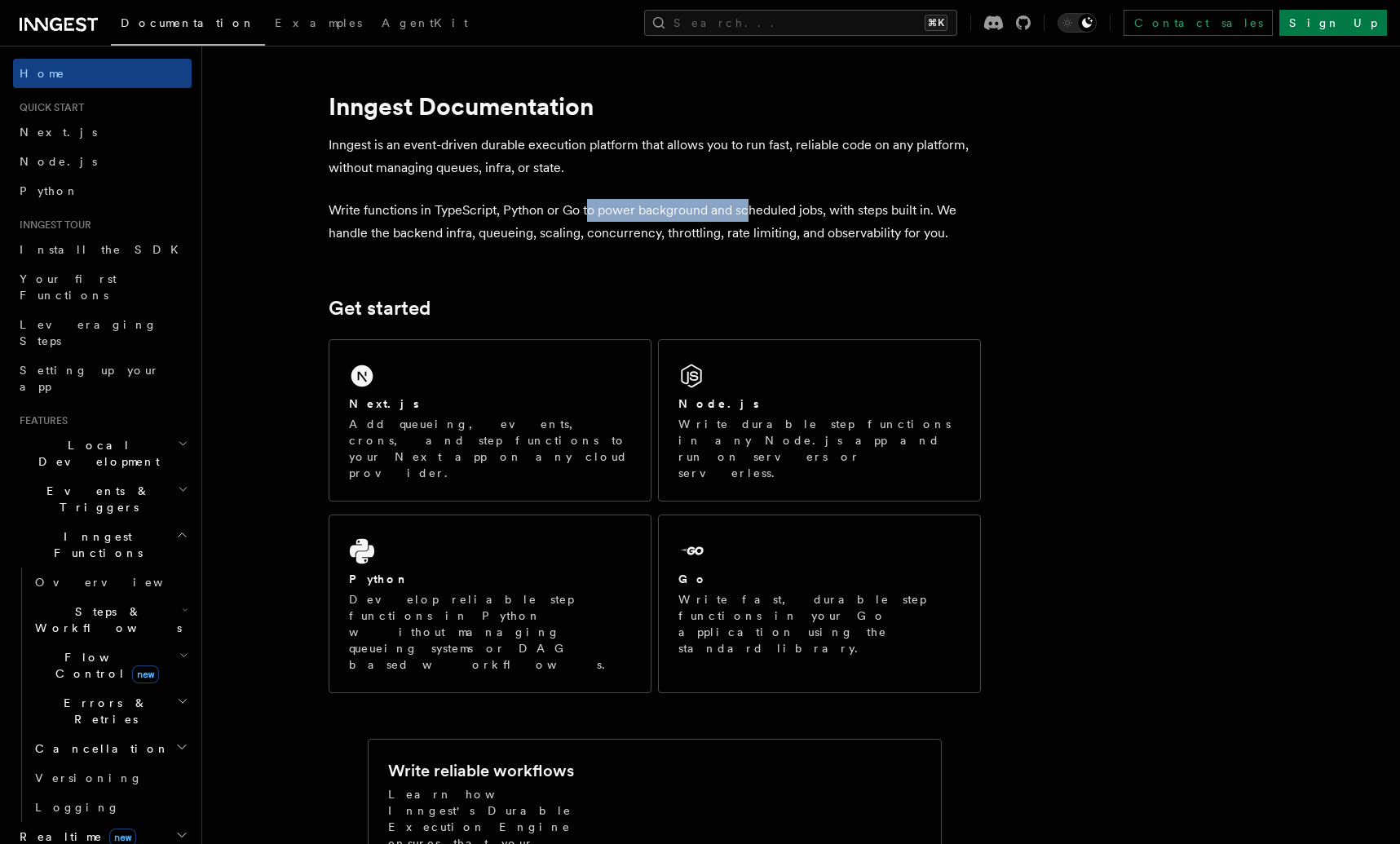 drag, startPoint x: 588, startPoint y: 209, endPoint x: 767, endPoint y: 216, distance: 179.13682 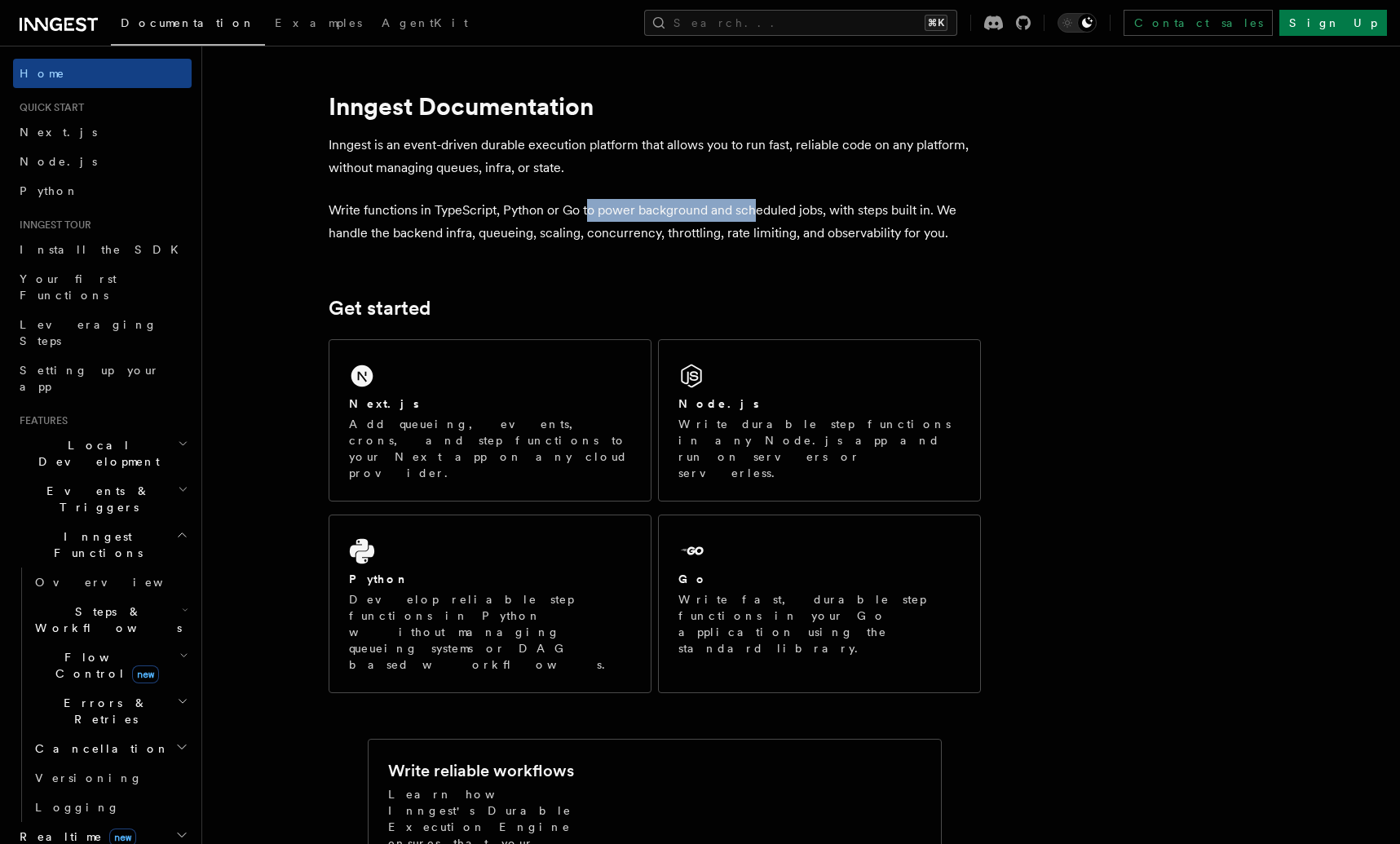 click on "Write functions in TypeScript, Python or Go to power background and scheduled jobs, with steps built in.  We handle the backend infra, queueing, scaling, concurrency, throttling, rate limiting, and observability for you." at bounding box center (655, 222) 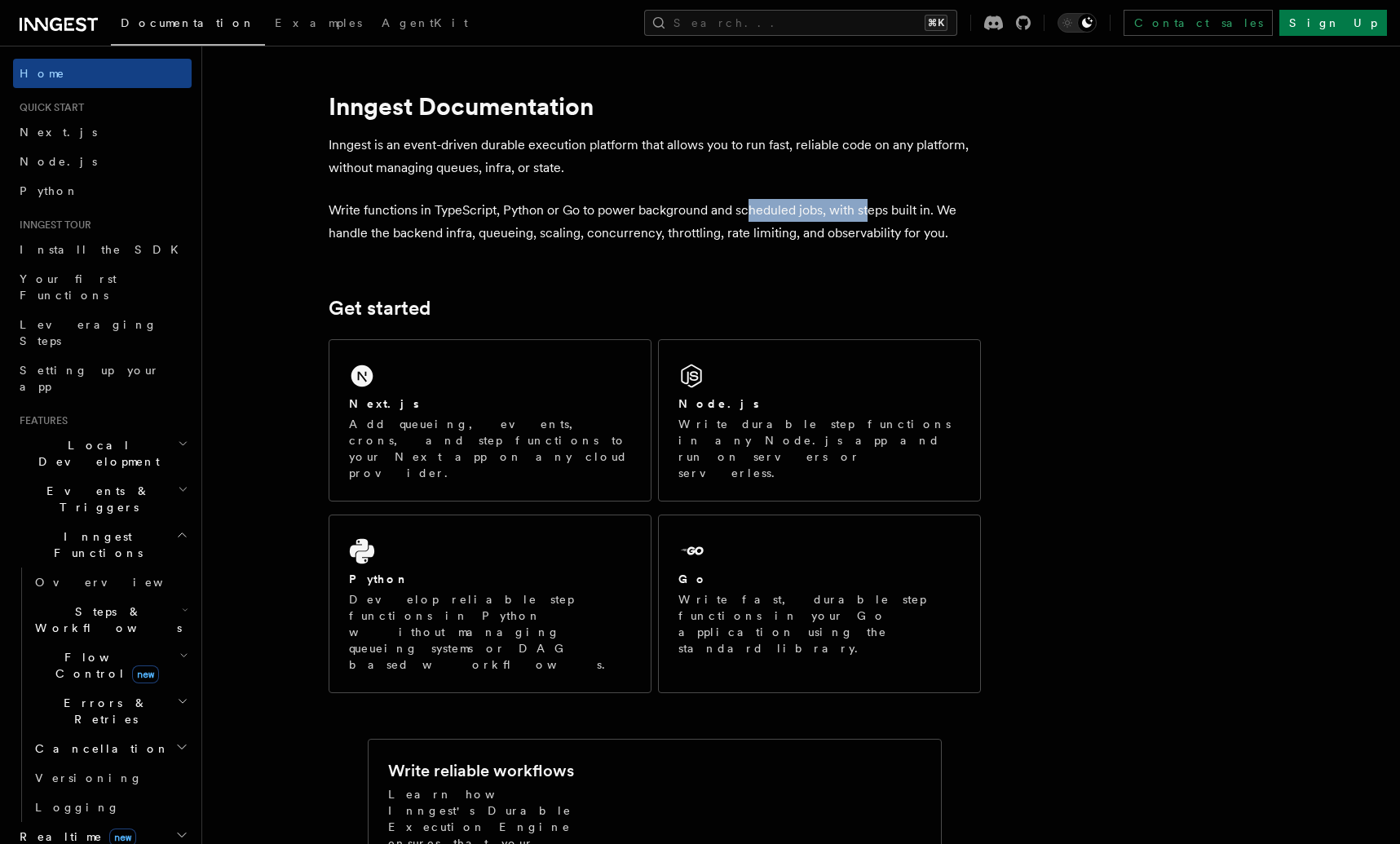 drag, startPoint x: 780, startPoint y: 210, endPoint x: 869, endPoint y: 211, distance: 89.005618 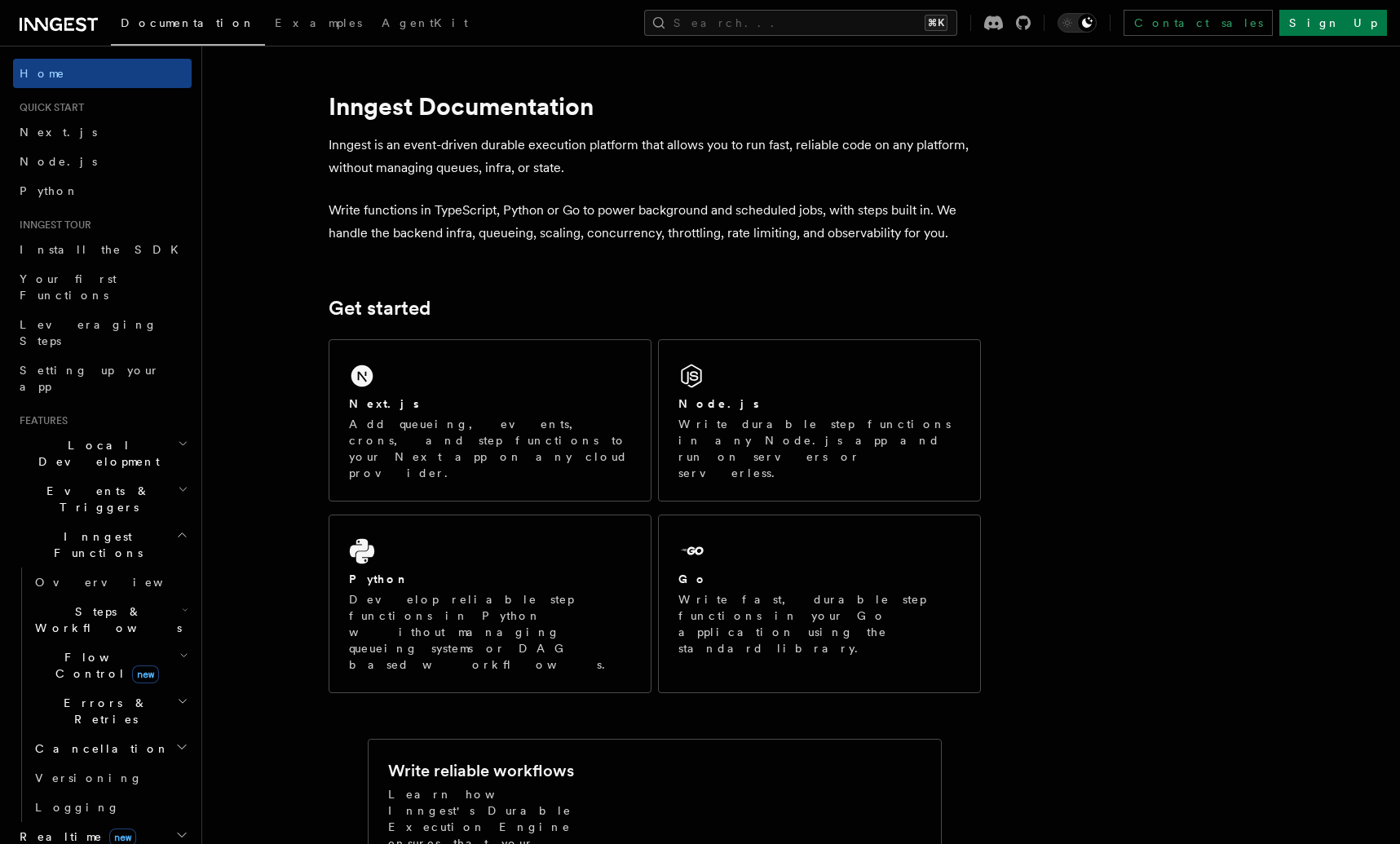 click on "Write functions in TypeScript, Python or Go to power background and scheduled jobs, with steps built in.  We handle the backend infra, queueing, scaling, concurrency, throttling, rate limiting, and observability for you." at bounding box center [655, 222] 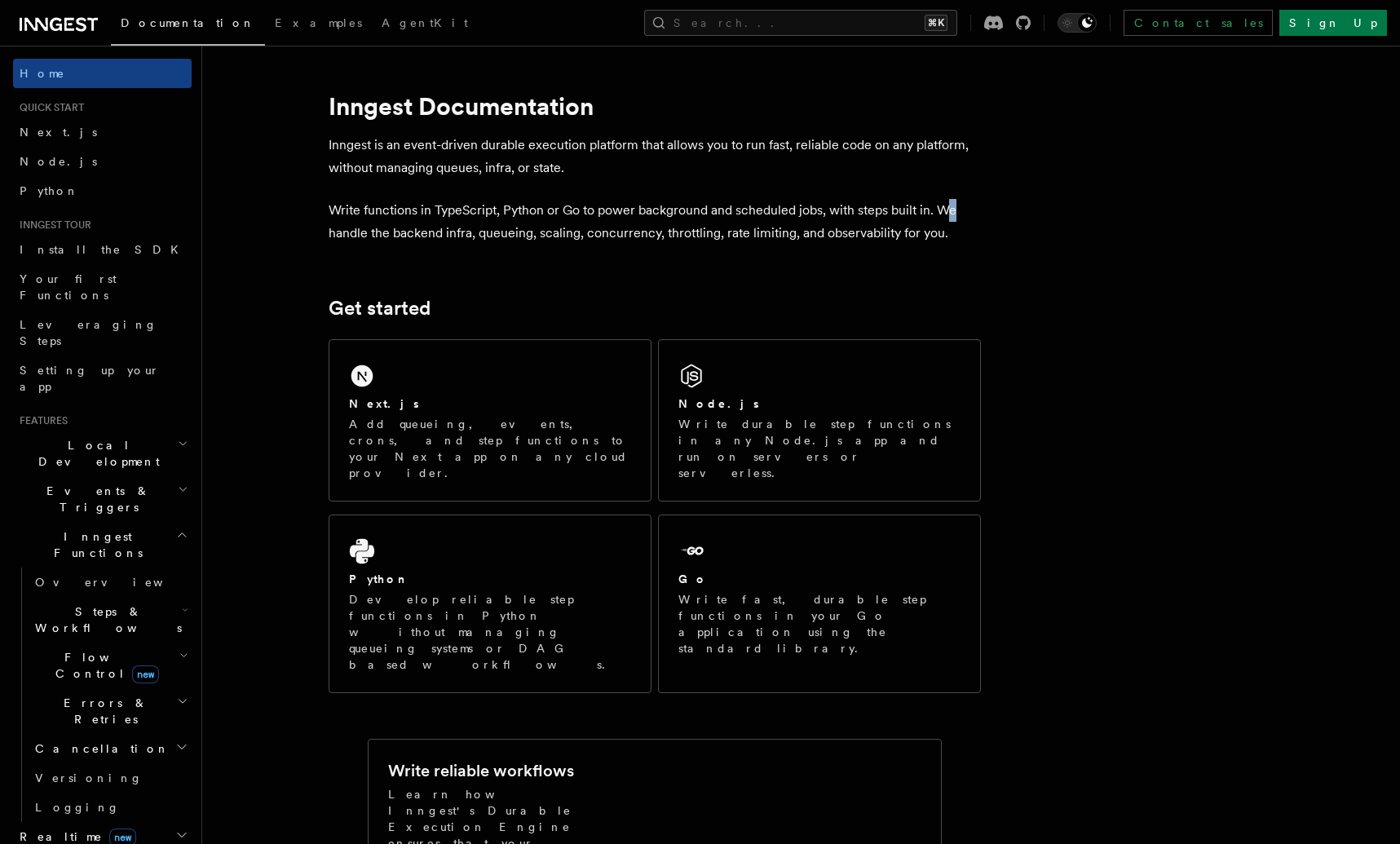 drag, startPoint x: 943, startPoint y: 209, endPoint x: 956, endPoint y: 211, distance: 13.15295 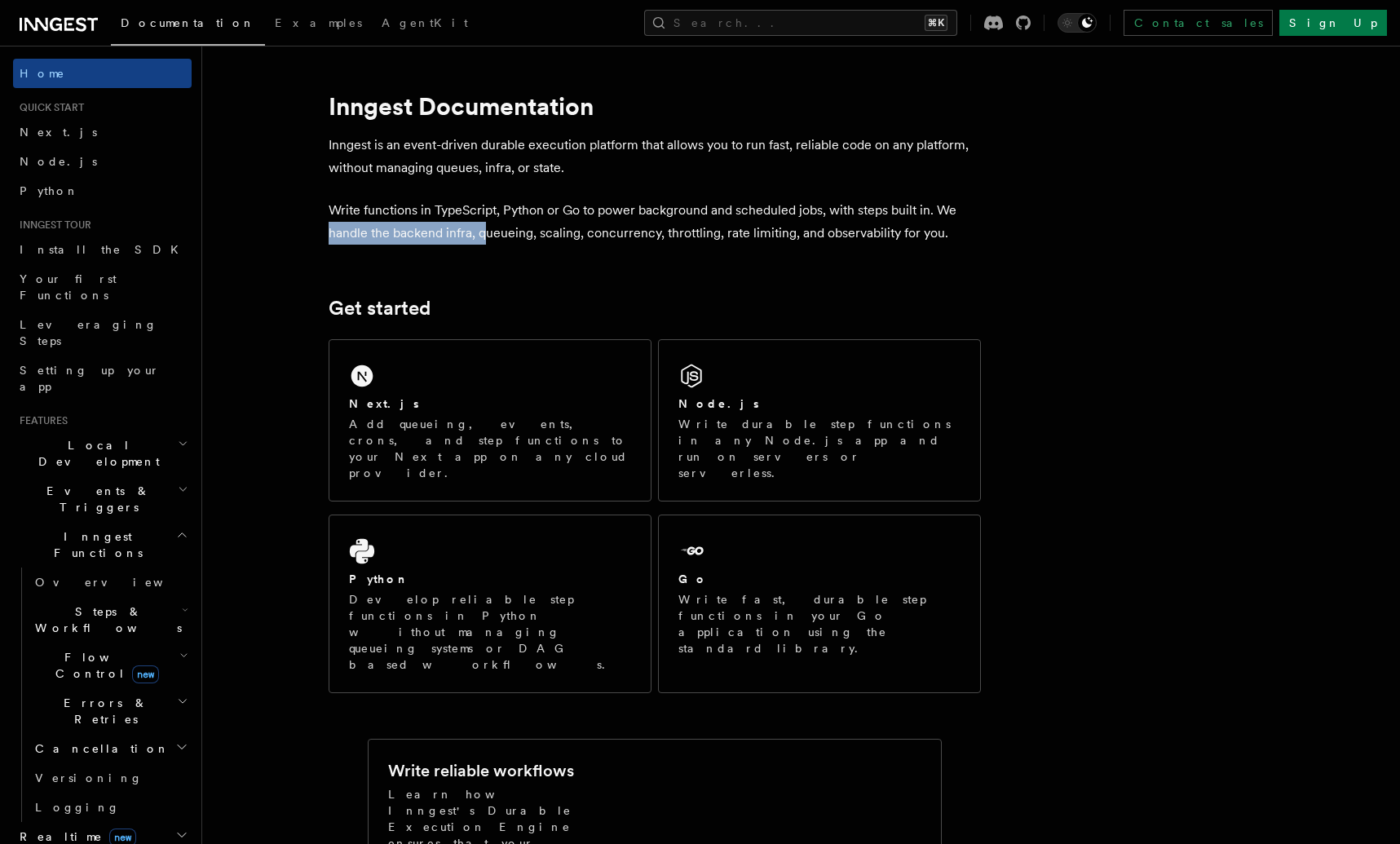 drag, startPoint x: 348, startPoint y: 236, endPoint x: 488, endPoint y: 228, distance: 140.22839 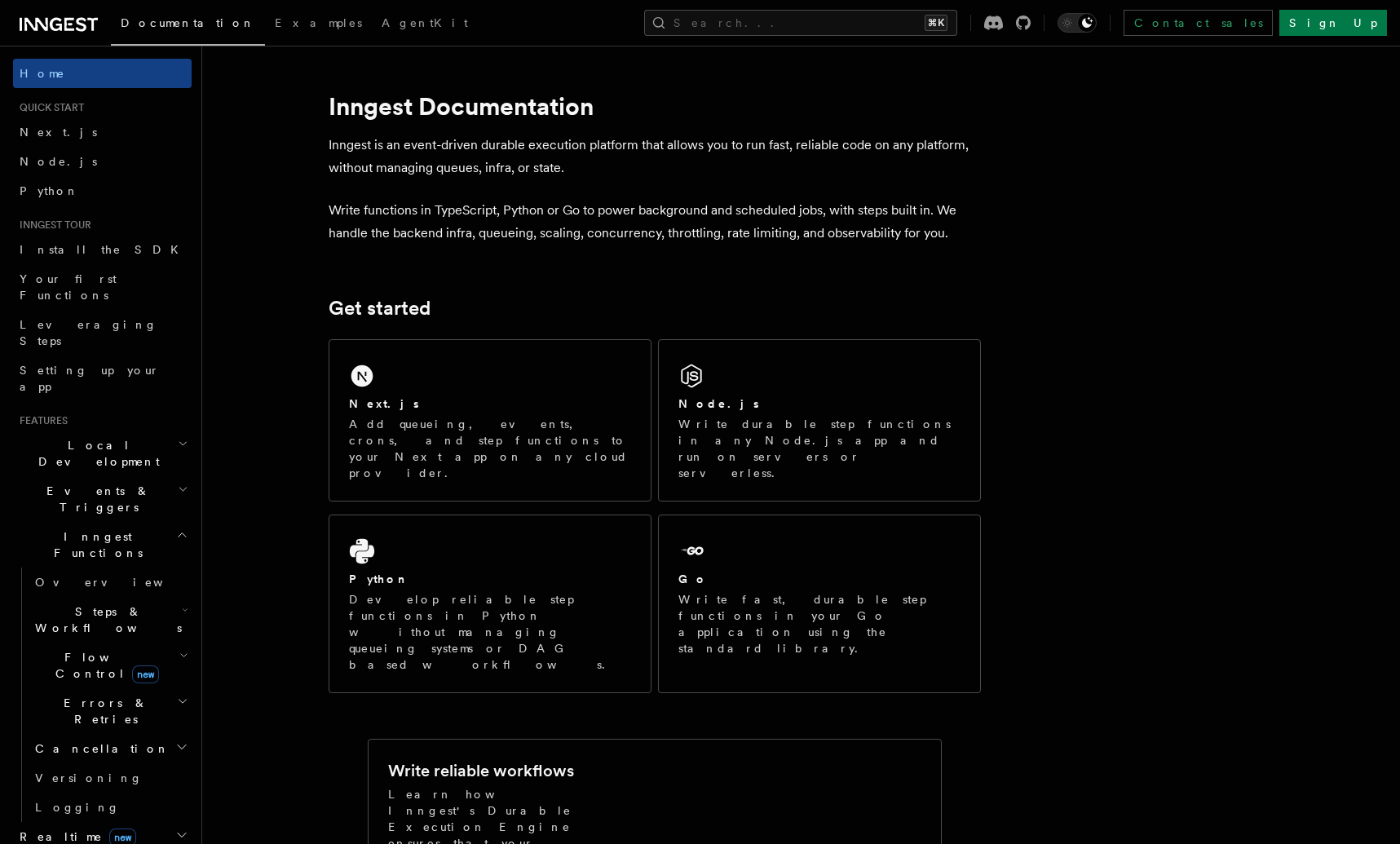 drag, startPoint x: 475, startPoint y: 235, endPoint x: 490, endPoint y: 235, distance: 15 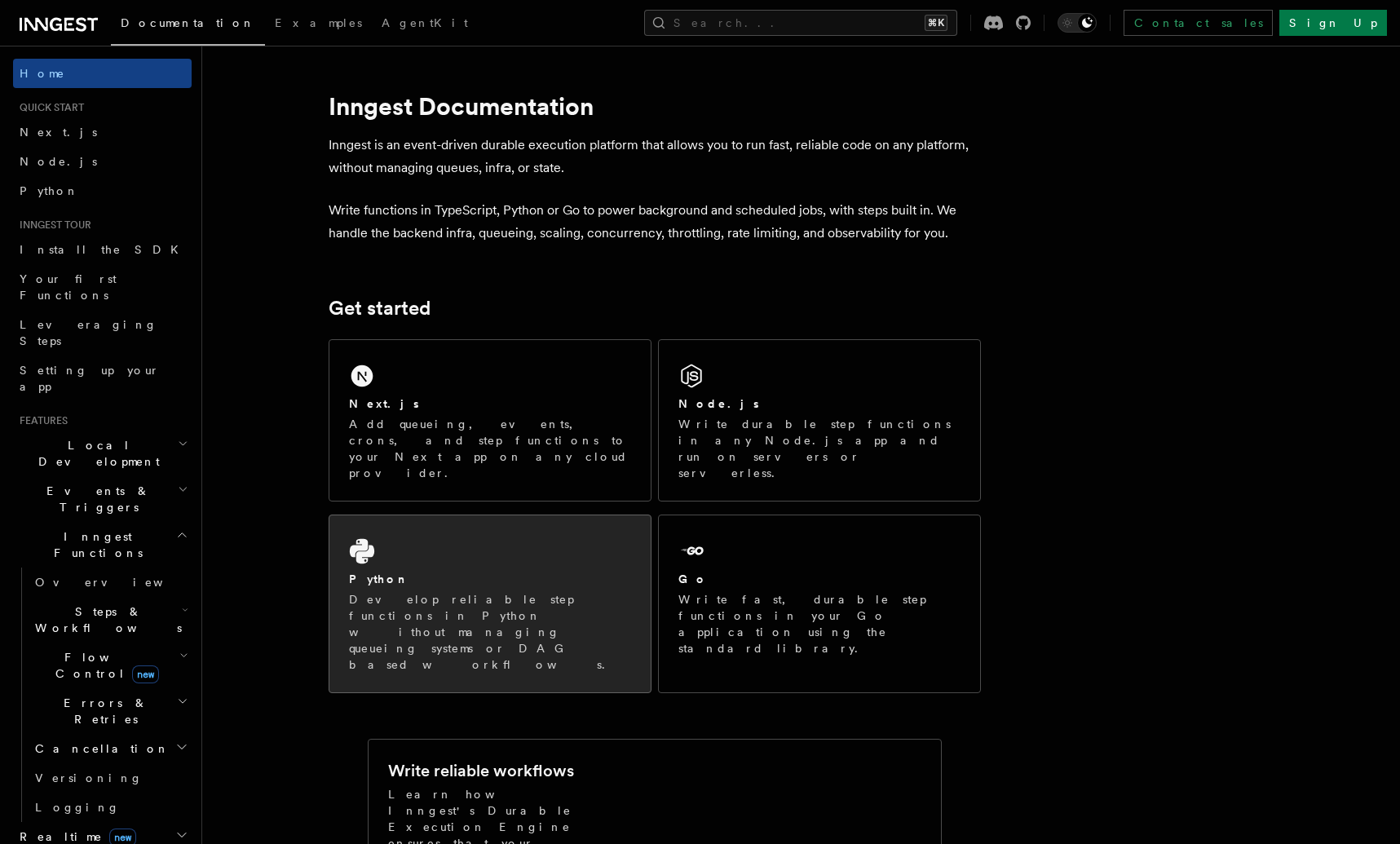 scroll, scrollTop: 123, scrollLeft: 0, axis: vertical 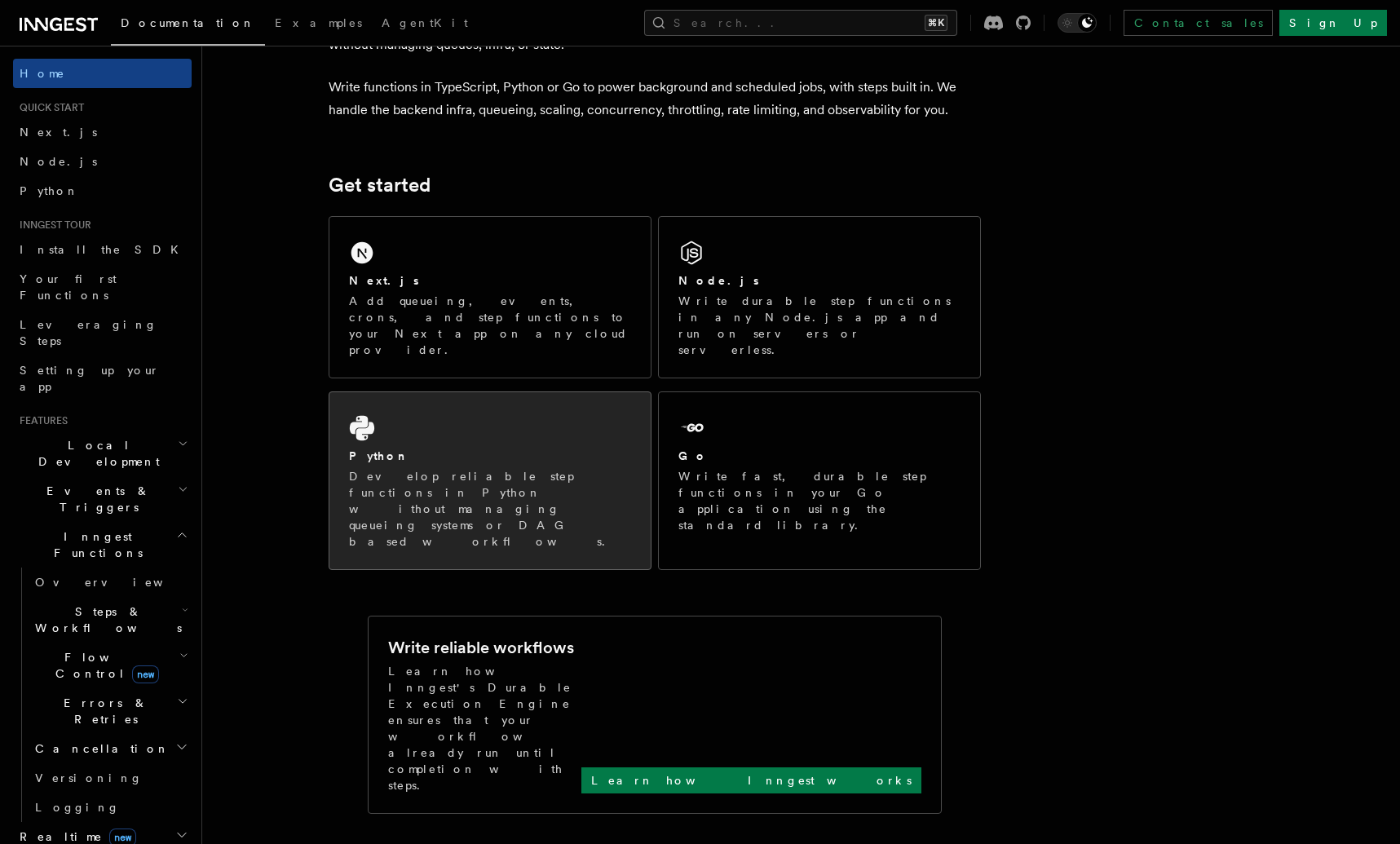 click on "Python Develop reliable step functions in Python without managing queueing systems or DAG based workflows." at bounding box center (490, 480) 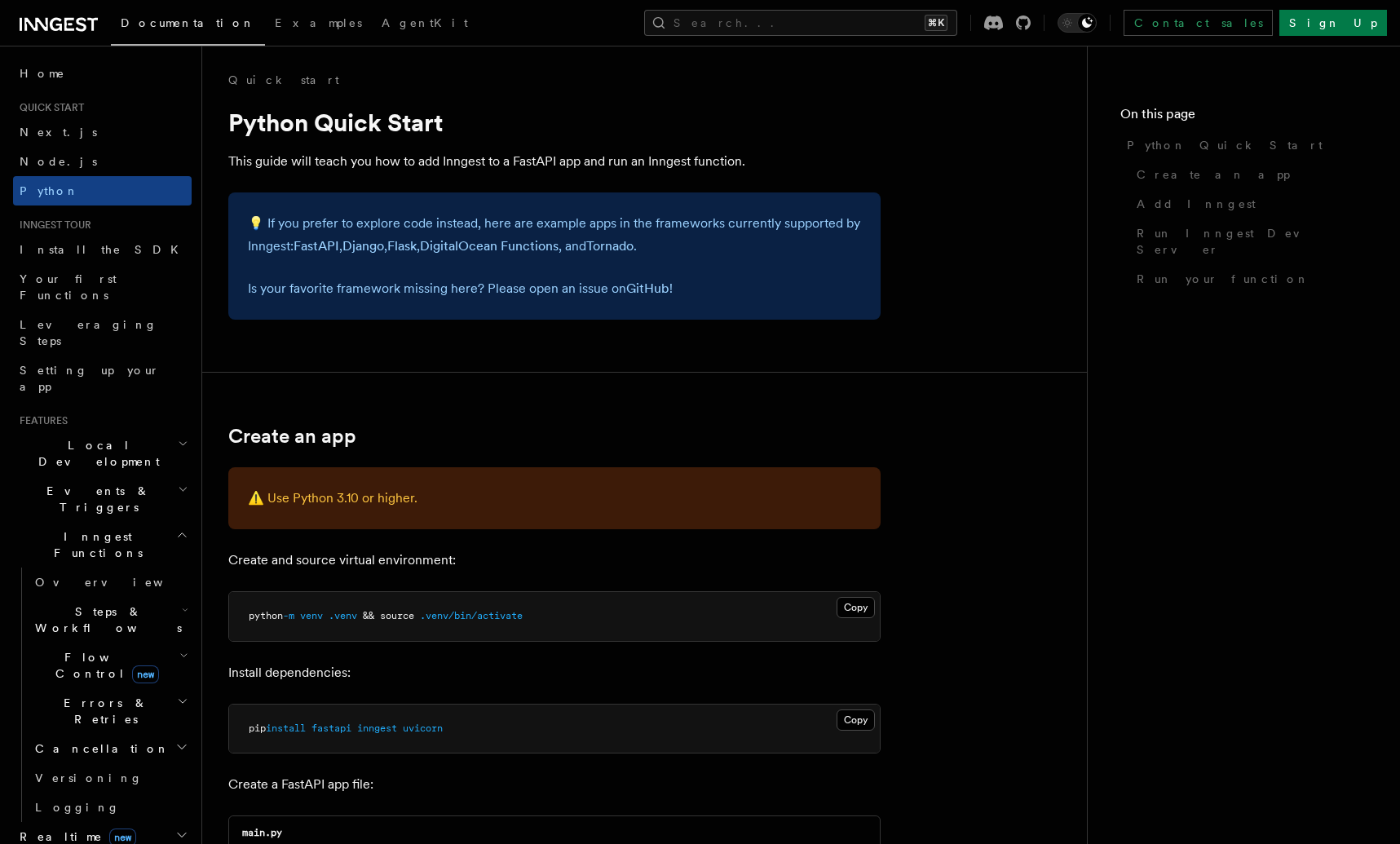 scroll, scrollTop: 0, scrollLeft: 0, axis: both 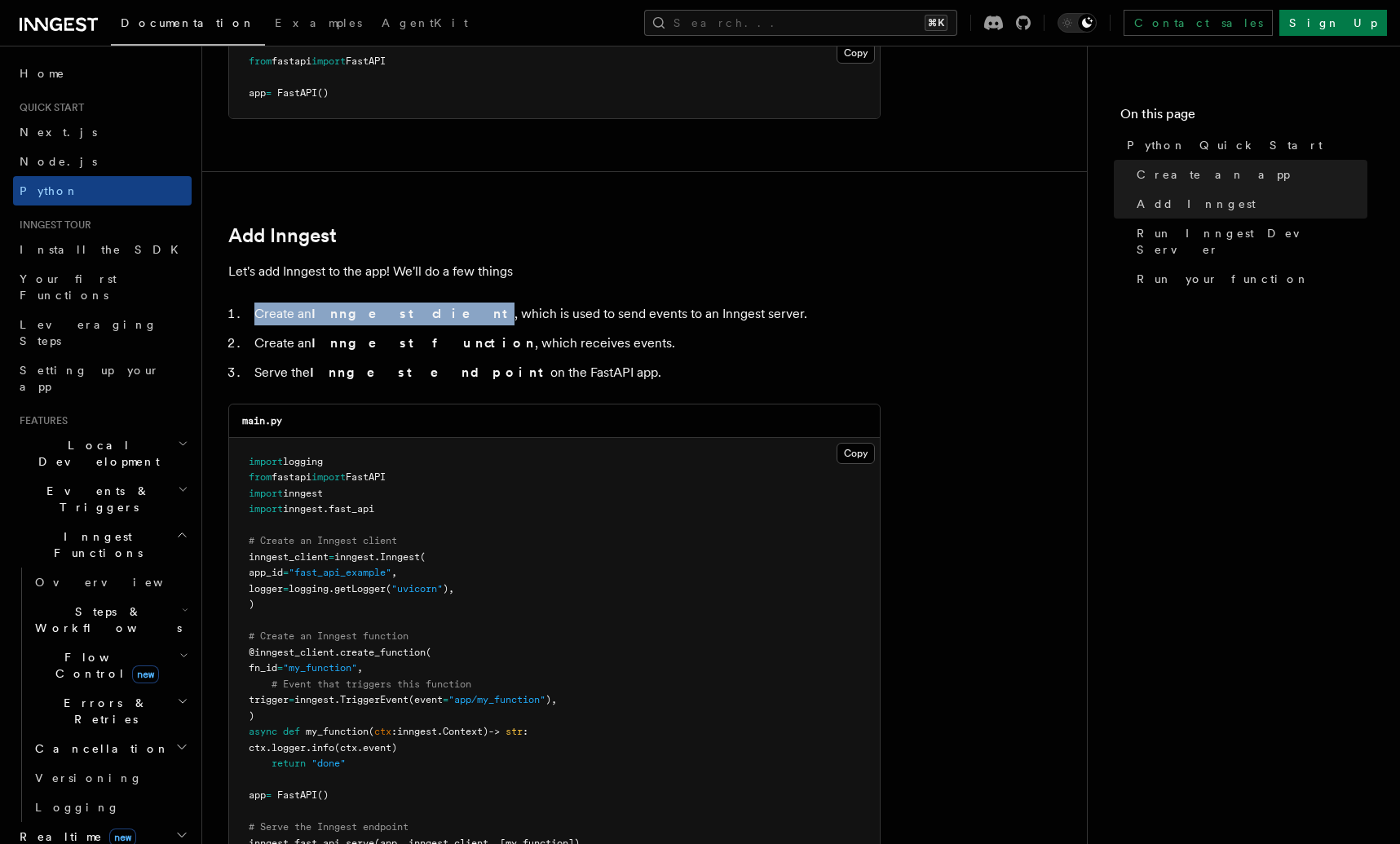 drag, startPoint x: 487, startPoint y: 310, endPoint x: 790, endPoint y: 293, distance: 303.4765 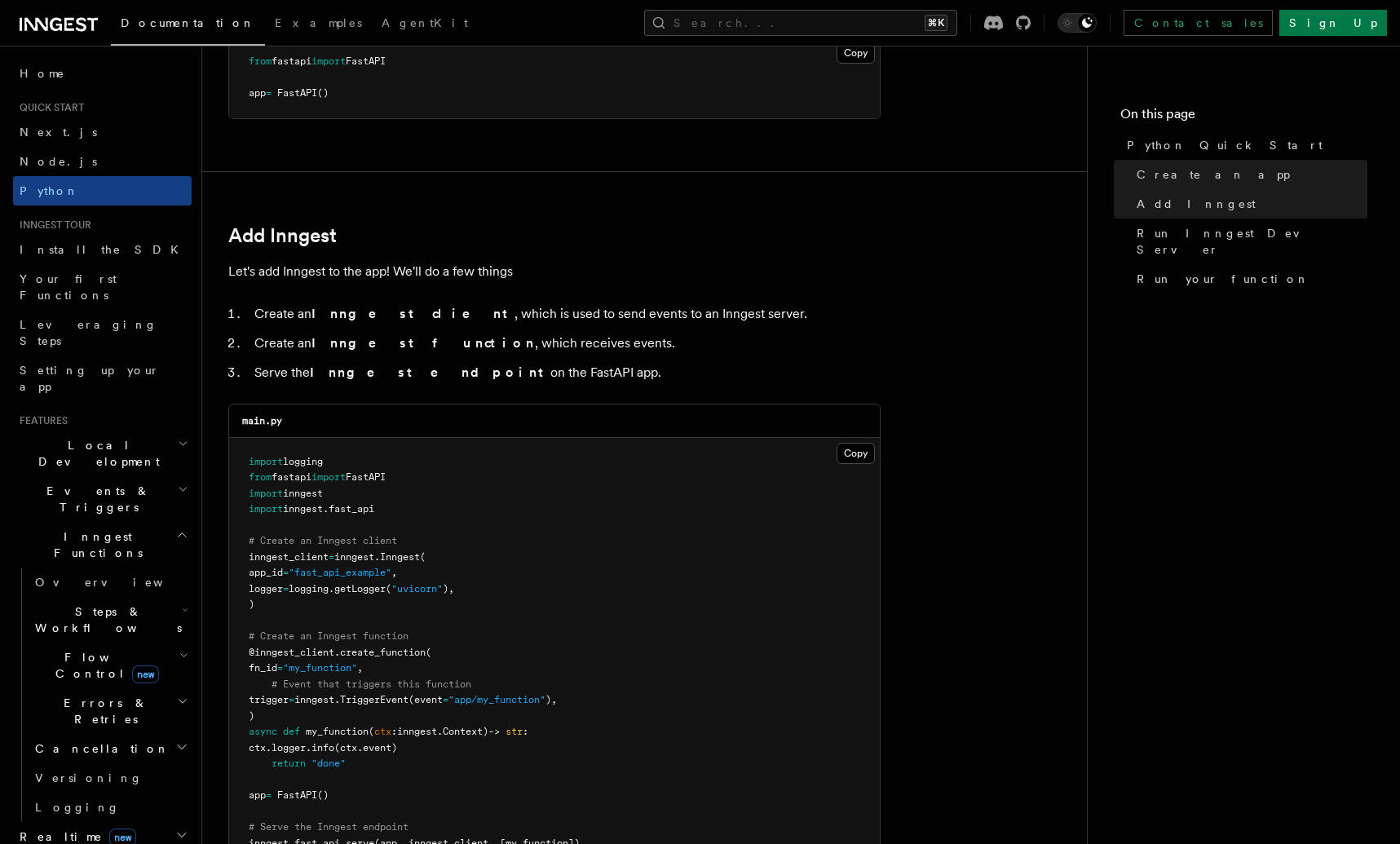 click on "Create an  Inngest client , which is used to send events to an Inngest server." at bounding box center [565, 314] 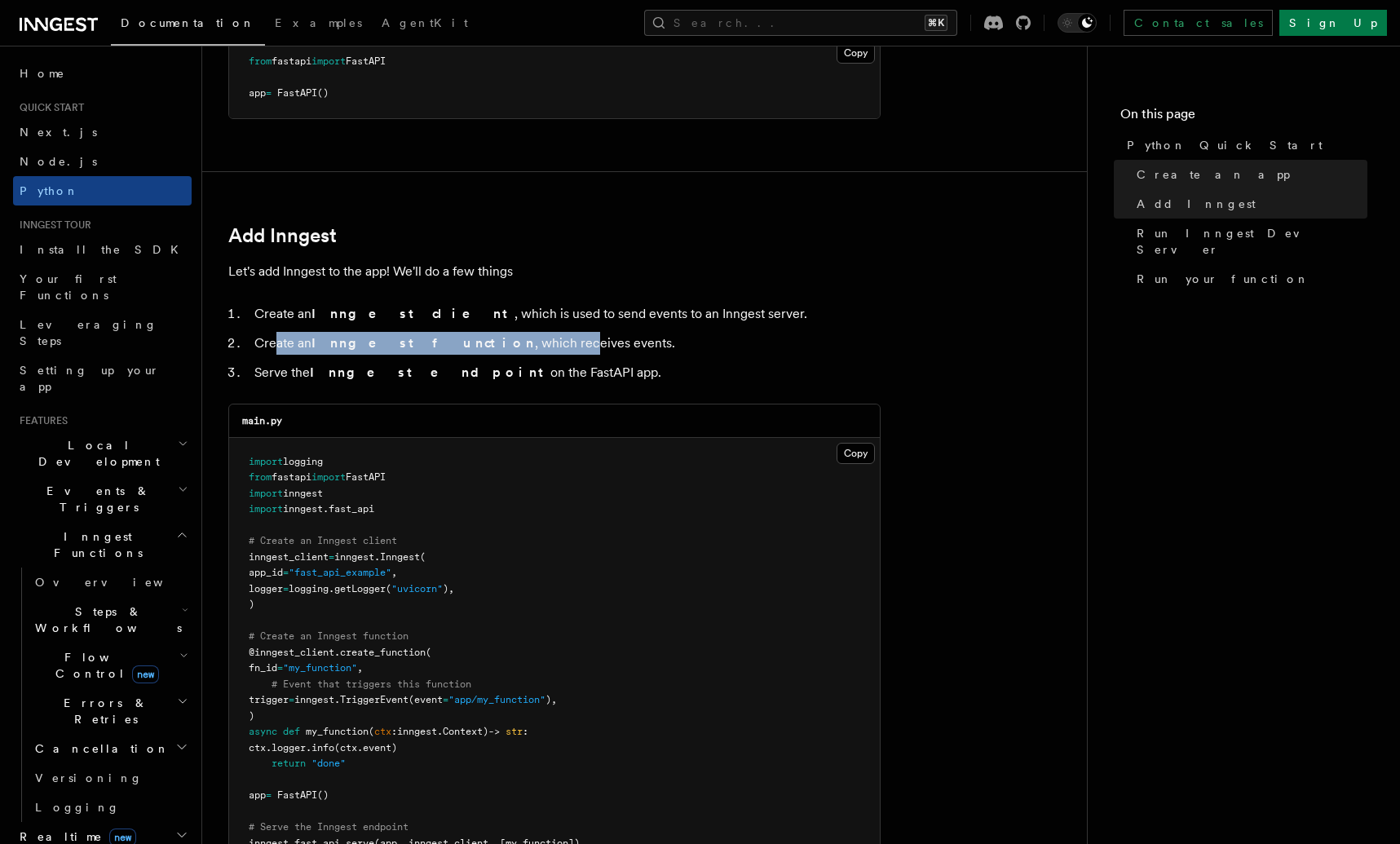 drag, startPoint x: 282, startPoint y: 349, endPoint x: 563, endPoint y: 357, distance: 281.11386 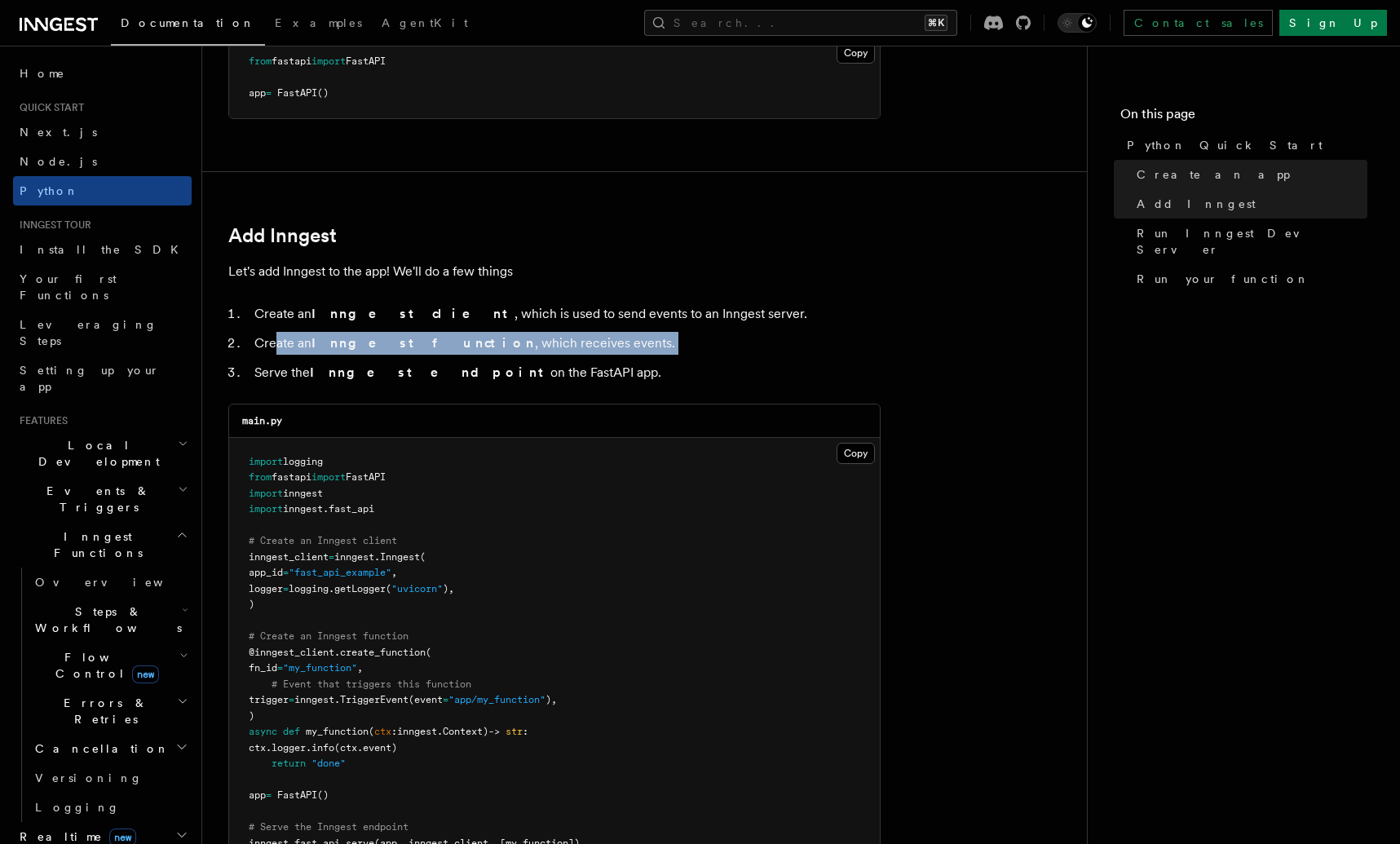 click on "Create an  Inngest function , which receives events." at bounding box center (565, 343) 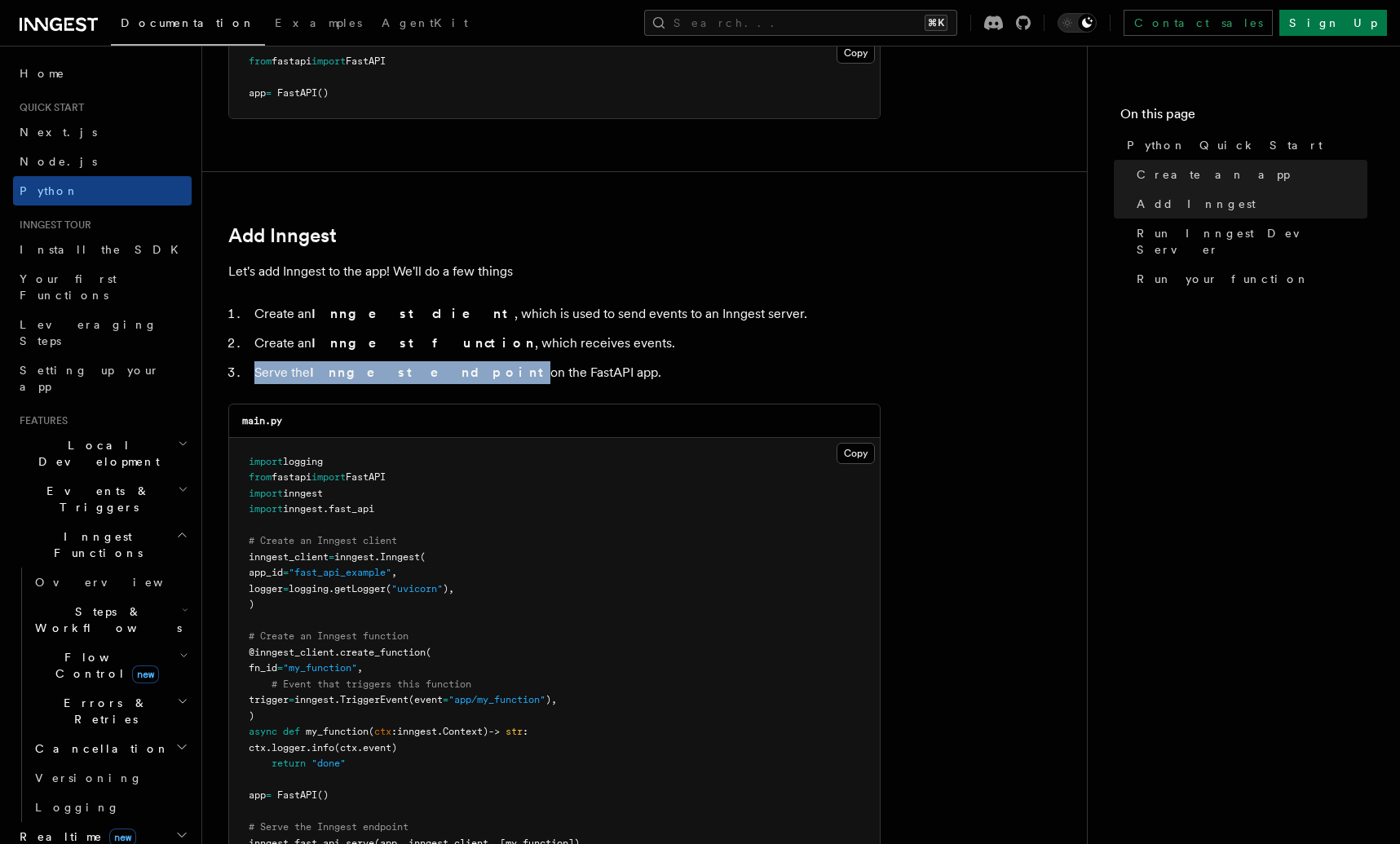 drag, startPoint x: 273, startPoint y: 369, endPoint x: 486, endPoint y: 369, distance: 213 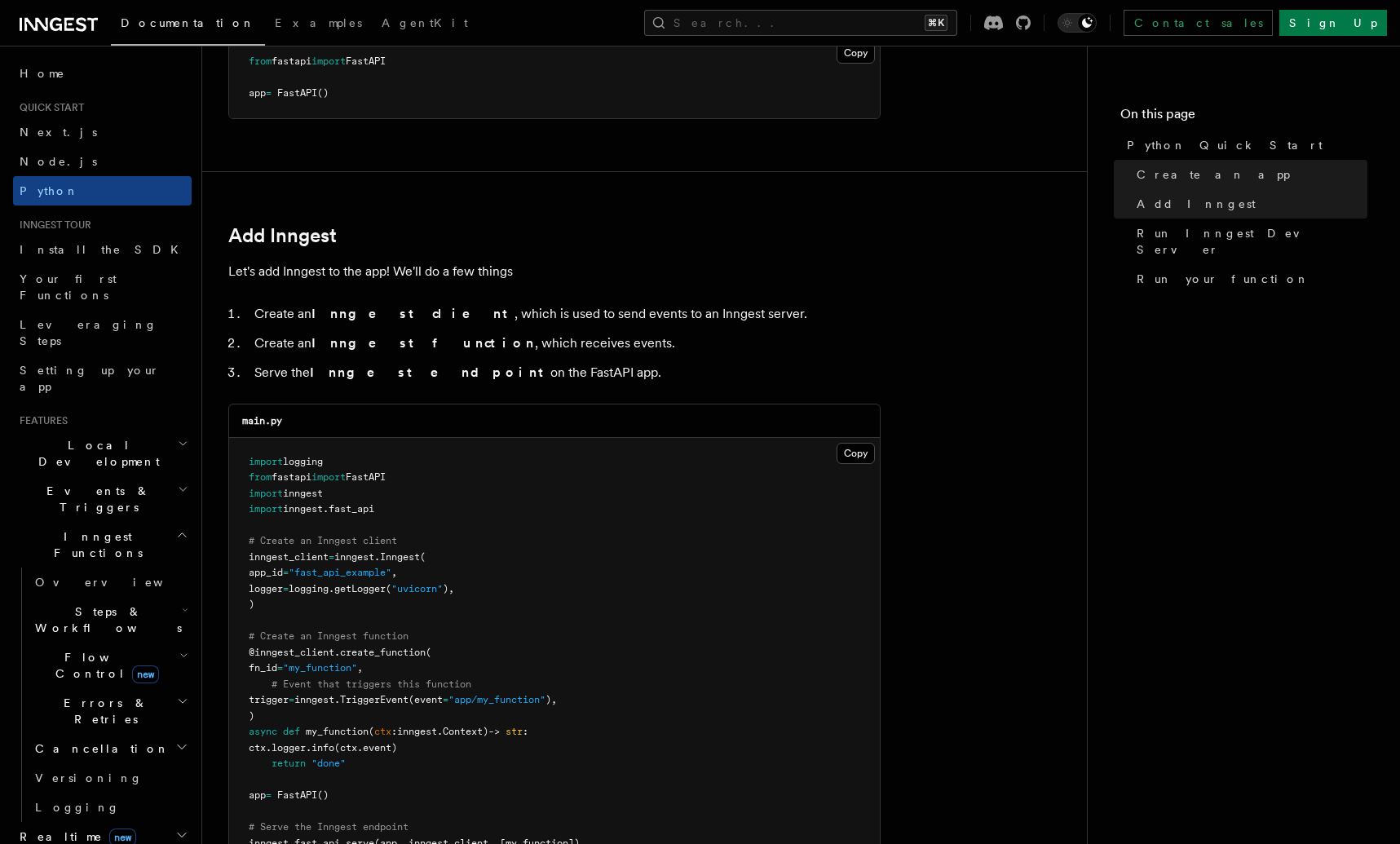 click on "Serve the  Inngest endpoint  on the FastAPI app." at bounding box center [565, 373] 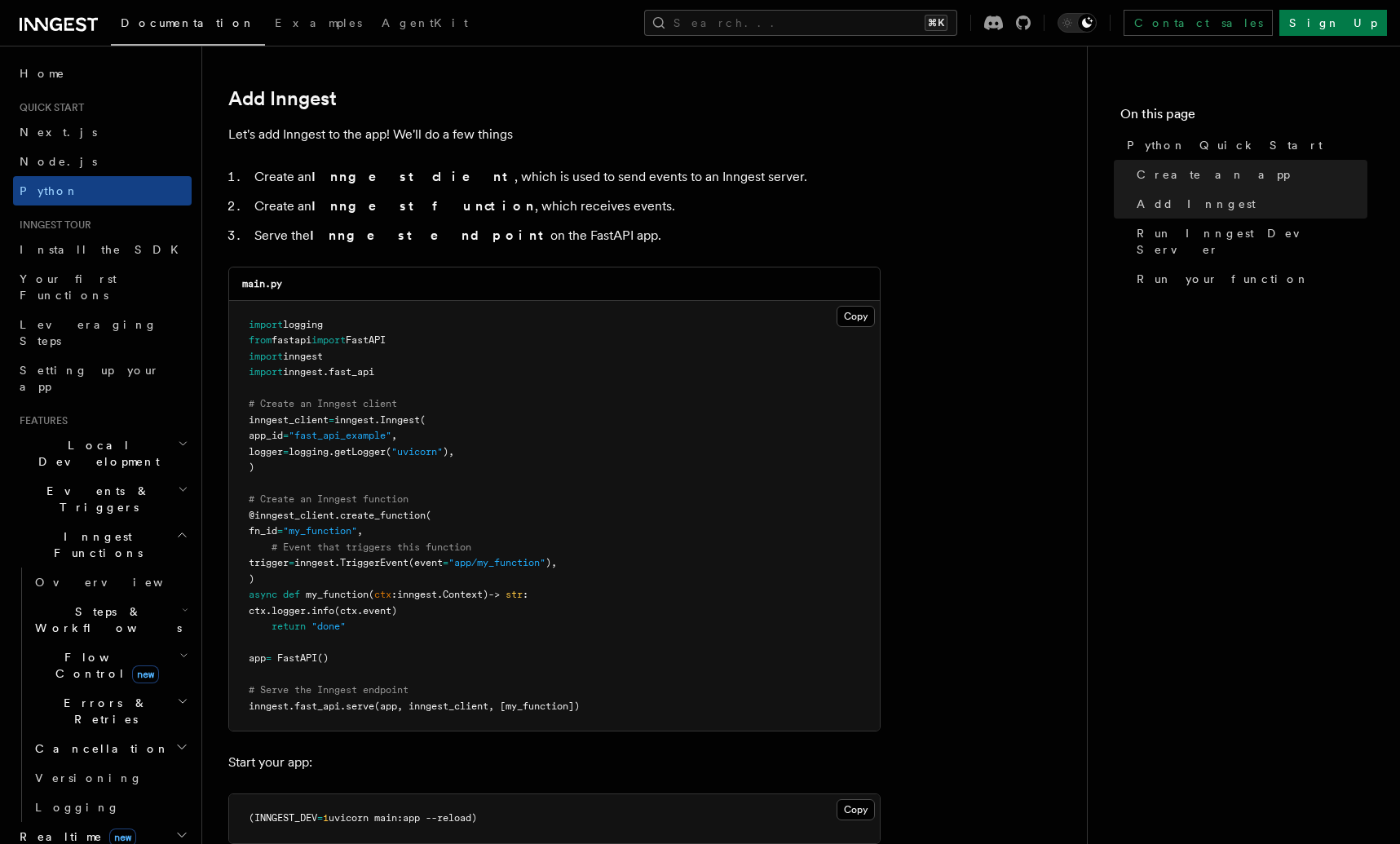 scroll, scrollTop: 952, scrollLeft: 0, axis: vertical 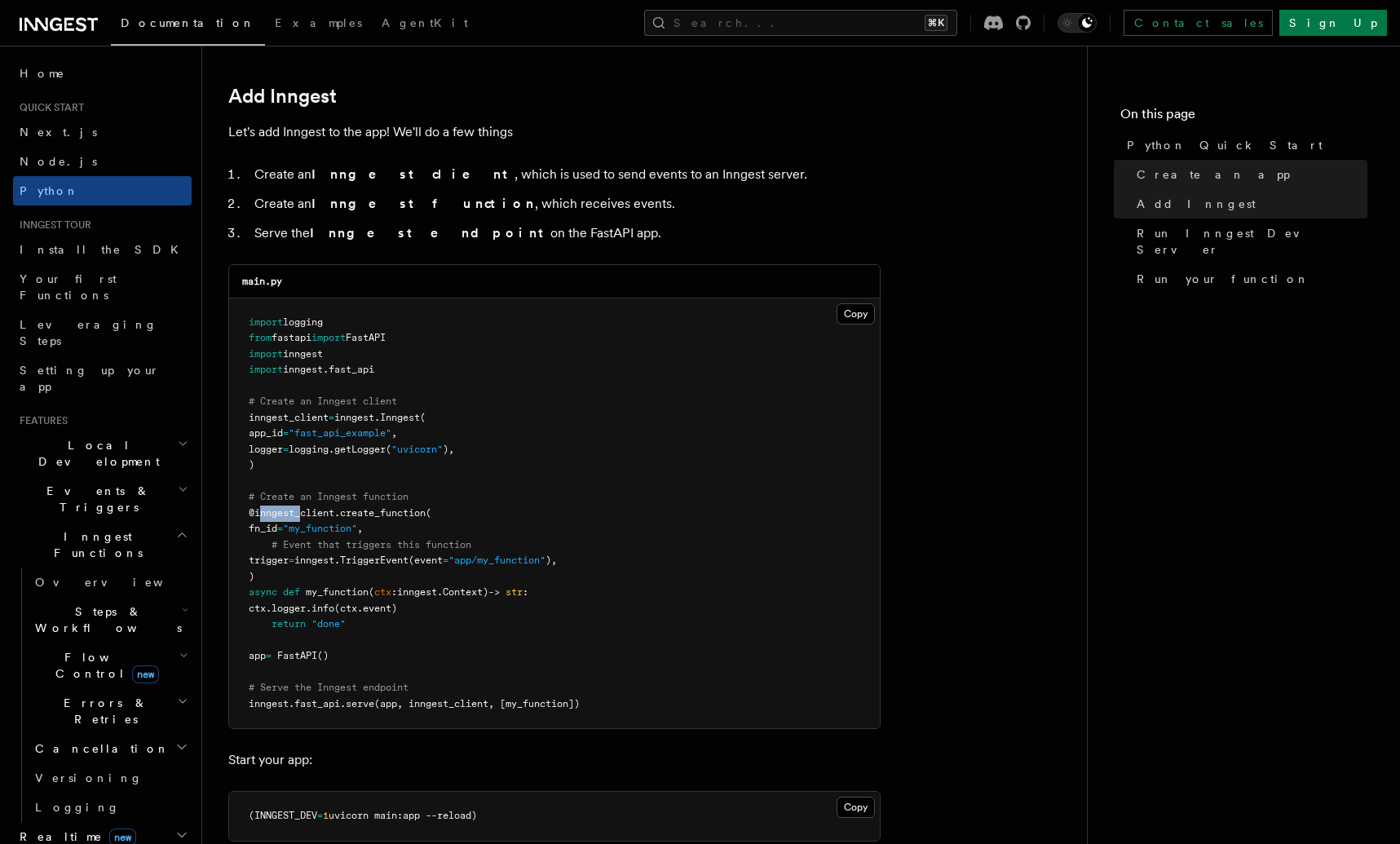 drag, startPoint x: 258, startPoint y: 511, endPoint x: 329, endPoint y: 513, distance: 71.02816 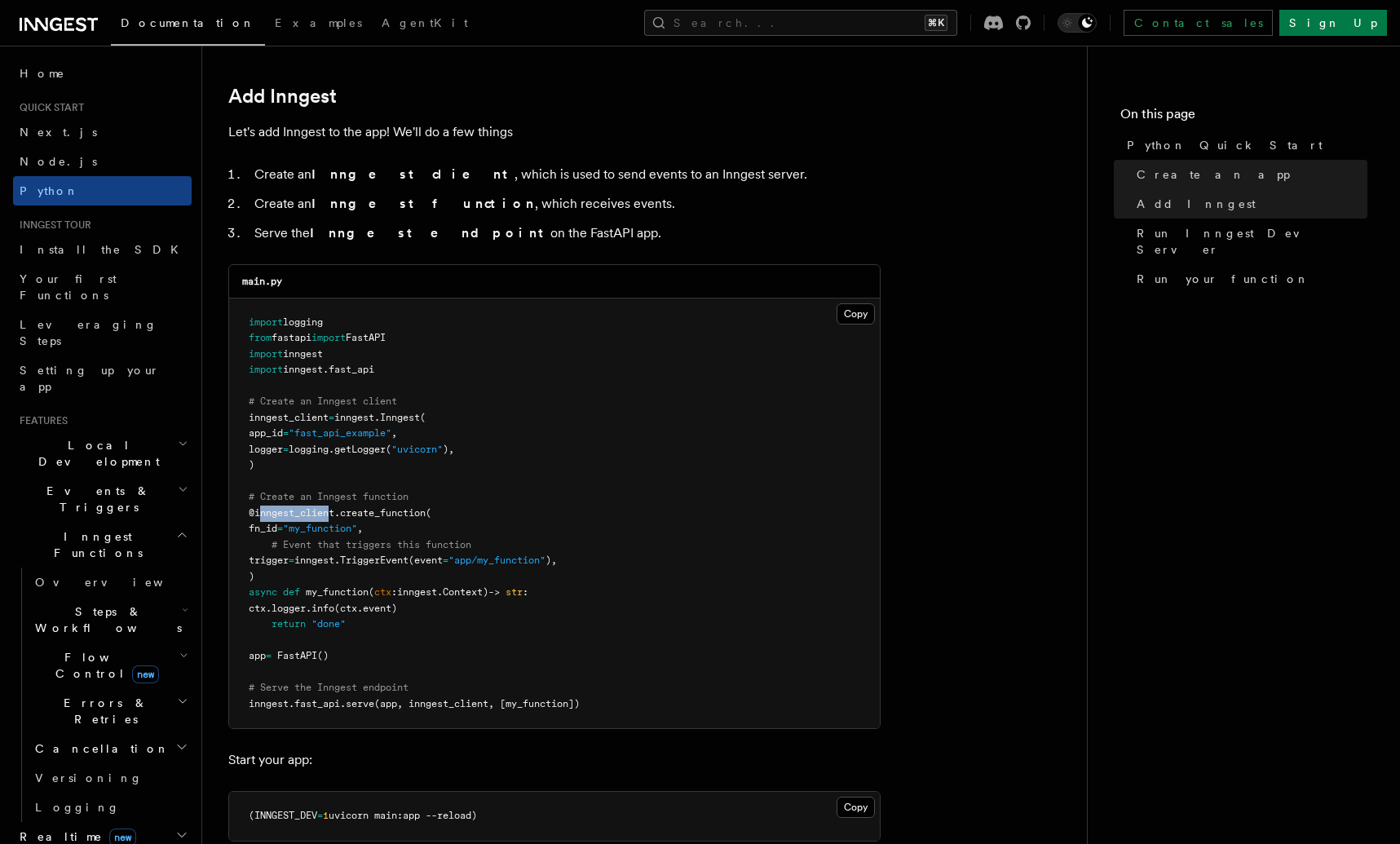 click on "@inngest_client" at bounding box center (291, 513) 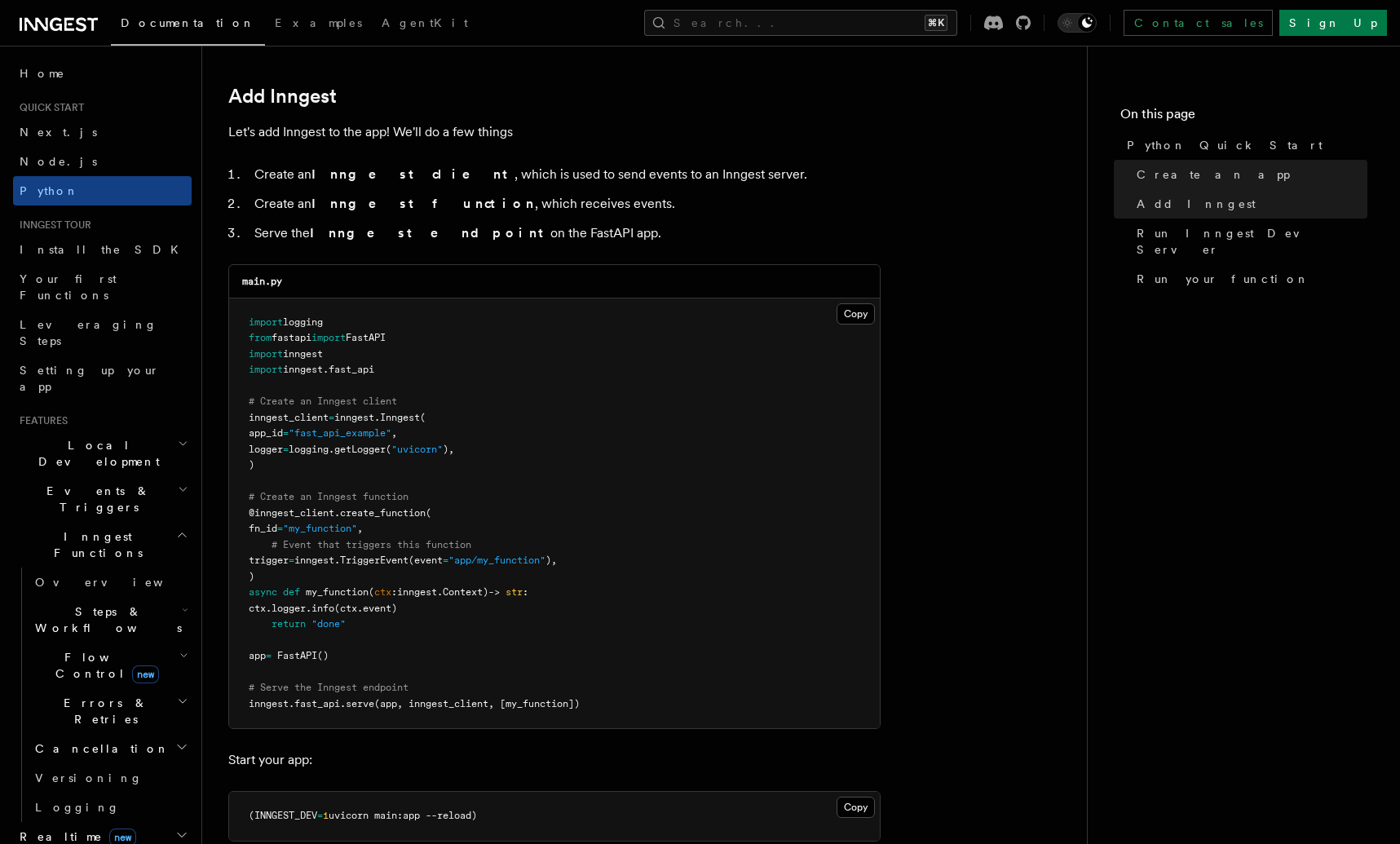 click on "create_function" at bounding box center (382, 513) 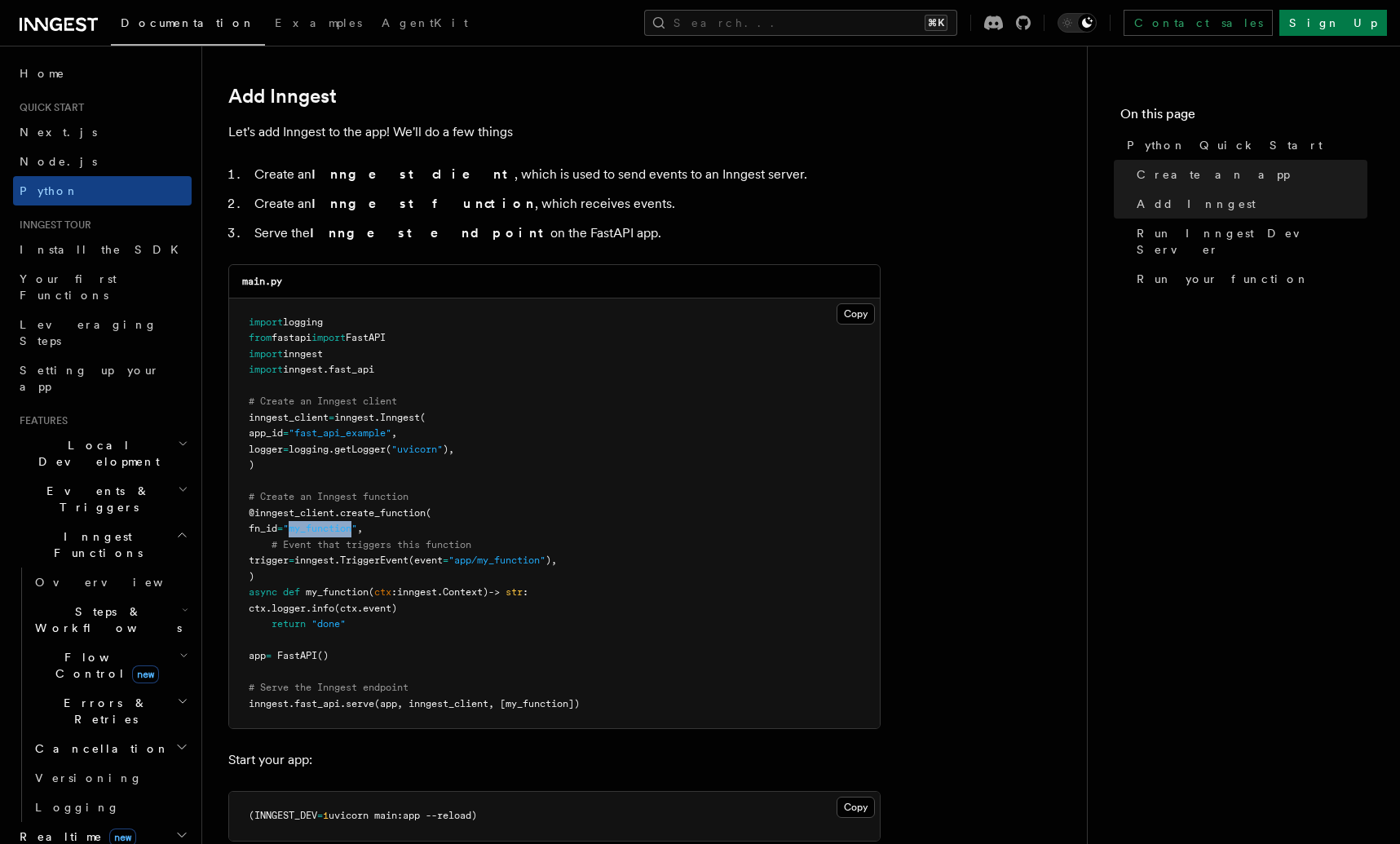 click on ""my_function"" at bounding box center (320, 528) 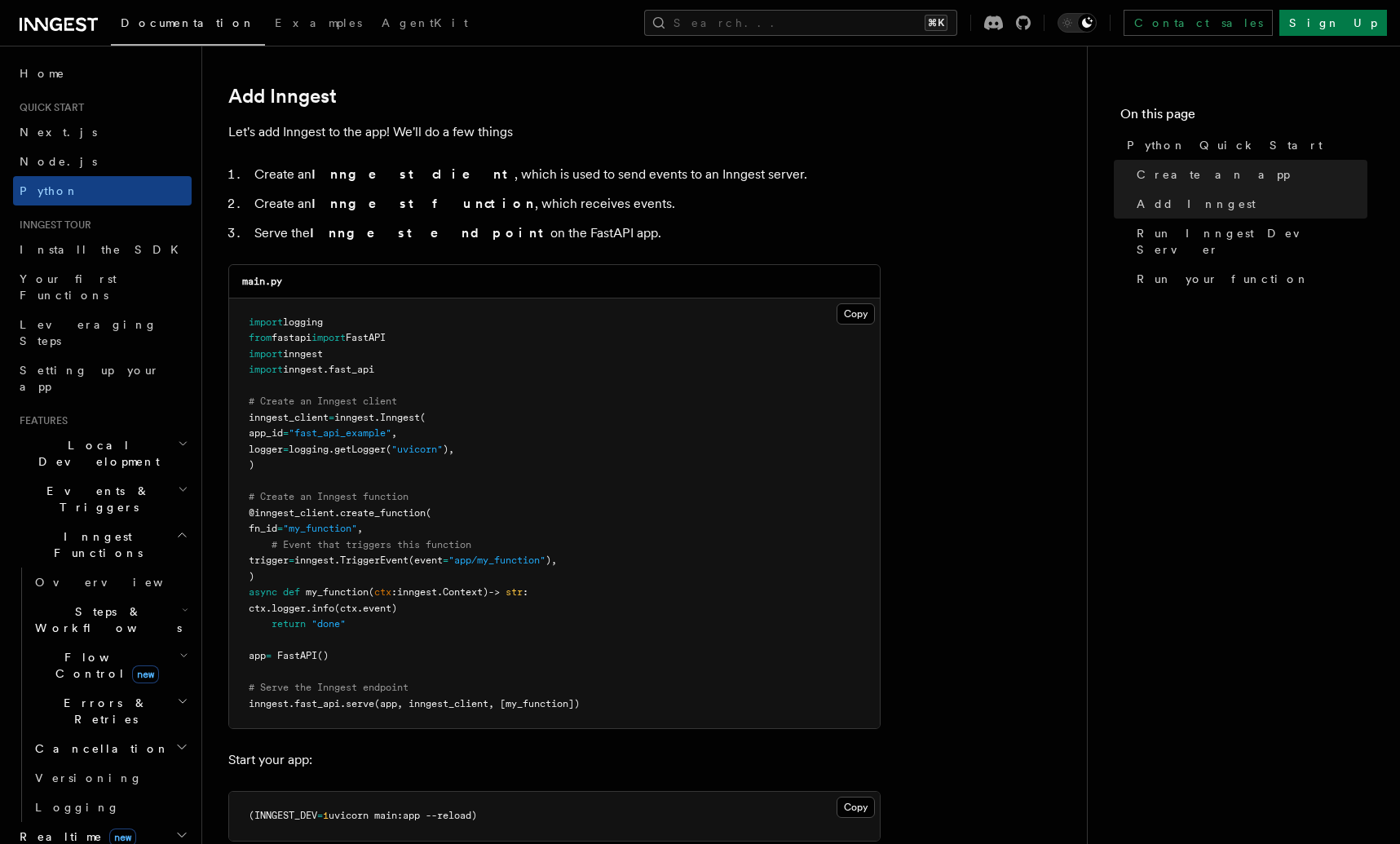 click on "# Event that triggers this function" at bounding box center [371, 545] 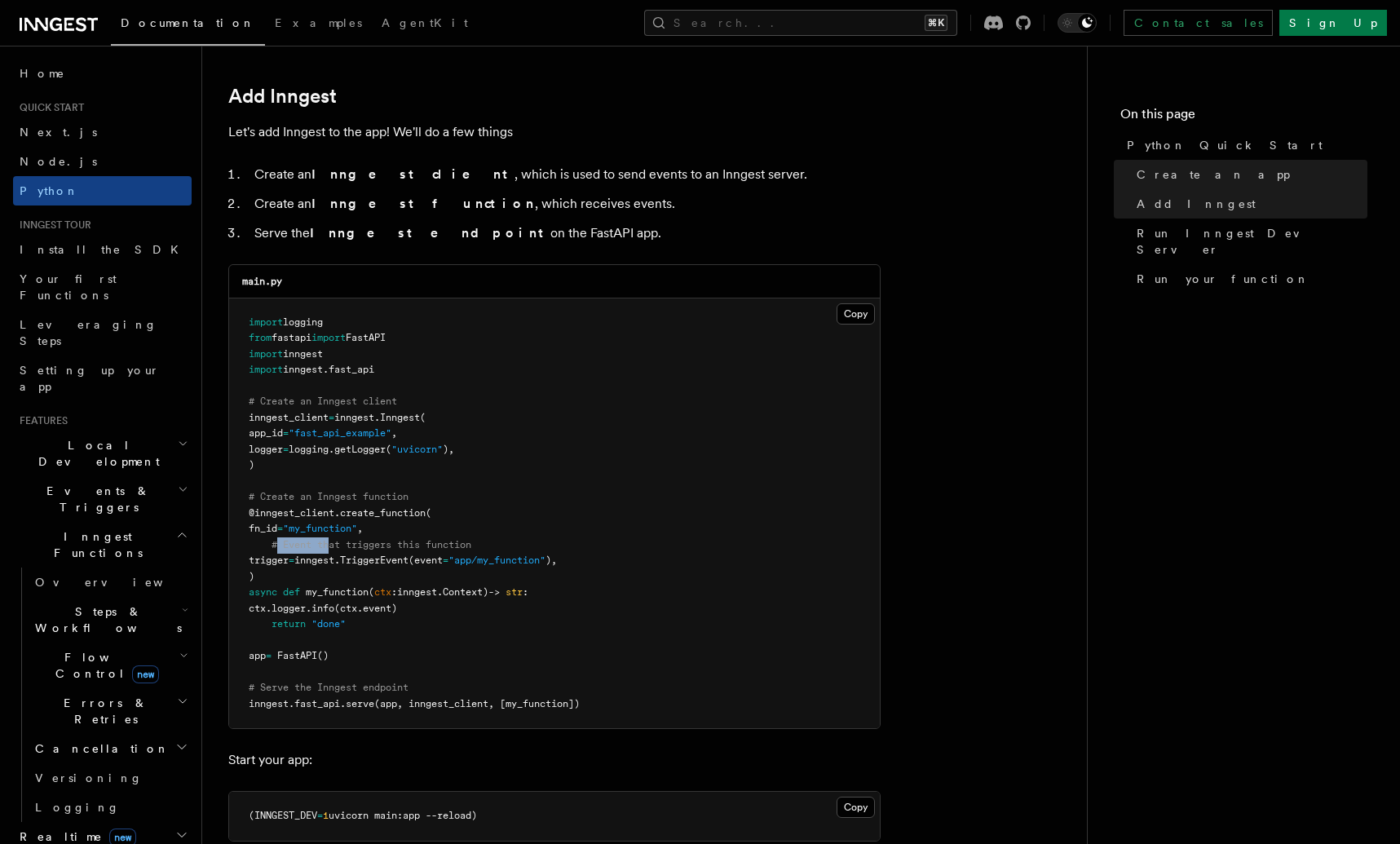 drag, startPoint x: 293, startPoint y: 550, endPoint x: 449, endPoint y: 543, distance: 156.15697 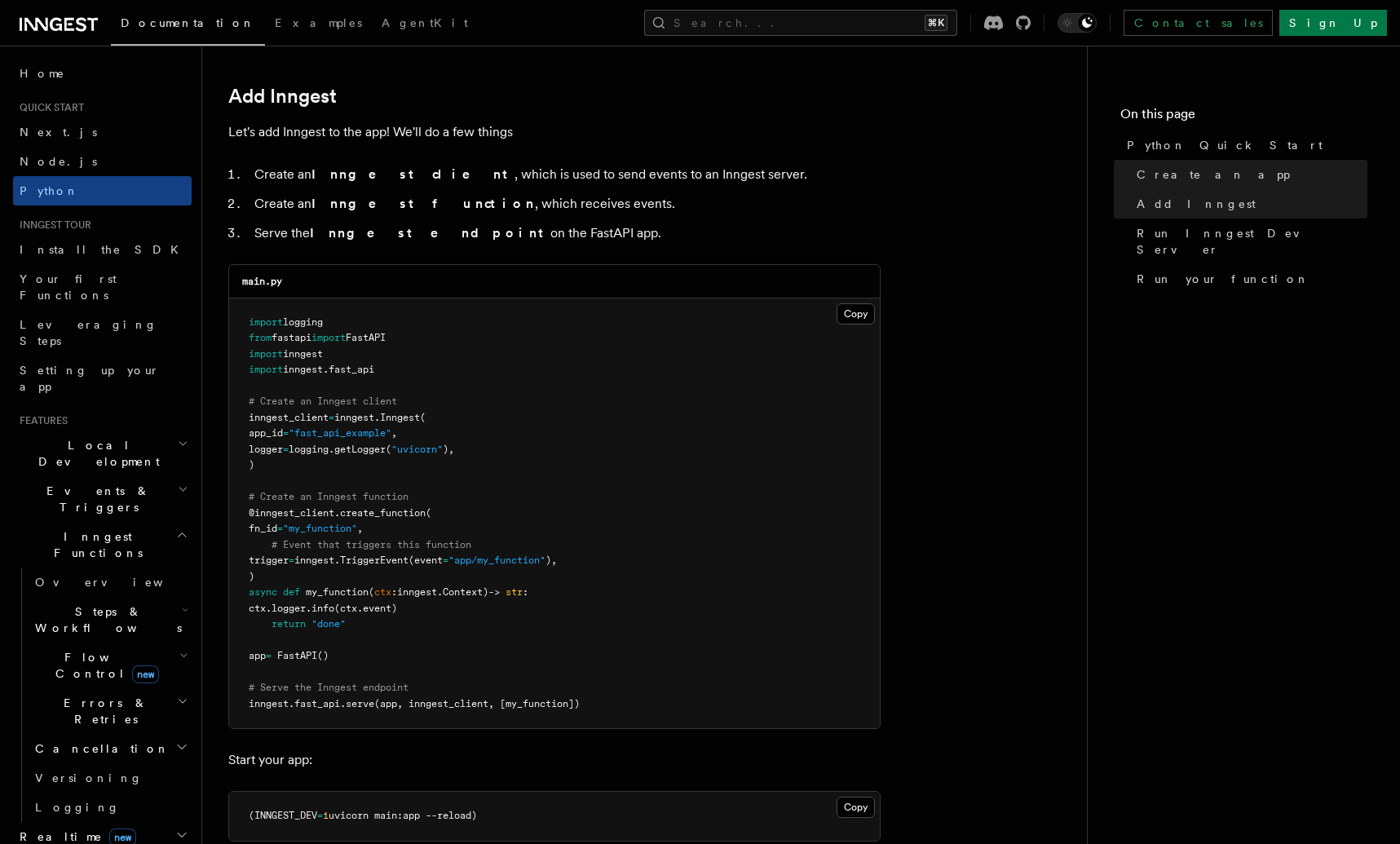 click on "# Event that triggers this function" at bounding box center [371, 545] 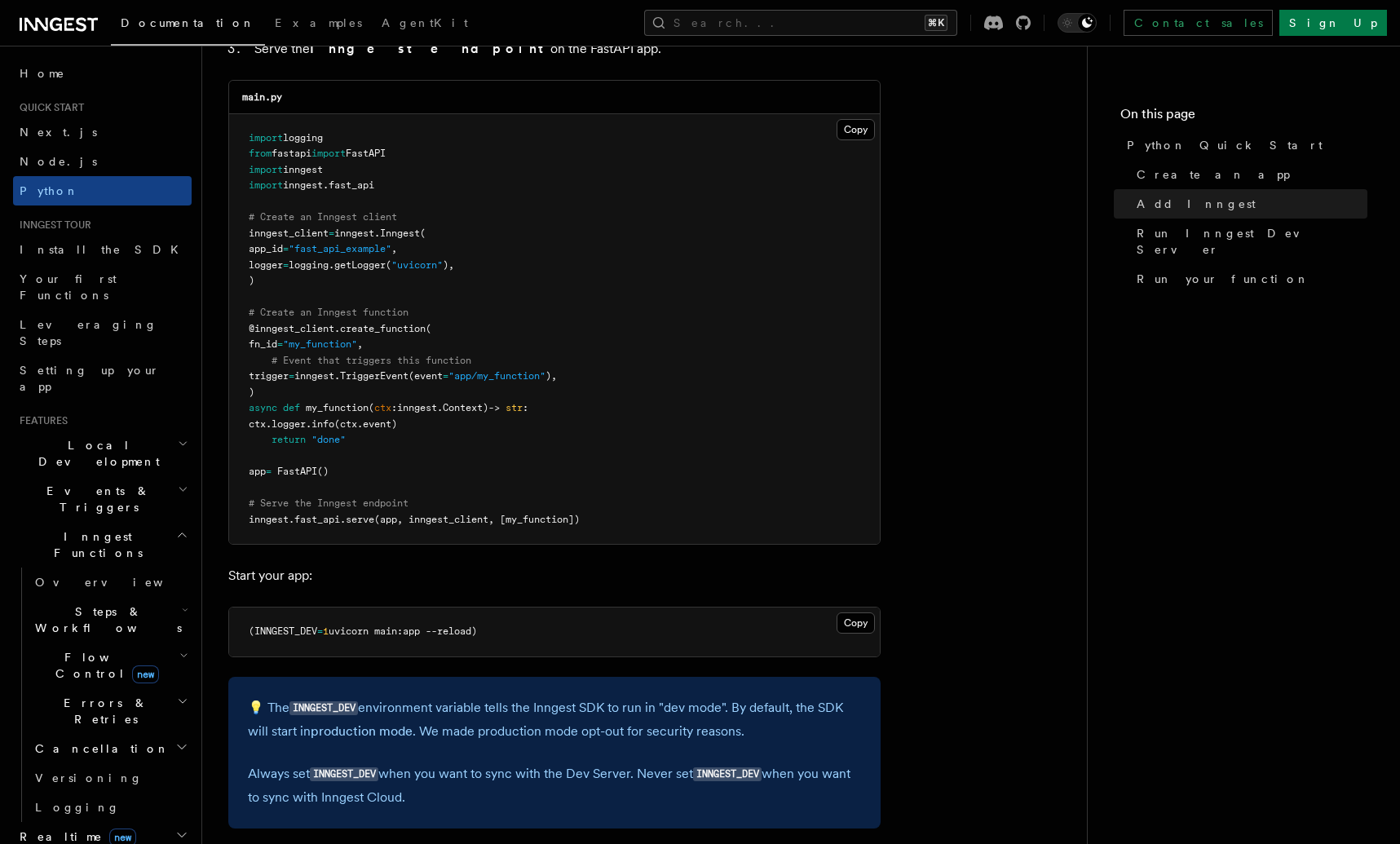 scroll, scrollTop: 1109, scrollLeft: 0, axis: vertical 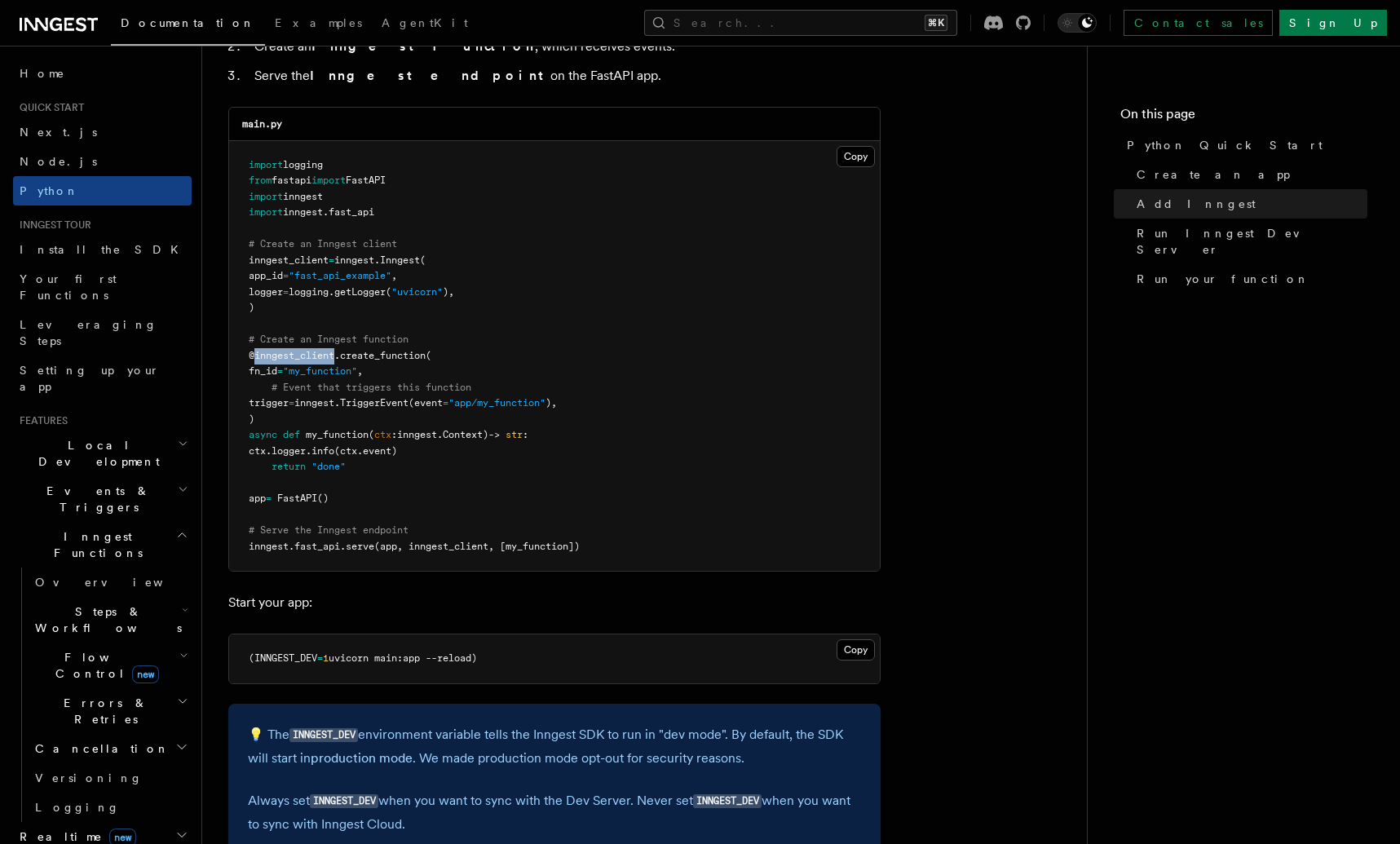 drag, startPoint x: 254, startPoint y: 356, endPoint x: 336, endPoint y: 360, distance: 82.0975 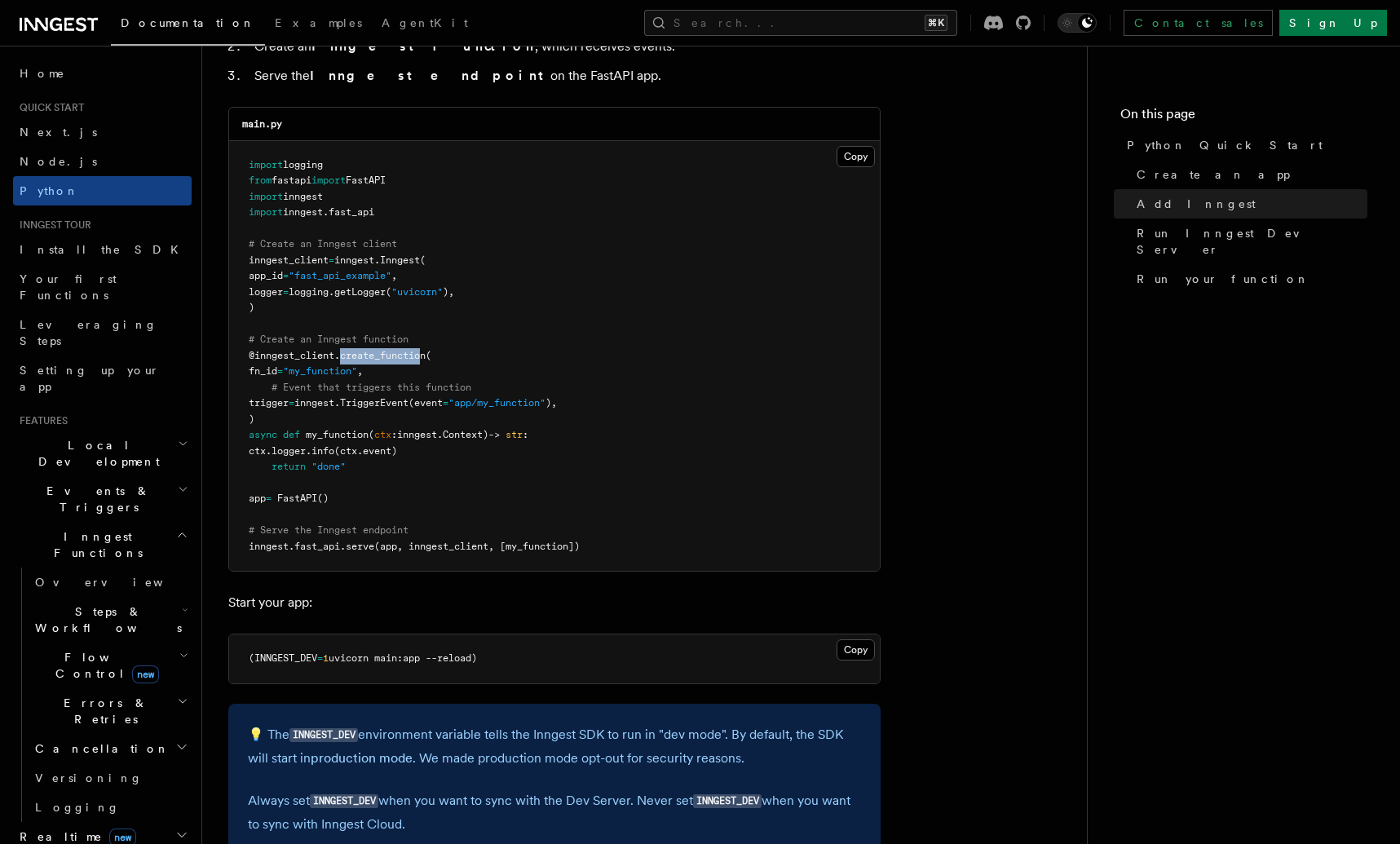 drag, startPoint x: 342, startPoint y: 355, endPoint x: 426, endPoint y: 358, distance: 84.0536 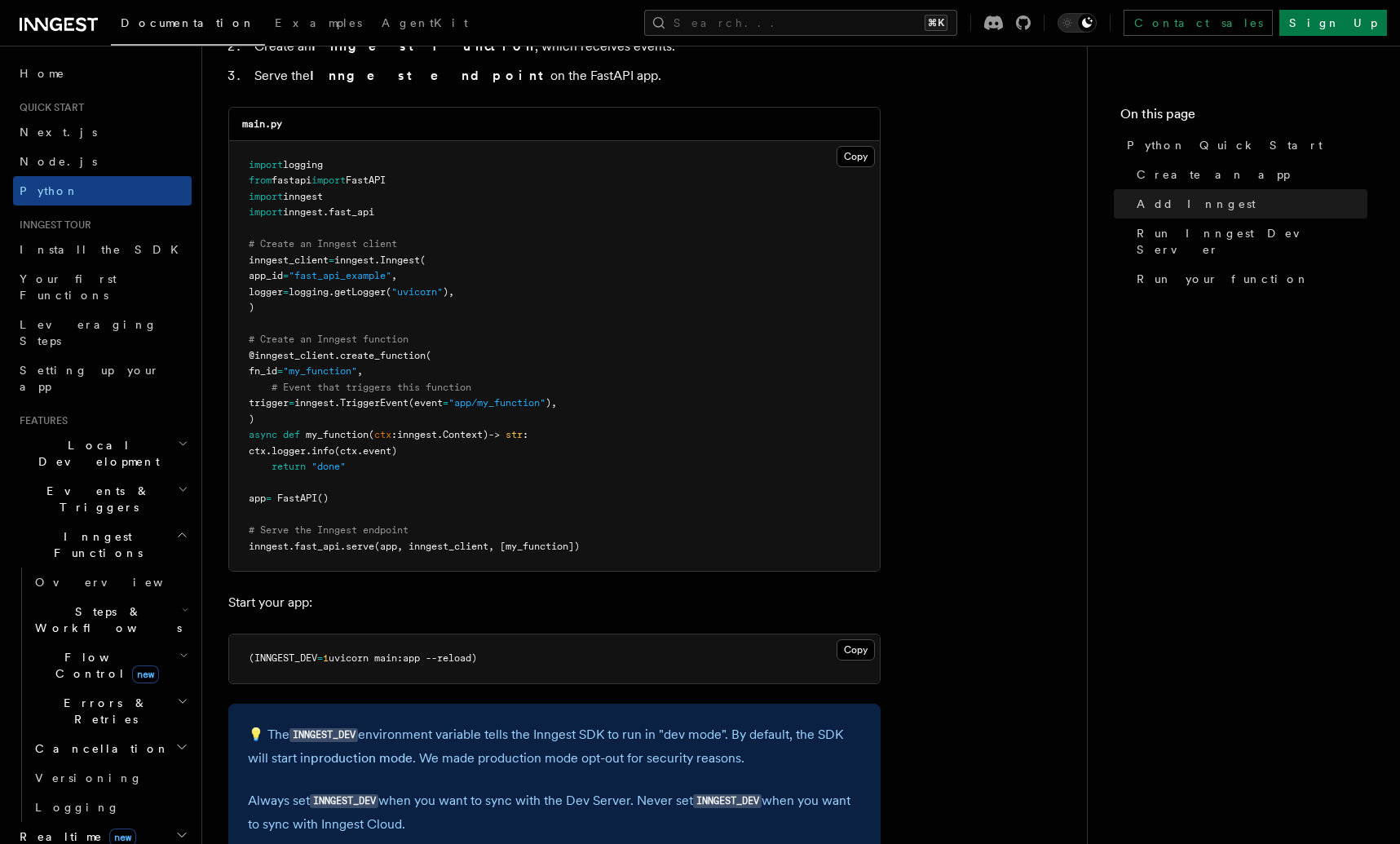 click on ""my_function"" at bounding box center [320, 371] 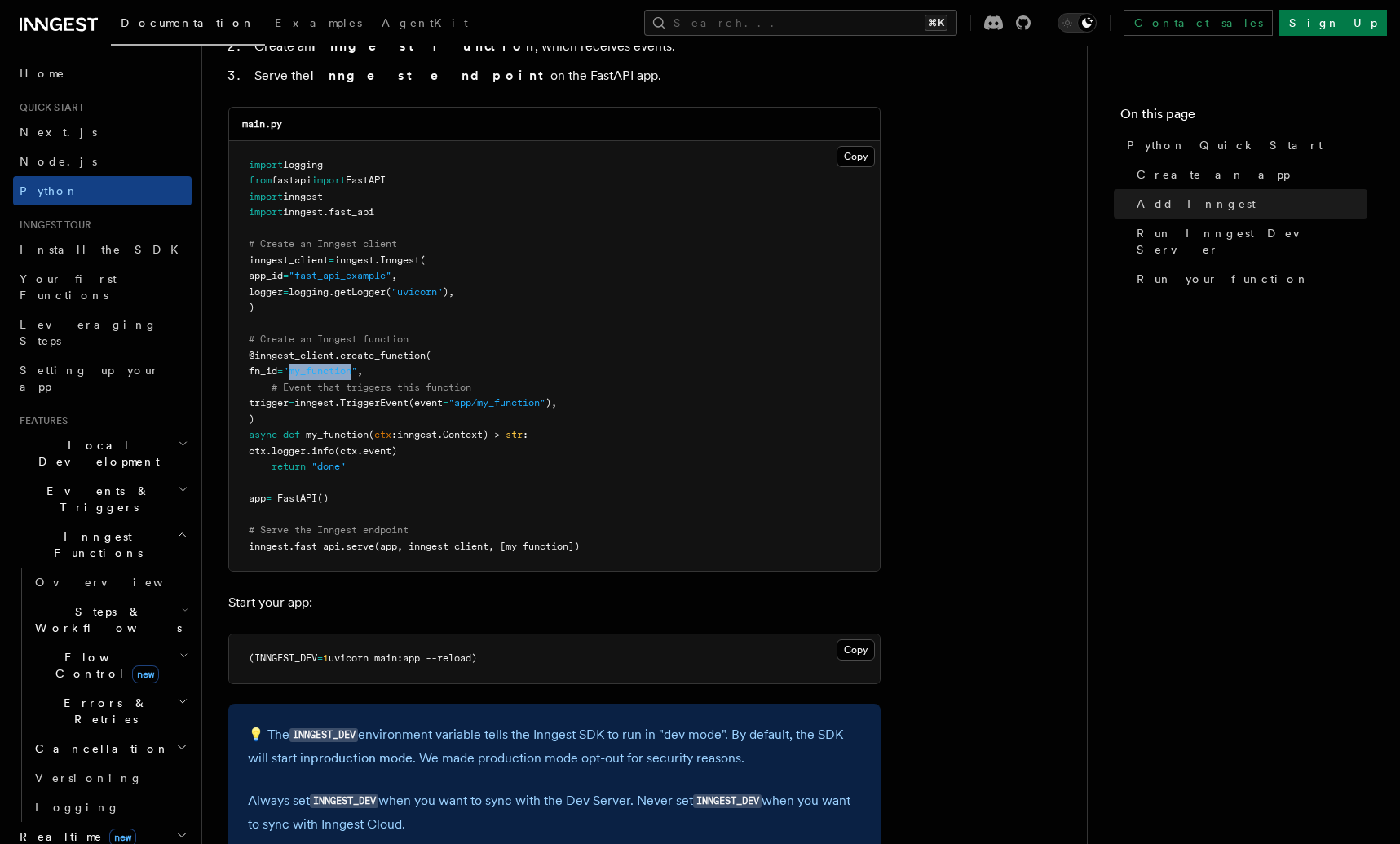 click on ""my_function"" at bounding box center [320, 371] 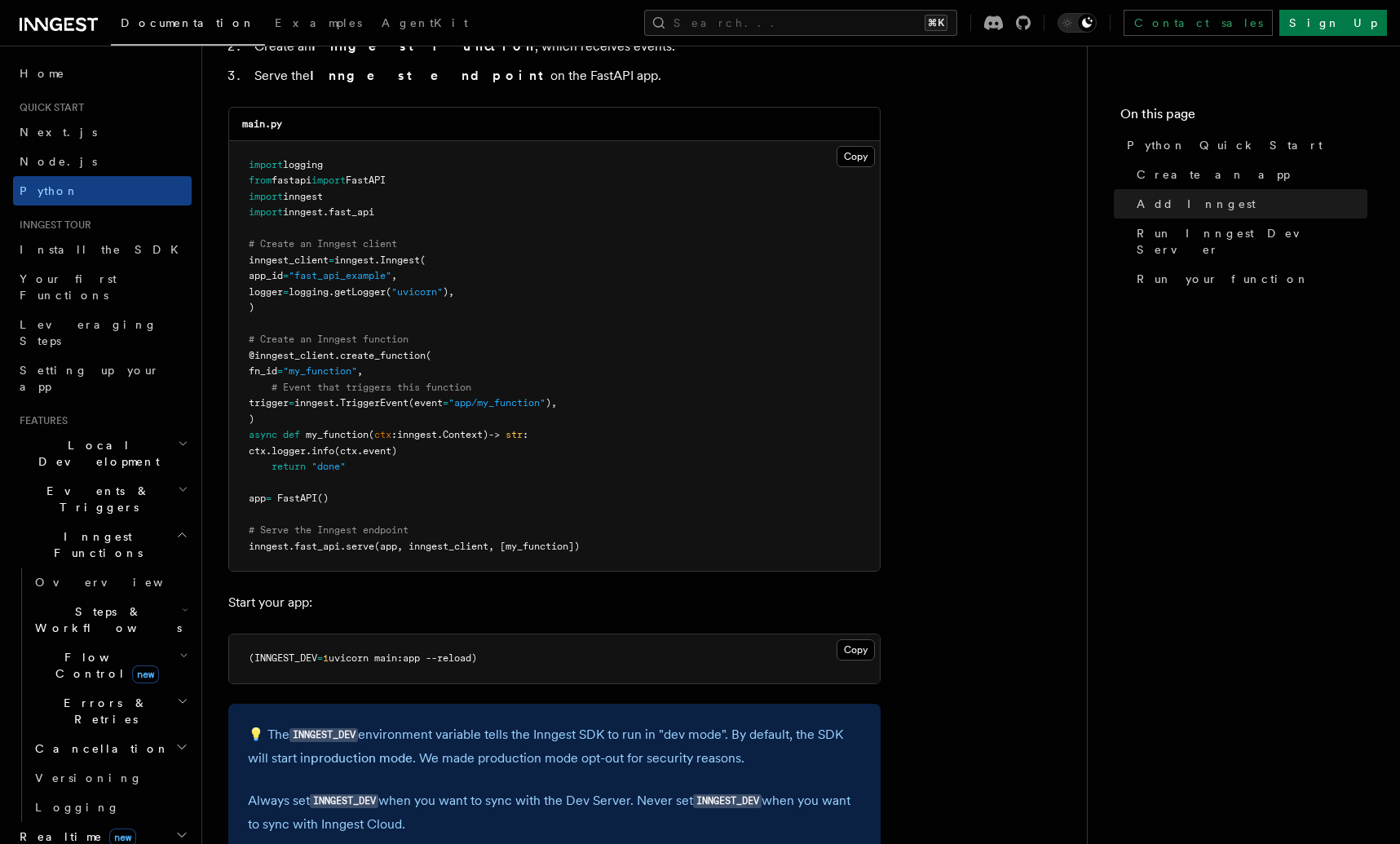 click on "# Event that triggers this function" at bounding box center [371, 387] 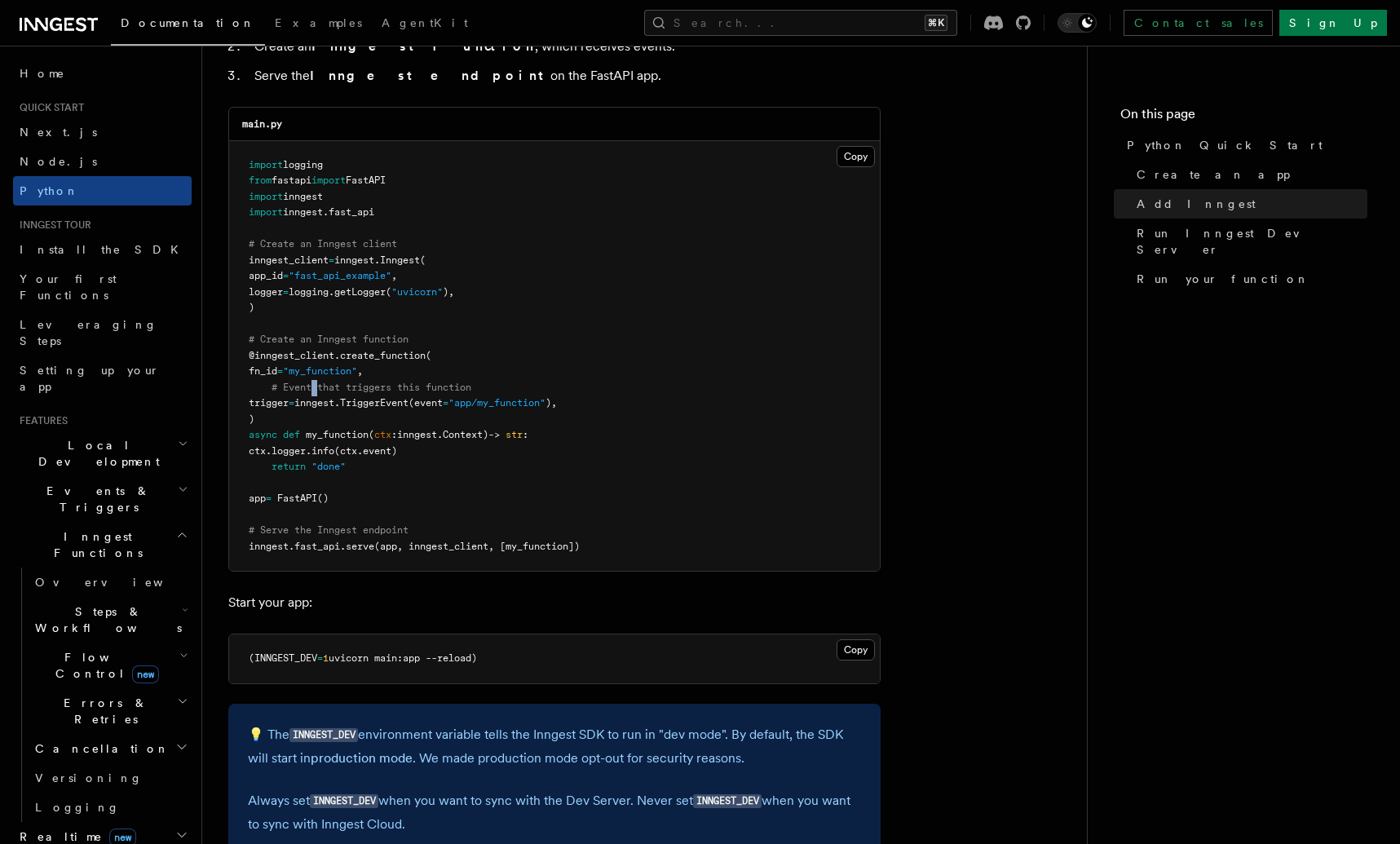 click on "# Event that triggers this function" at bounding box center (371, 387) 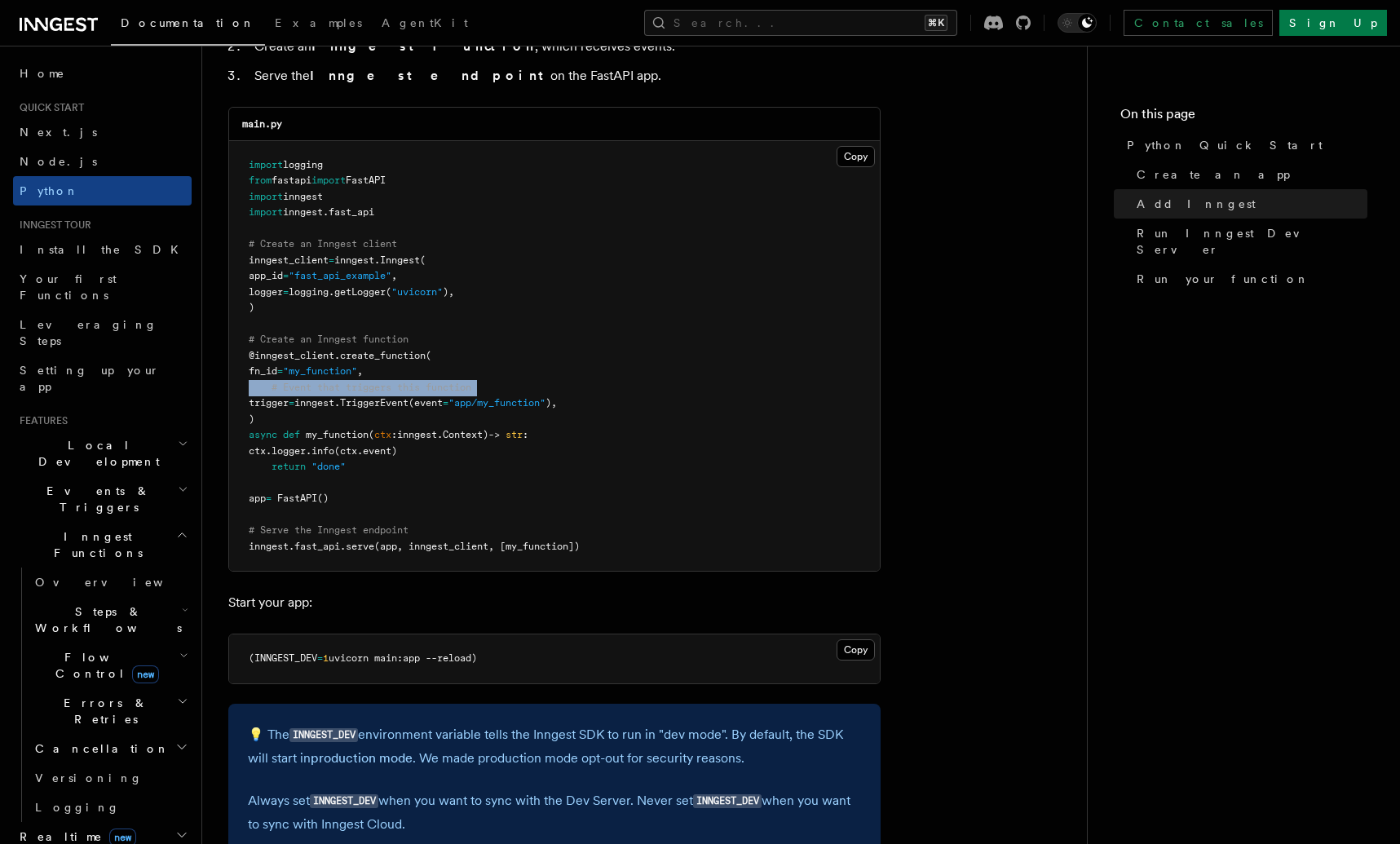 click on "# Event that triggers this function" at bounding box center [371, 387] 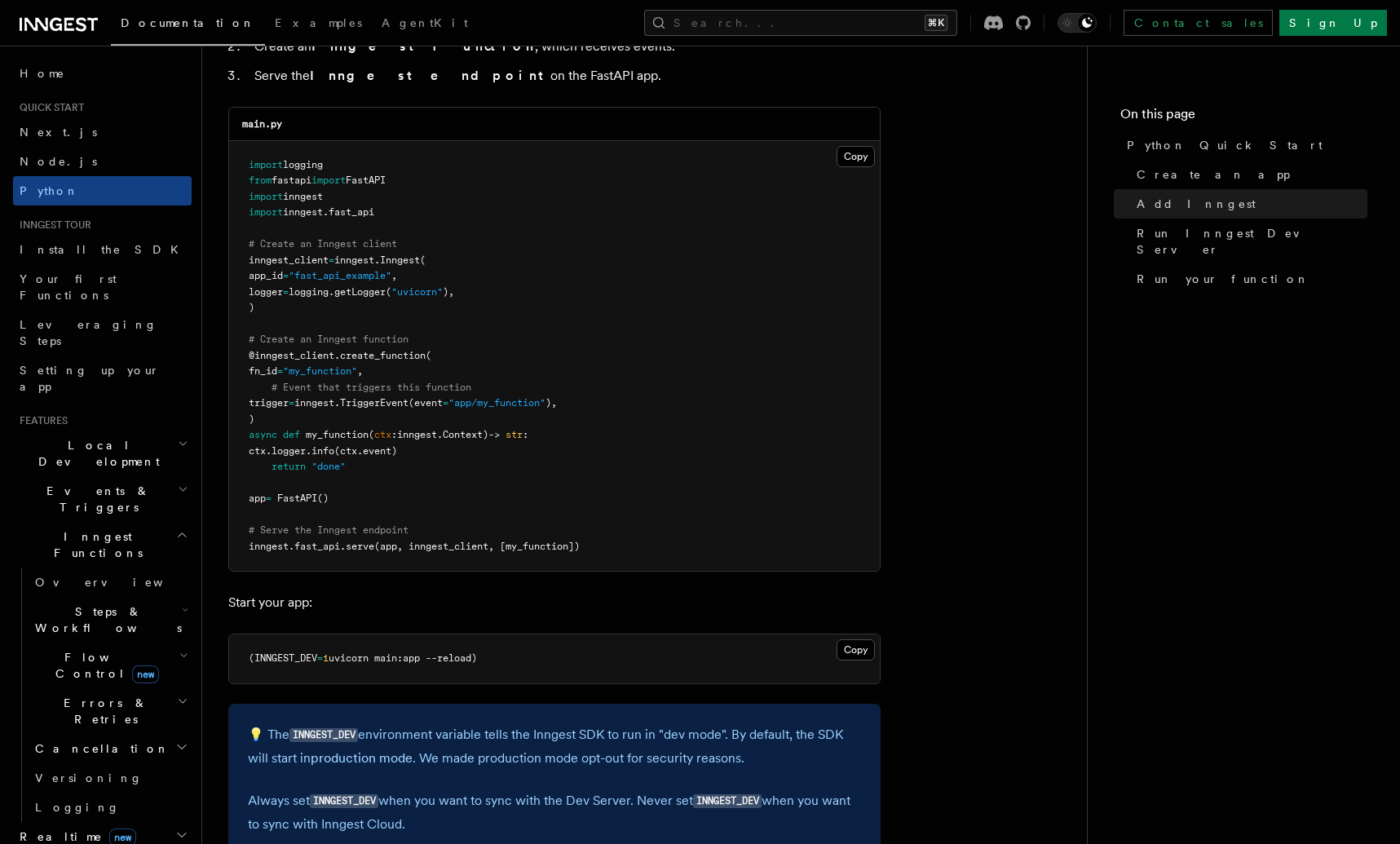 click on "trigger" at bounding box center [268, 403] 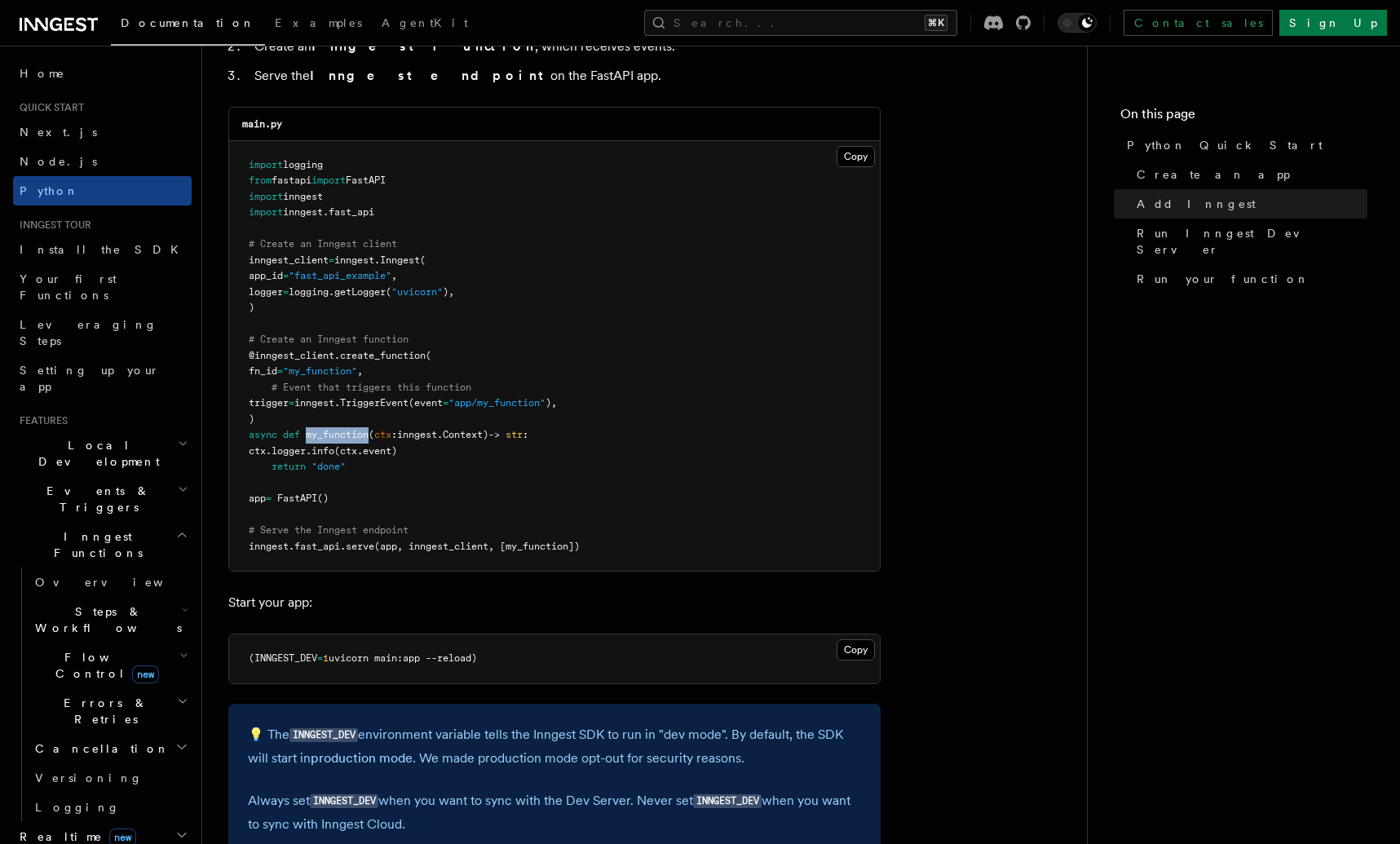 click on "my_function" at bounding box center [337, 435] 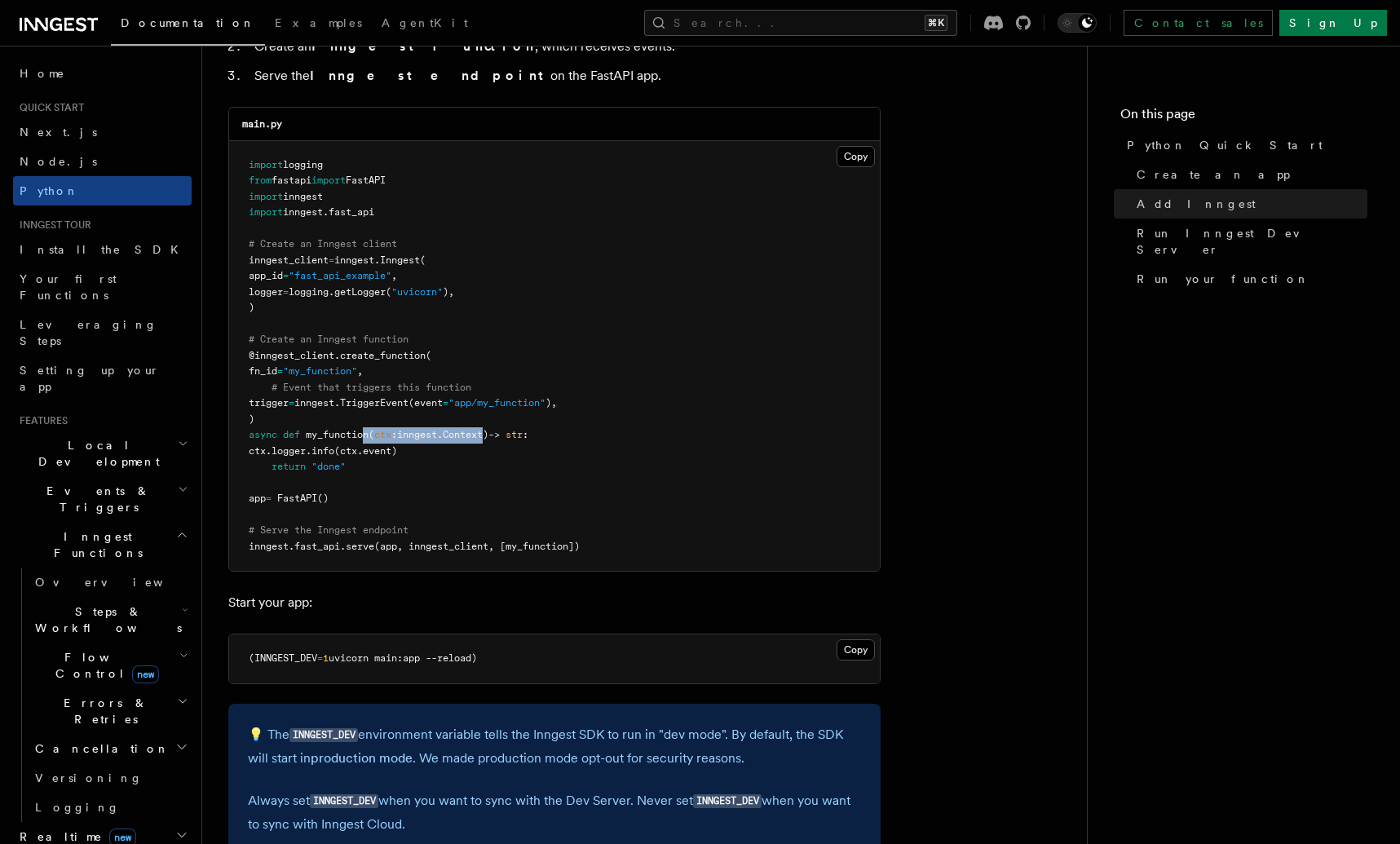 drag, startPoint x: 368, startPoint y: 433, endPoint x: 486, endPoint y: 438, distance: 118.10588 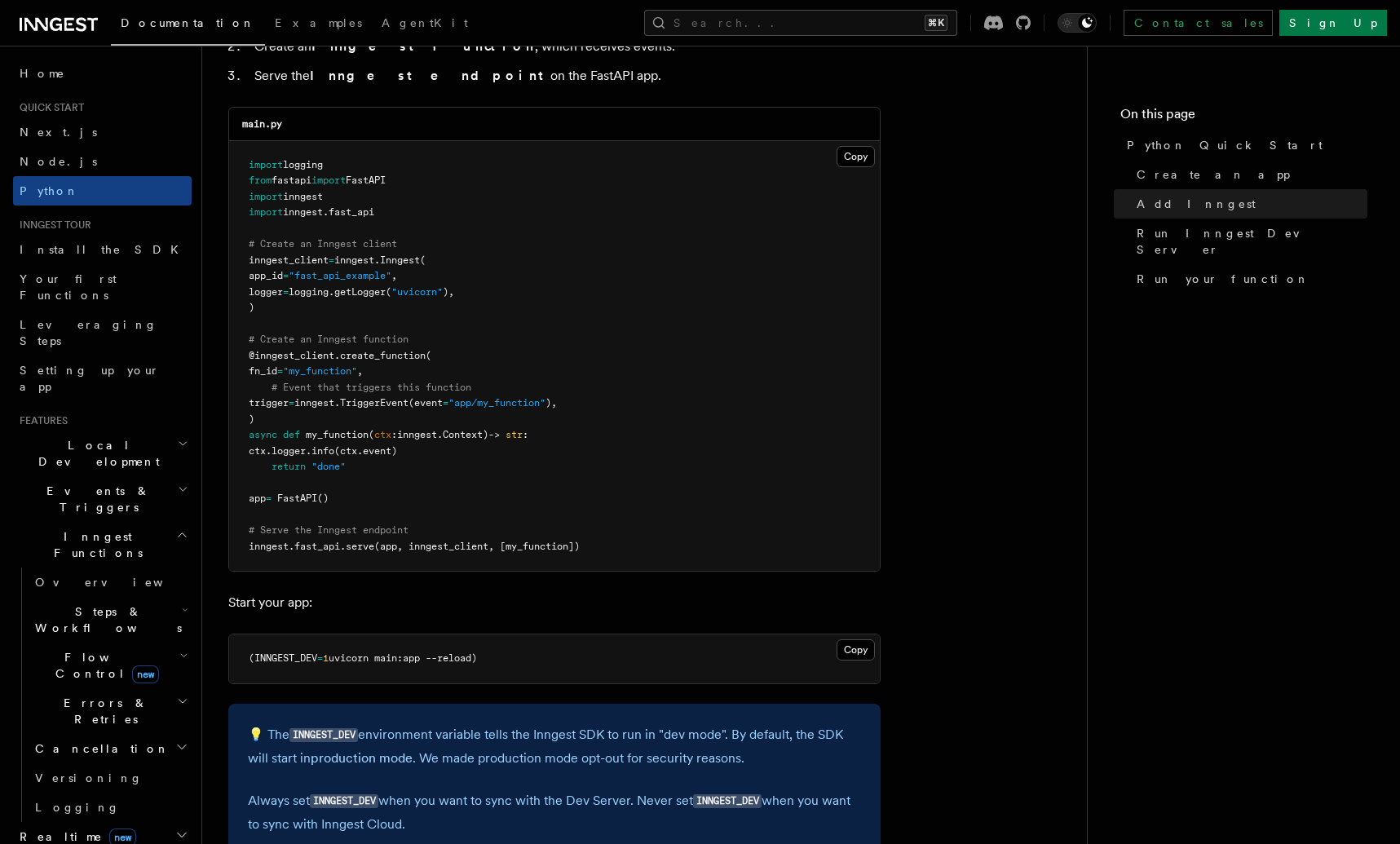 click on "str" at bounding box center [514, 435] 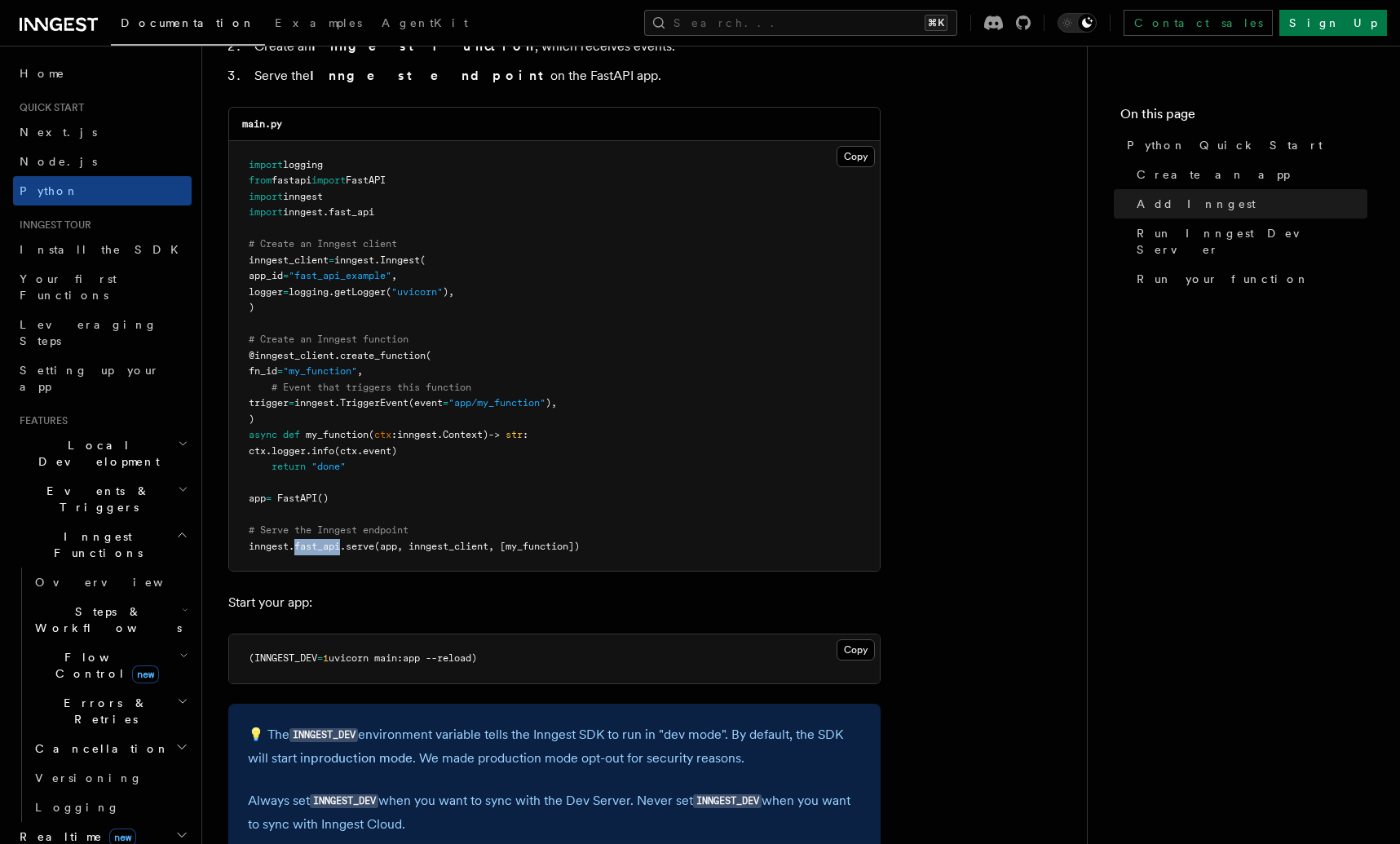 click on "fast_api" at bounding box center (317, 546) 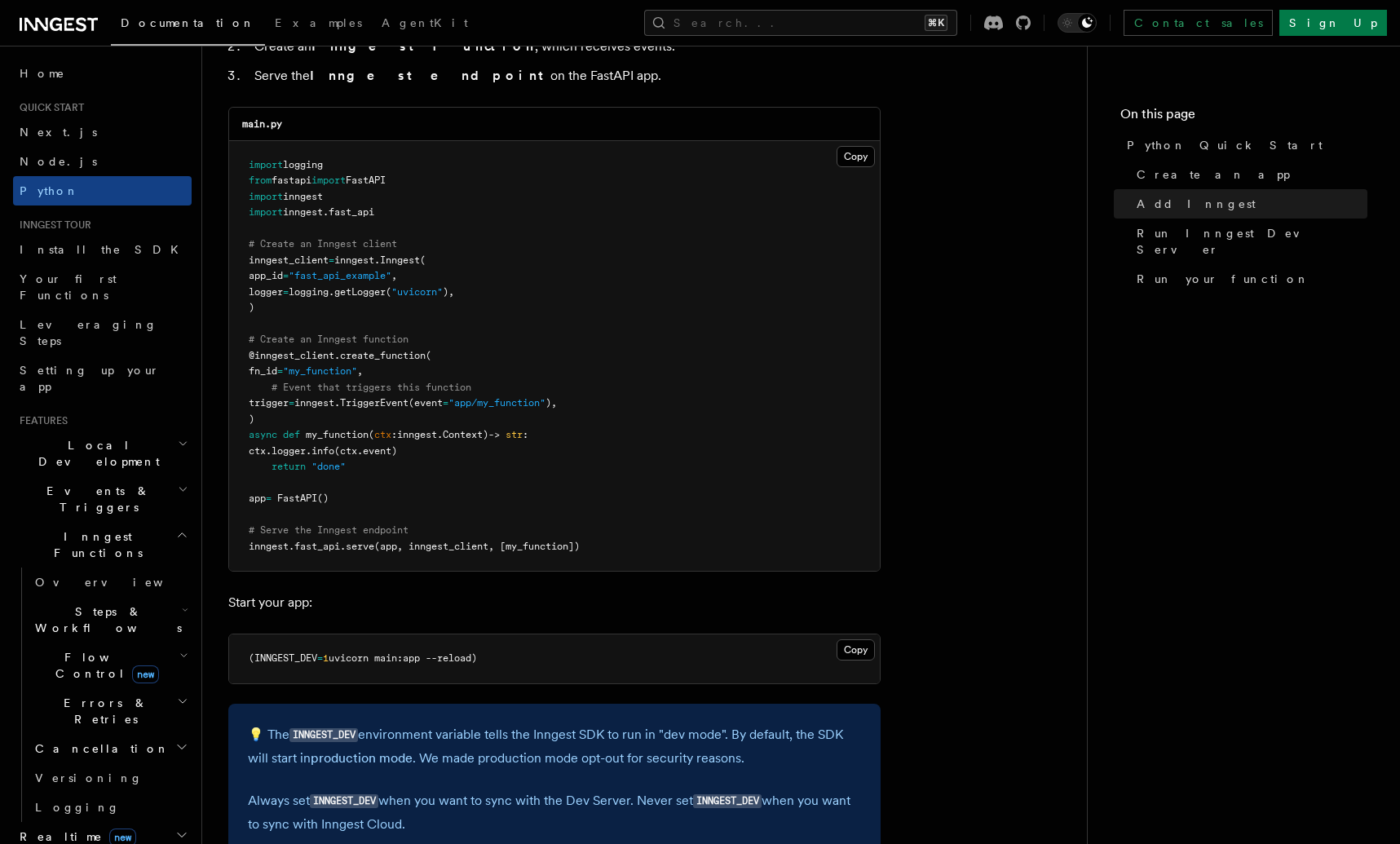 click on "serve" at bounding box center (360, 546) 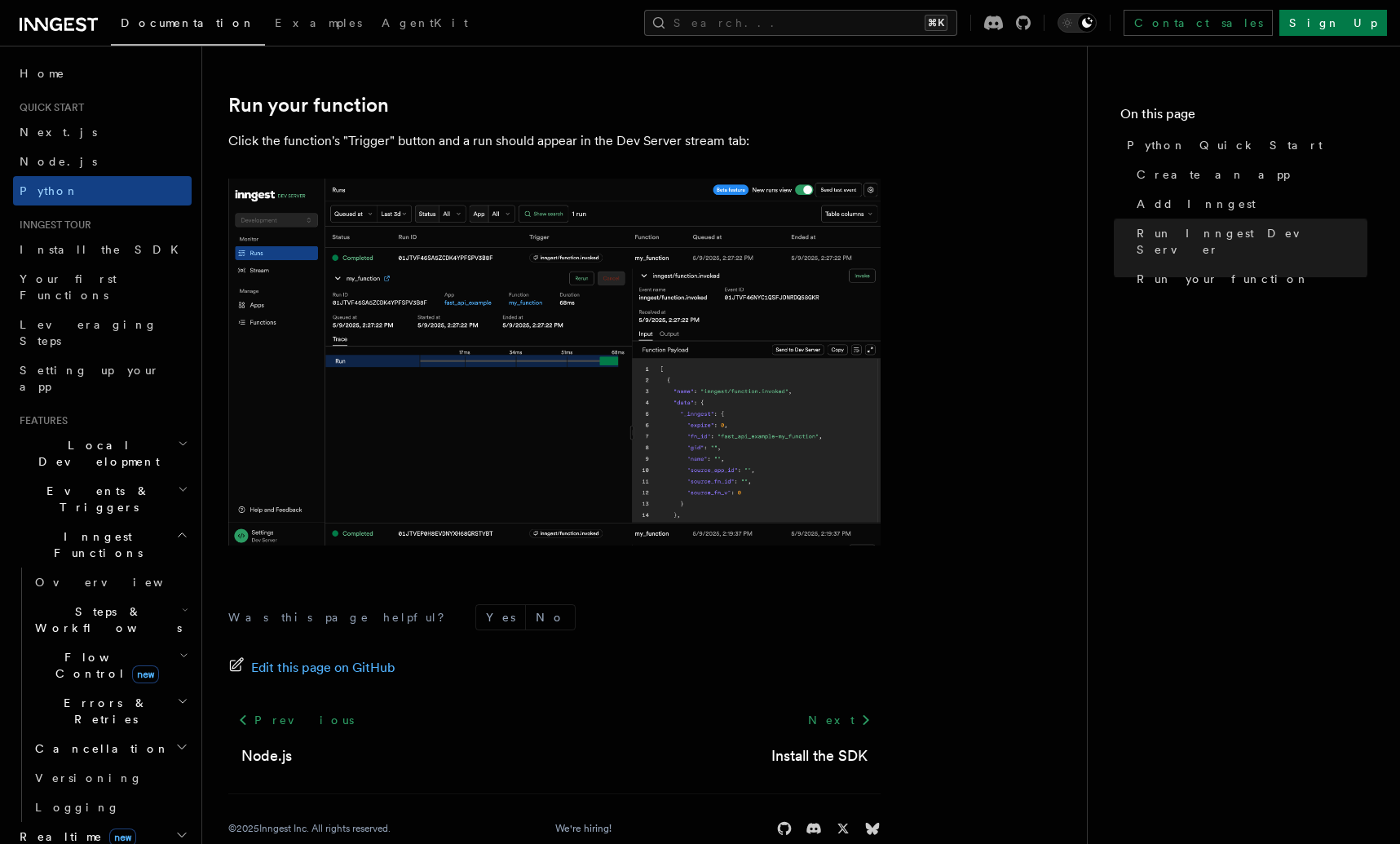 scroll, scrollTop: 3280, scrollLeft: 0, axis: vertical 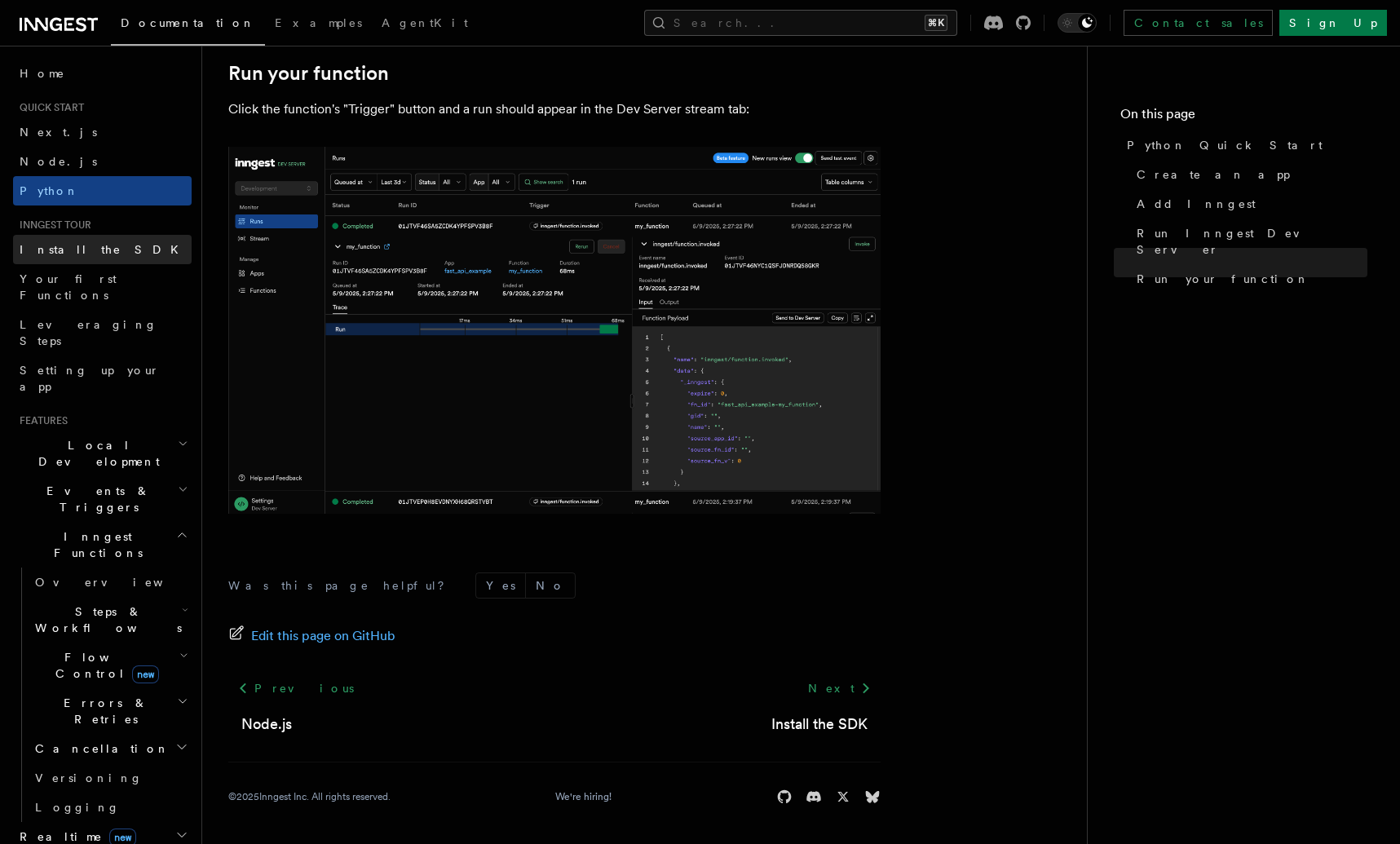 click on "Install the SDK" at bounding box center [104, 250] 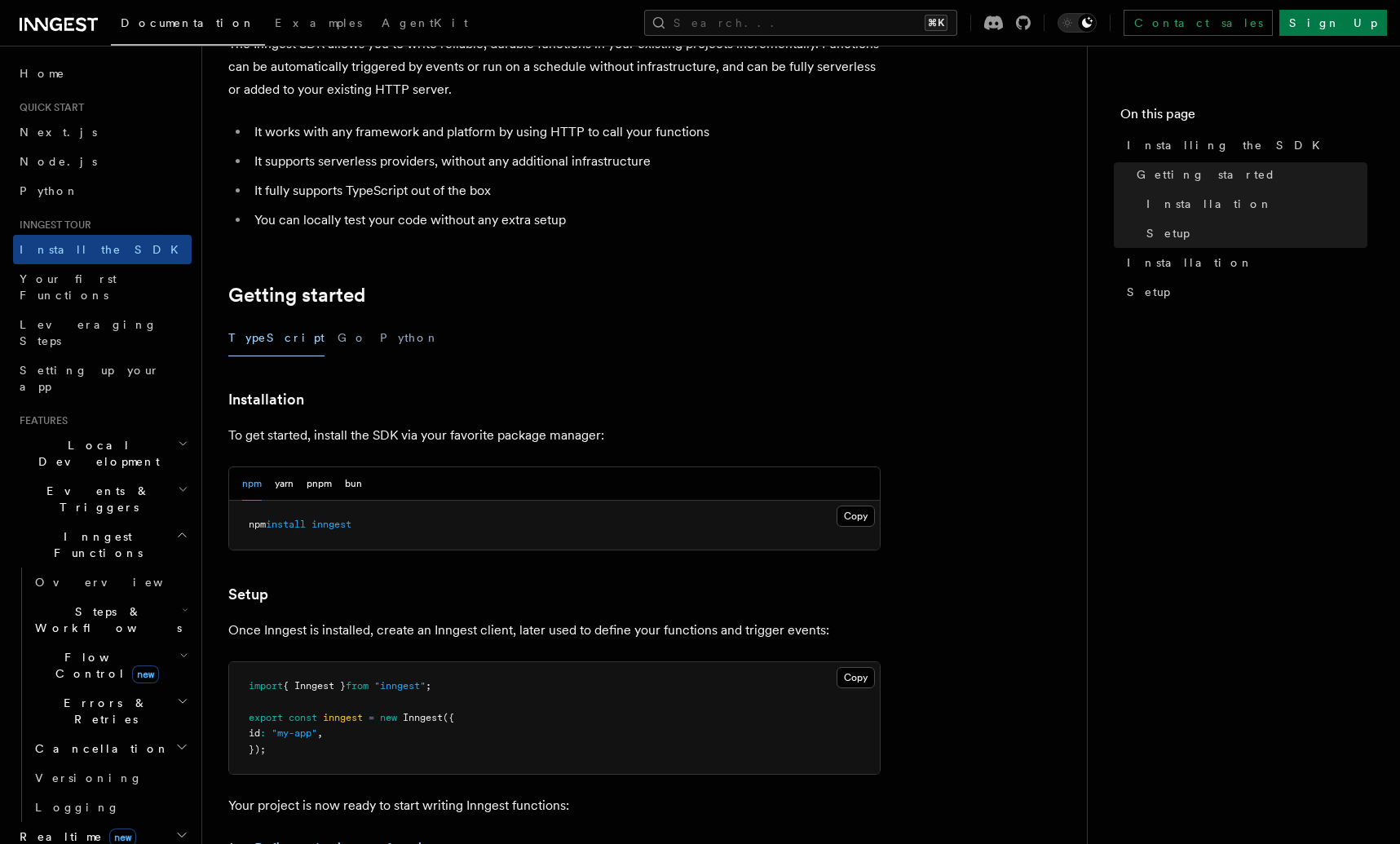 scroll, scrollTop: 82, scrollLeft: 0, axis: vertical 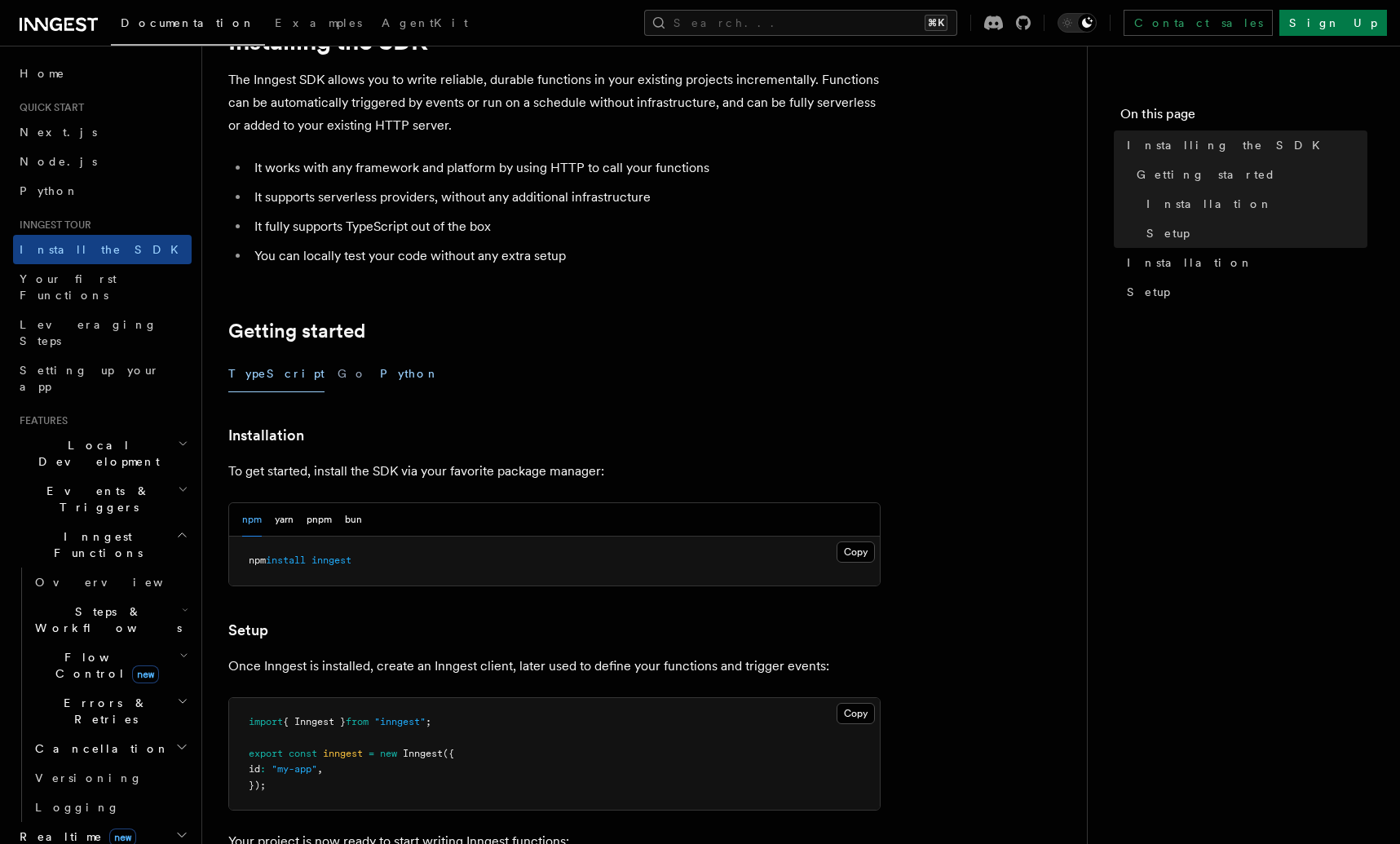 click on "Python" at bounding box center (409, 373) 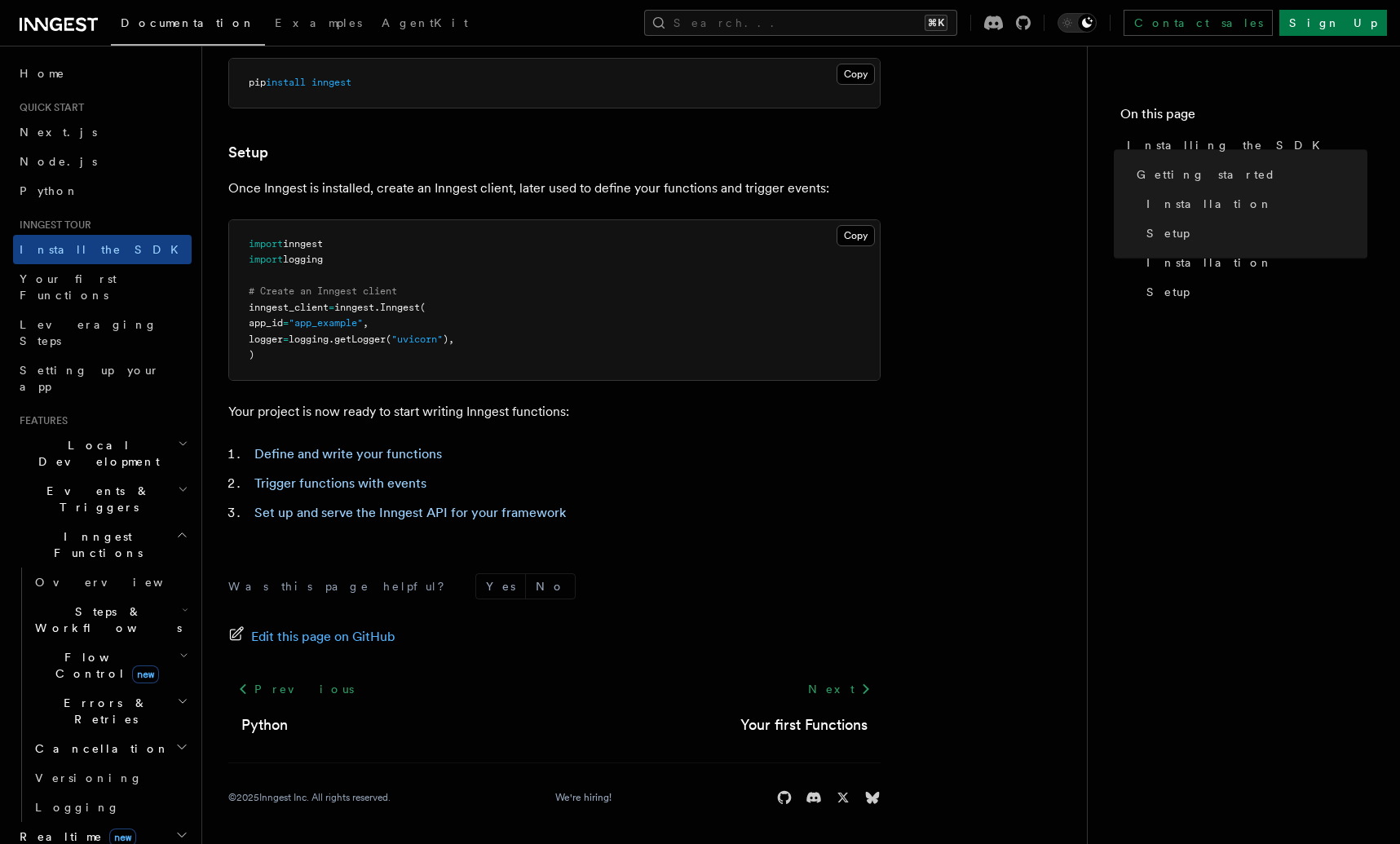 scroll, scrollTop: 528, scrollLeft: 0, axis: vertical 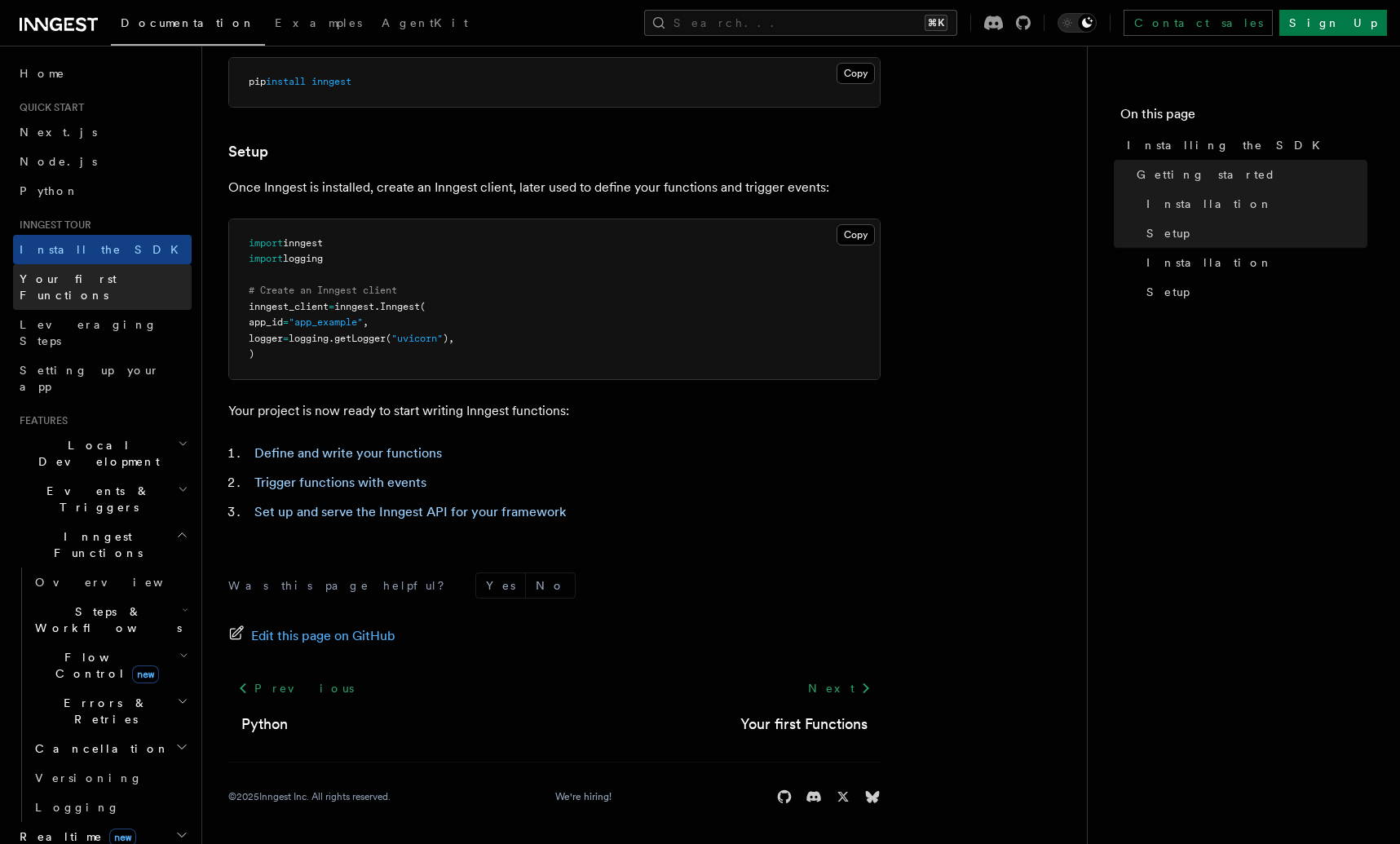 click on "Your first Functions" at bounding box center [68, 287] 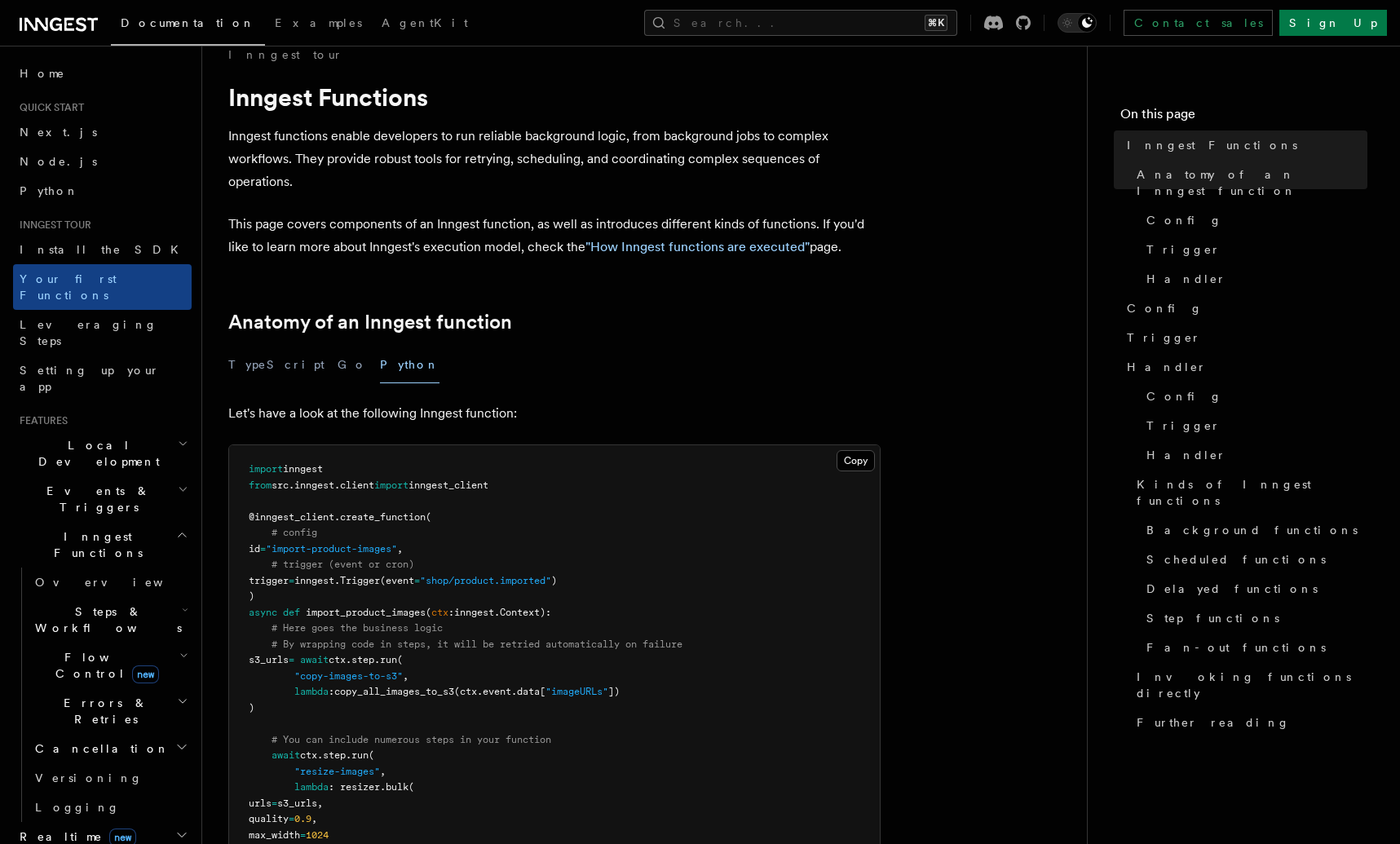 scroll, scrollTop: 294, scrollLeft: 0, axis: vertical 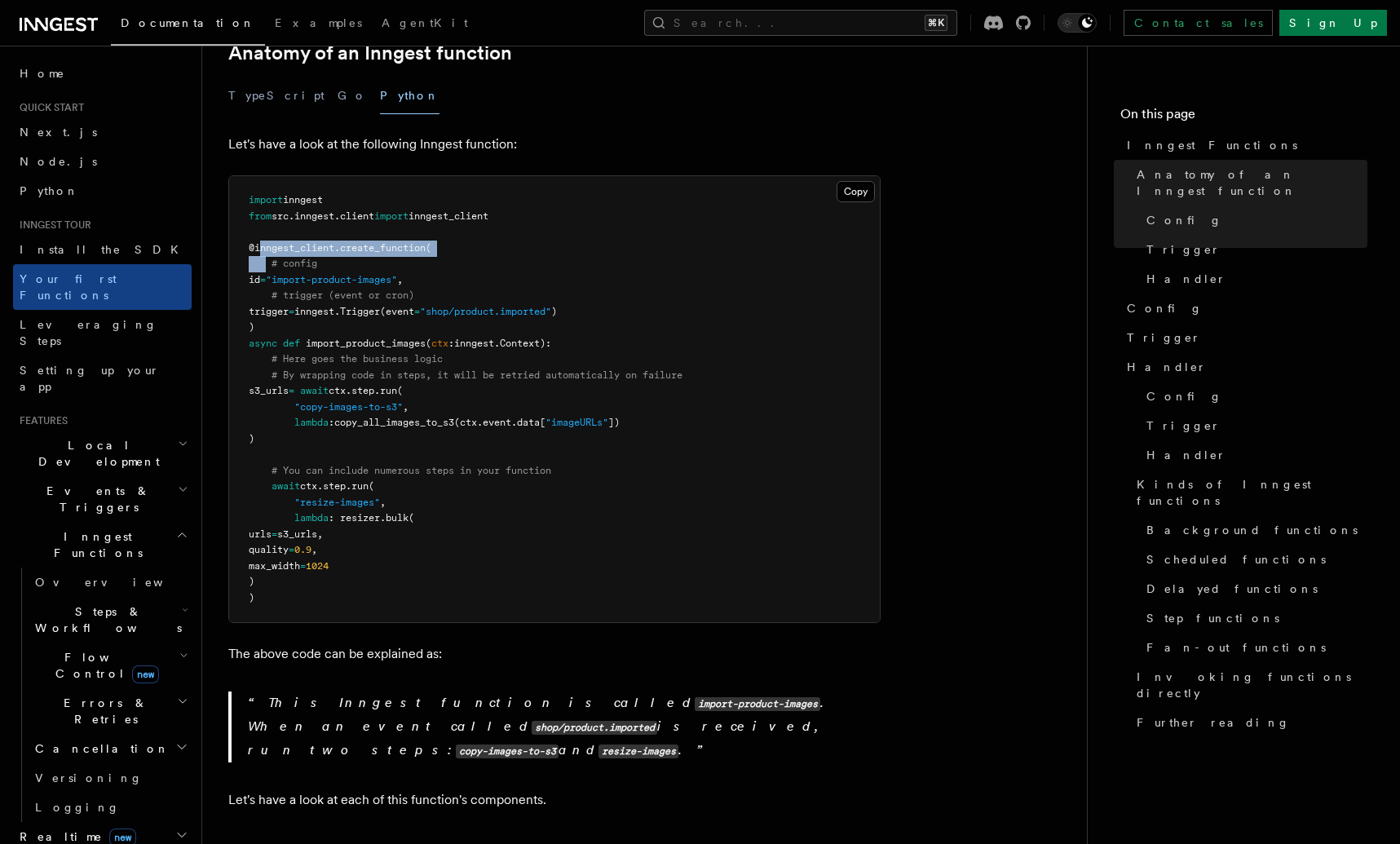 drag, startPoint x: 259, startPoint y: 253, endPoint x: 271, endPoint y: 280, distance: 29.546573 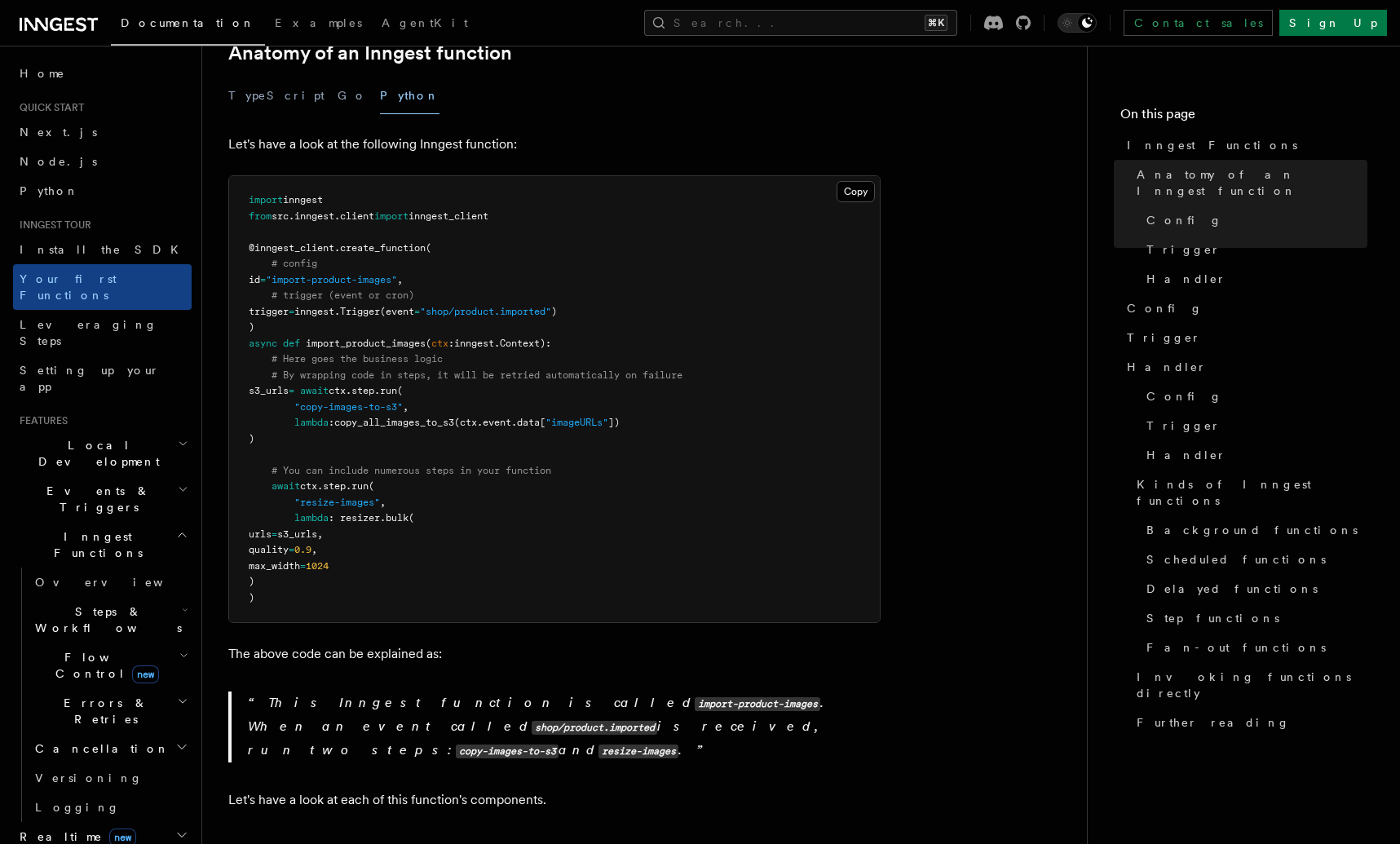 click on ""import-product-images"" at bounding box center [331, 280] 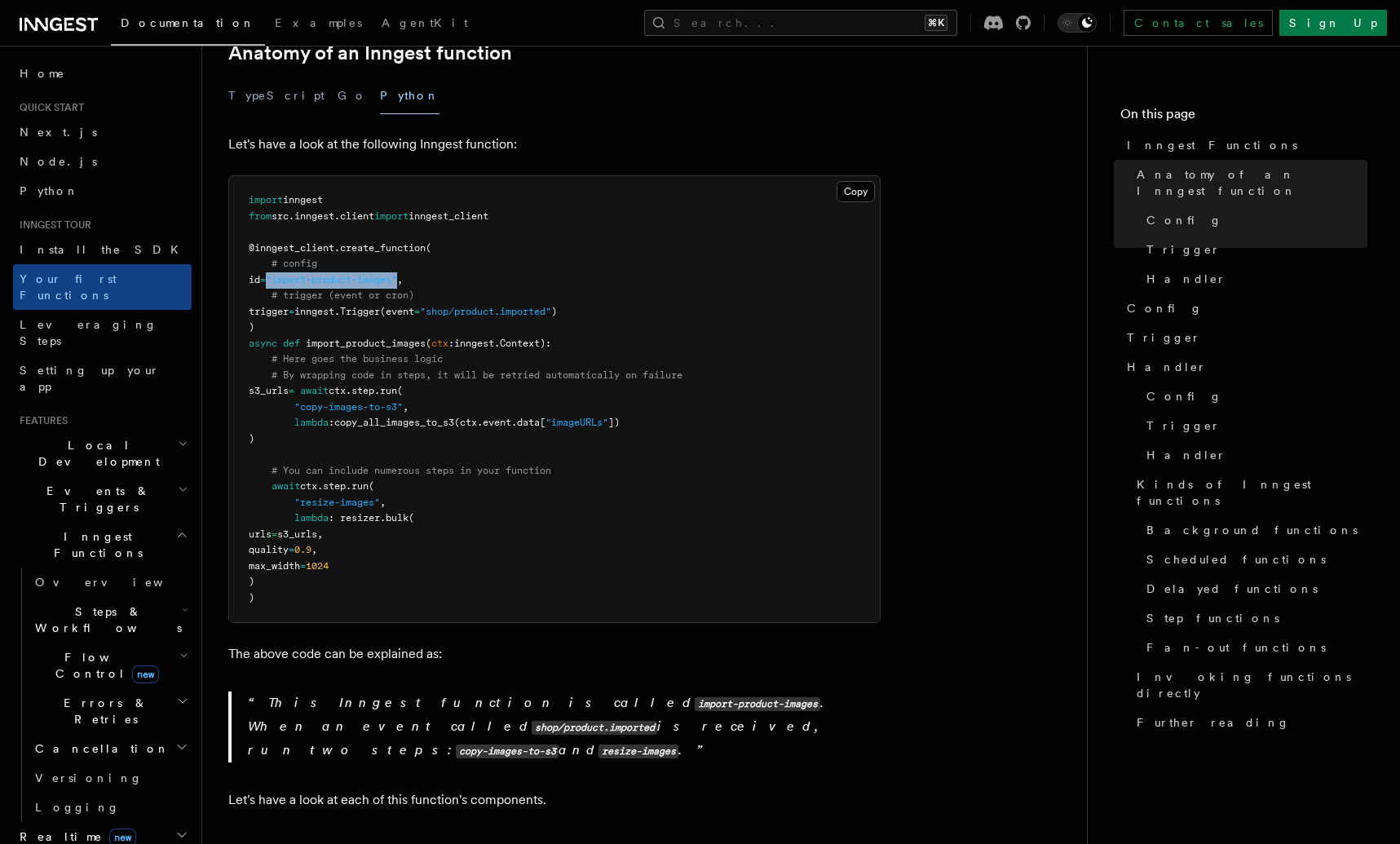 drag, startPoint x: 295, startPoint y: 280, endPoint x: 422, endPoint y: 277, distance: 127.03543 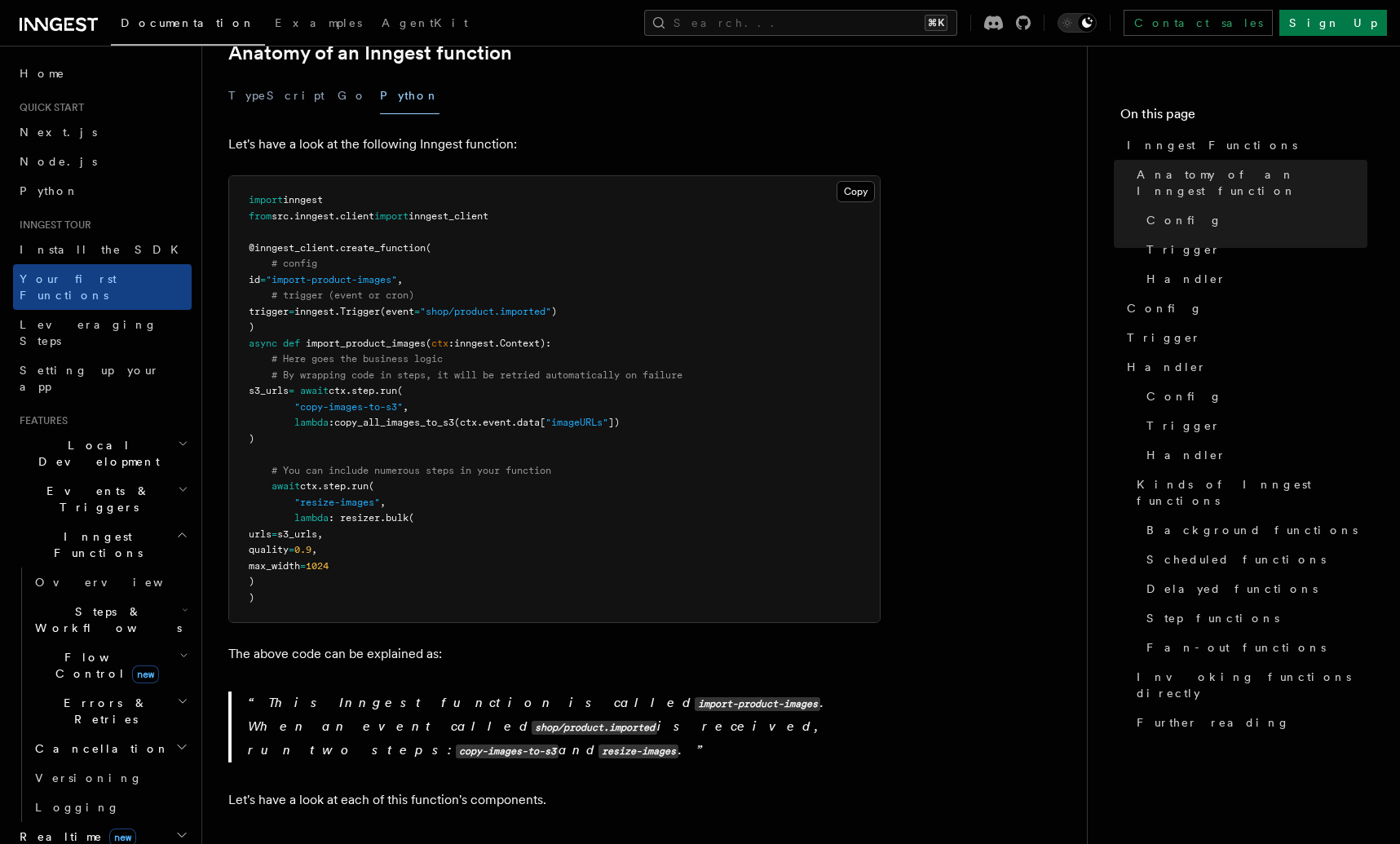 drag, startPoint x: 323, startPoint y: 312, endPoint x: 624, endPoint y: 311, distance: 301.00166 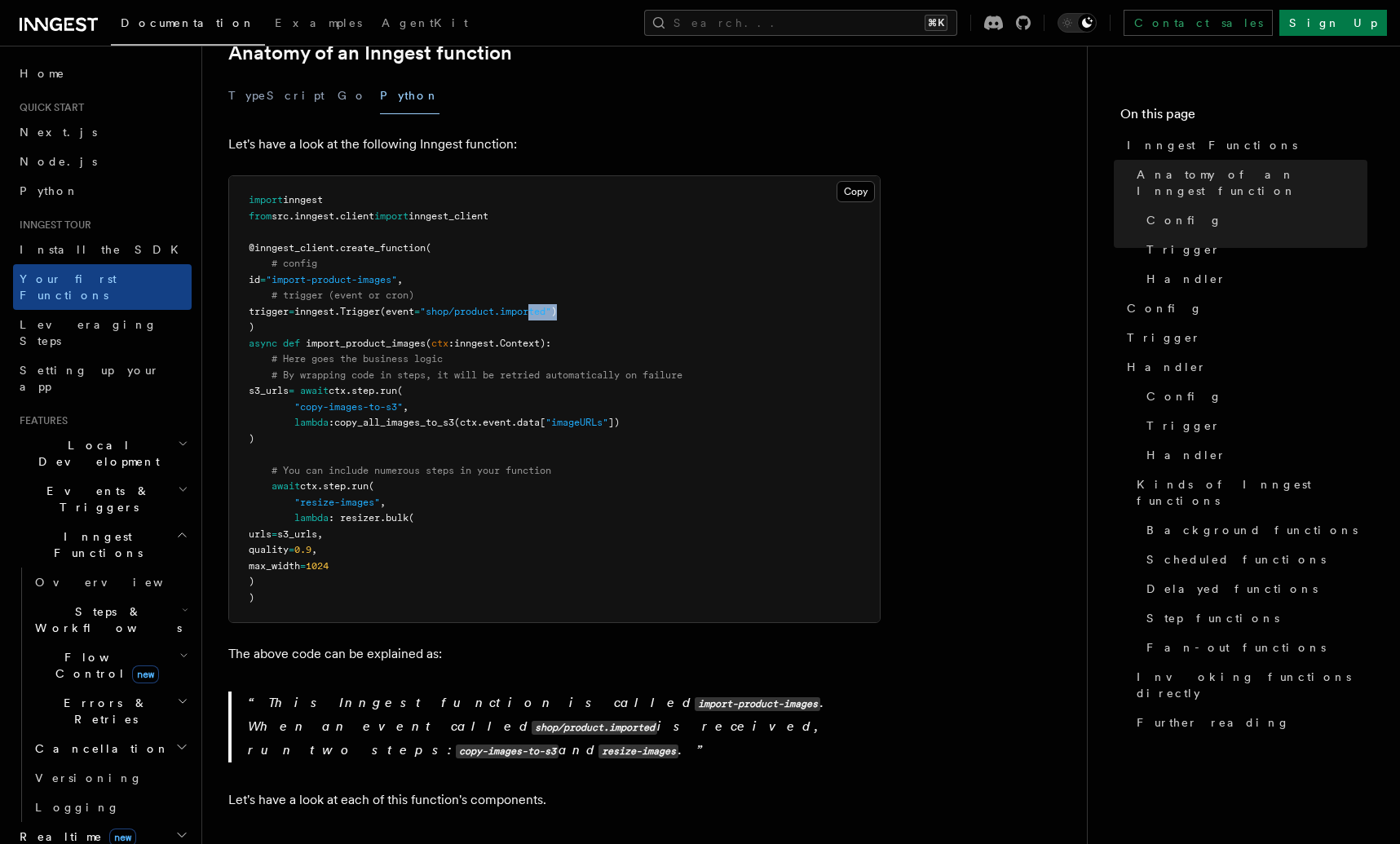 drag, startPoint x: 577, startPoint y: 310, endPoint x: 466, endPoint y: 314, distance: 111.07205 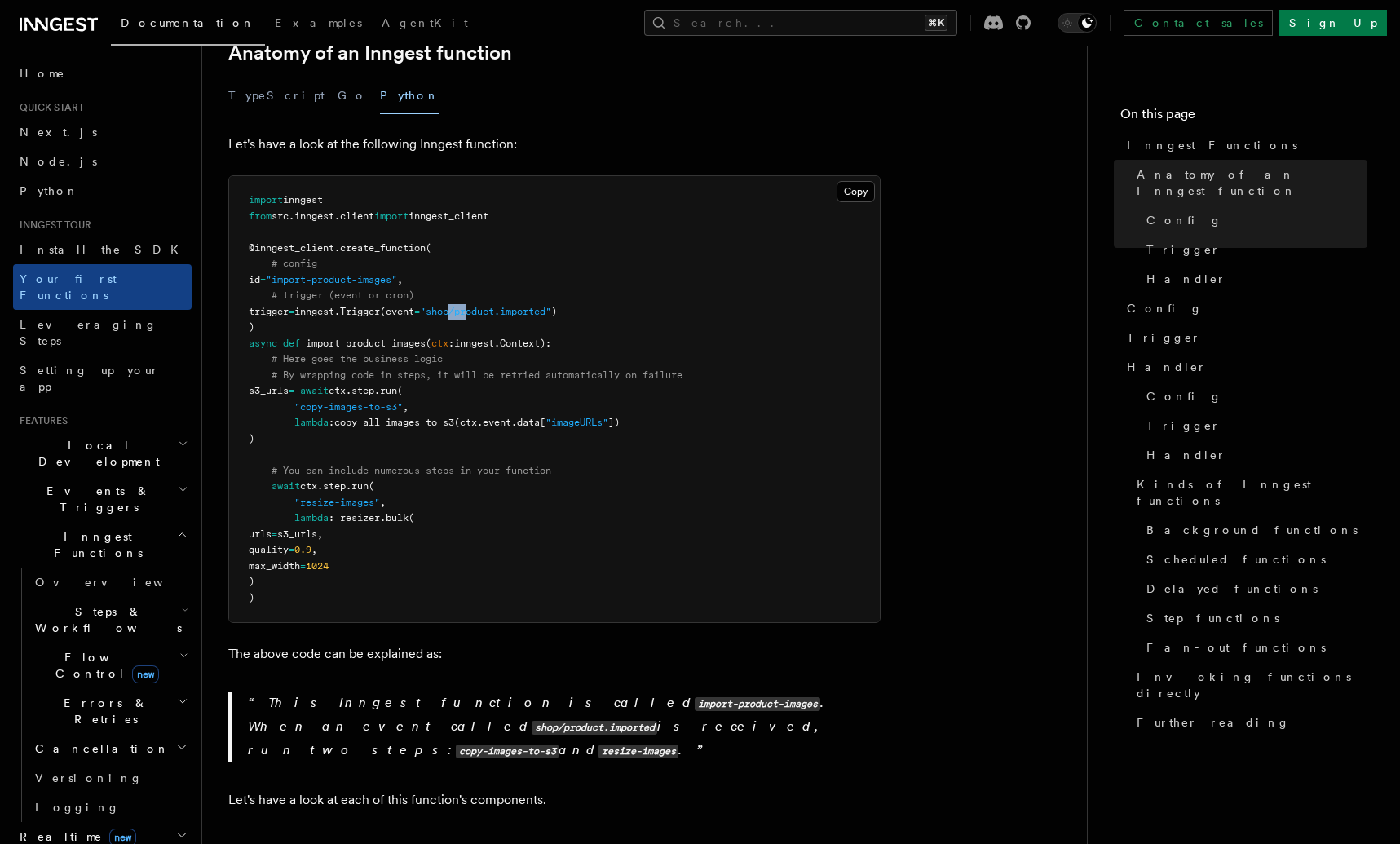 click on ""shop/product.imported"" at bounding box center [485, 312] 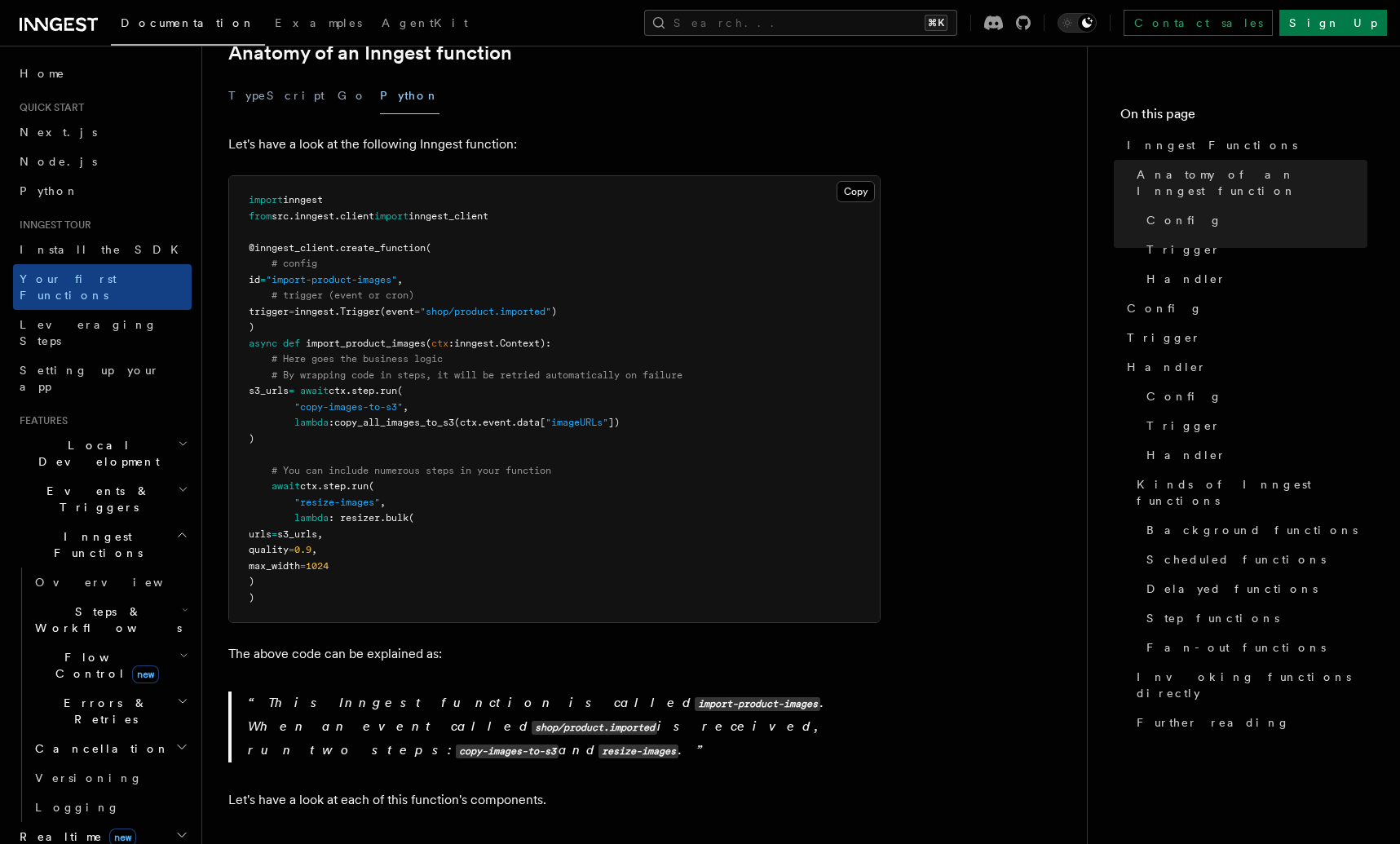 click on "Trigger" at bounding box center [360, 312] 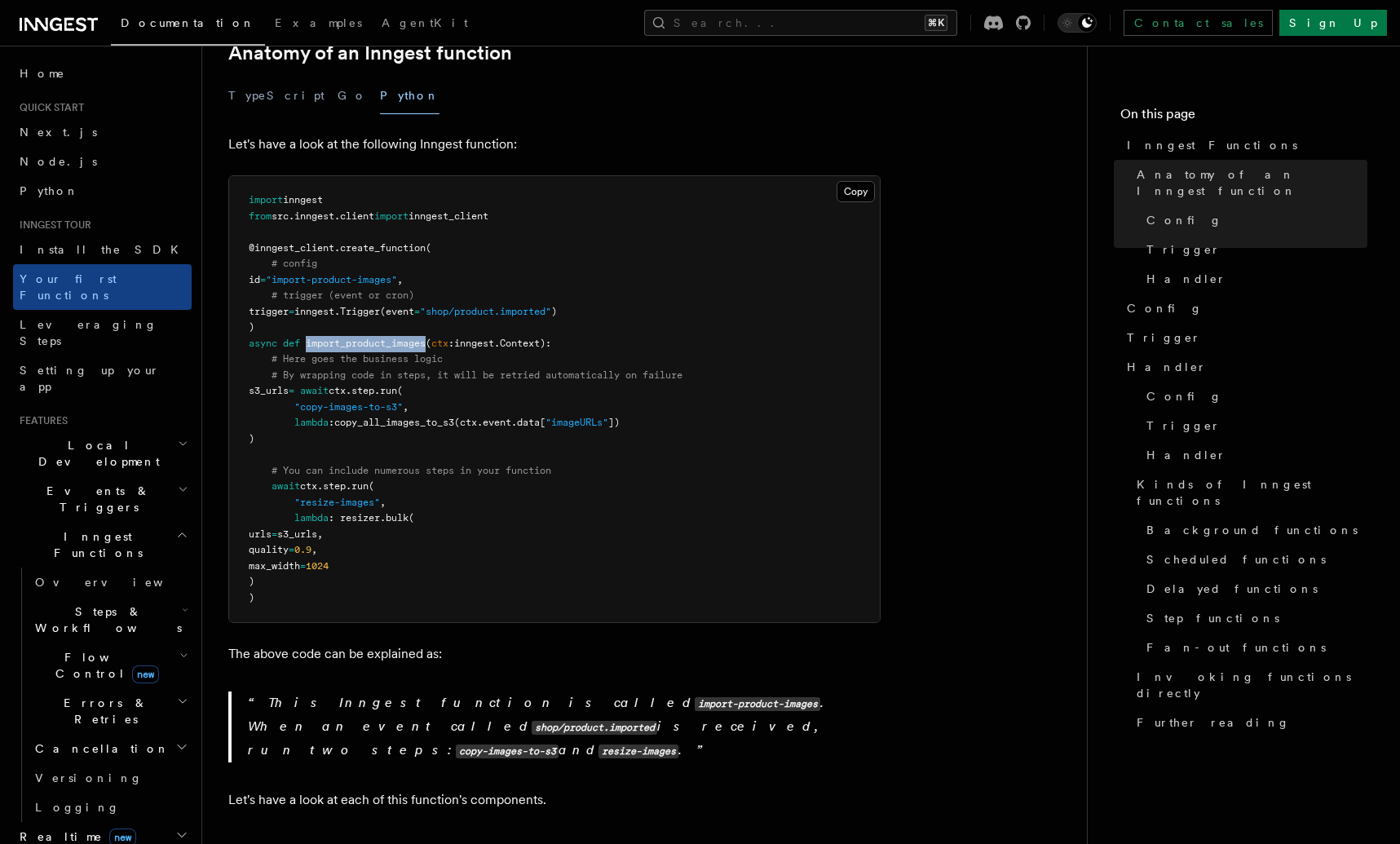 click on "import_product_images" at bounding box center [365, 343] 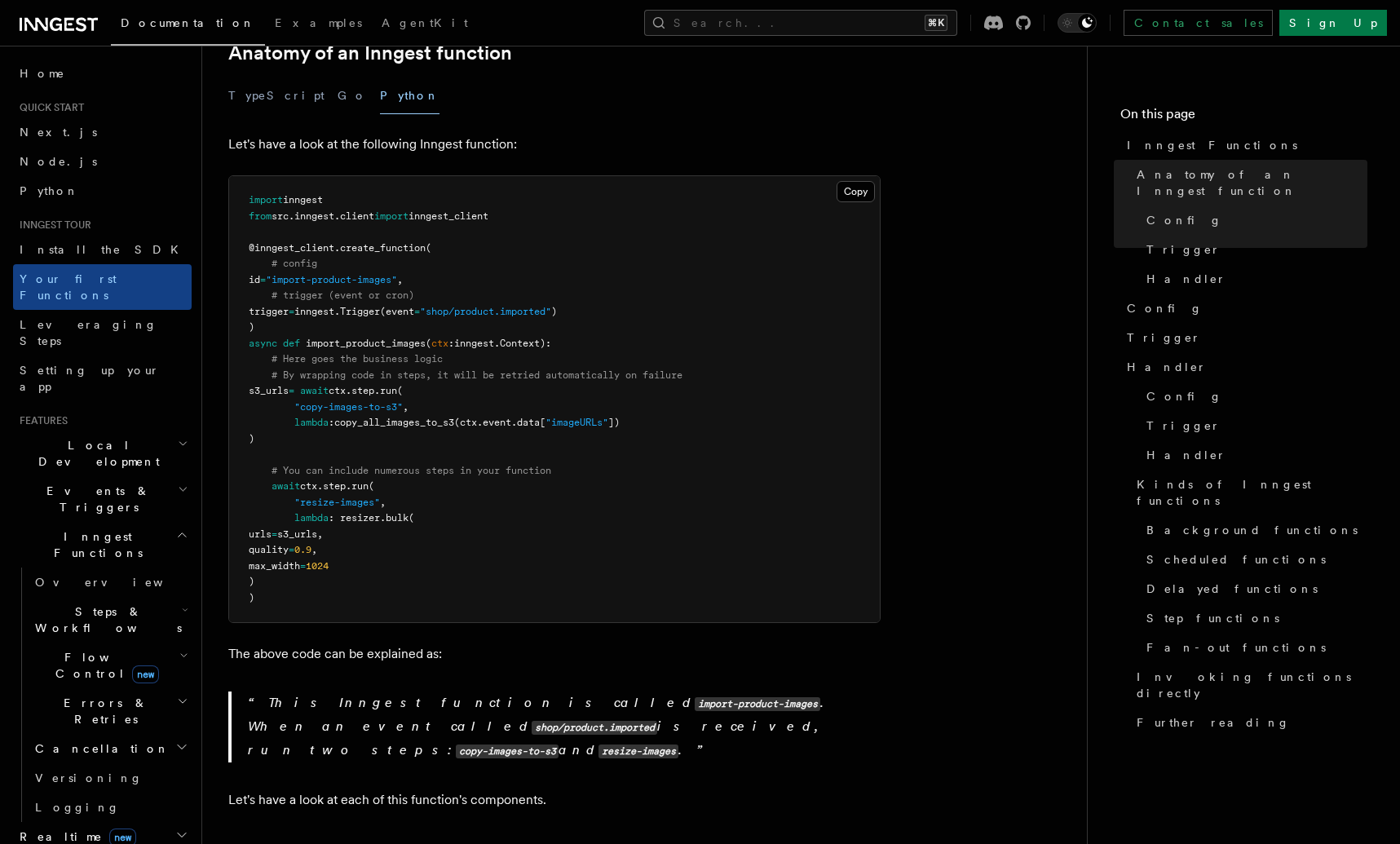 click on "step" at bounding box center [363, 391] 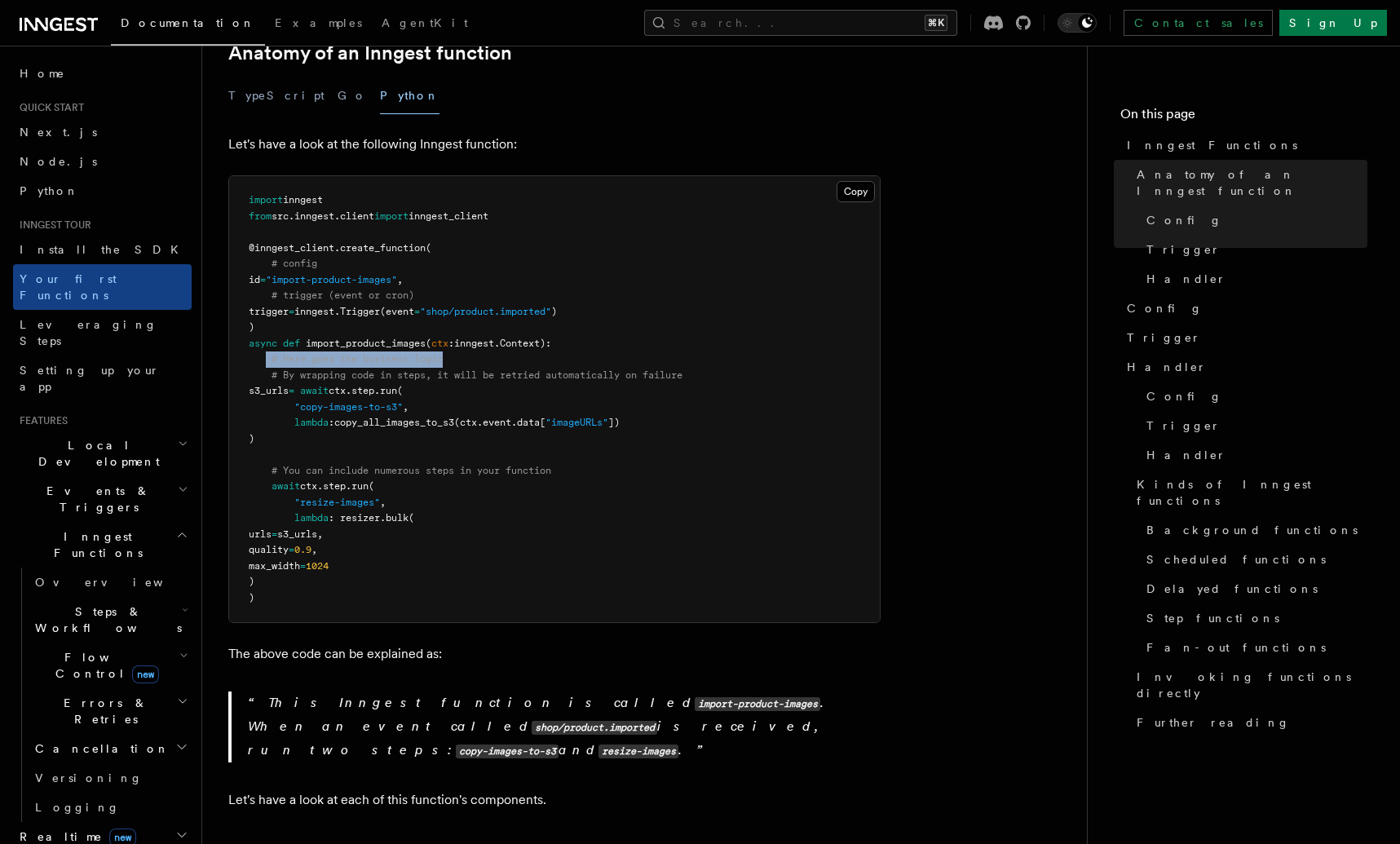 drag, startPoint x: 290, startPoint y: 363, endPoint x: 488, endPoint y: 364, distance: 198.00253 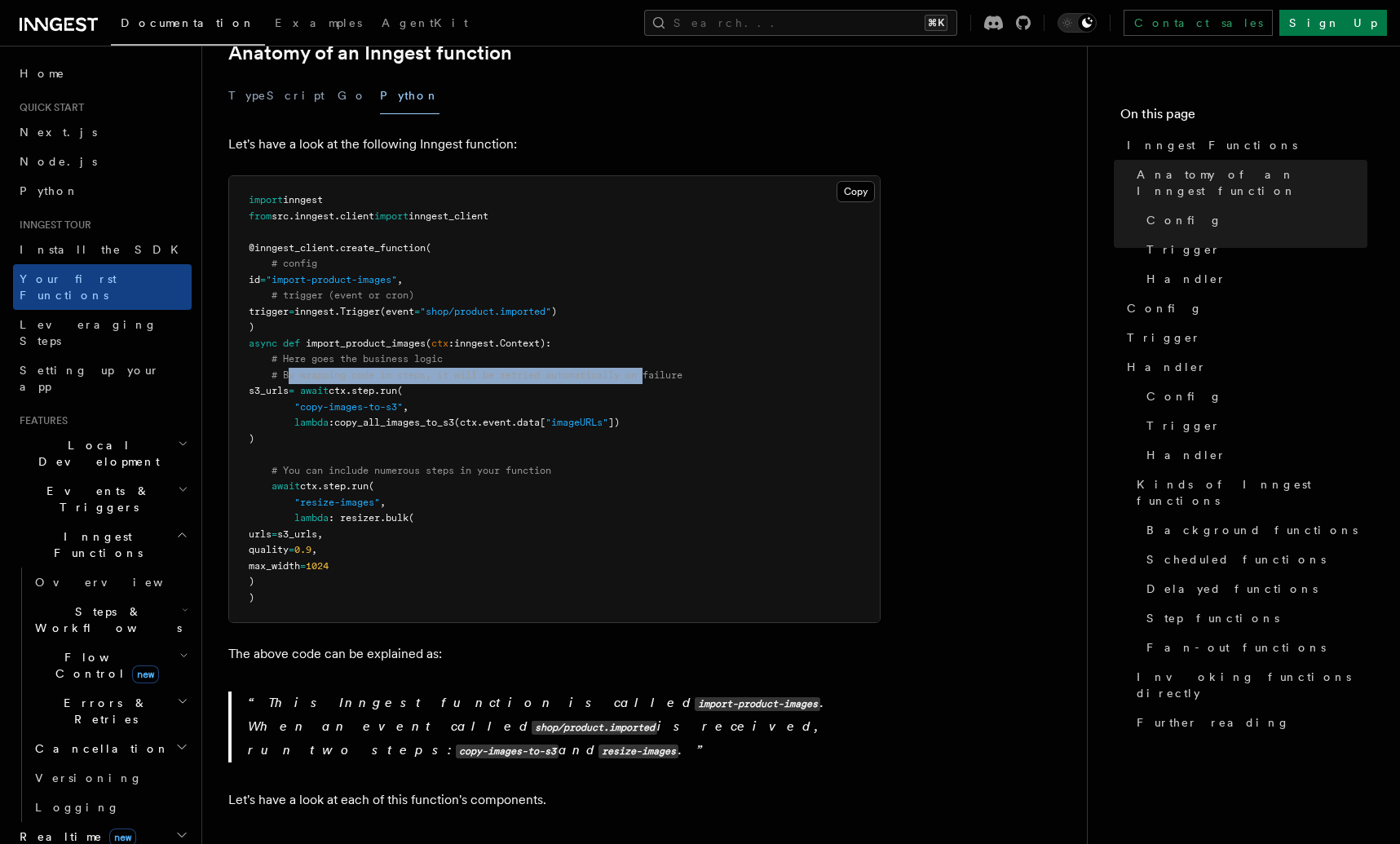 drag, startPoint x: 295, startPoint y: 380, endPoint x: 652, endPoint y: 379, distance: 357.0014 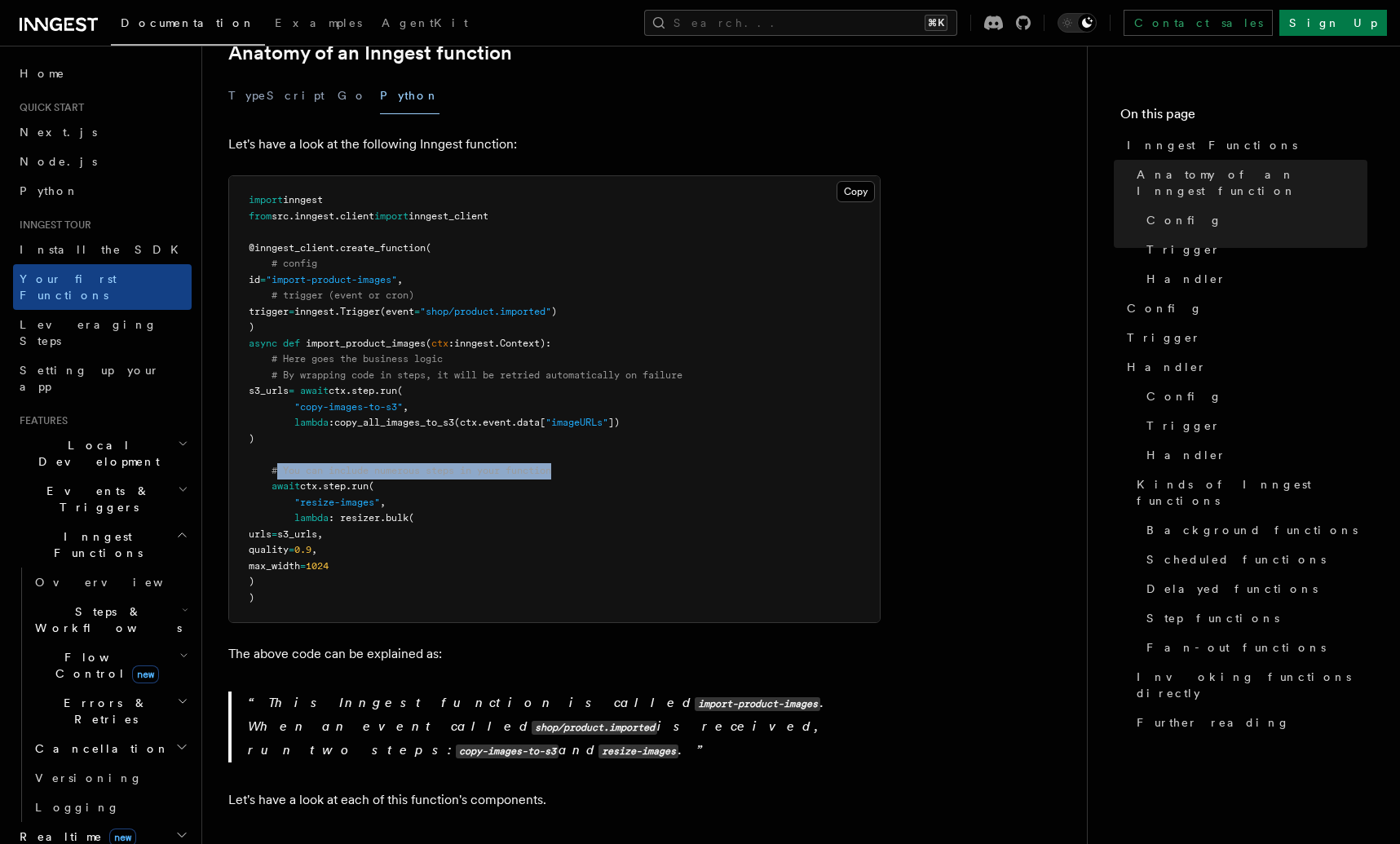 drag, startPoint x: 302, startPoint y: 478, endPoint x: 593, endPoint y: 475, distance: 291.0155 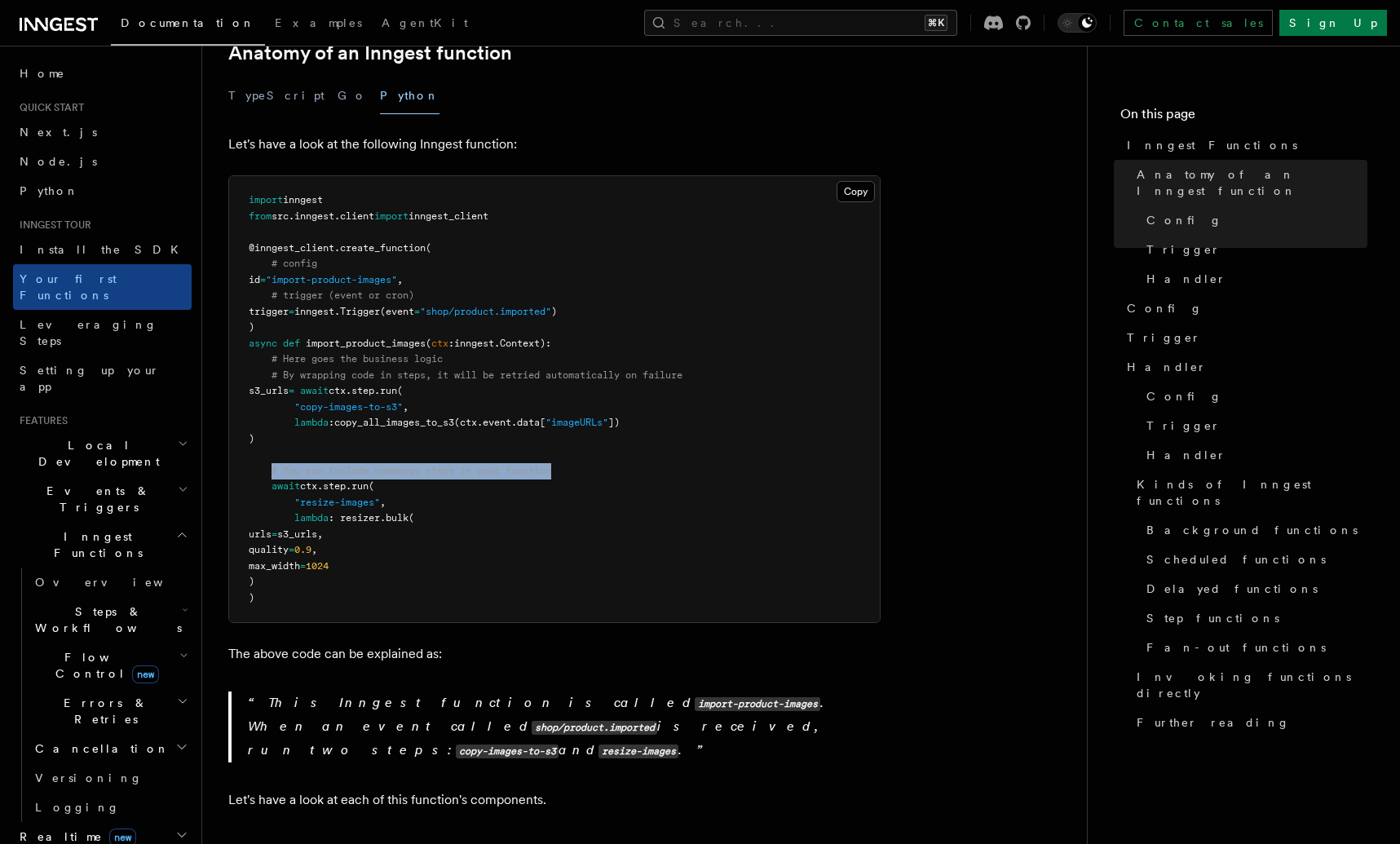 drag, startPoint x: 580, startPoint y: 470, endPoint x: 271, endPoint y: 471, distance: 309.0016 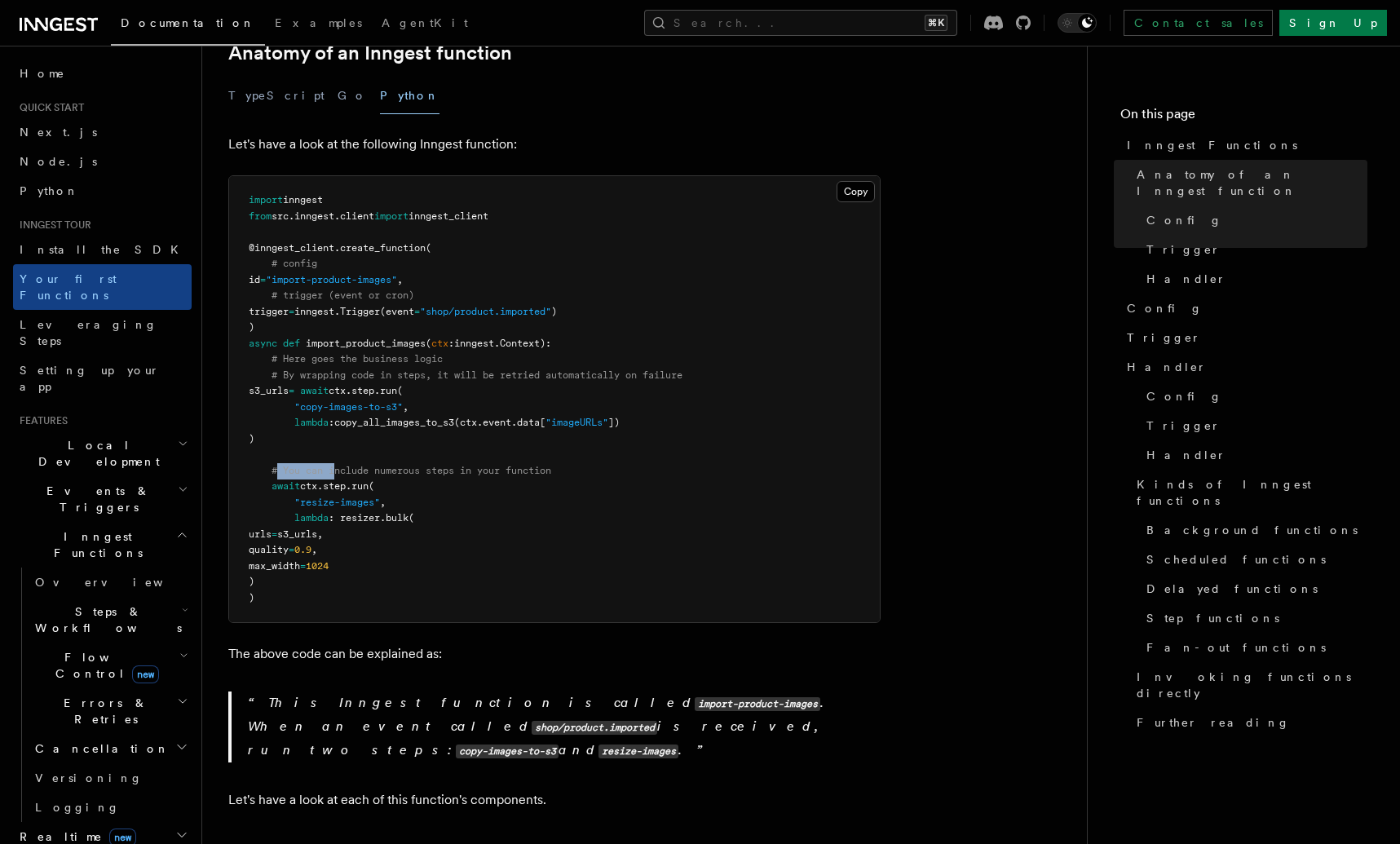 drag, startPoint x: 276, startPoint y: 473, endPoint x: 453, endPoint y: 469, distance: 177.0452 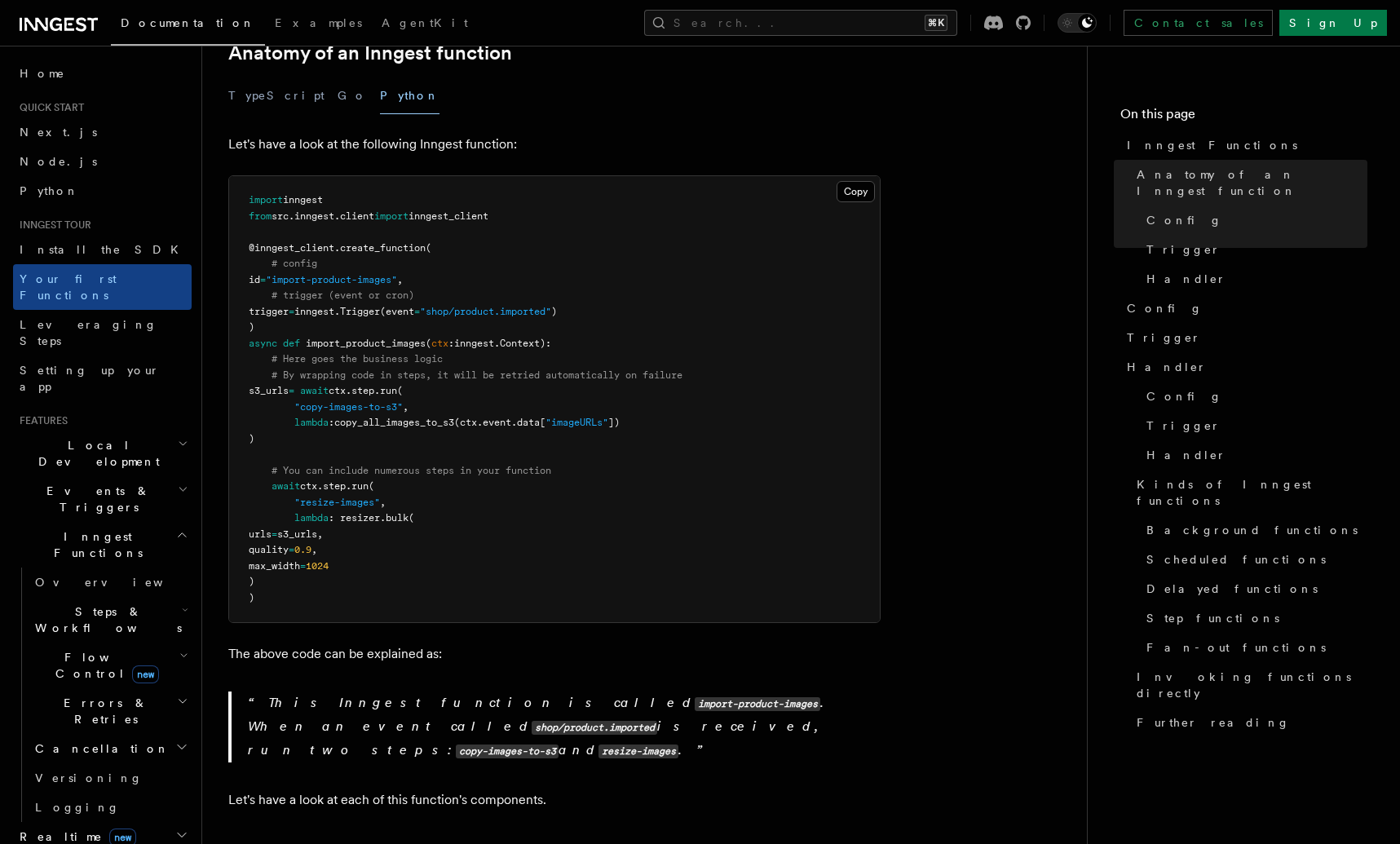 click on ""resize-images"" at bounding box center (337, 502) 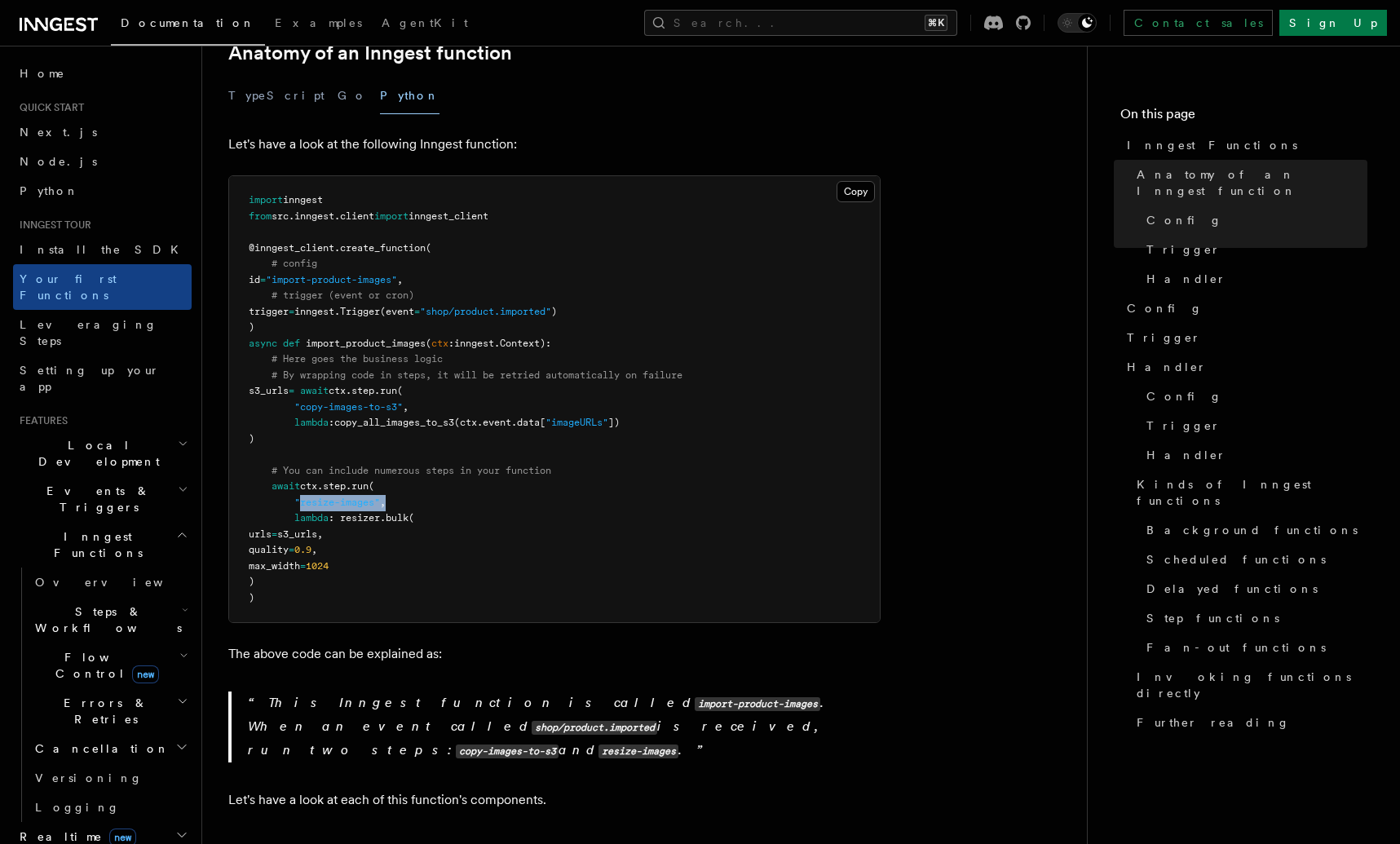 drag, startPoint x: 380, startPoint y: 504, endPoint x: 411, endPoint y: 505, distance: 31.016125 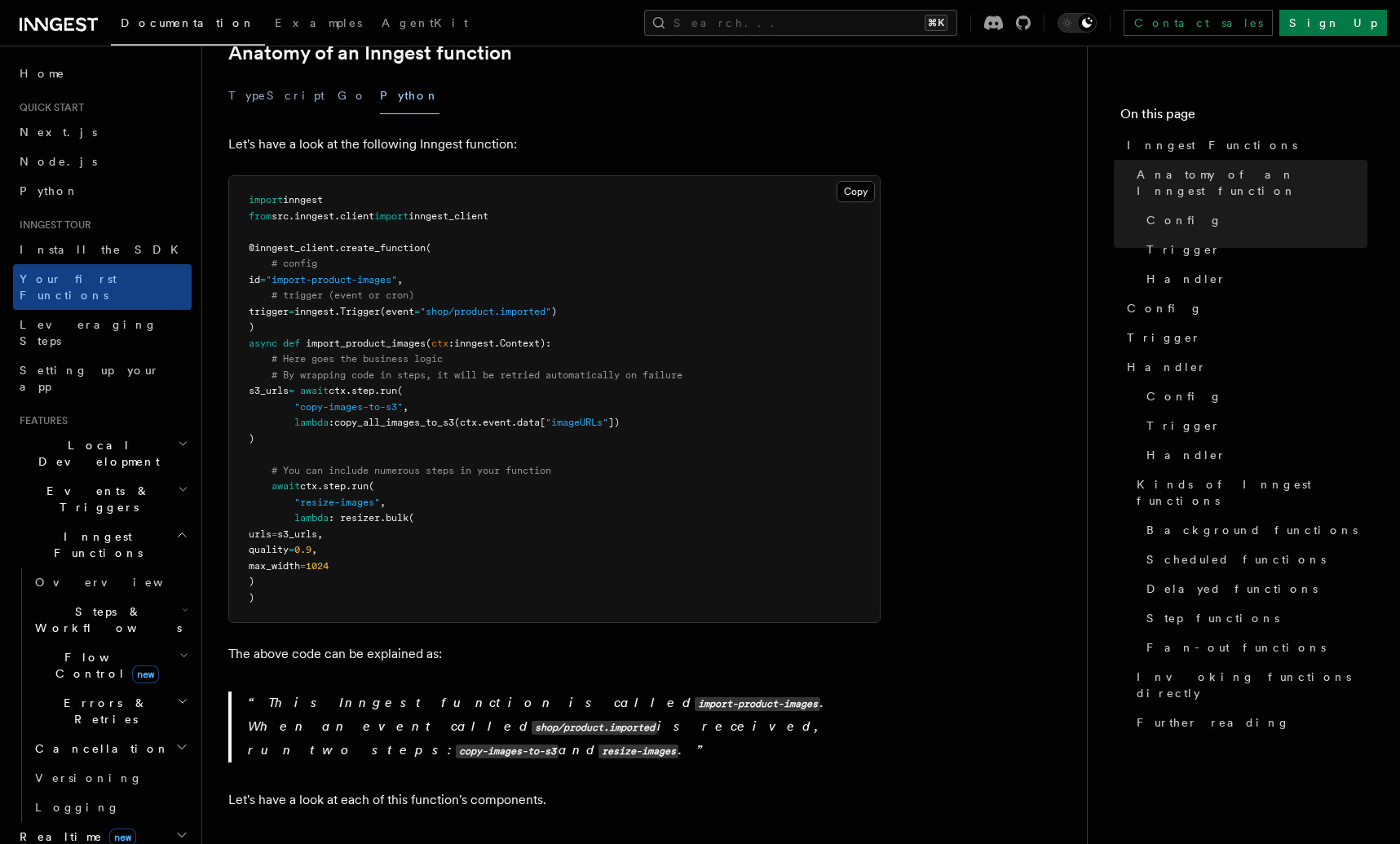 click on "bulk" at bounding box center (397, 518) 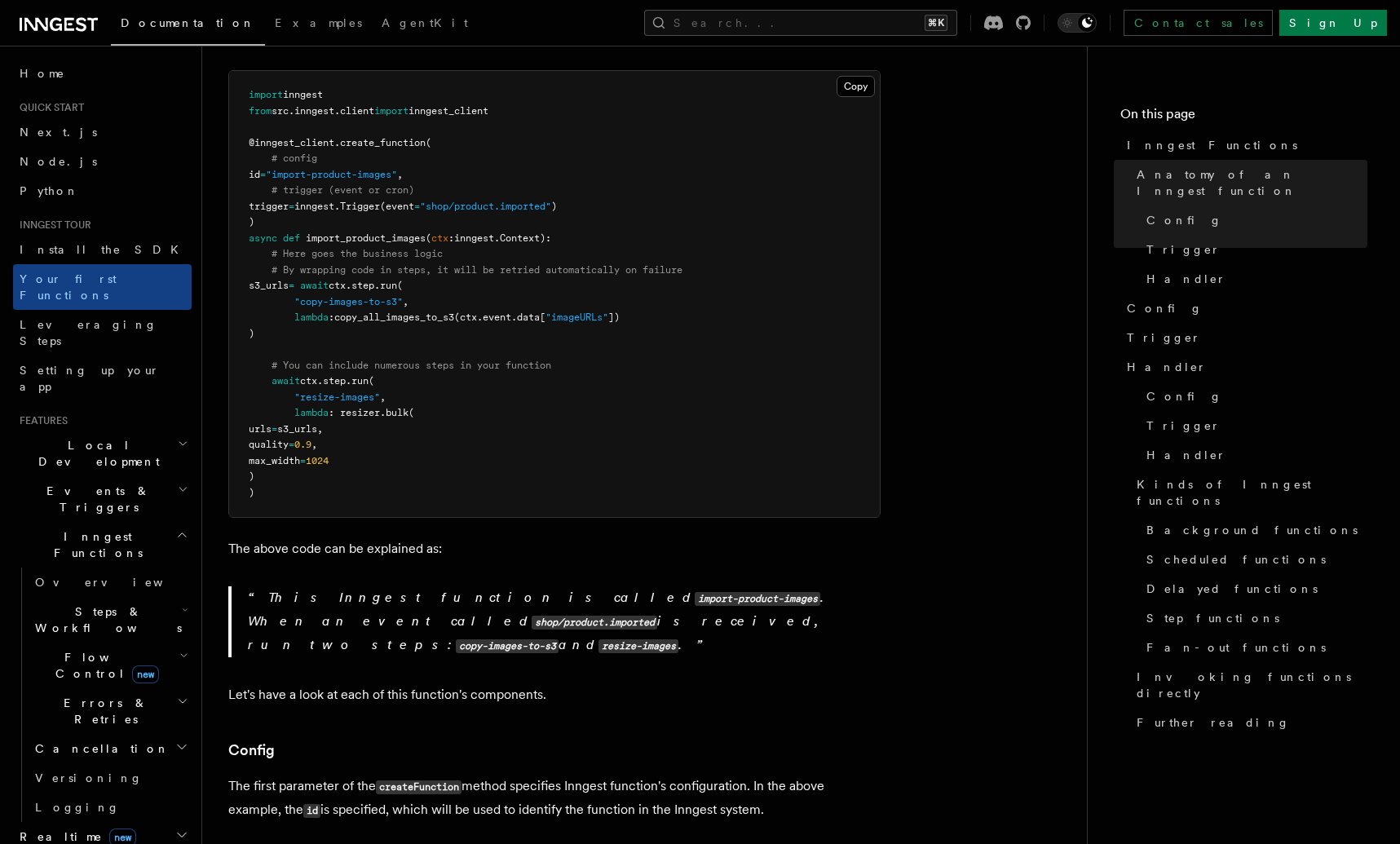 scroll, scrollTop: 397, scrollLeft: 0, axis: vertical 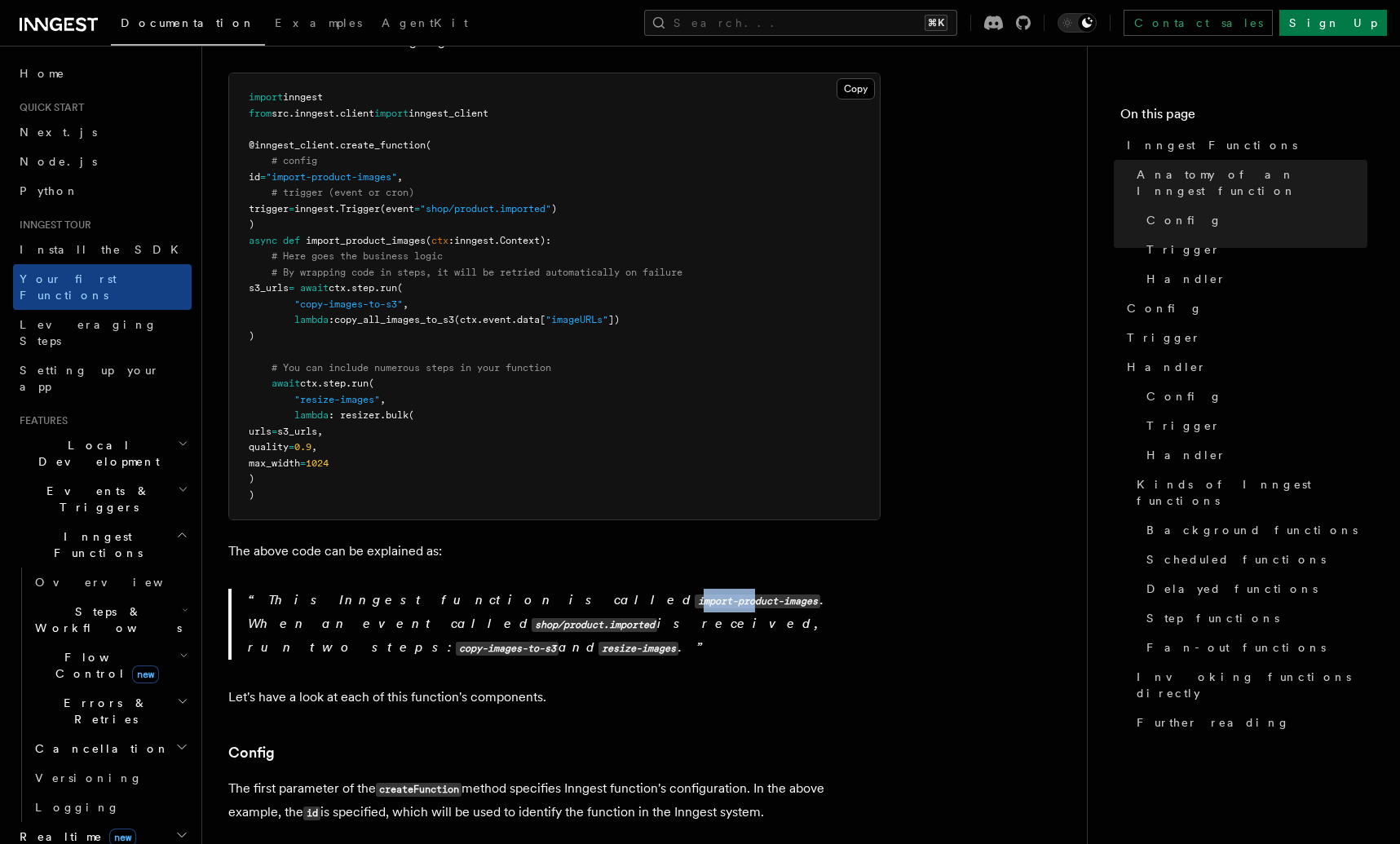 drag, startPoint x: 466, startPoint y: 605, endPoint x: 535, endPoint y: 605, distance: 69 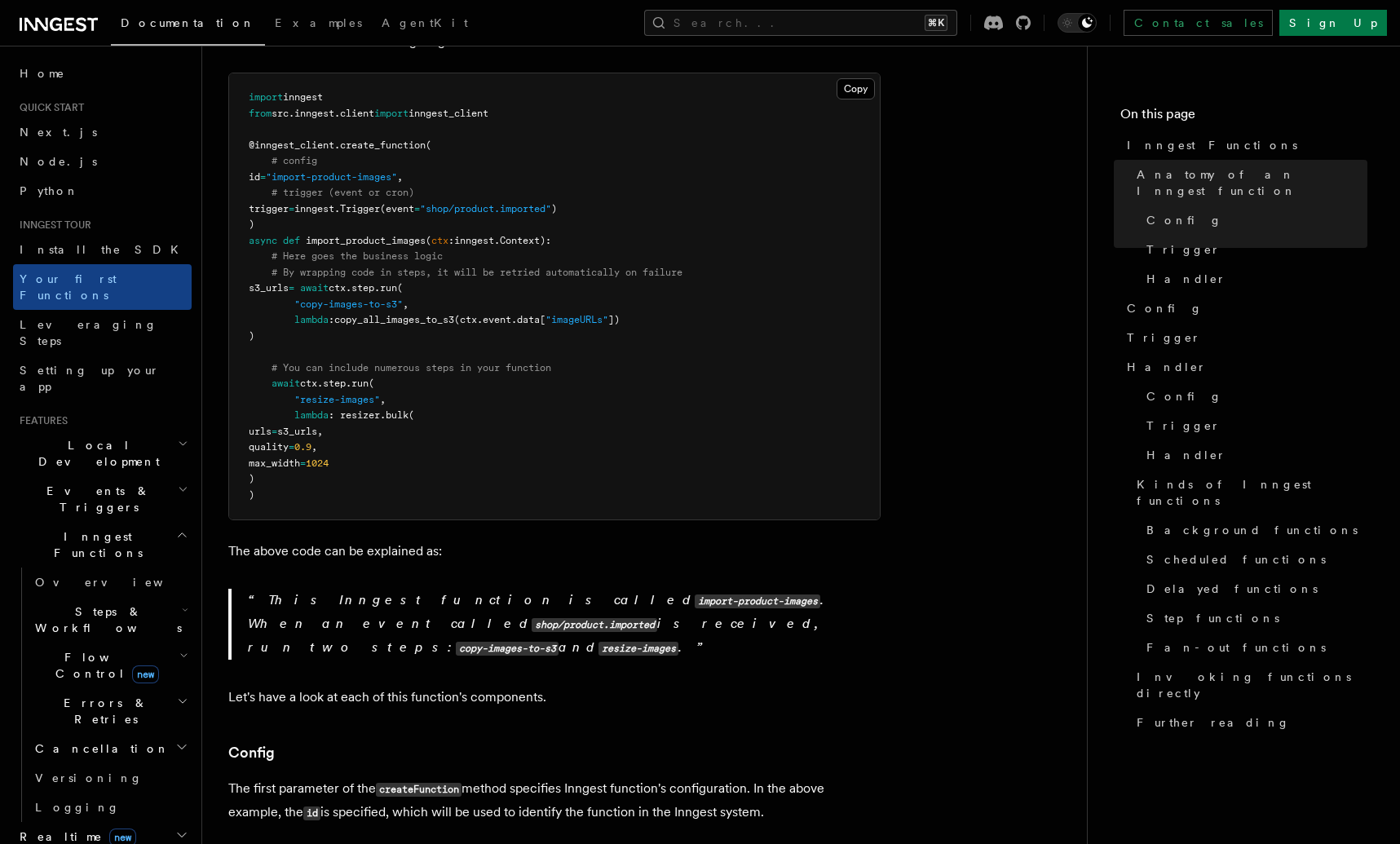click on "import-product-images" at bounding box center [757, 601] 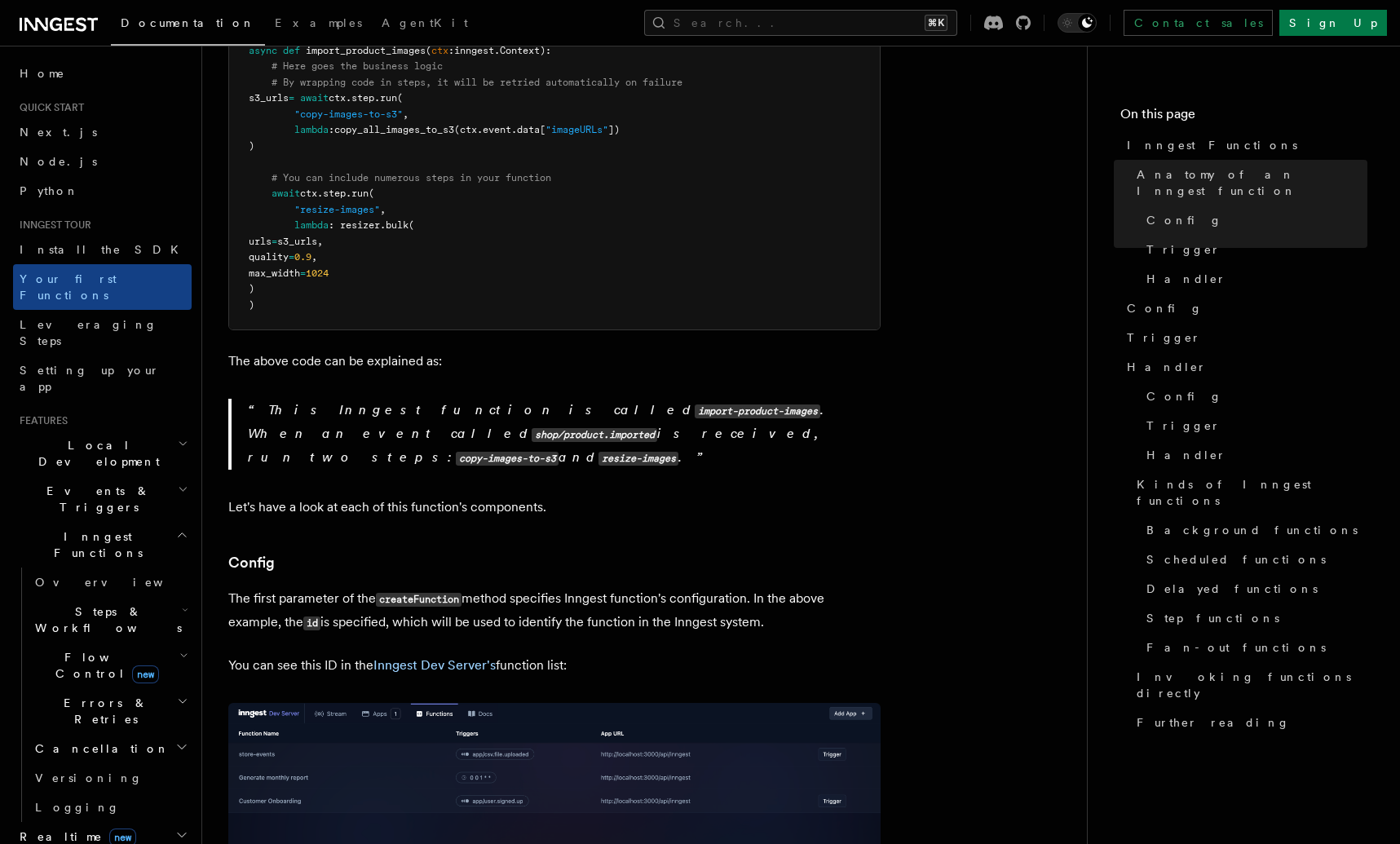 scroll, scrollTop: 651, scrollLeft: 0, axis: vertical 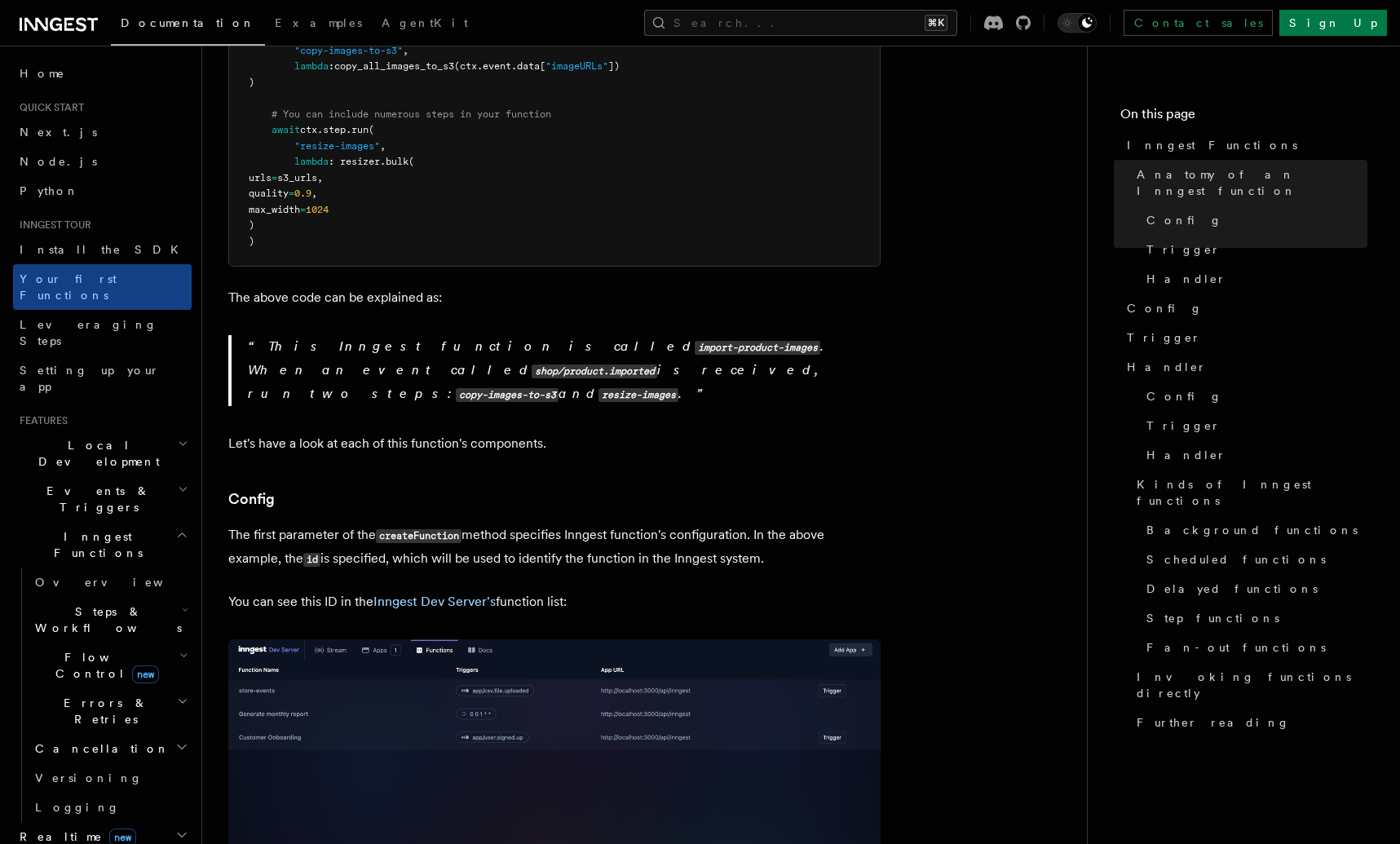click on "createFunction" at bounding box center [418, 536] 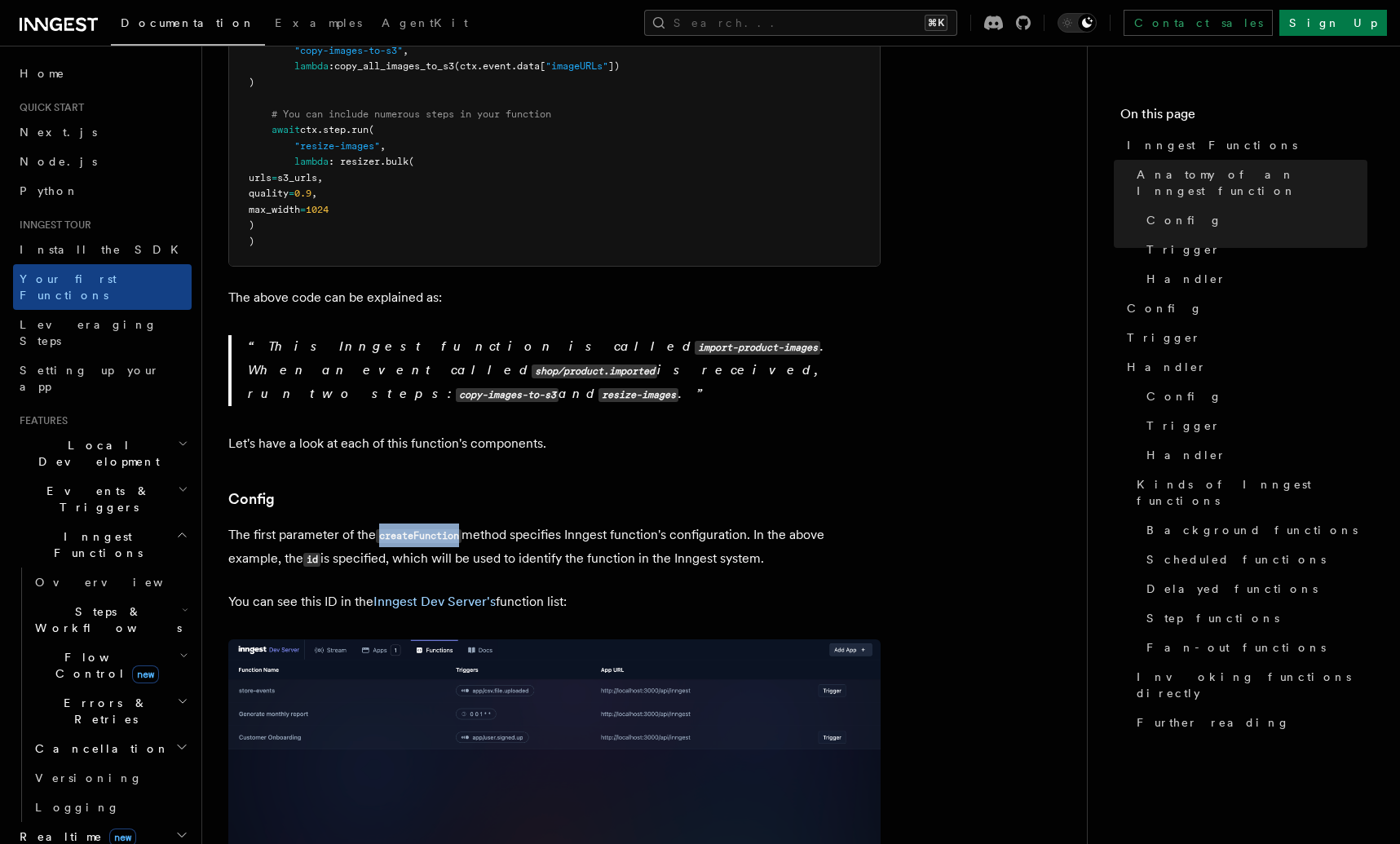 click on "createFunction" at bounding box center [418, 536] 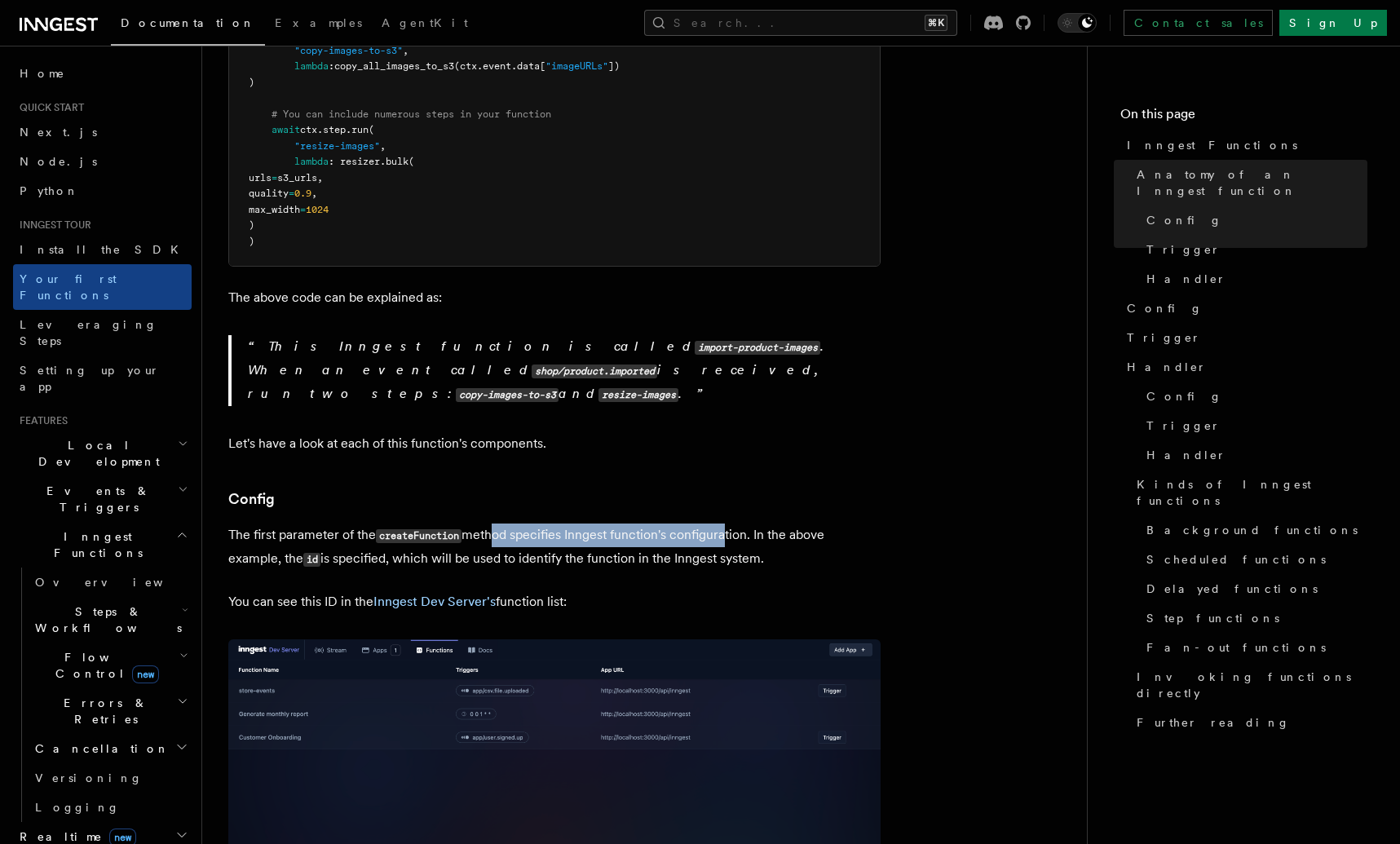 drag, startPoint x: 490, startPoint y: 515, endPoint x: 729, endPoint y: 517, distance: 239.00837 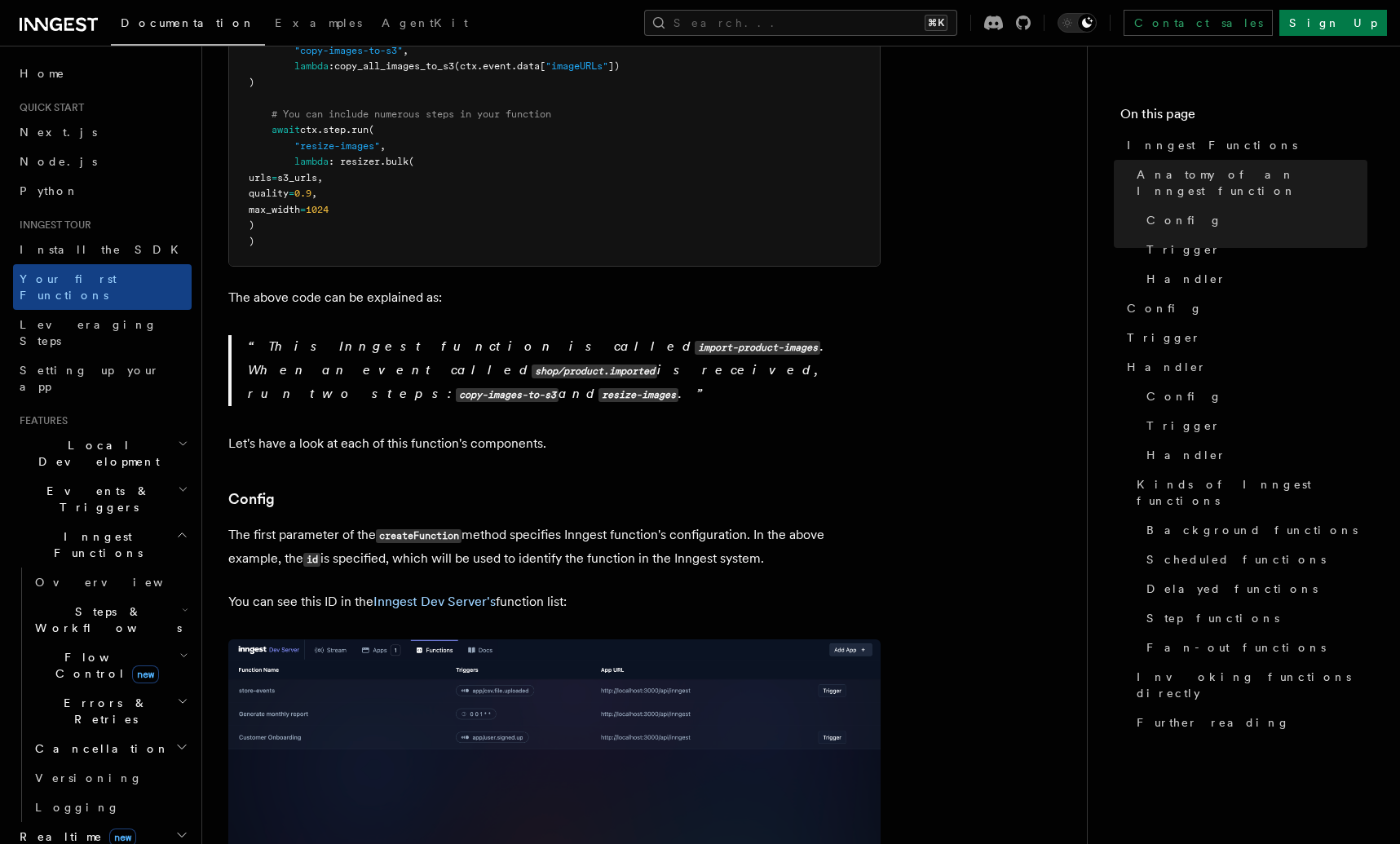 click on "The first parameter of the  createFunction  method specifies Inngest function's configuration. In the above example, the  id  is specified, which will be used to identify the function in the Inngest system." at bounding box center [554, 547] 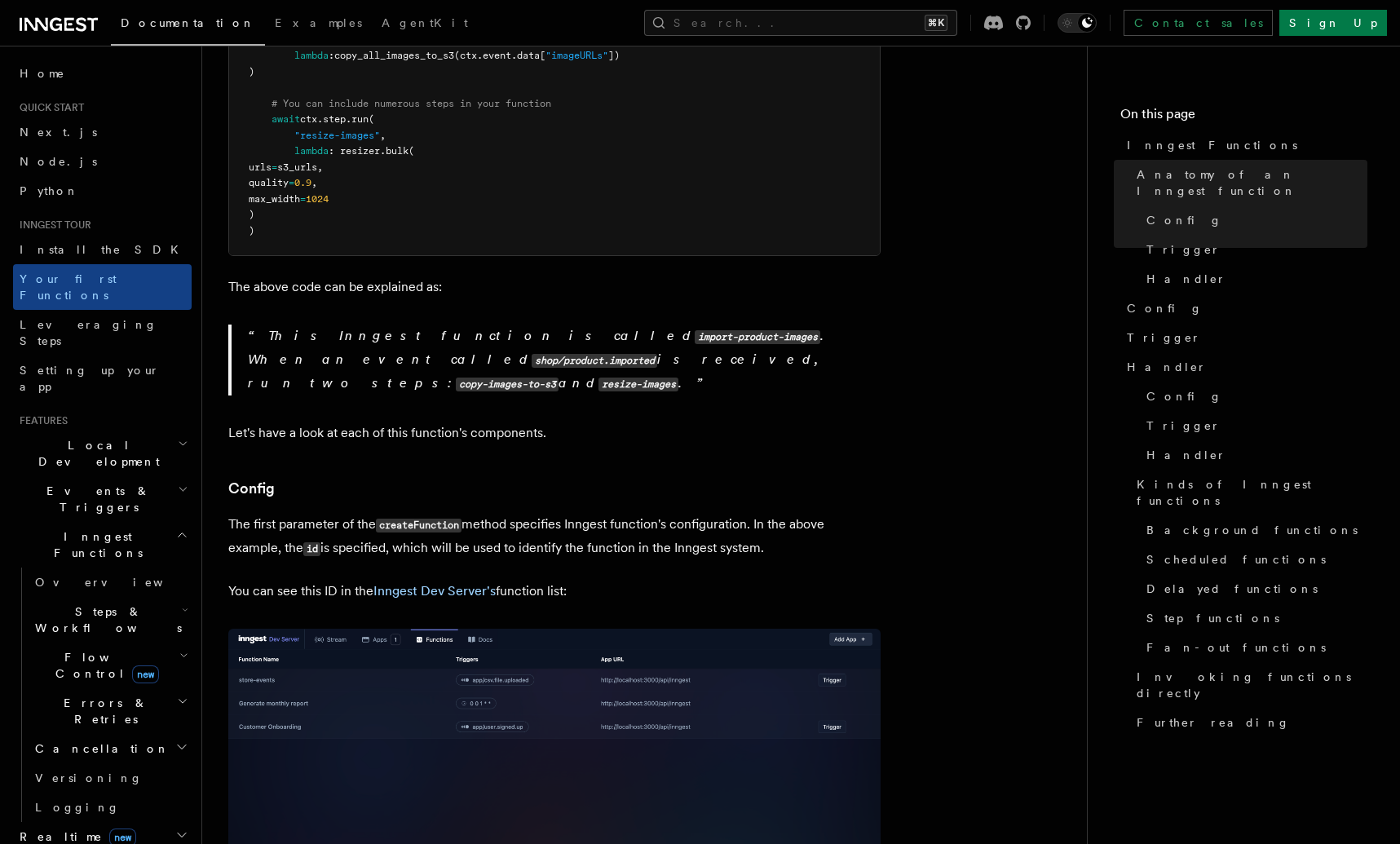 scroll, scrollTop: 678, scrollLeft: 0, axis: vertical 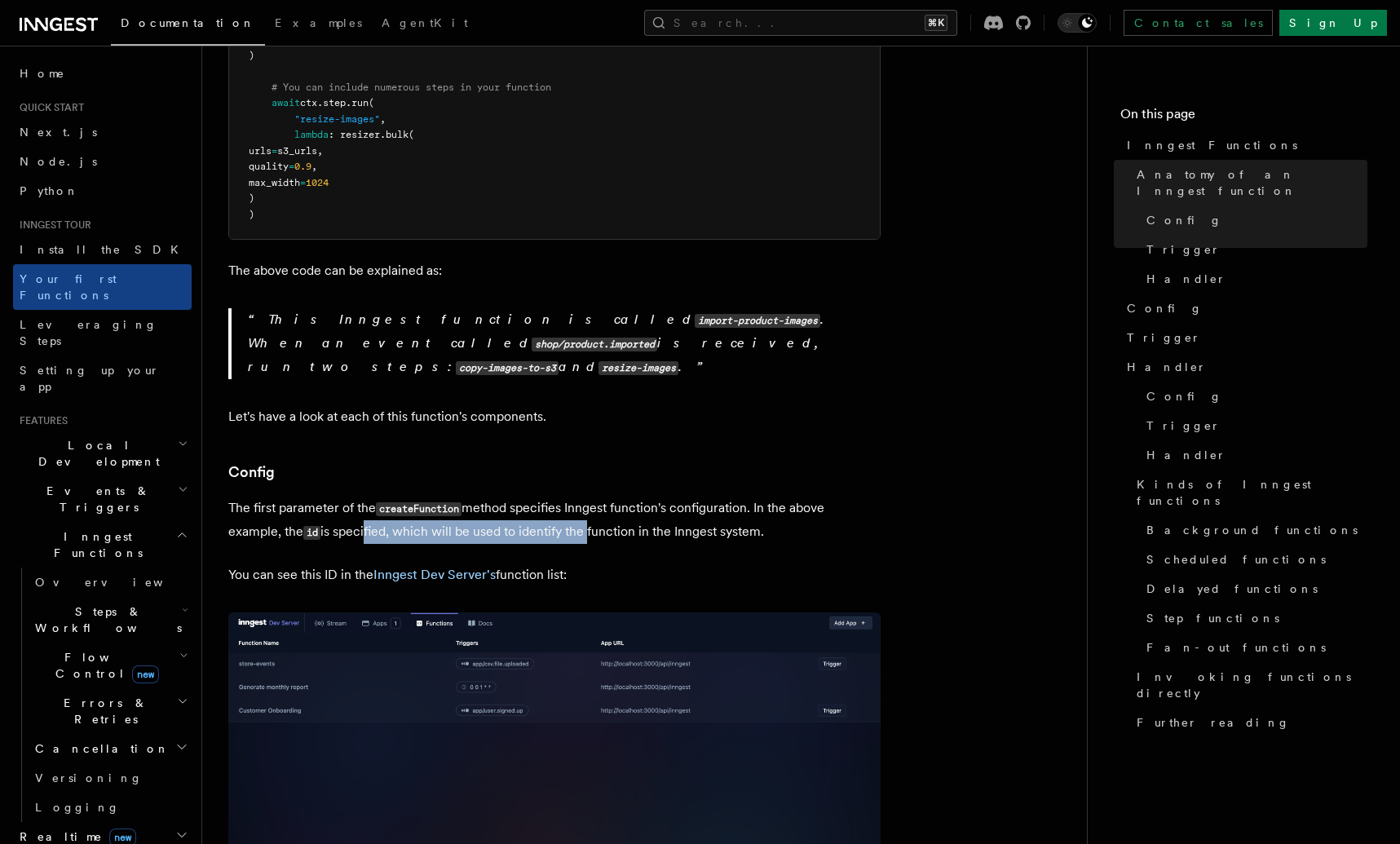 drag, startPoint x: 483, startPoint y: 505, endPoint x: 585, endPoint y: 503, distance: 102.02 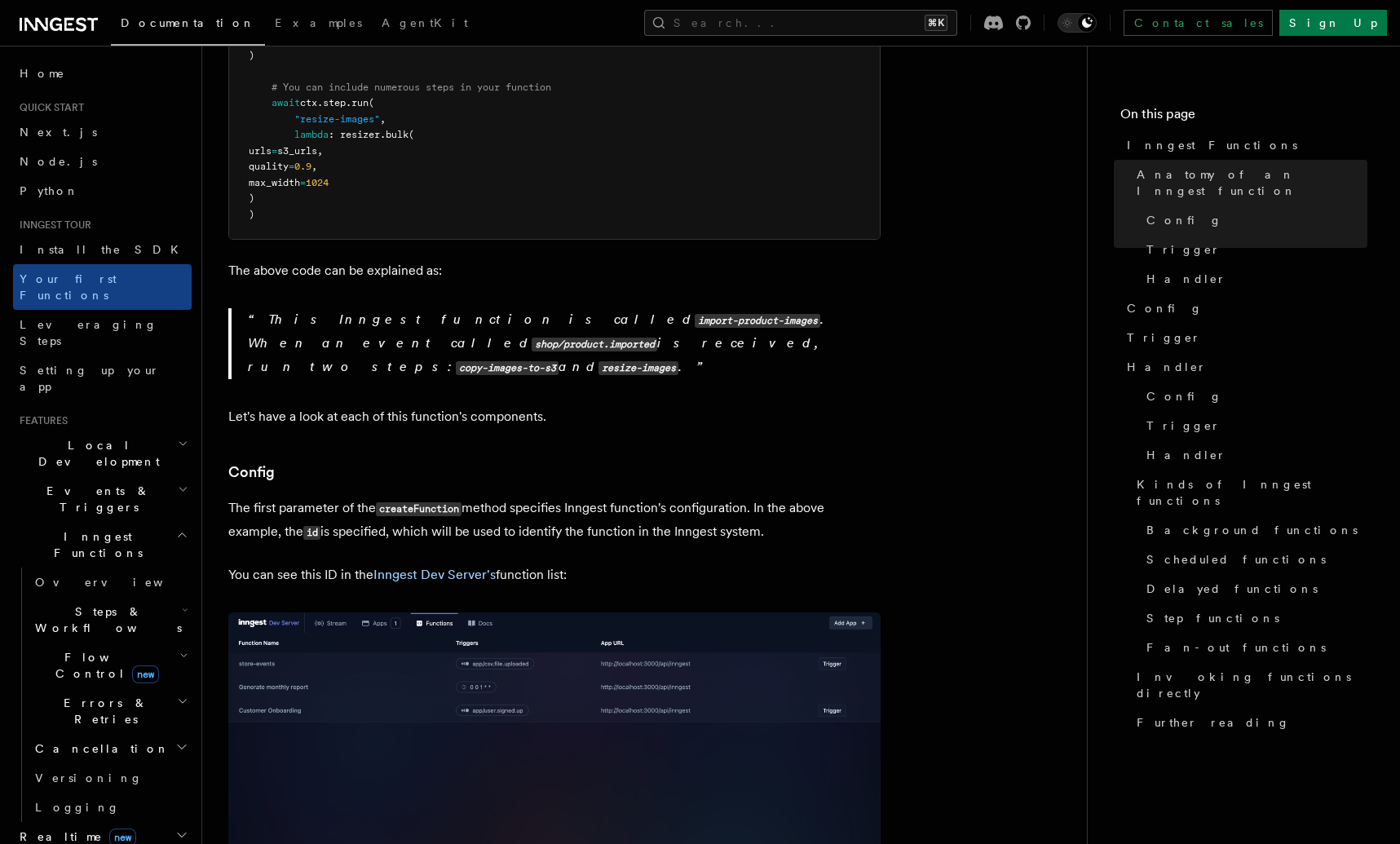 click on "The first parameter of the  createFunction  method specifies Inngest function's configuration. In the above example, the  id  is specified, which will be used to identify the function in the Inngest system." at bounding box center (554, 520) 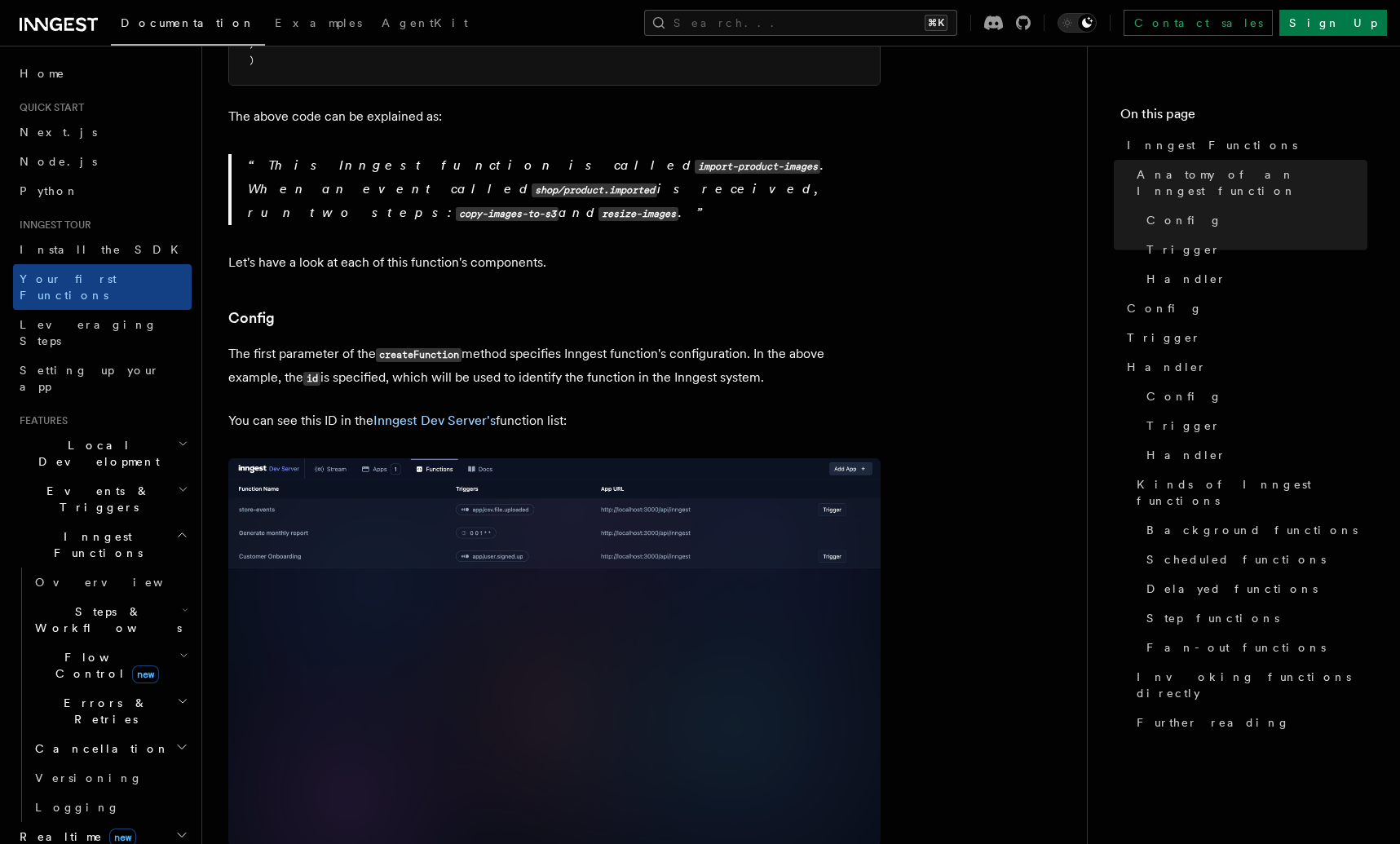 scroll, scrollTop: 1032, scrollLeft: 0, axis: vertical 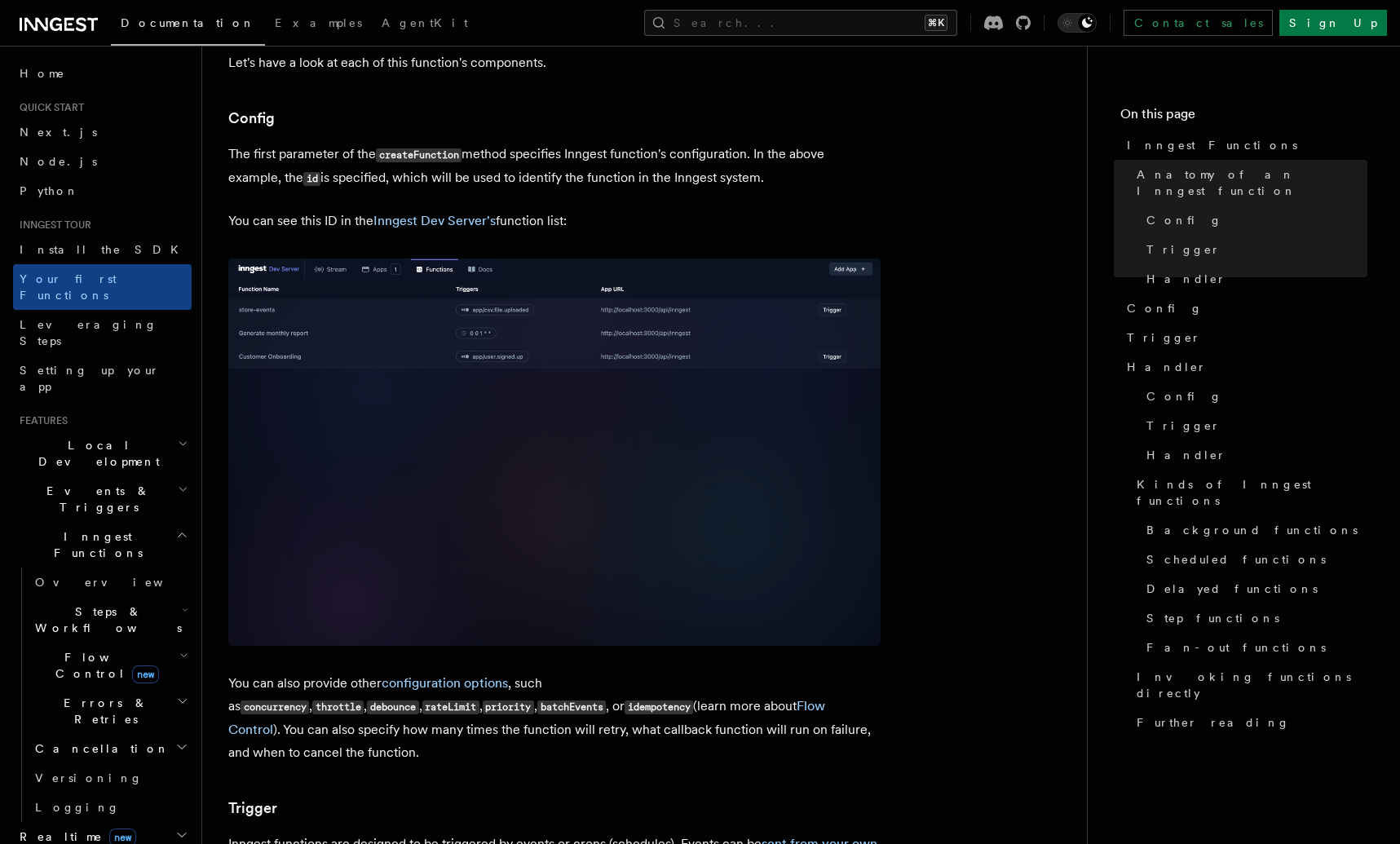 click on "concurrency" at bounding box center (275, 707) 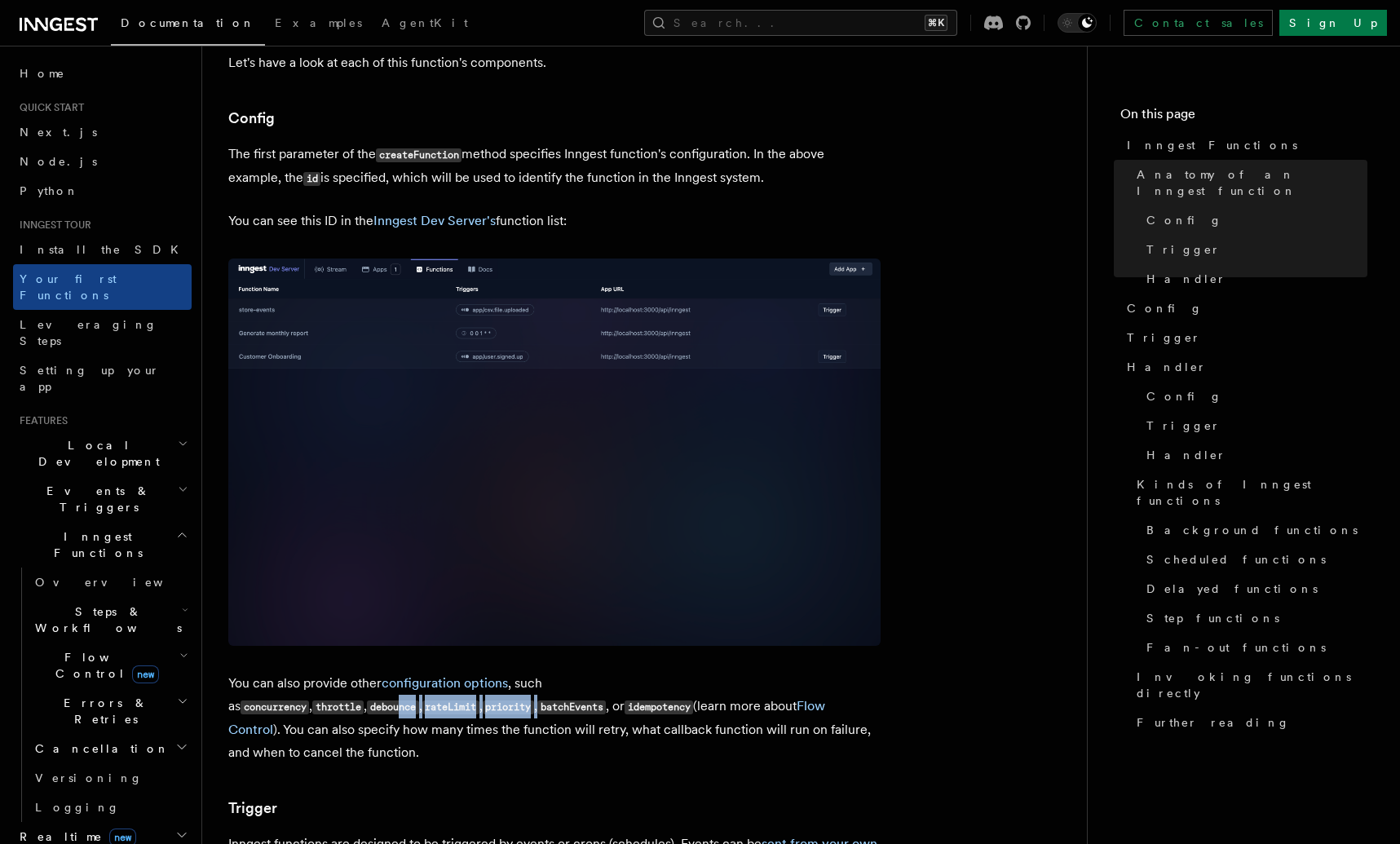 click on "Inngest tour Inngest Functions
Inngest functions enable developers to run reliable background logic, from background jobs to complex workflows. They provide robust tools for retrying, scheduling, and coordinating complex sequences of operations.
This page covers components of an Inngest function, as well as introduces different kinds of functions. If you'd like to learn more about Inngest's execution model, check the  "How Inngest functions are executed"  page.
Anatomy of an Inngest function
TypeScript Go Python Let's have a look at the following Inngest function: Copy Copied import  inngest
from  src . inngest . client  import  inngest_client
@inngest_client . create_function (
# config
id = "import-product-images" ,
# trigger (event or cron)
trigger = inngest. Trigger (event = "shop/product.imported" )
)
async   def   import_product_images ( ctx :  inngest . Context):
# Here goes the business logic
s3_urls  =   await  ctx . step . run (
," at bounding box center [644, 1072] 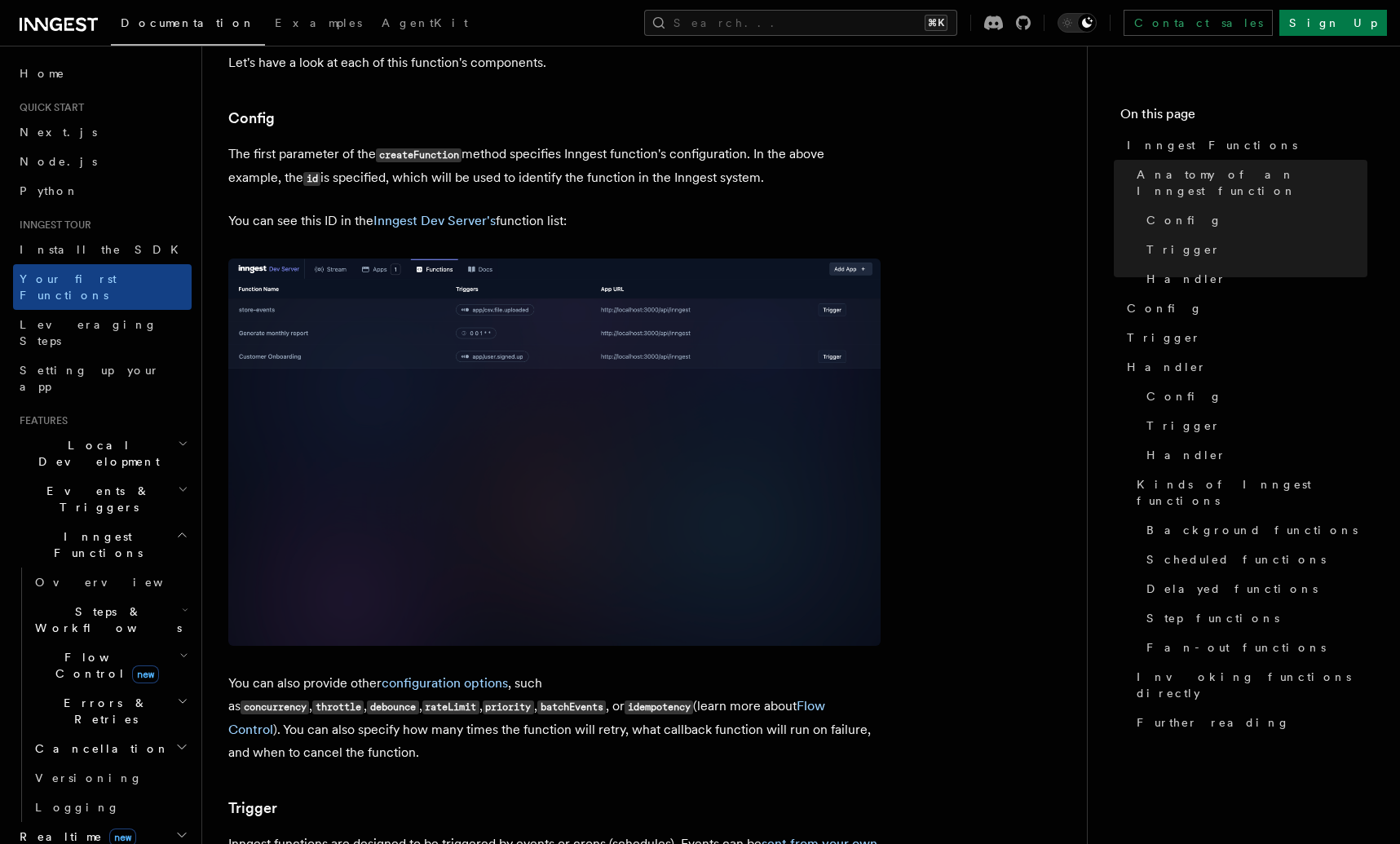 click on "batchEvents" at bounding box center [572, 707] 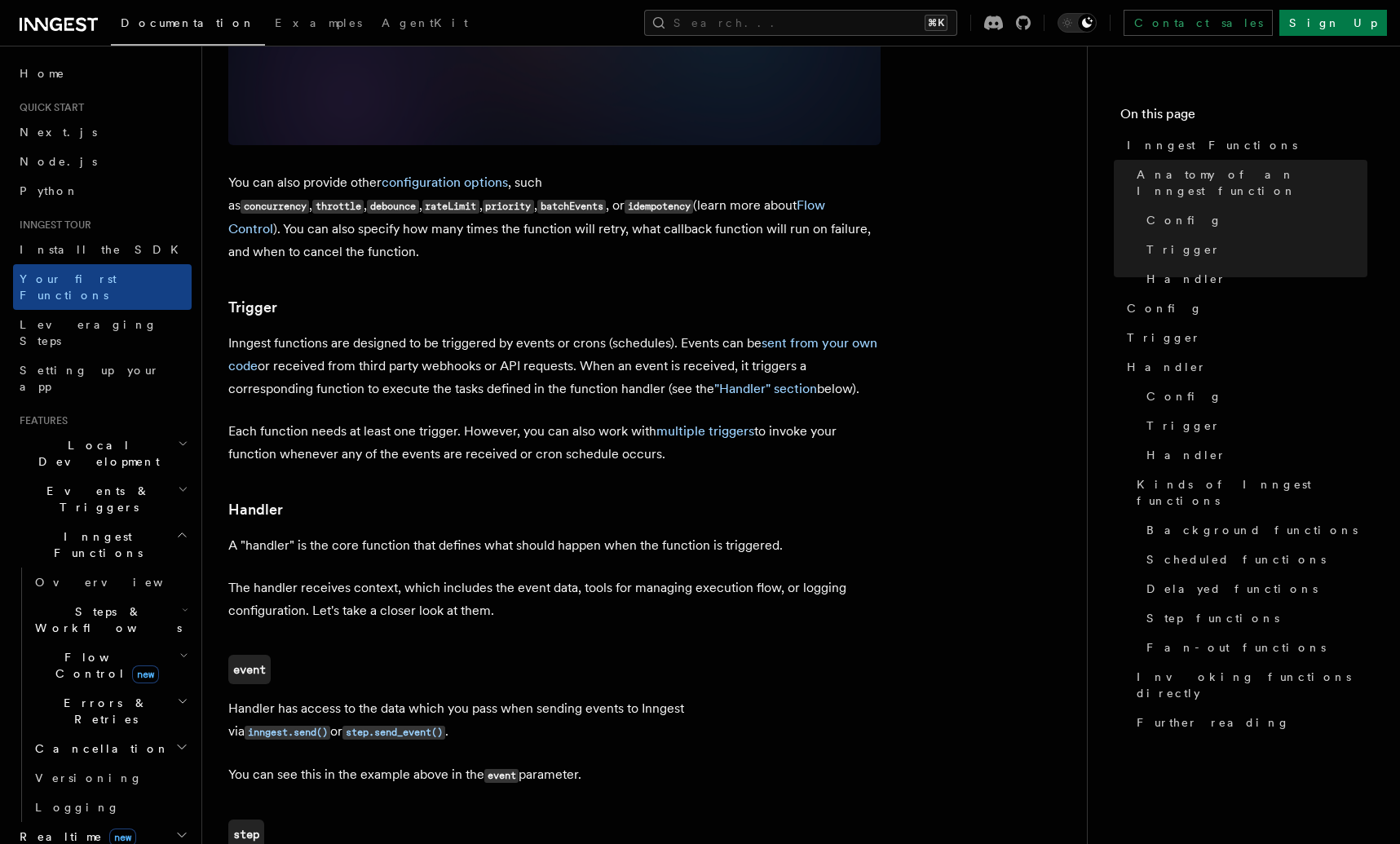 scroll, scrollTop: 1519, scrollLeft: 0, axis: vertical 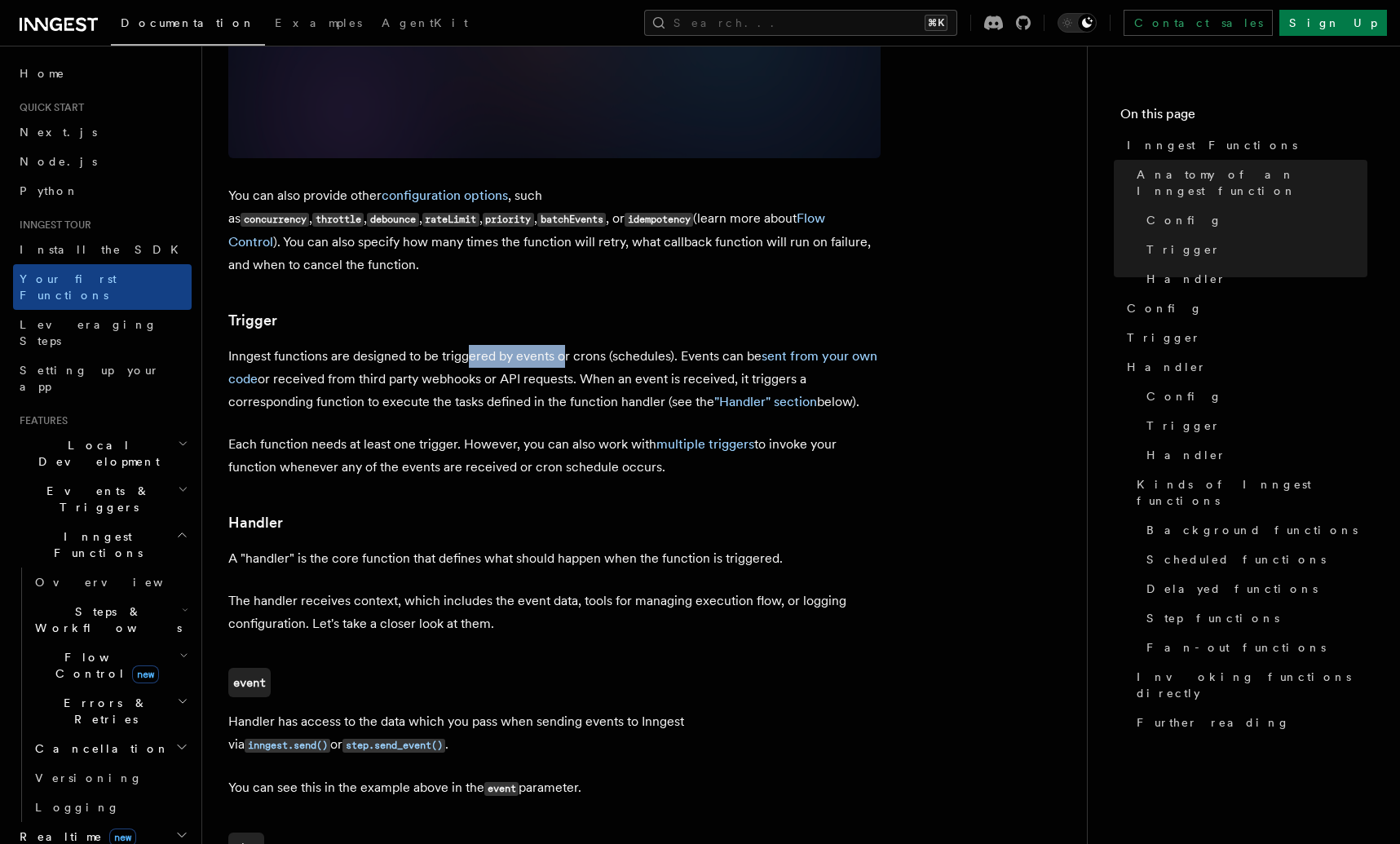 drag, startPoint x: 526, startPoint y: 320, endPoint x: 584, endPoint y: 324, distance: 58.13777 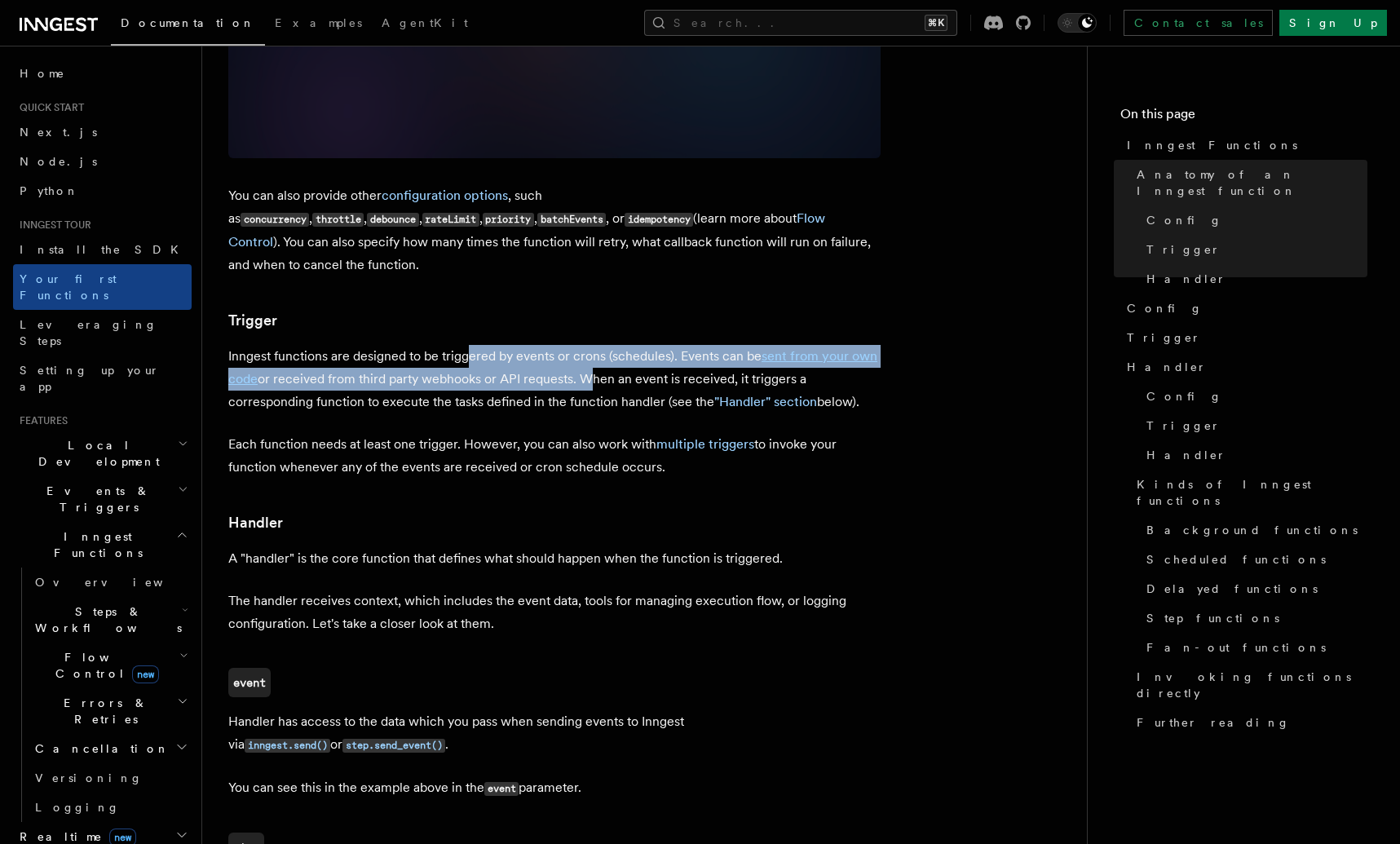 click on "Inngest functions are designed to be triggered by events or crons (schedules). Events can be  sent from your own code  or received from third party webhooks or API requests. When an event is received, it triggers a corresponding function to execute the tasks defined in the function handler (see the  "Handler" section  below)." at bounding box center [554, 379] 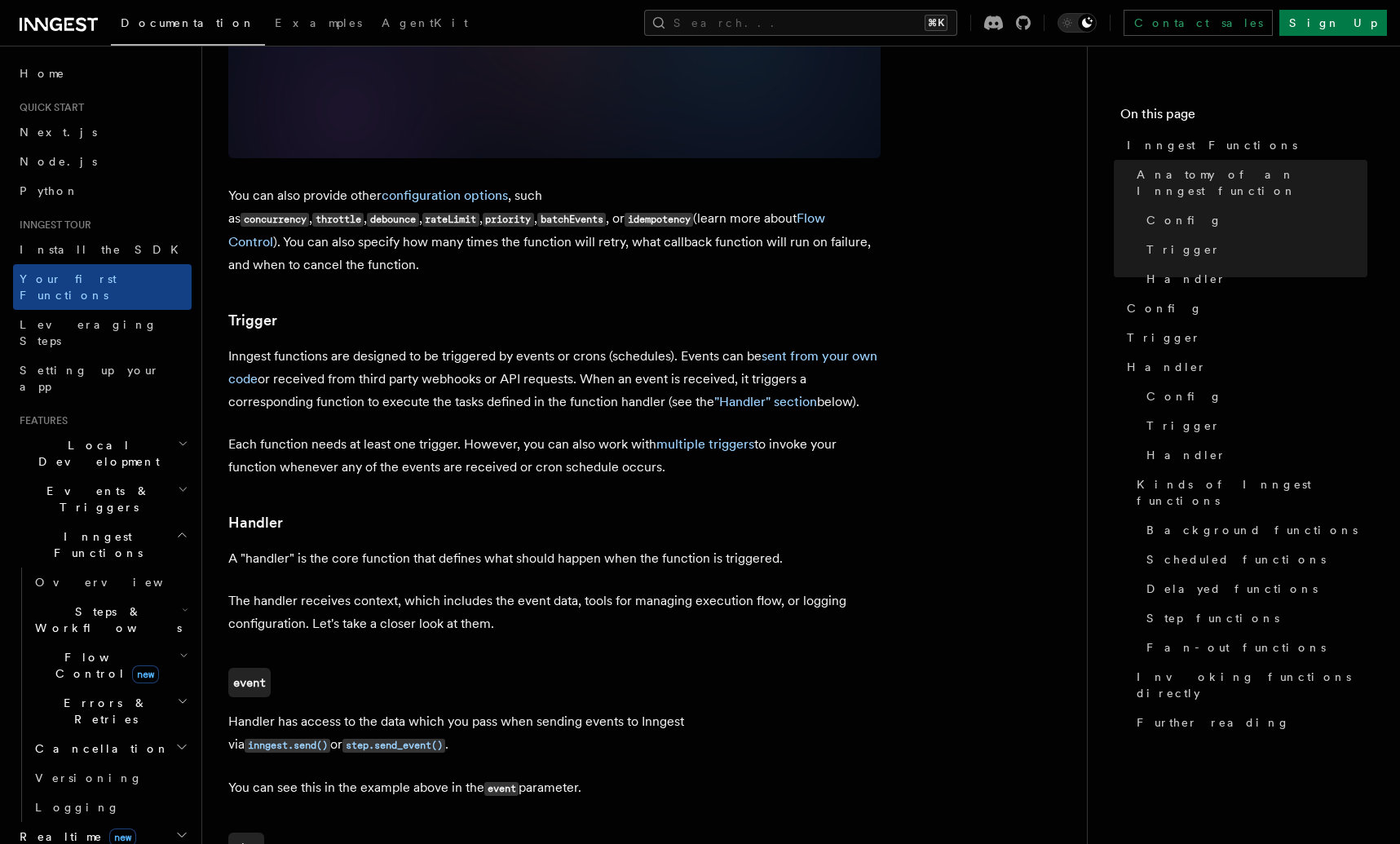 drag, startPoint x: 259, startPoint y: 337, endPoint x: 451, endPoint y: 335, distance: 192.01042 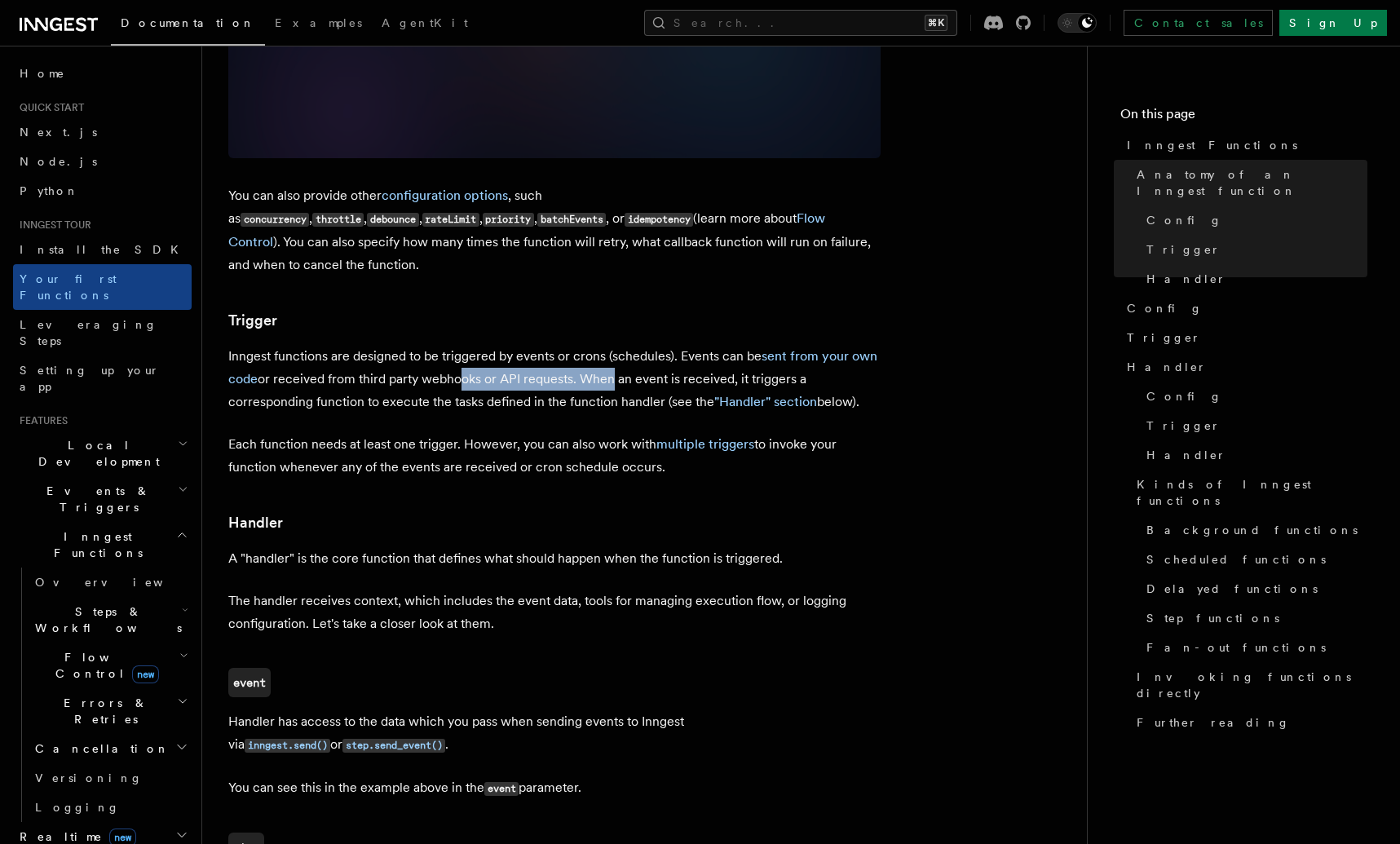 drag, startPoint x: 451, startPoint y: 335, endPoint x: 609, endPoint y: 338, distance: 158.02848 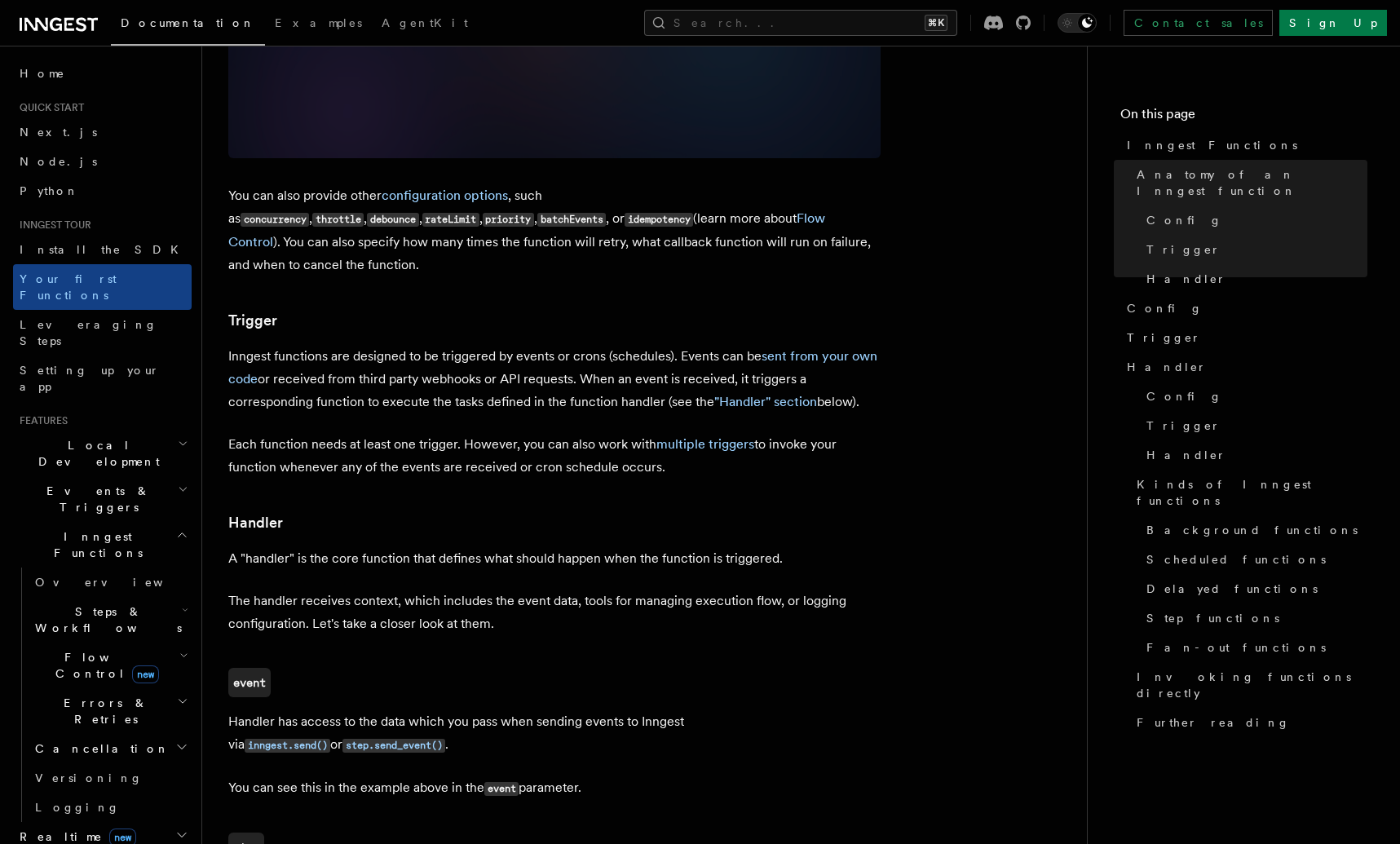 click on "Inngest functions are designed to be triggered by events or crons (schedules). Events can be  sent from your own code  or received from third party webhooks or API requests. When an event is received, it triggers a corresponding function to execute the tasks defined in the function handler (see the  "Handler" section  below)." at bounding box center (554, 379) 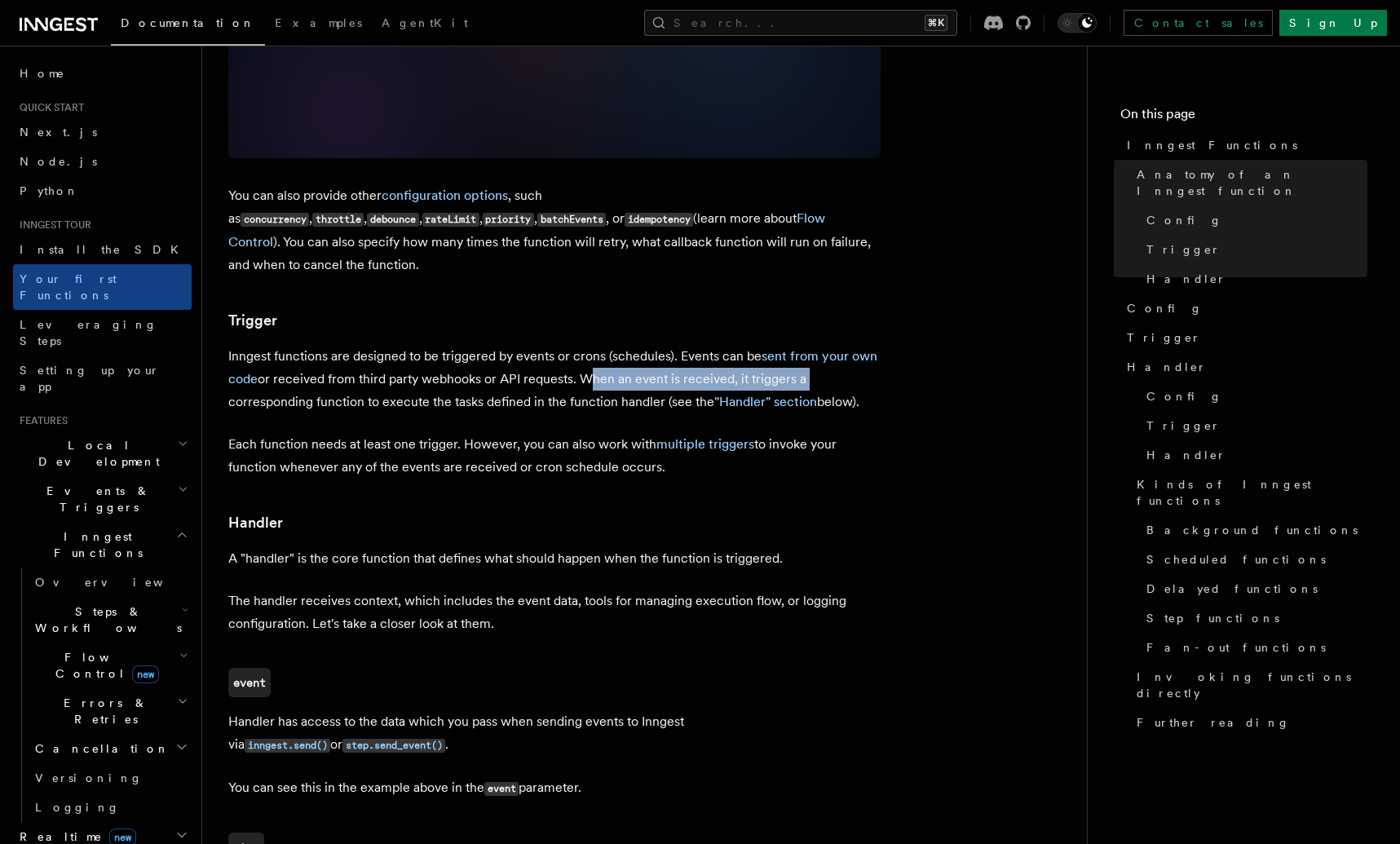 drag, startPoint x: 579, startPoint y: 336, endPoint x: 814, endPoint y: 335, distance: 235.00213 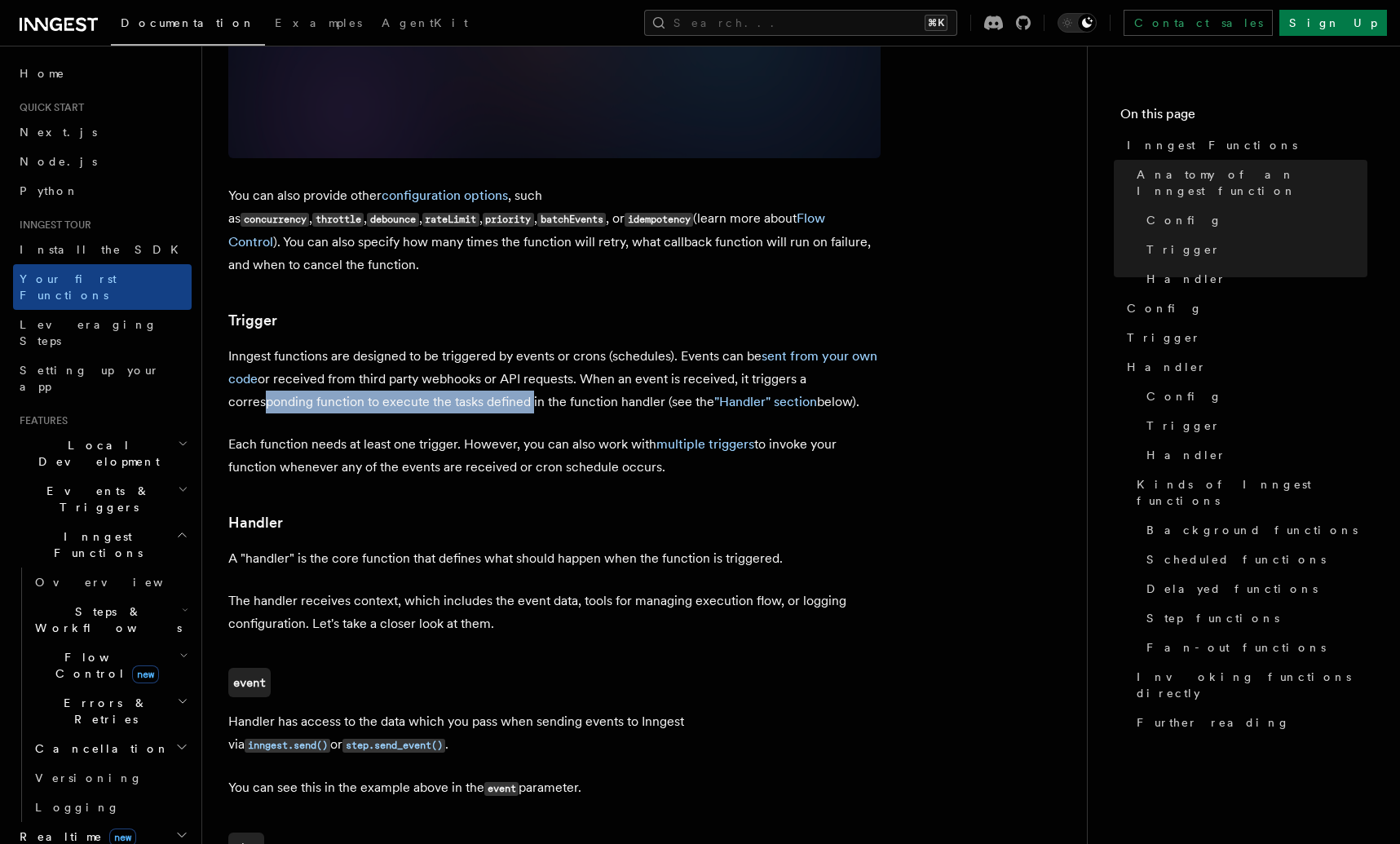 drag, startPoint x: 473, startPoint y: 350, endPoint x: 525, endPoint y: 349, distance: 52.00961 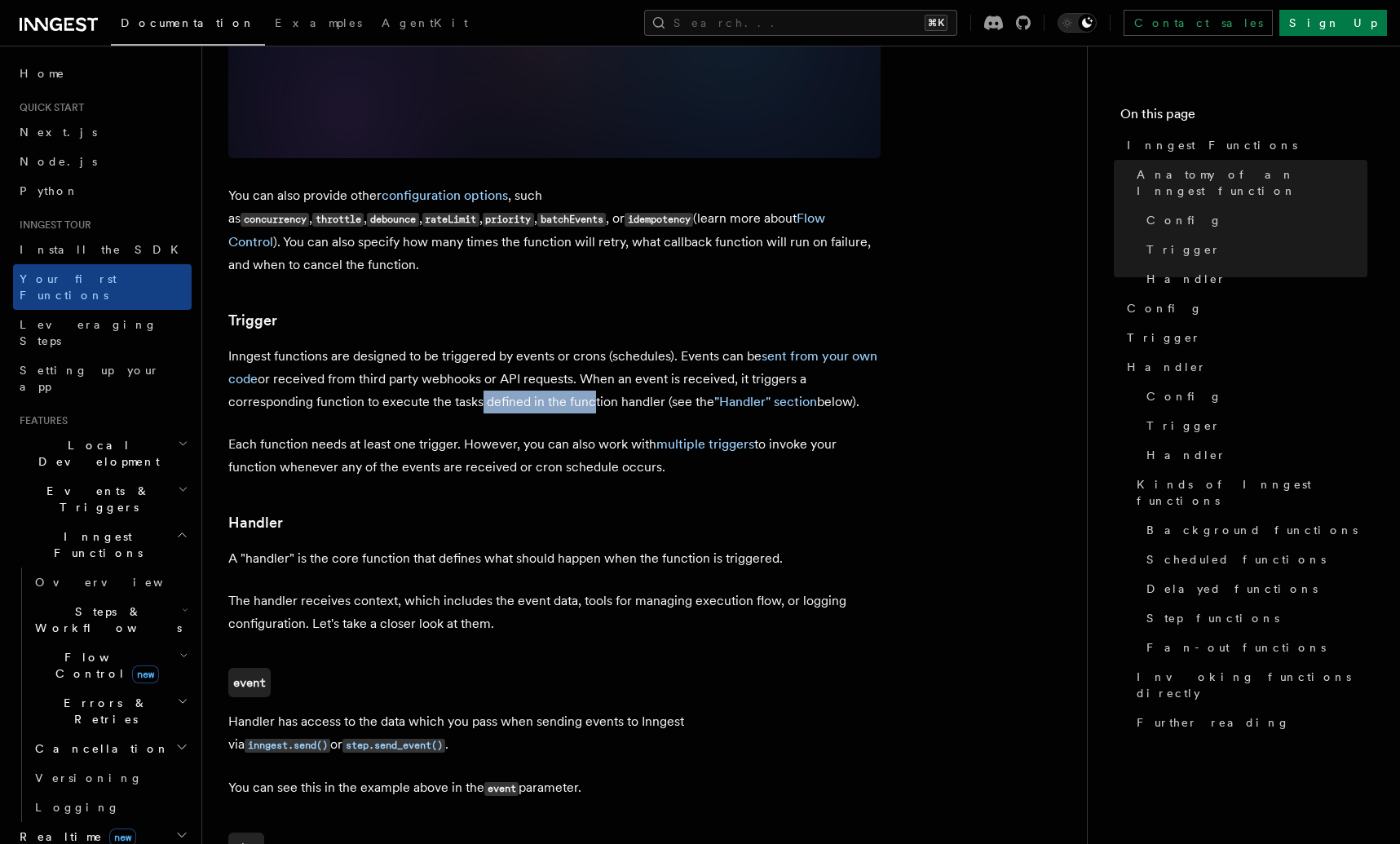 drag, startPoint x: 493, startPoint y: 358, endPoint x: 630, endPoint y: 360, distance: 137.0146 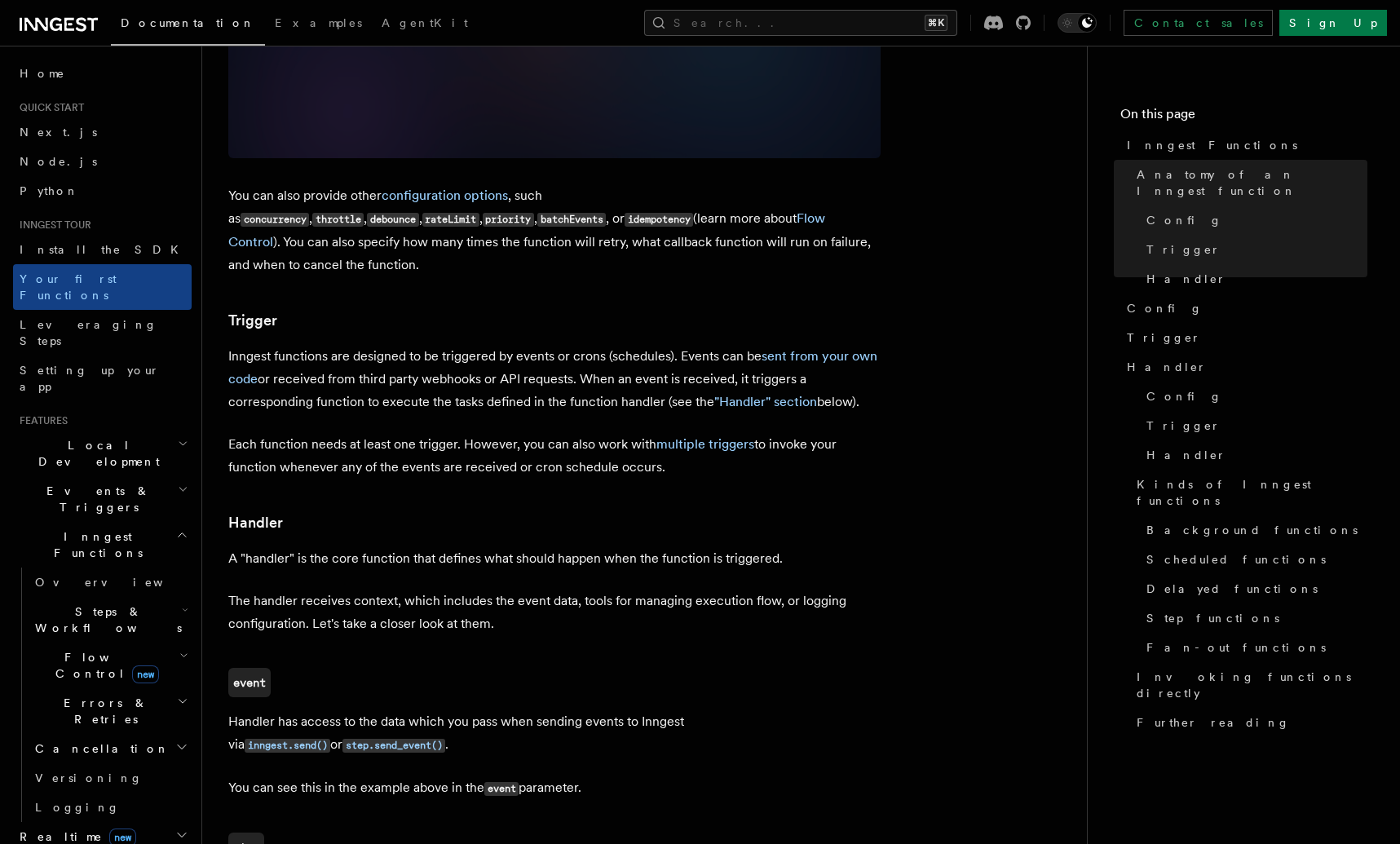 click on "Inngest functions are designed to be triggered by events or crons (schedules). Events can be  sent from your own code  or received from third party webhooks or API requests. When an event is received, it triggers a corresponding function to execute the tasks defined in the function handler (see the  "Handler" section  below)." at bounding box center [554, 379] 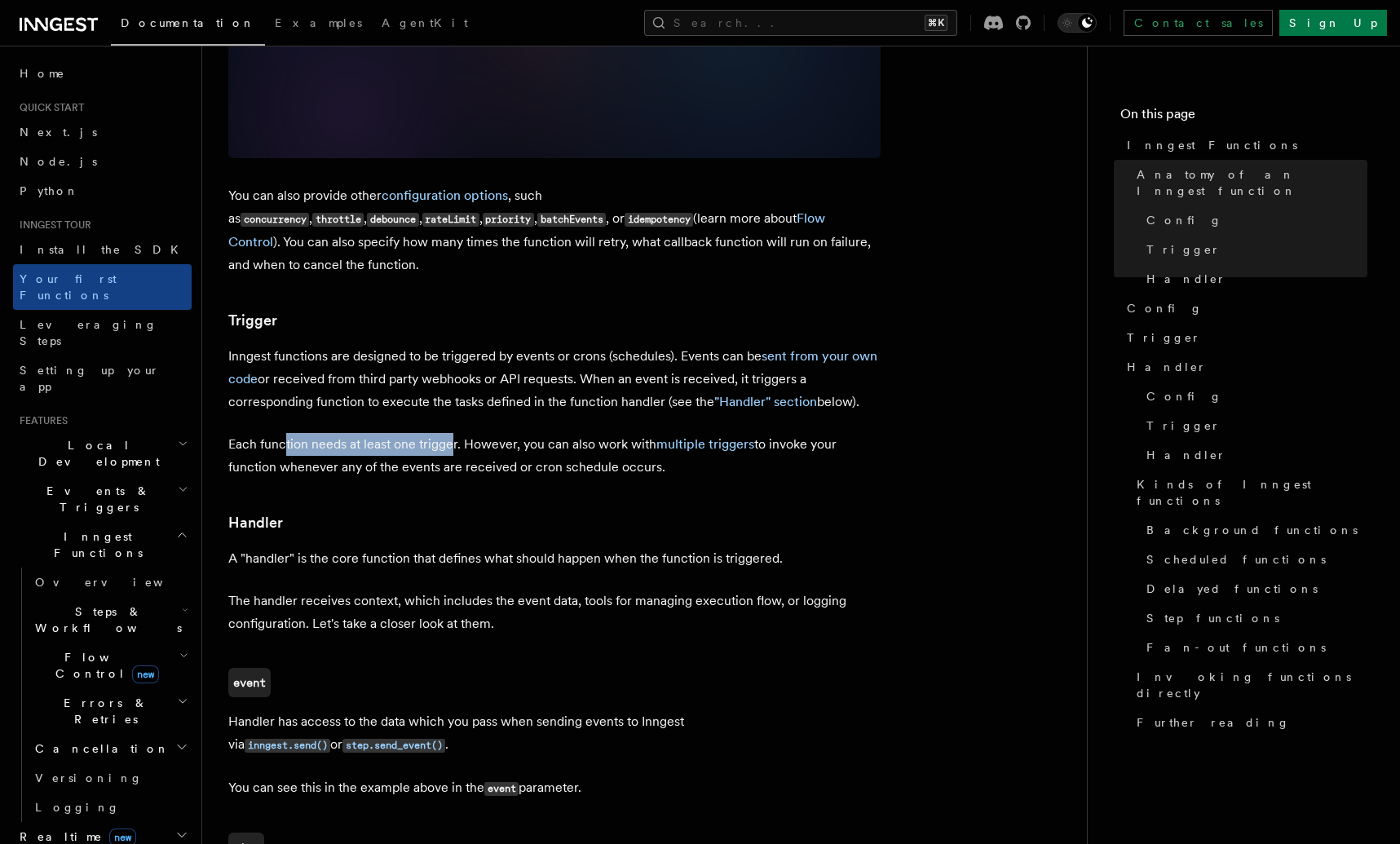 drag, startPoint x: 285, startPoint y: 404, endPoint x: 452, endPoint y: 408, distance: 167.0479 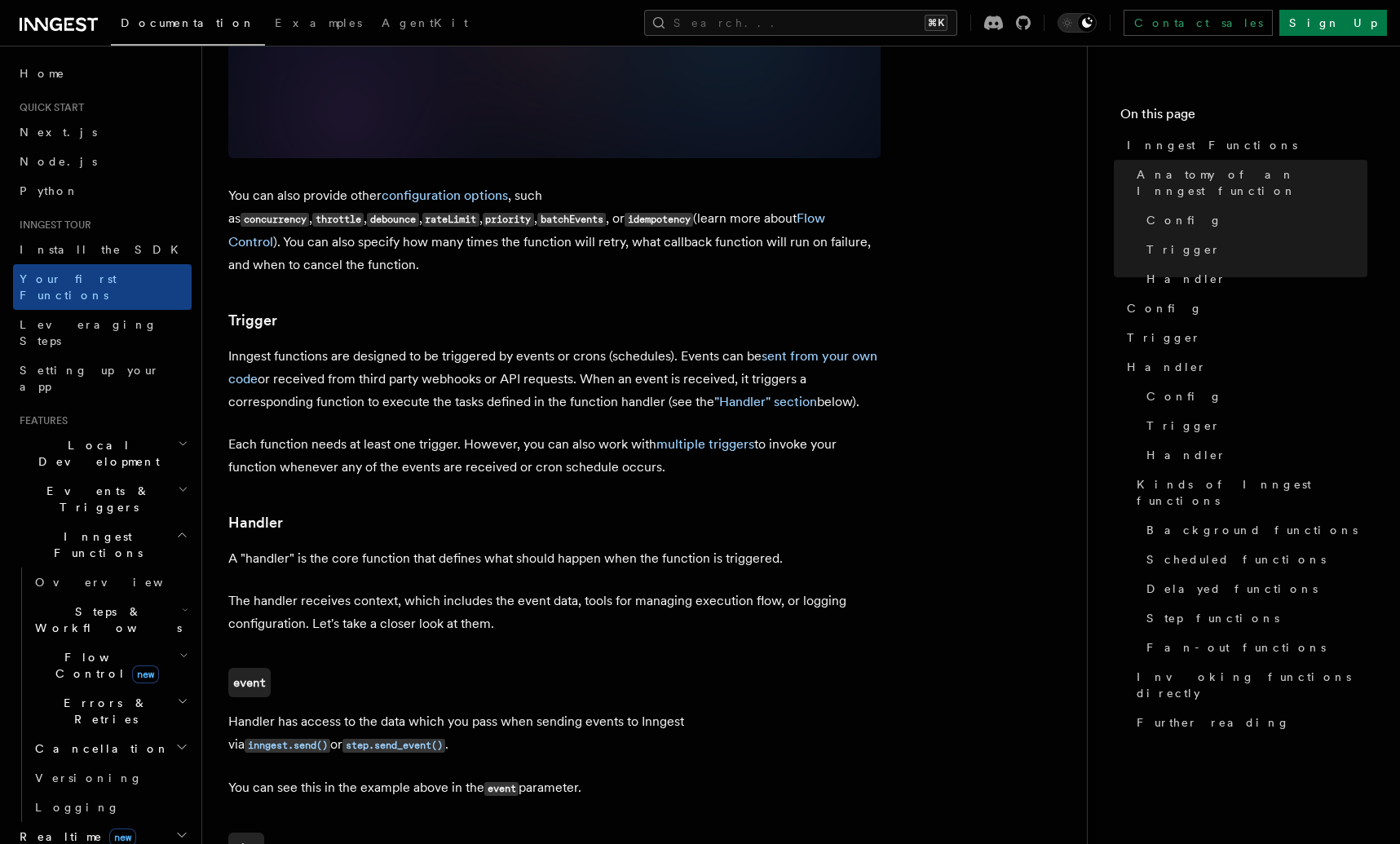 click on "Each function needs at least one trigger. However, you can also work with  multiple triggers  to invoke your function whenever any of the events are received or cron schedule occurs." at bounding box center [554, 456] 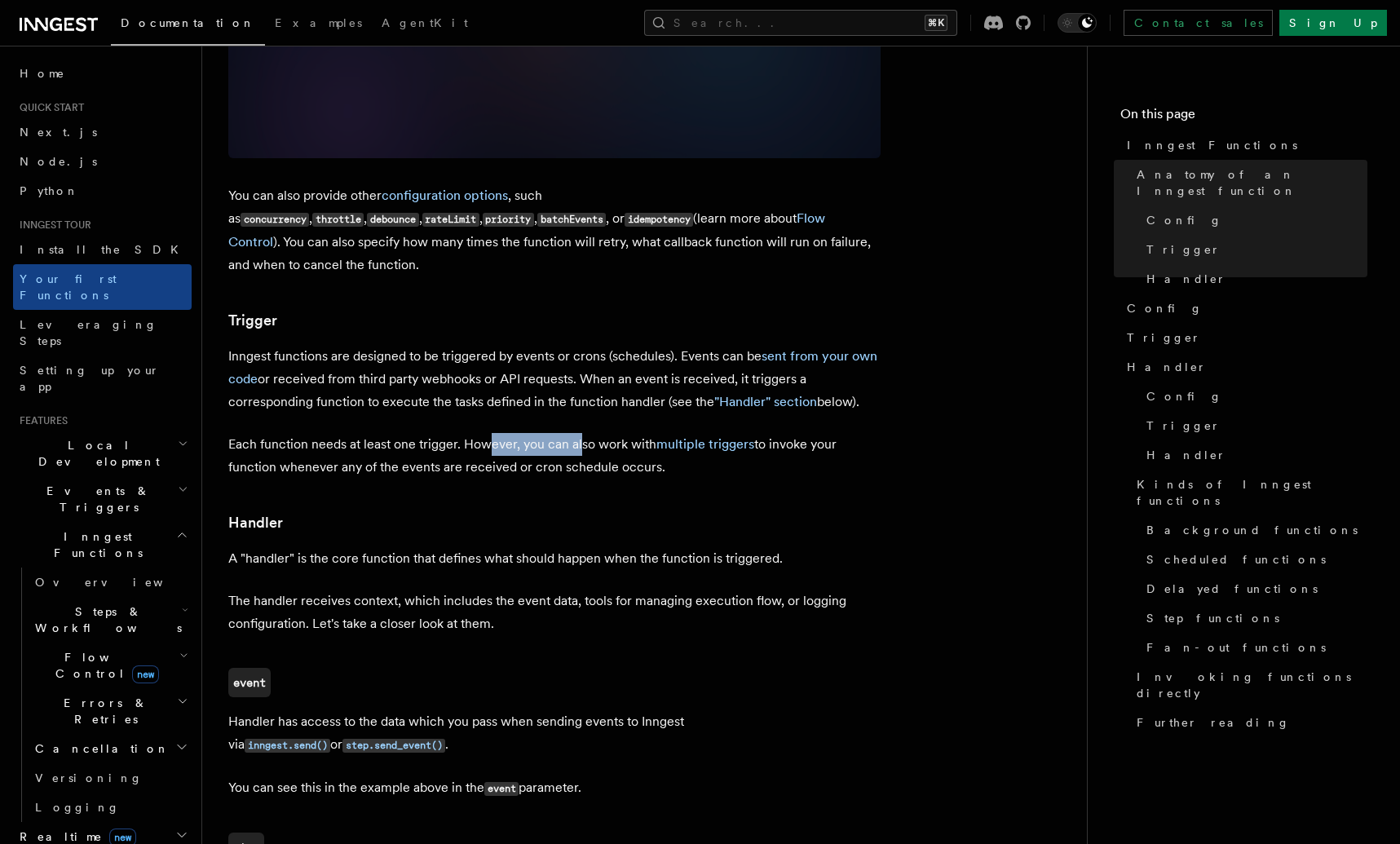 drag, startPoint x: 501, startPoint y: 399, endPoint x: 616, endPoint y: 394, distance: 115.10864 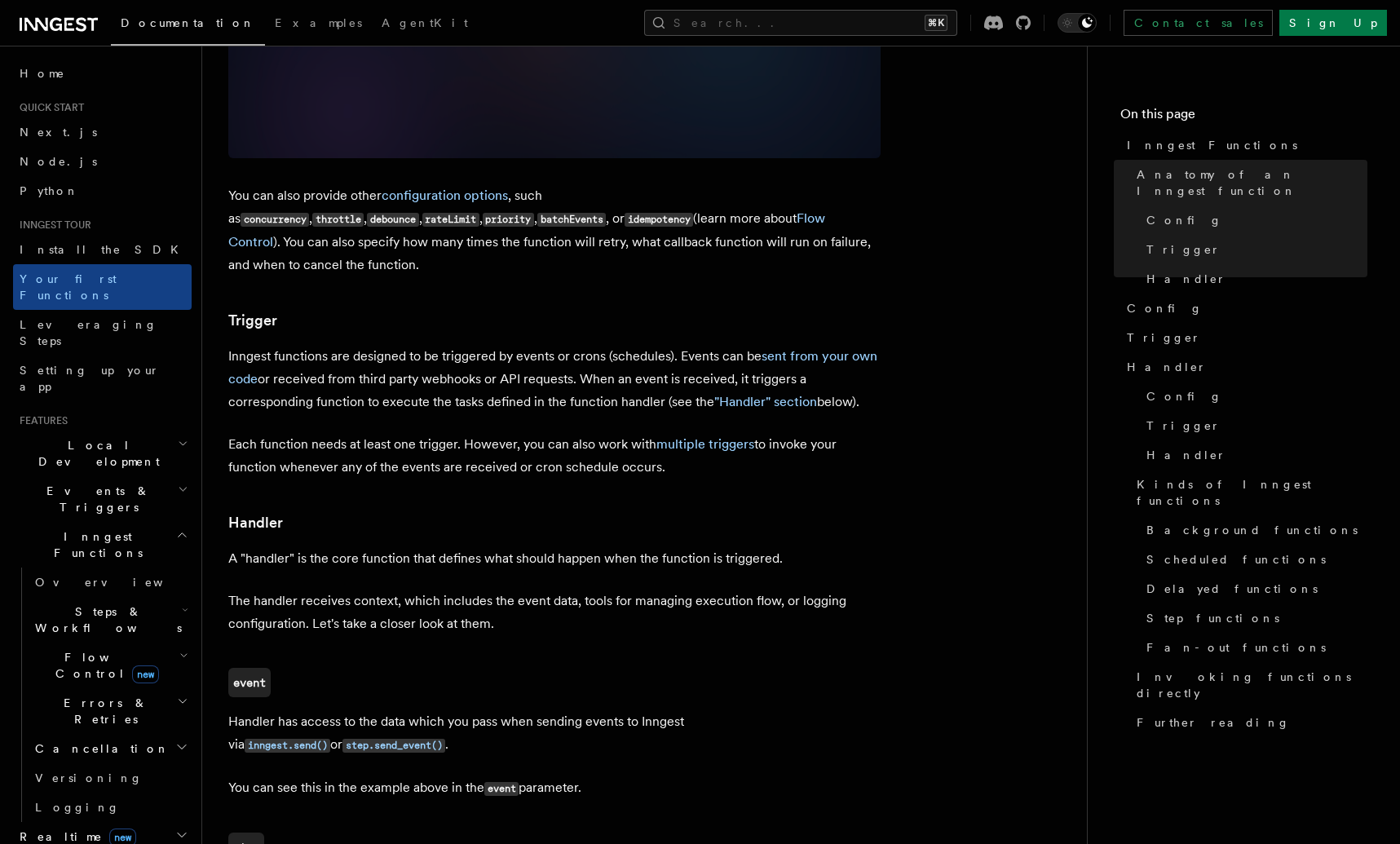 click on "Each function needs at least one trigger. However, you can also work with  multiple triggers  to invoke your function whenever any of the events are received or cron schedule occurs." at bounding box center (554, 456) 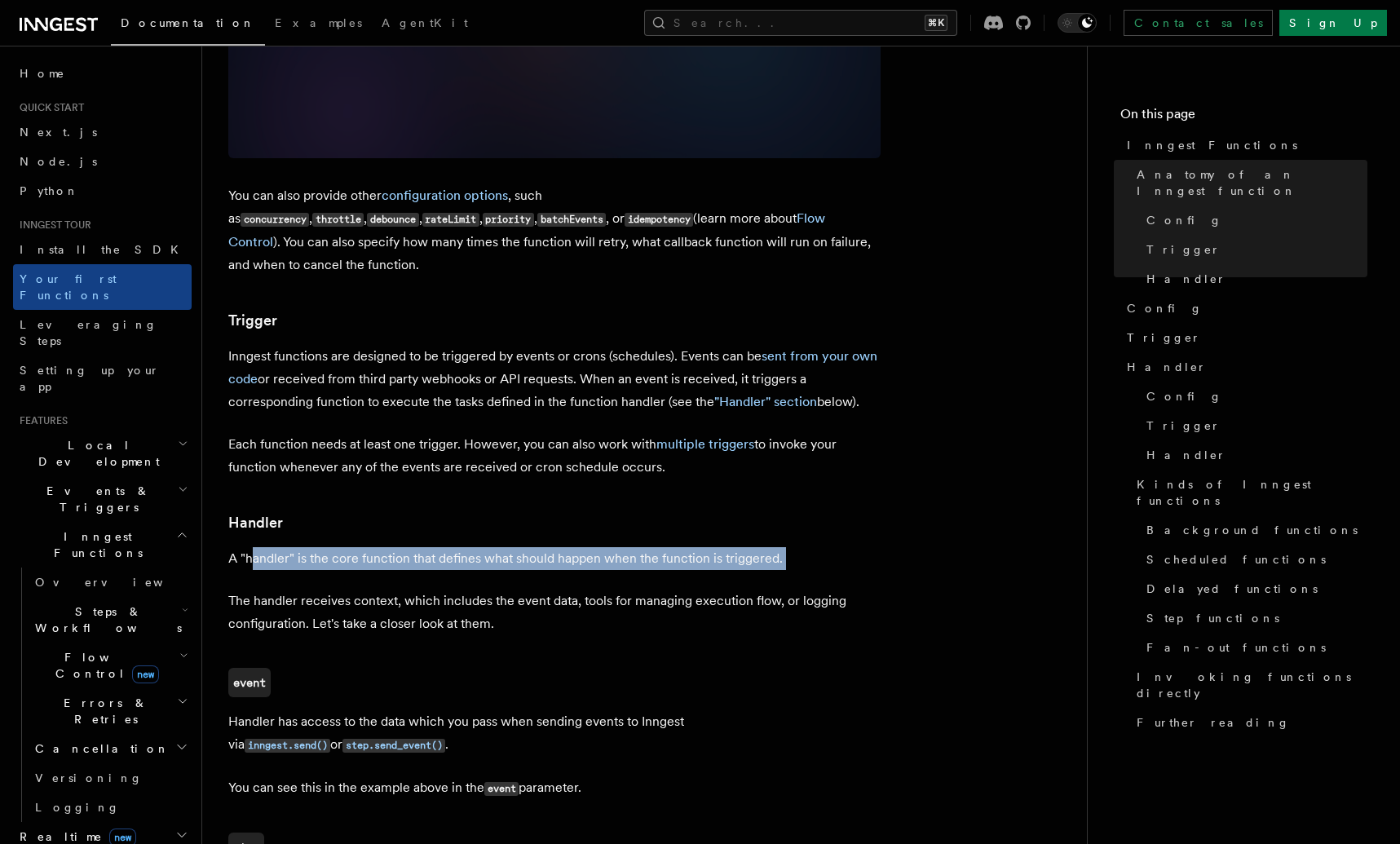 drag, startPoint x: 330, startPoint y: 519, endPoint x: 720, endPoint y: 543, distance: 390.7378 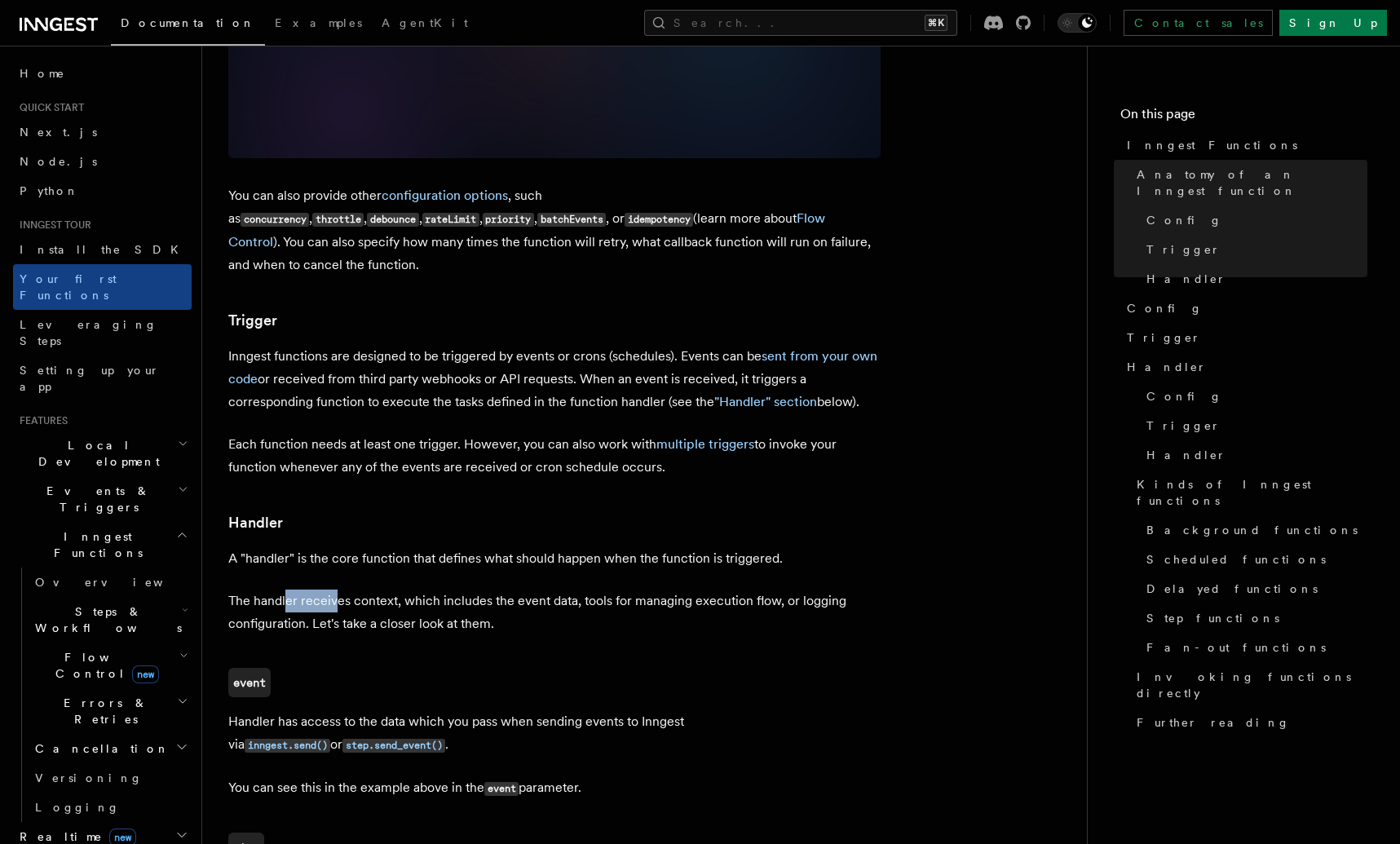 drag, startPoint x: 309, startPoint y: 563, endPoint x: 379, endPoint y: 563, distance: 70 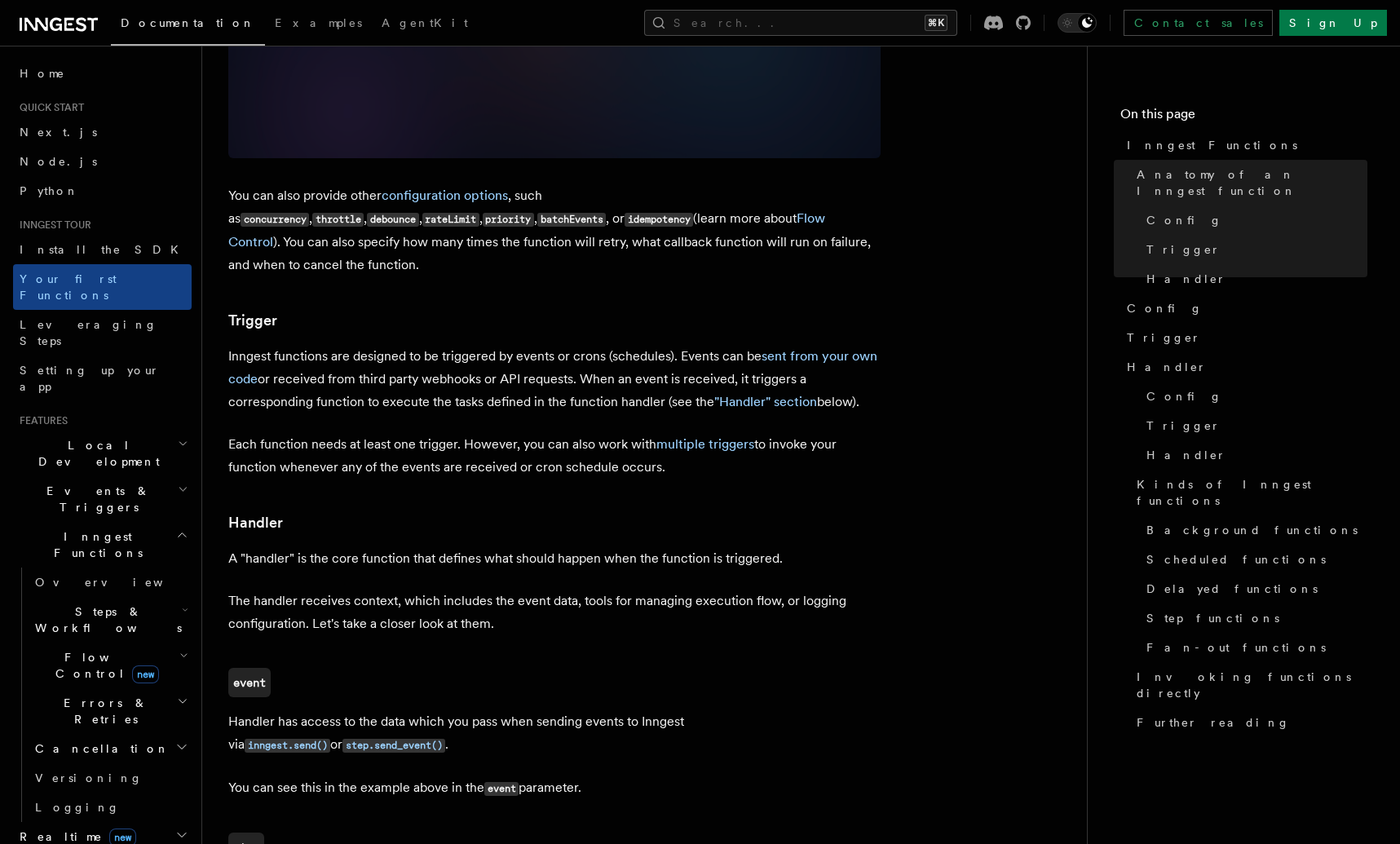 click on "The handler receives context, which includes the event data, tools for managing execution flow, or logging configuration. Let's take a closer look at them." at bounding box center (554, 612) 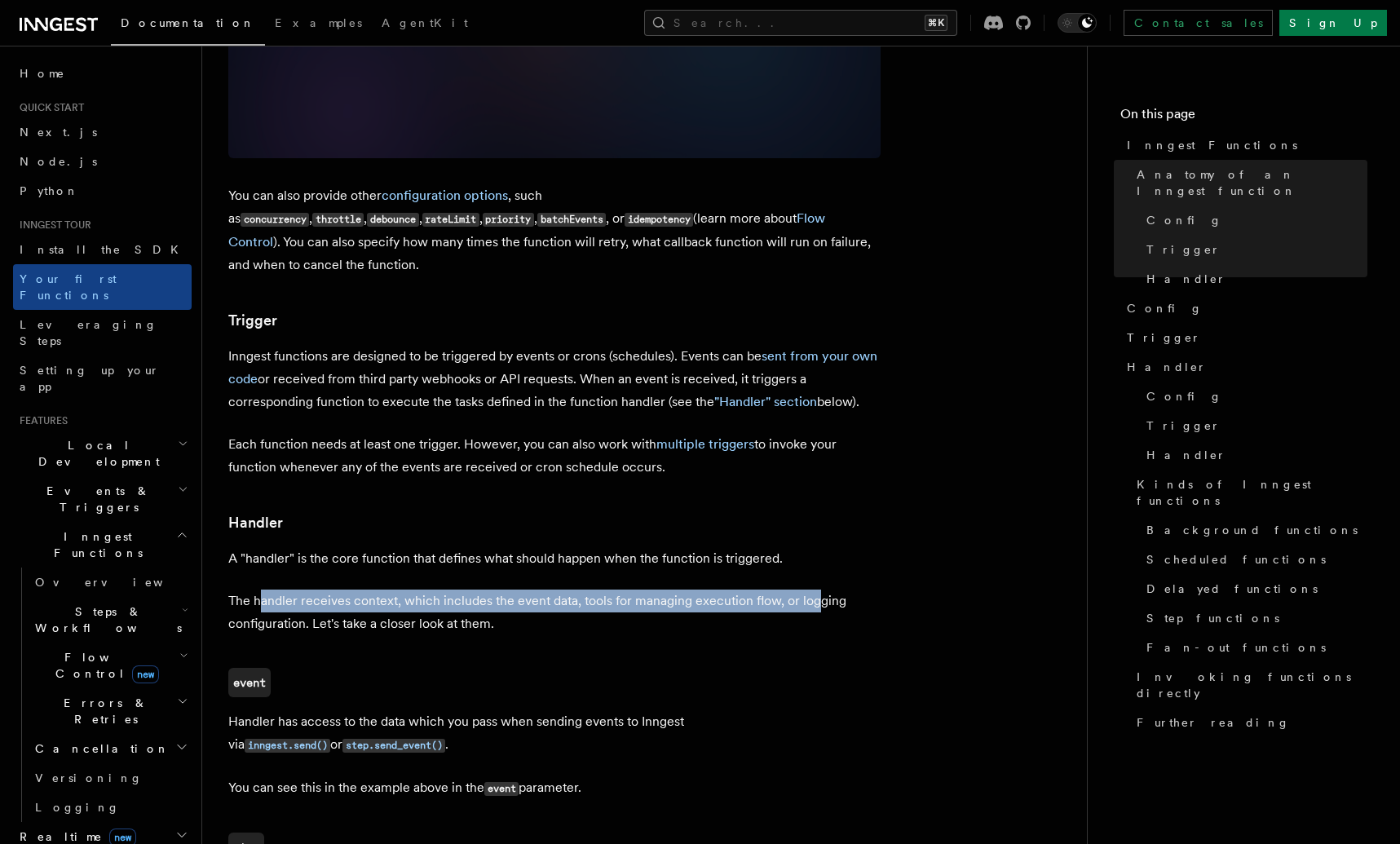 drag, startPoint x: 258, startPoint y: 565, endPoint x: 815, endPoint y: 568, distance: 557.0081 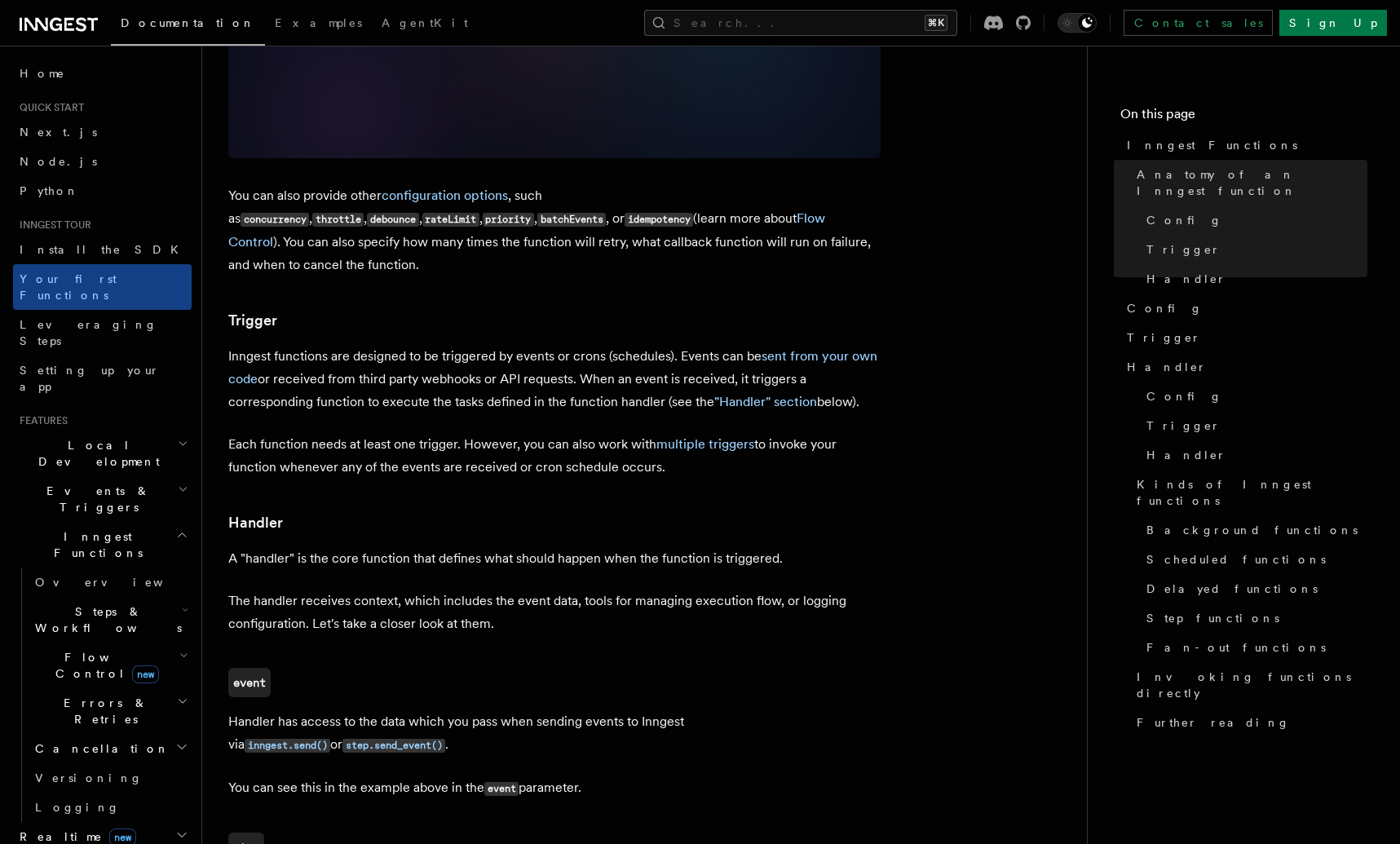 click on "Inngest tour Inngest Functions
Inngest functions enable developers to run reliable background logic, from background jobs to complex workflows. They provide robust tools for retrying, scheduling, and coordinating complex sequences of operations.
This page covers components of an Inngest function, as well as introduces different kinds of functions. If you'd like to learn more about Inngest's execution model, check the  "How Inngest functions are executed"  page.
Anatomy of an Inngest function
TypeScript Go Python Let's have a look at the following Inngest function: Copy Copied import  inngest
from  src . inngest . client  import  inngest_client
@inngest_client . create_function (
# config
id = "import-product-images" ,
# trigger (event or cron)
trigger = inngest. Trigger (event = "shop/product.imported" )
)
async   def   import_product_images ( ctx :  inngest . Context):
# Here goes the business logic
s3_urls  =   await  ctx . step . run (
," at bounding box center [644, 585] 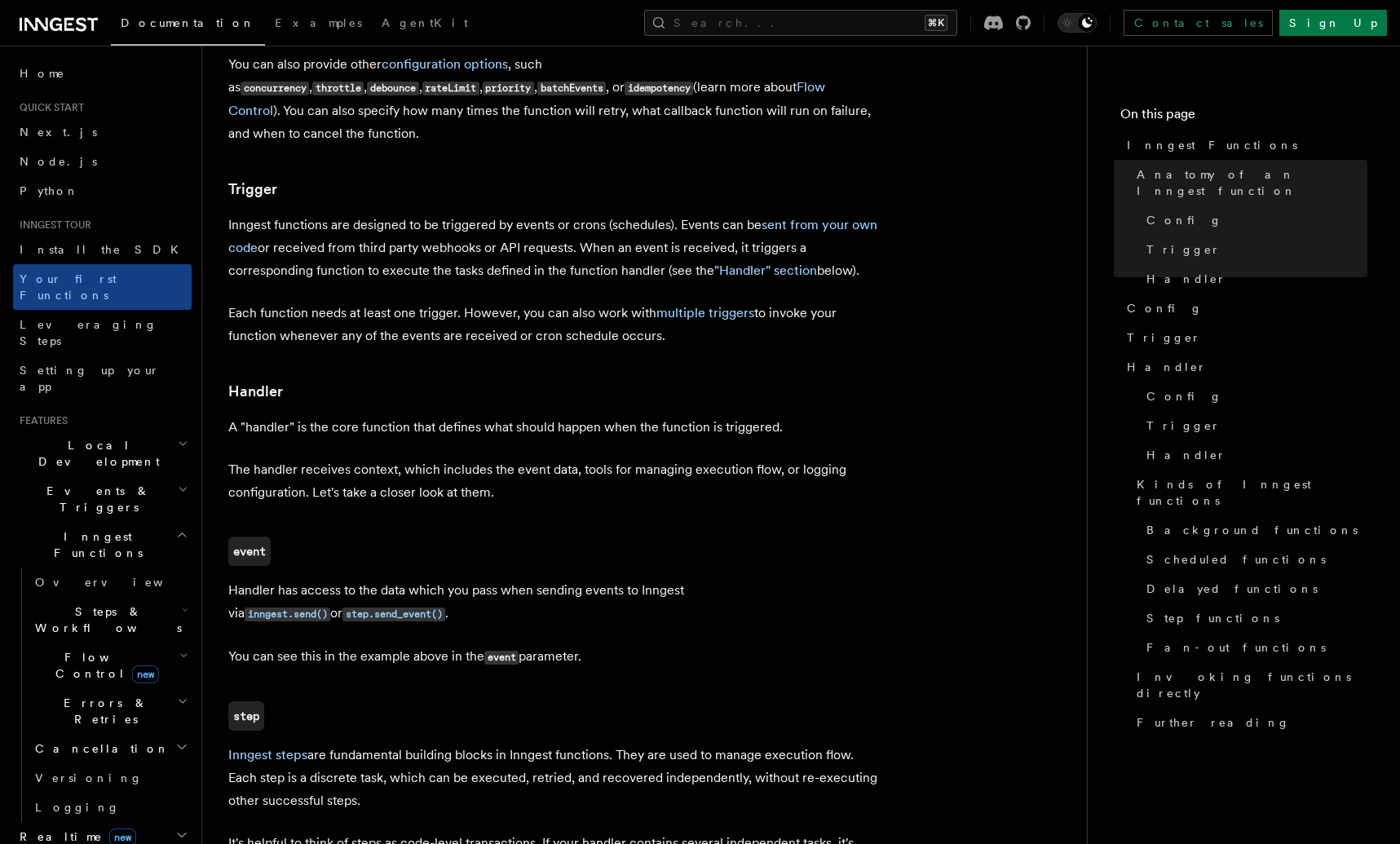 scroll, scrollTop: 1651, scrollLeft: 0, axis: vertical 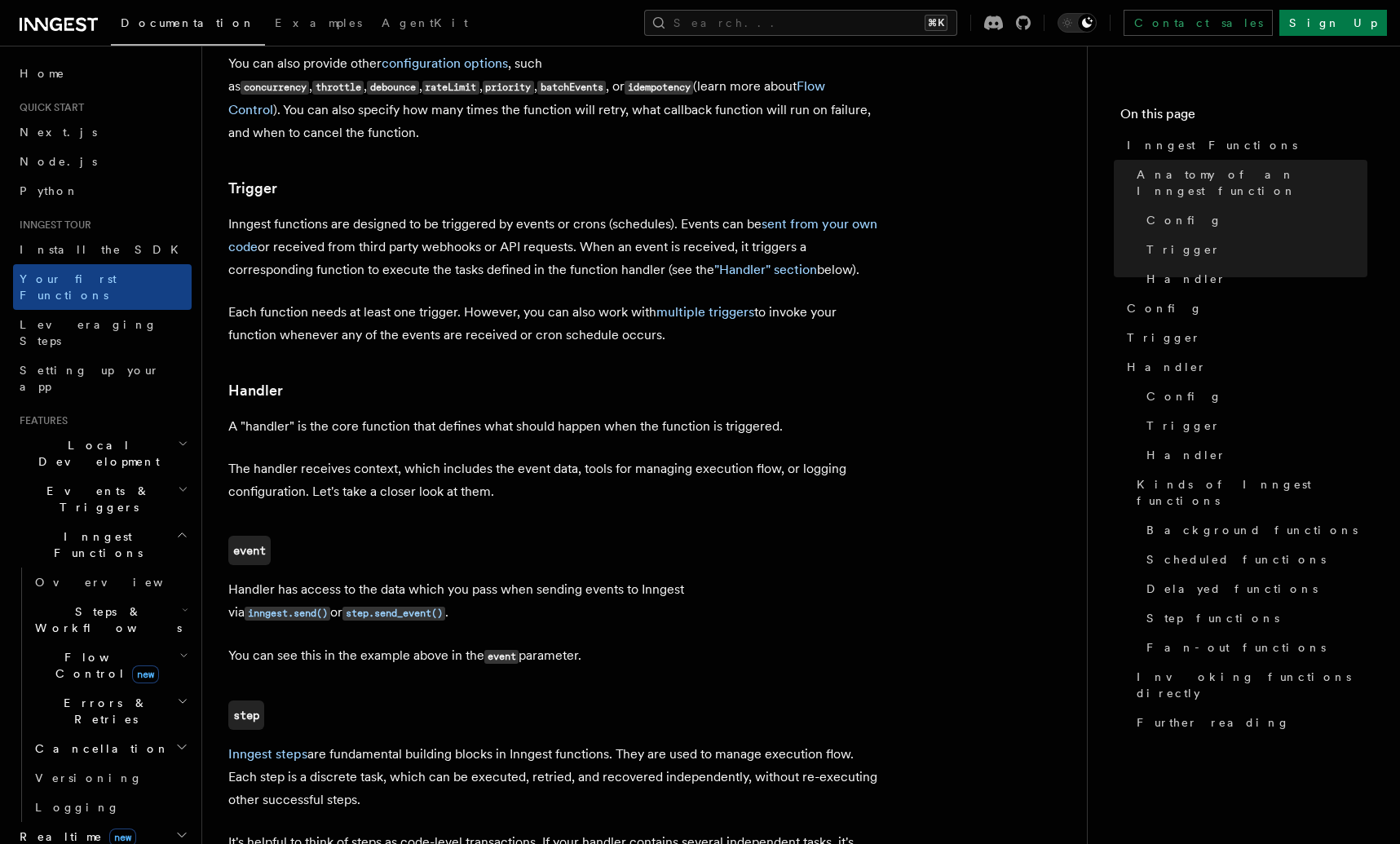 drag, startPoint x: 309, startPoint y: 545, endPoint x: 446, endPoint y: 537, distance: 137.2334 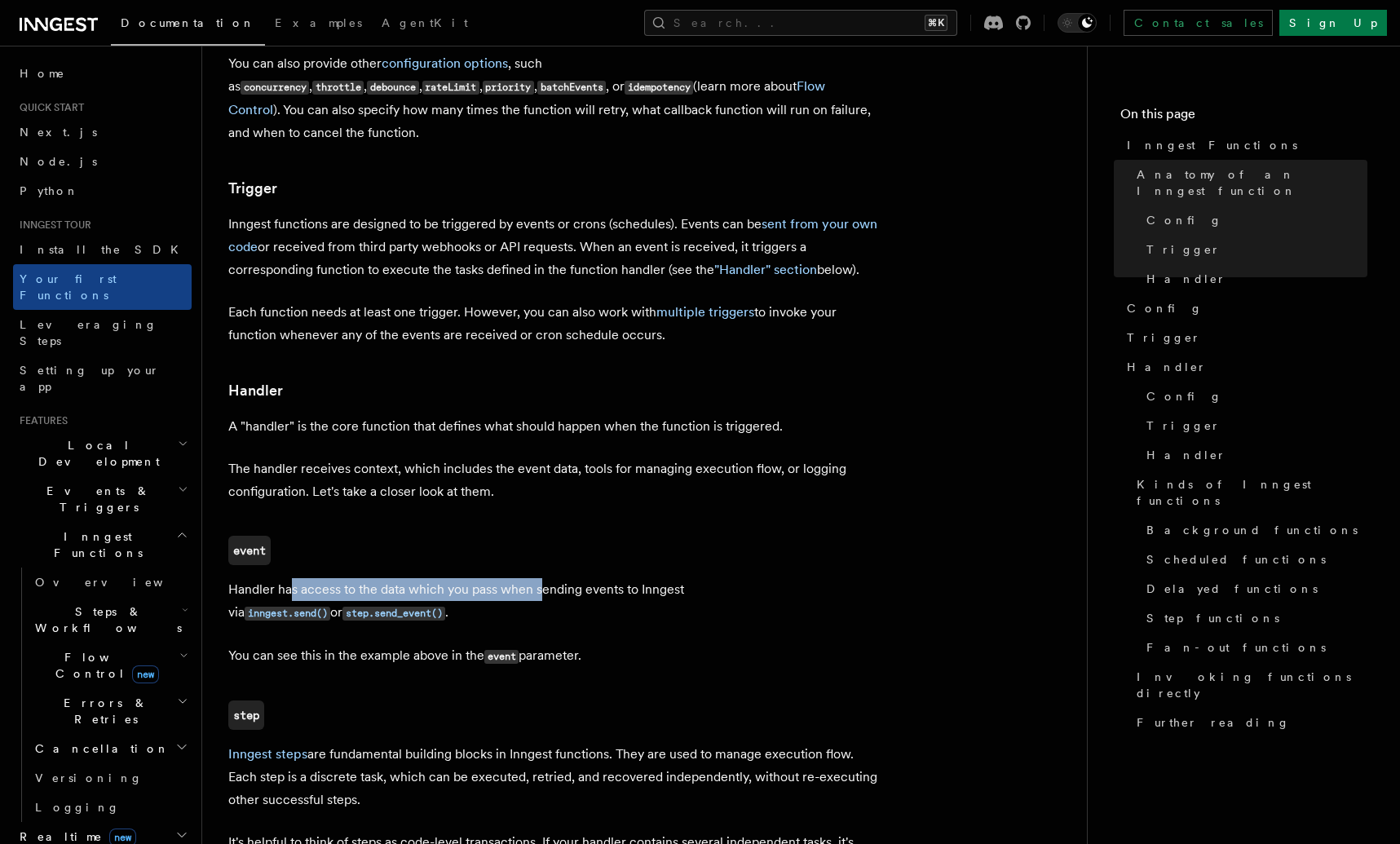 drag, startPoint x: 311, startPoint y: 548, endPoint x: 541, endPoint y: 546, distance: 230.0087 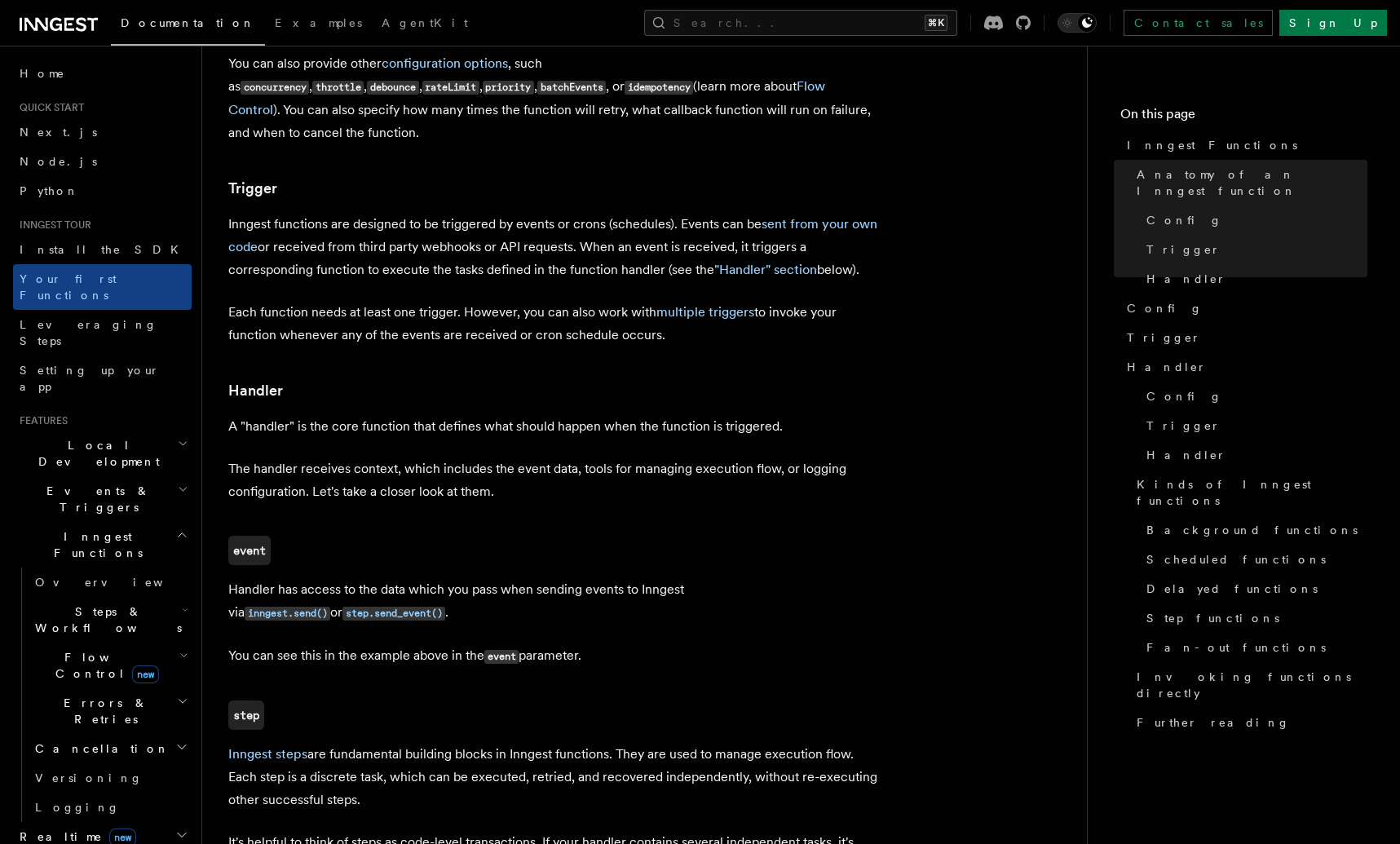click on "You can see this in the example above in the  event  parameter." at bounding box center [554, 656] 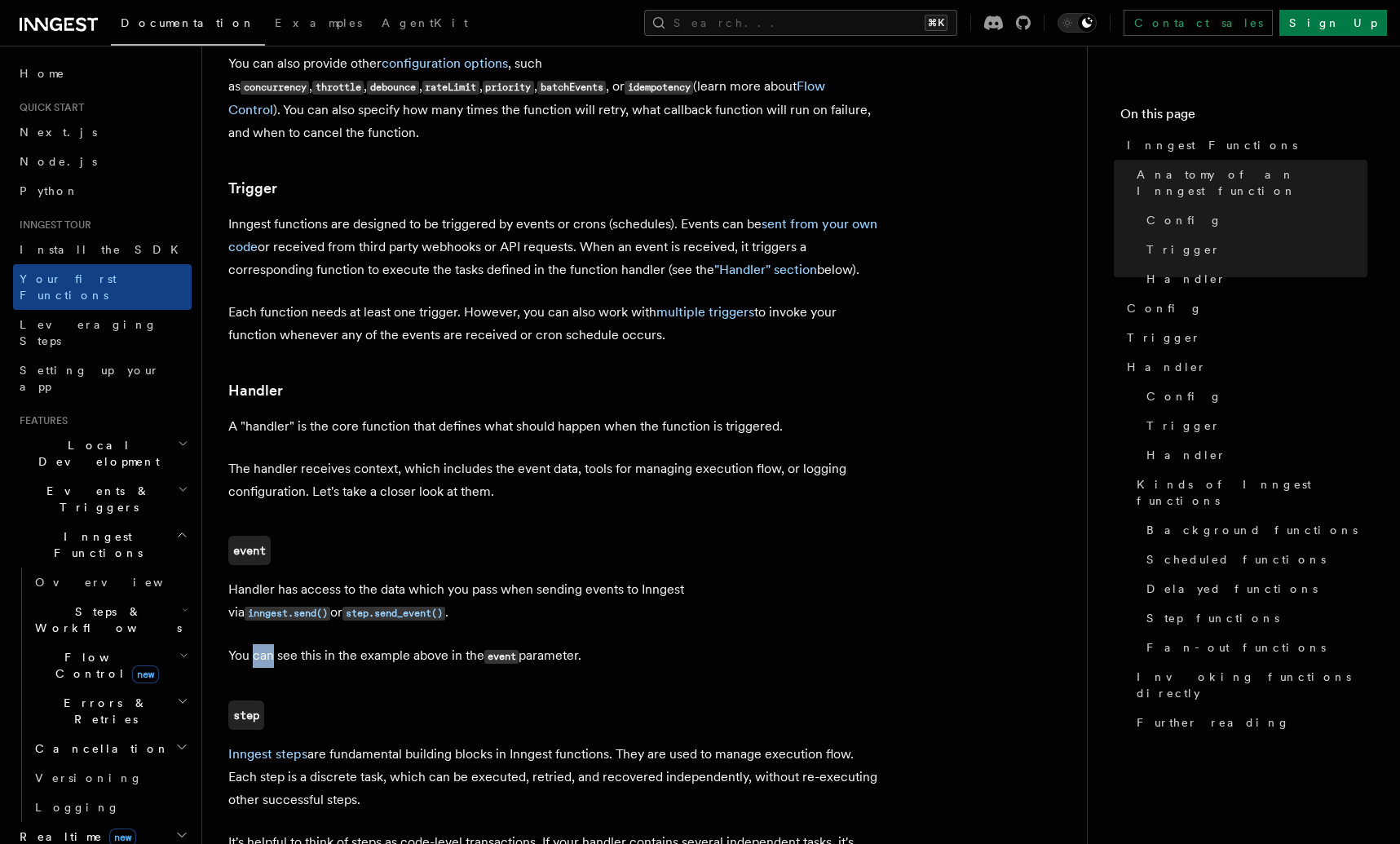 click on "You can see this in the example above in the  event  parameter." at bounding box center [554, 656] 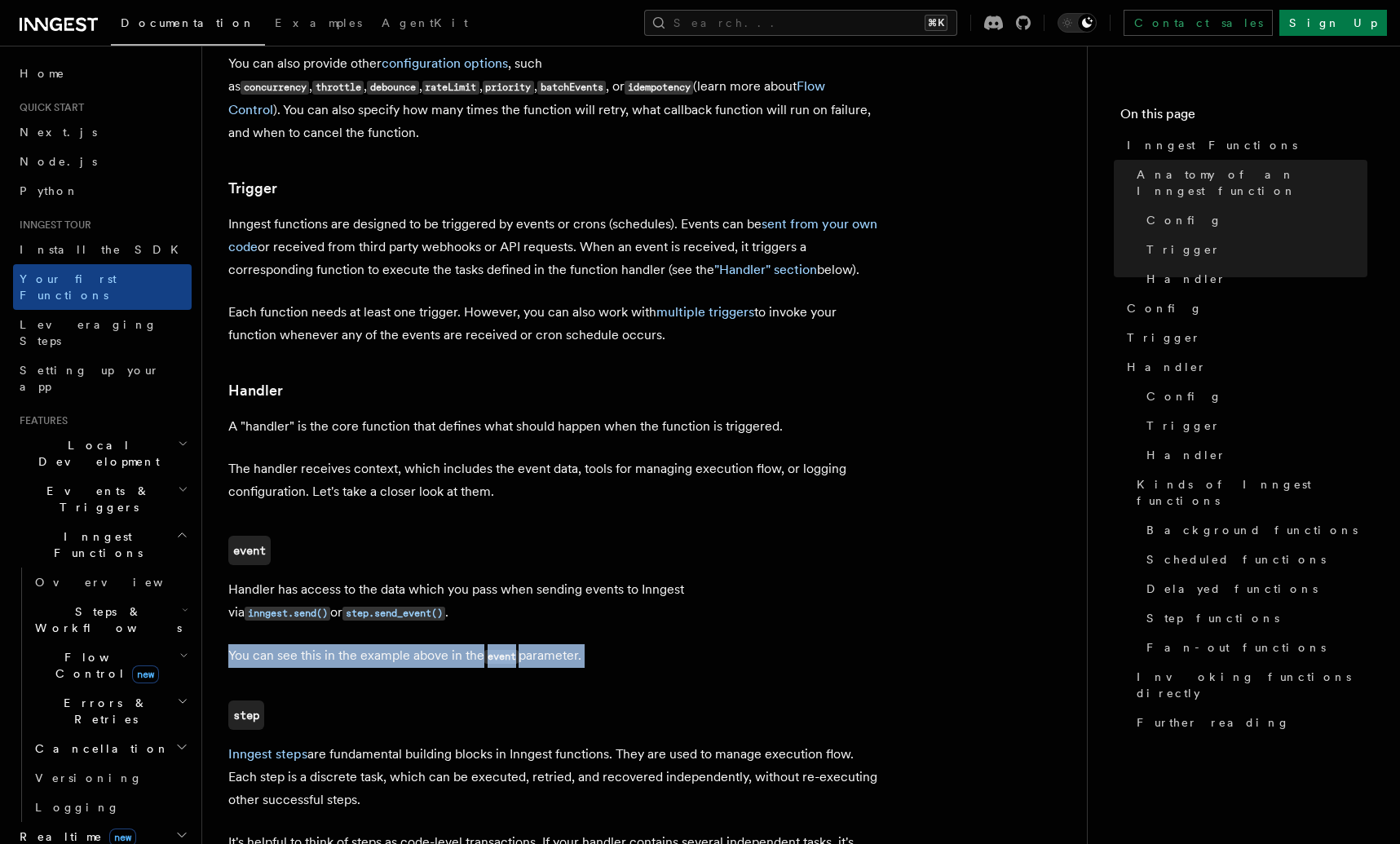 click on "You can see this in the example above in the  event  parameter." at bounding box center (554, 656) 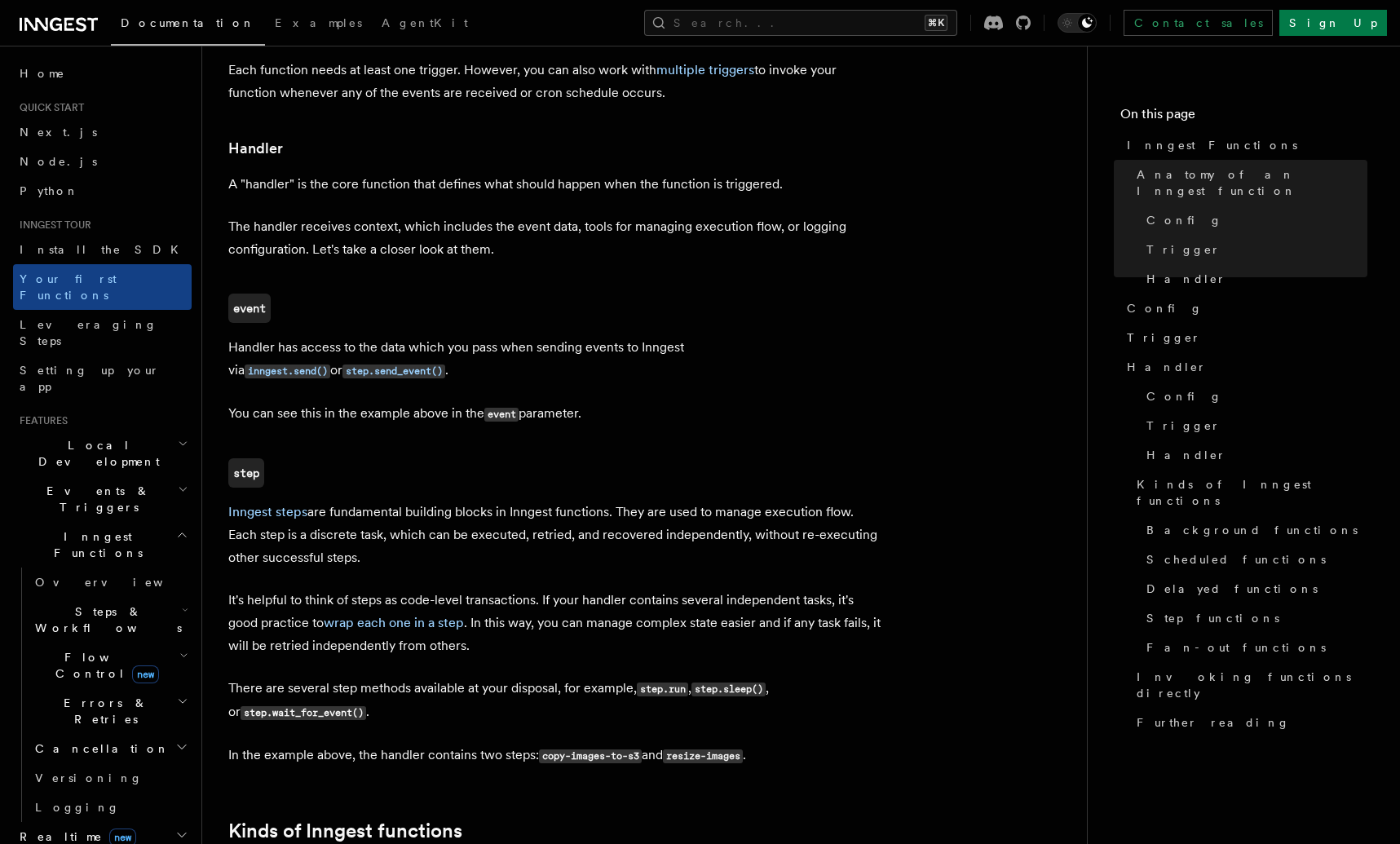scroll, scrollTop: 1957, scrollLeft: 0, axis: vertical 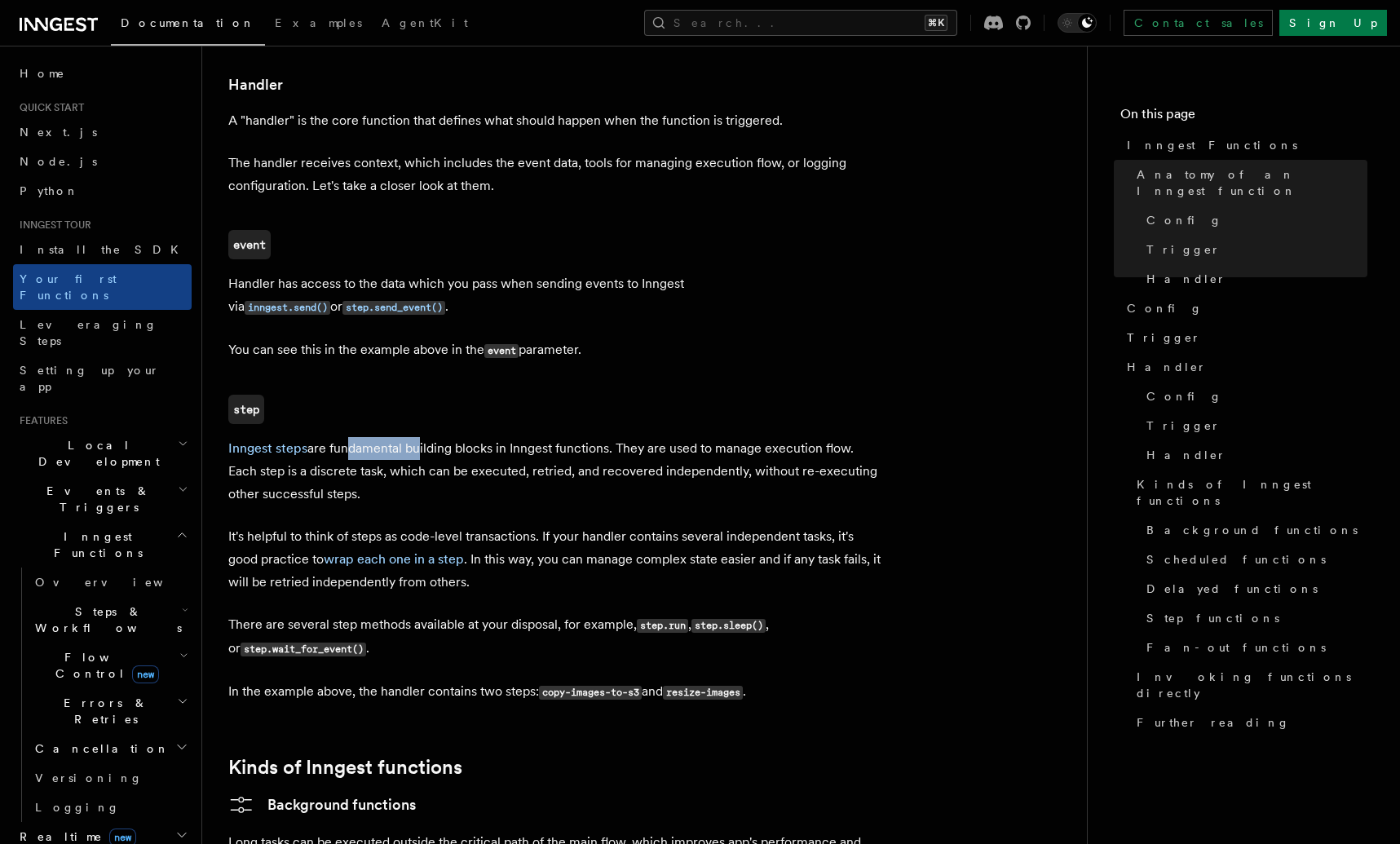 drag, startPoint x: 345, startPoint y: 409, endPoint x: 461, endPoint y: 413, distance: 116.069 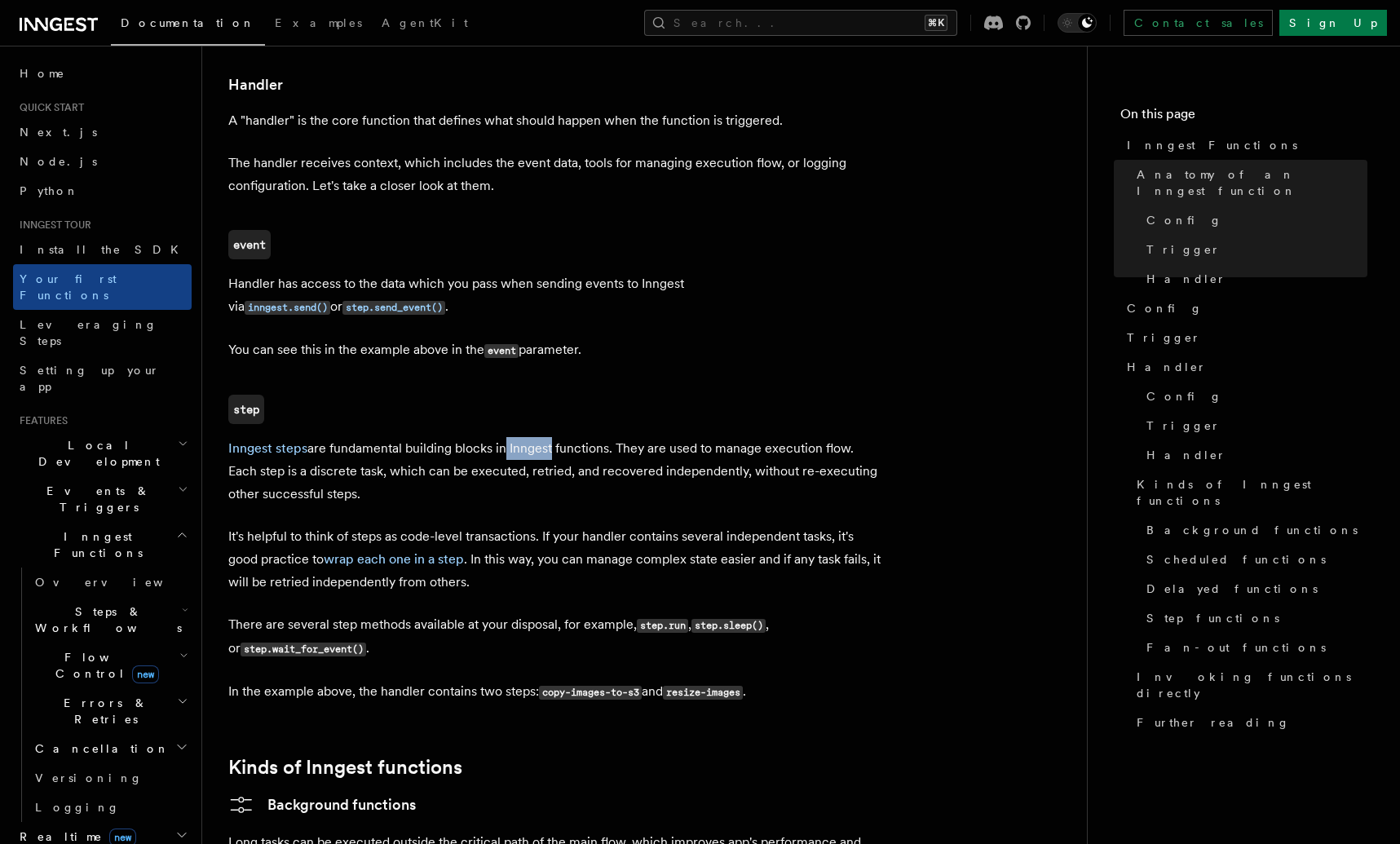 click on "Inngest steps  are fundamental building blocks in Inngest functions. They are used to manage execution flow. Each step is a discrete task, which can be executed, retried, and recovered independently, without re-executing other successful steps." at bounding box center [554, 471] 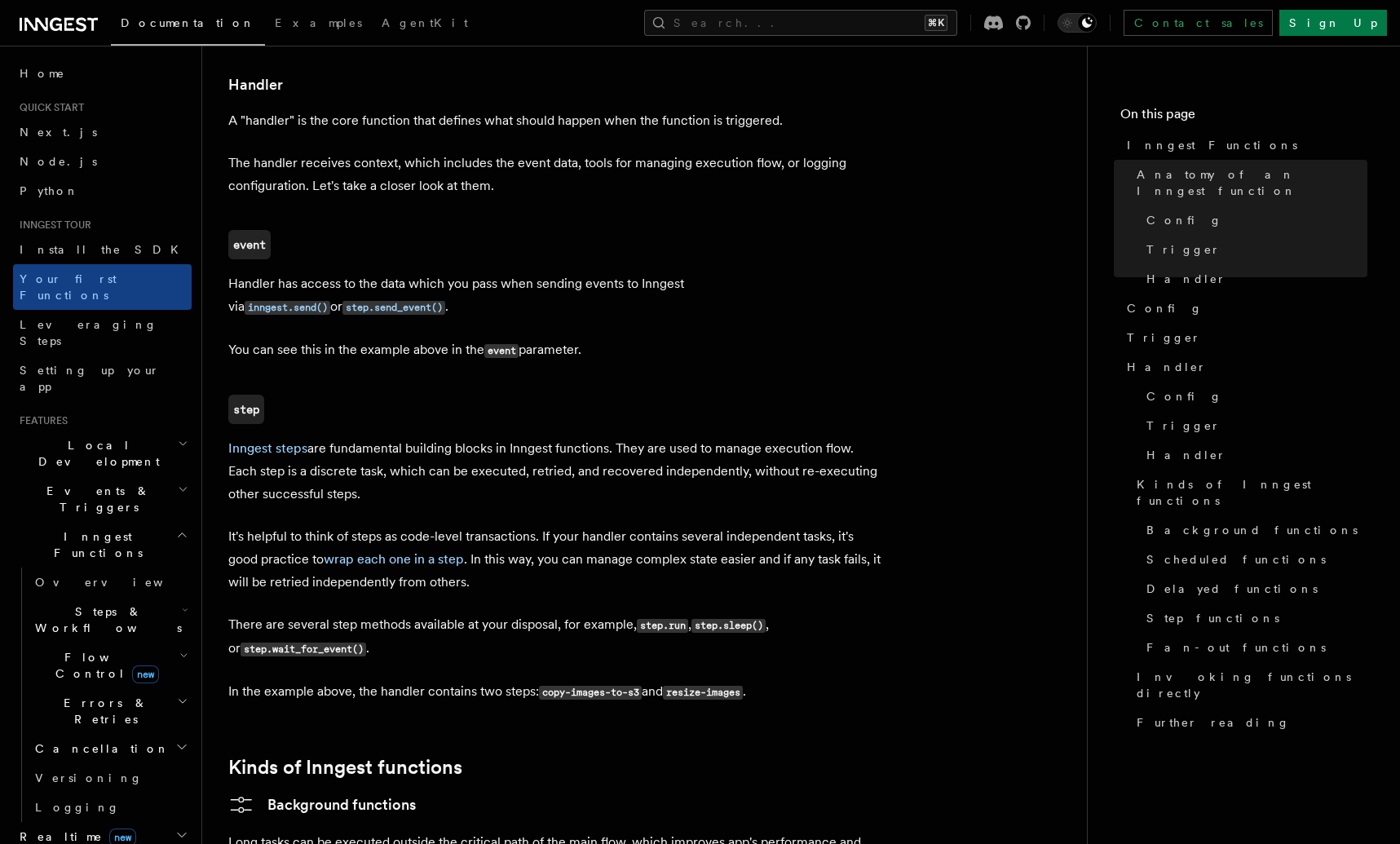 click on "Inngest steps  are fundamental building blocks in Inngest functions. They are used to manage execution flow. Each step is a discrete task, which can be executed, retried, and recovered independently, without re-executing other successful steps." at bounding box center (554, 471) 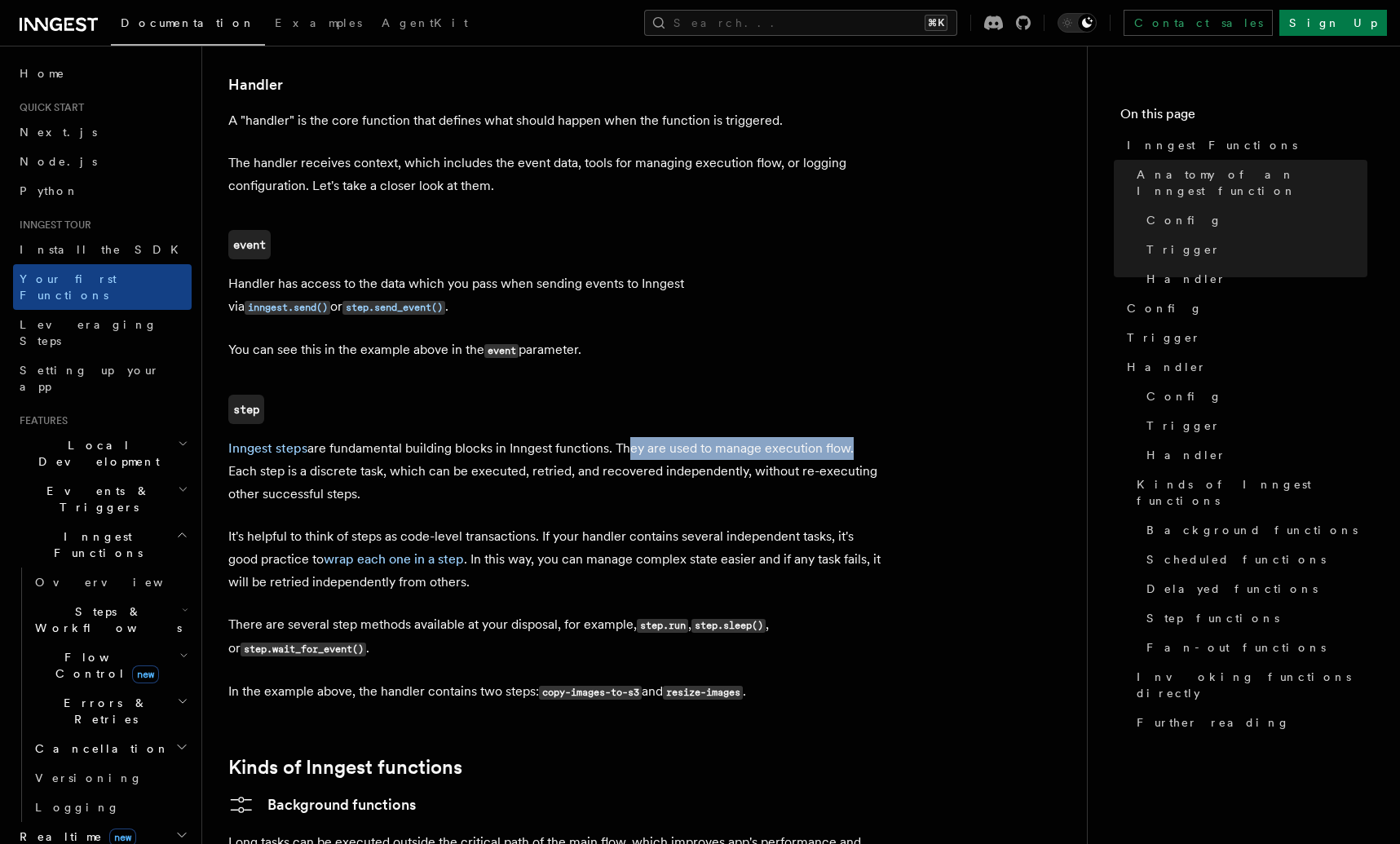 drag, startPoint x: 626, startPoint y: 408, endPoint x: 850, endPoint y: 408, distance: 224 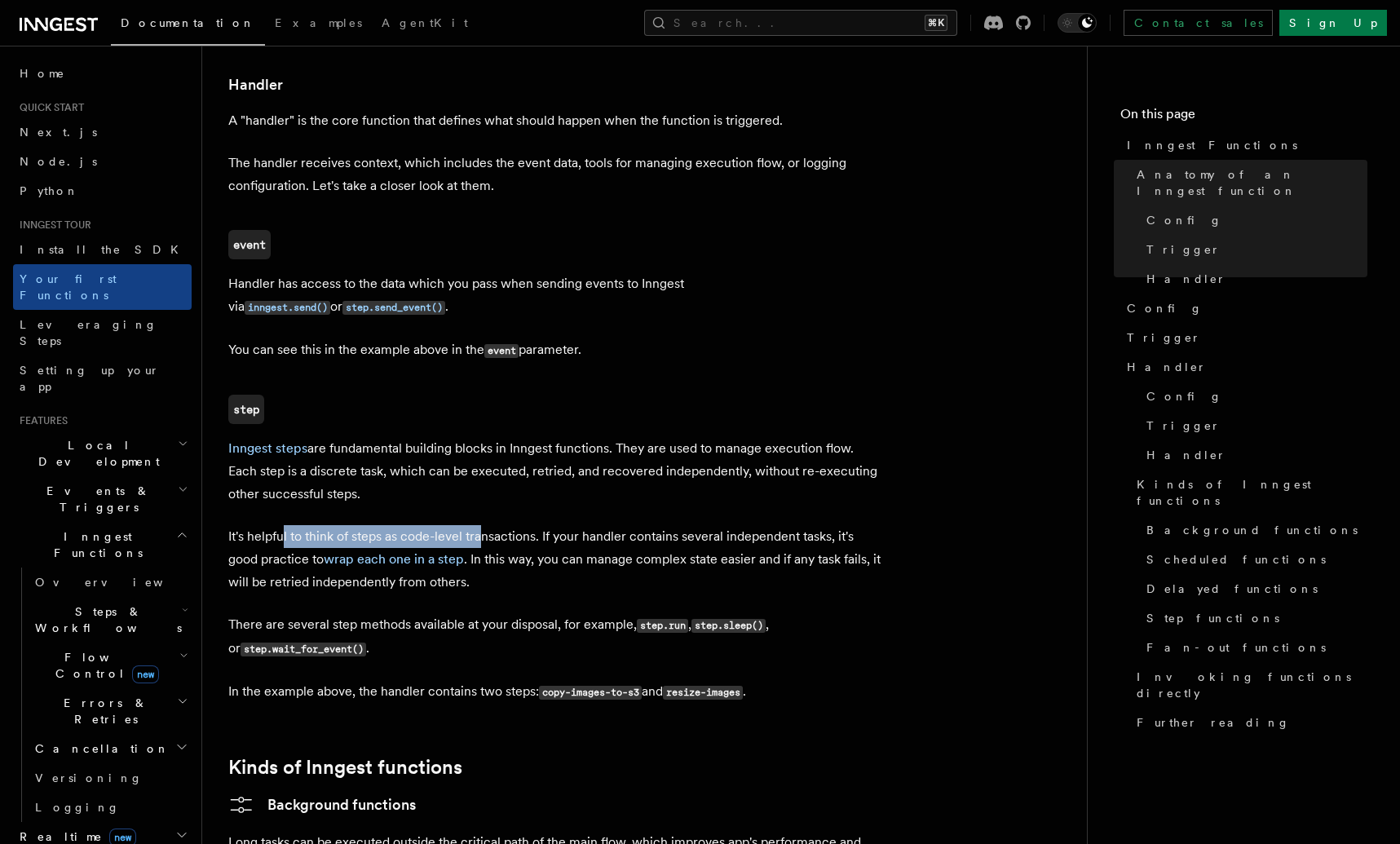 drag, startPoint x: 329, startPoint y: 502, endPoint x: 479, endPoint y: 501, distance: 150.00333 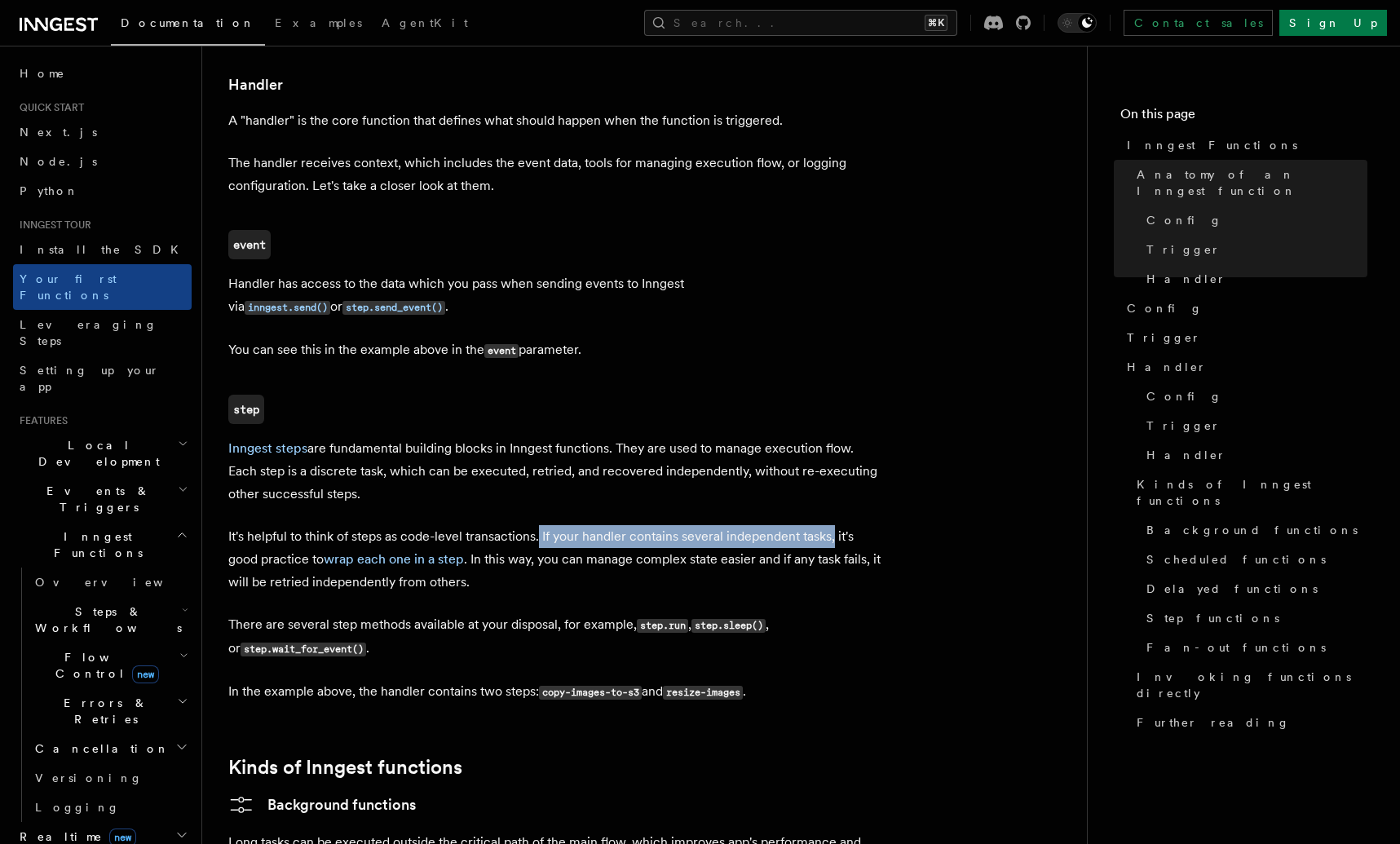 drag, startPoint x: 570, startPoint y: 497, endPoint x: 833, endPoint y: 497, distance: 263 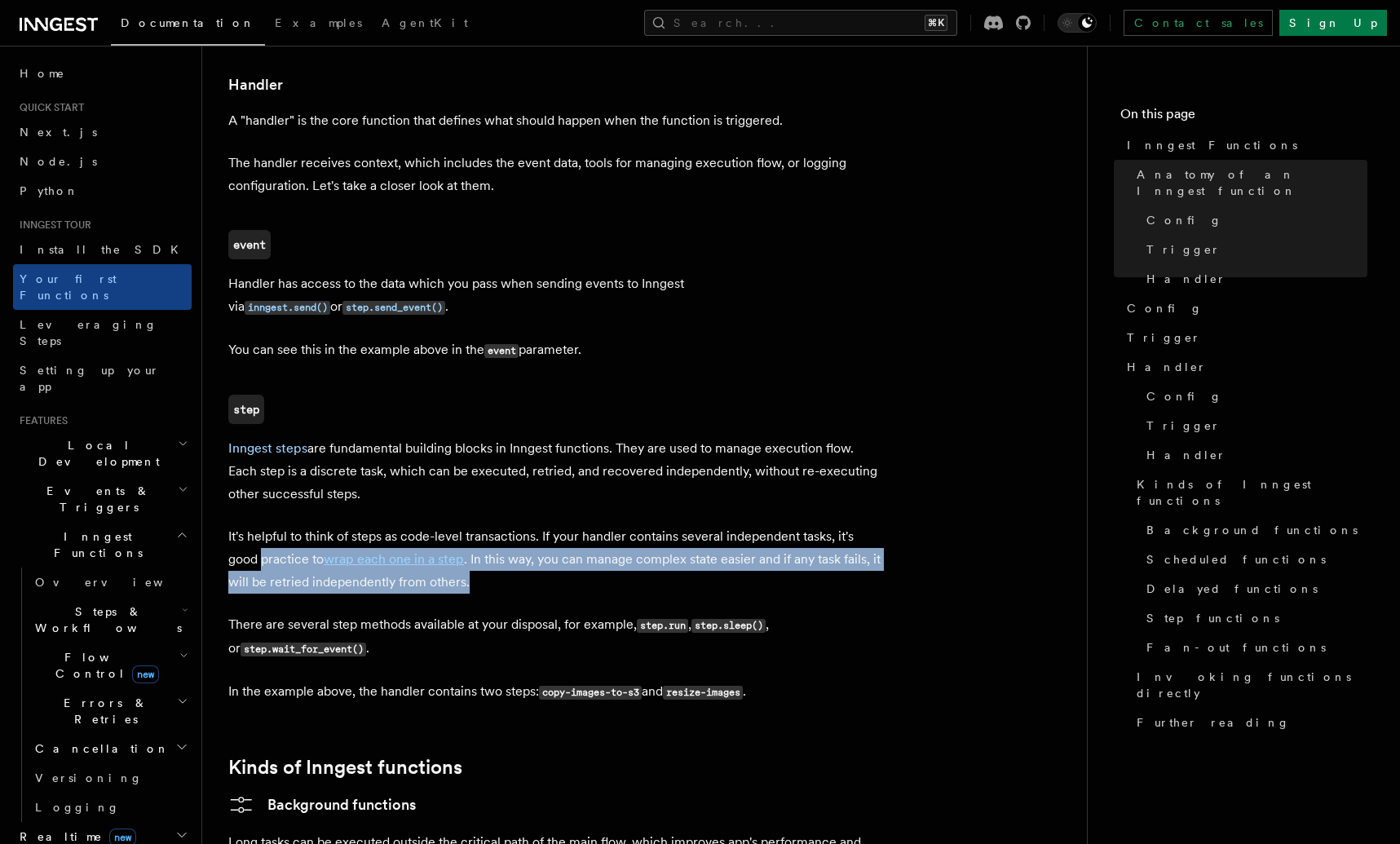 drag, startPoint x: 263, startPoint y: 522, endPoint x: 829, endPoint y: 532, distance: 566.0883 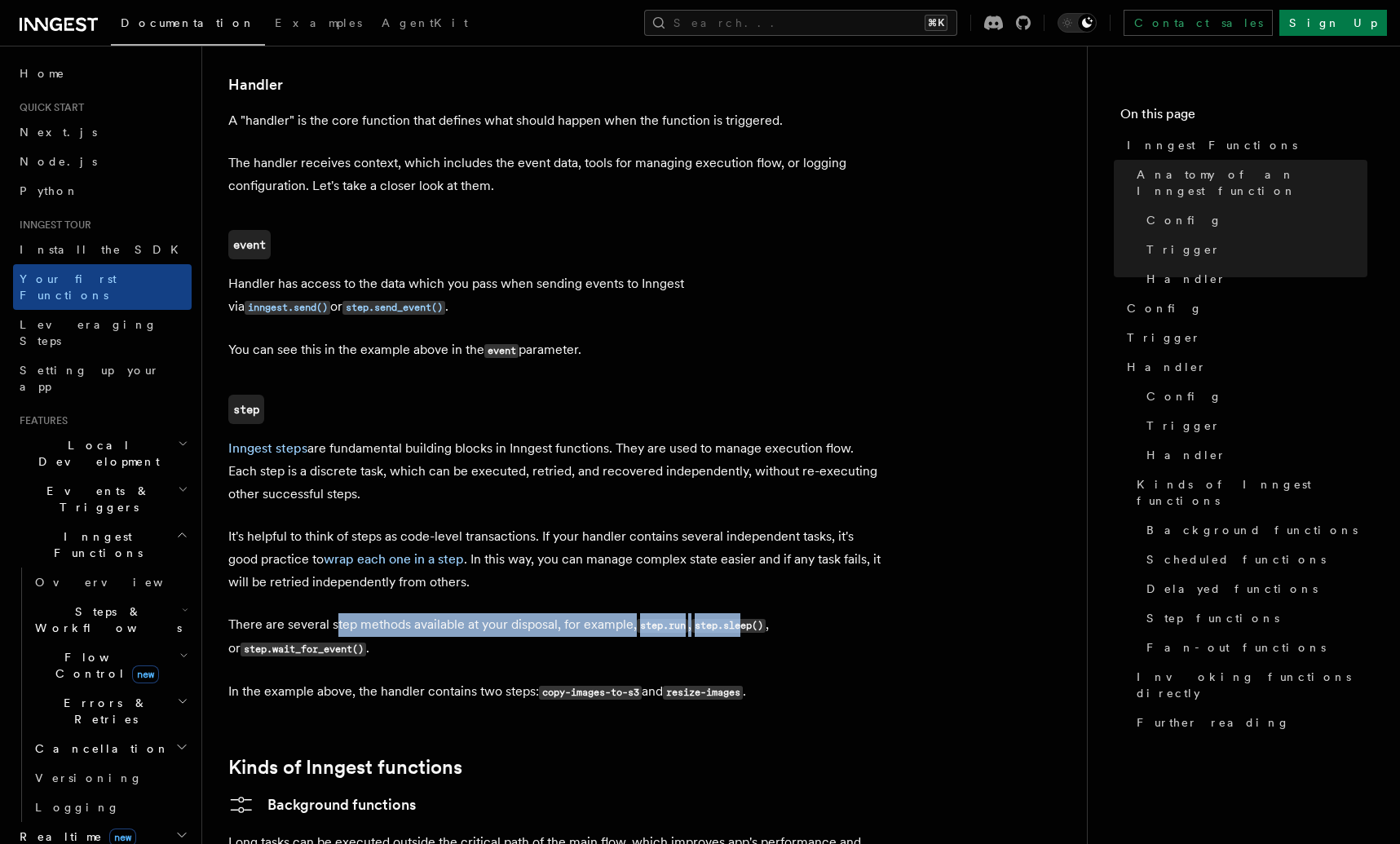 drag, startPoint x: 372, startPoint y: 588, endPoint x: 778, endPoint y: 592, distance: 406.0197 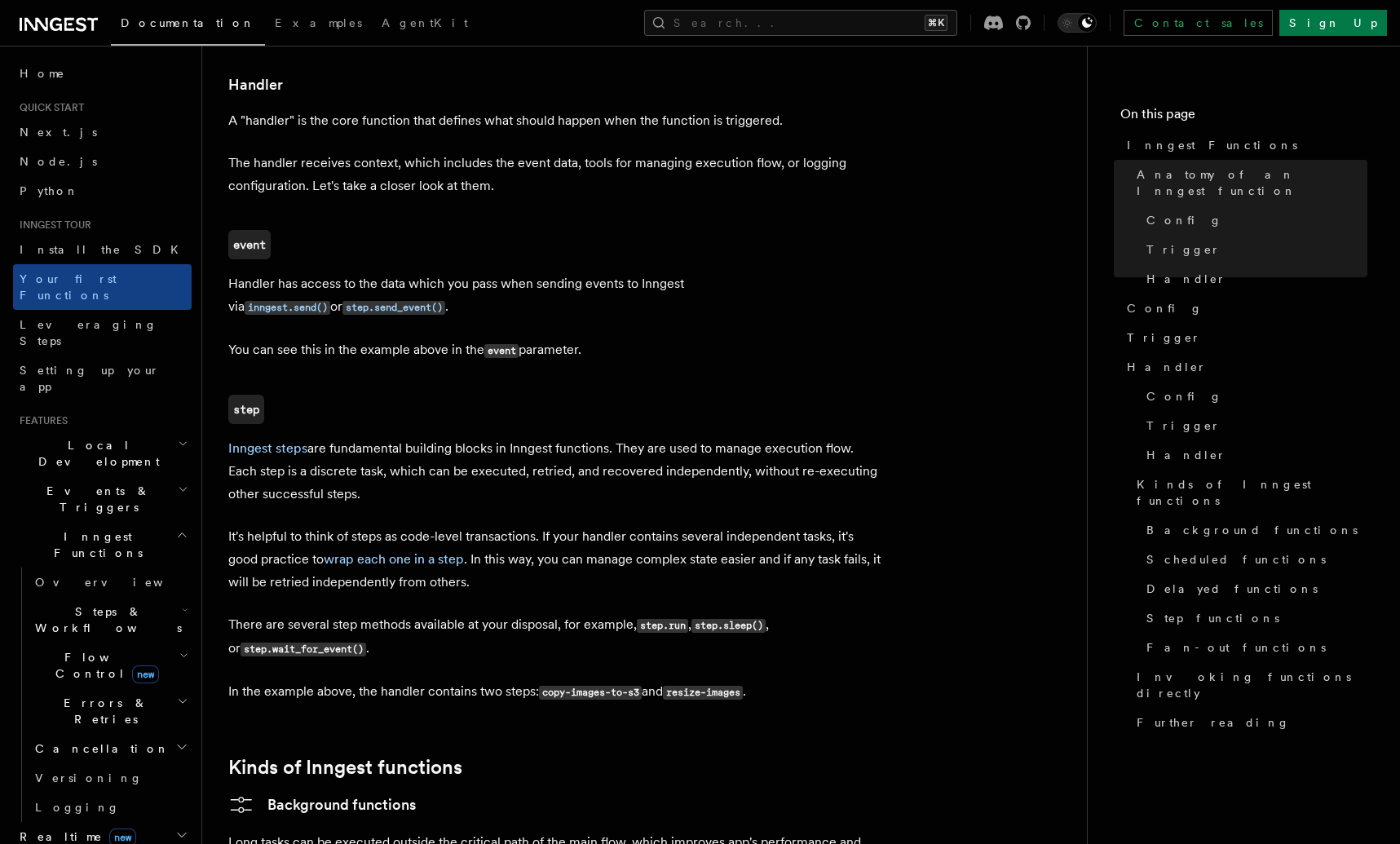 click on "In the example above, the handler contains two steps:  copy-images-to-s3  and  resize-images ." at bounding box center [554, 692] 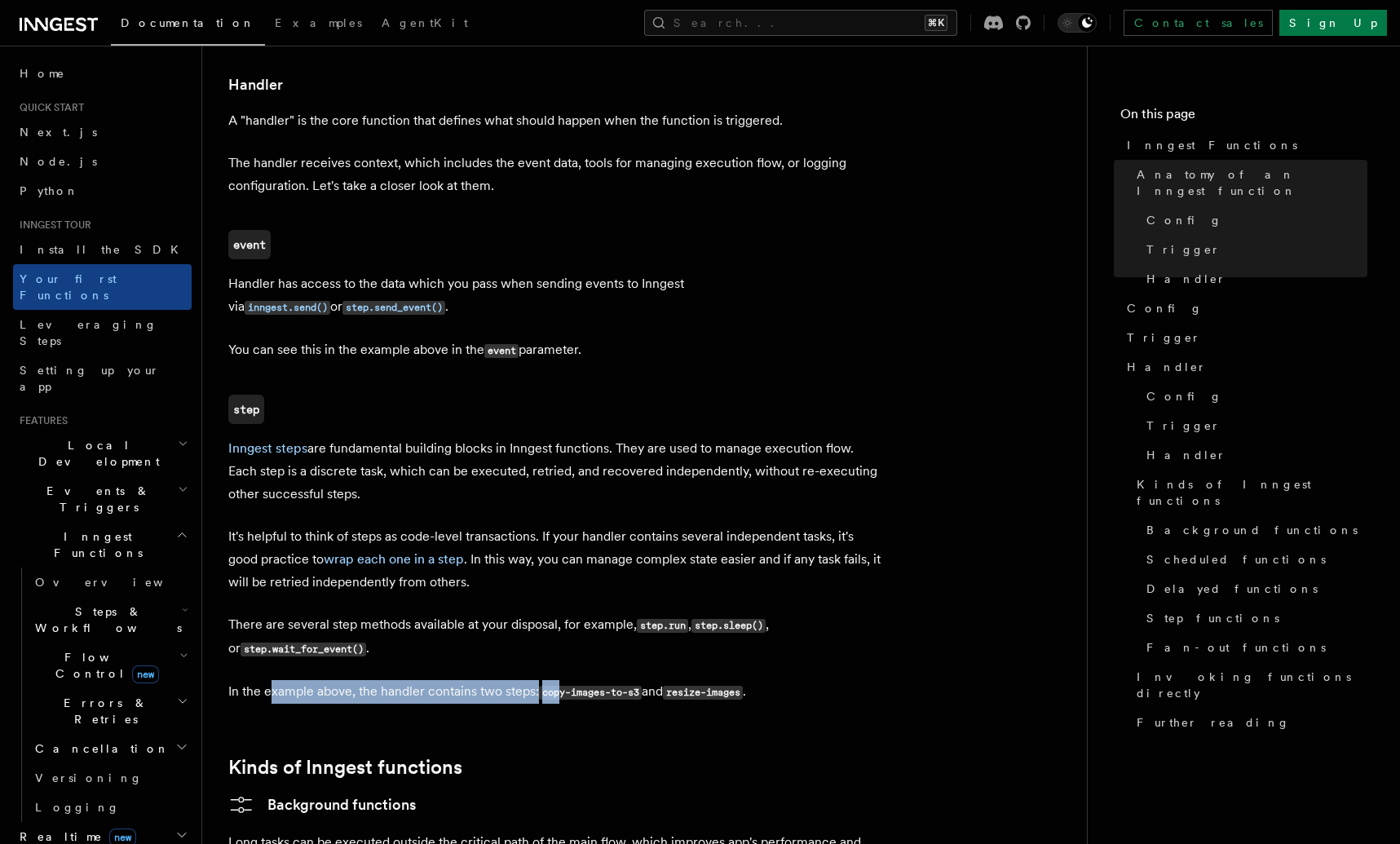 drag, startPoint x: 272, startPoint y: 651, endPoint x: 621, endPoint y: 641, distance: 349.1432 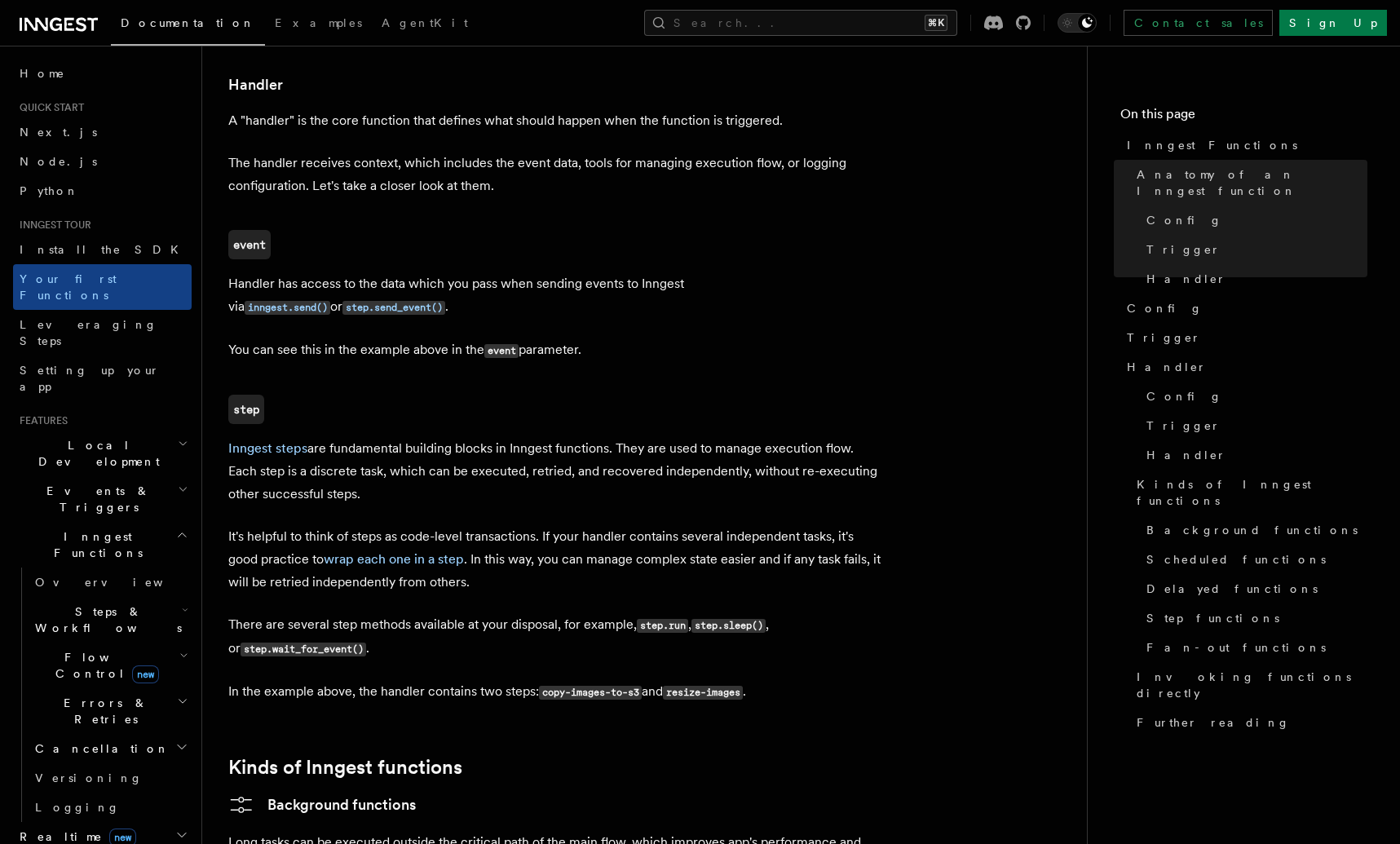 click on "There are several step methods available at your disposal, for example,  step.run ,  step.sleep() , or  step.wait_for_event() ." at bounding box center (554, 637) 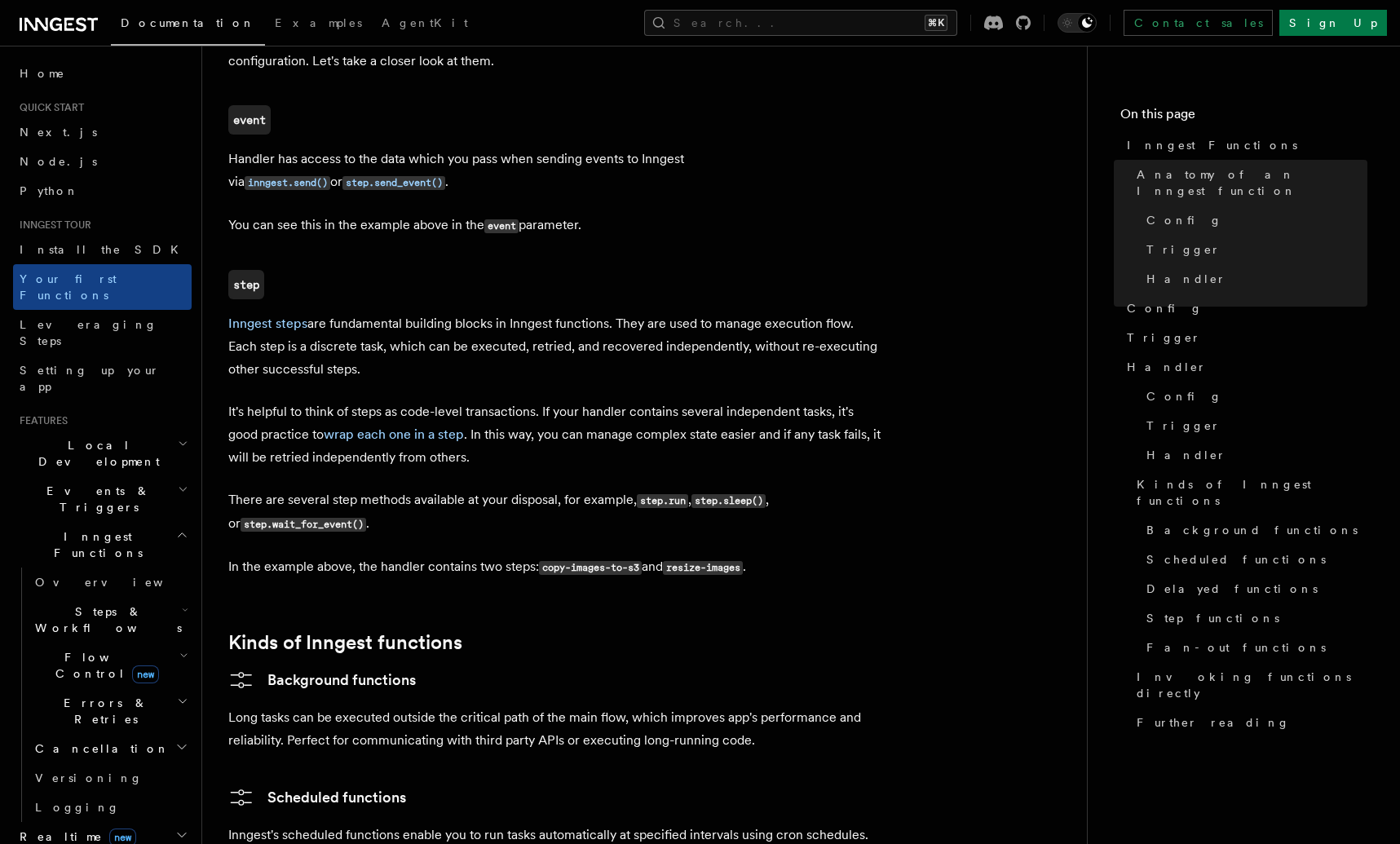 scroll, scrollTop: 2083, scrollLeft: 0, axis: vertical 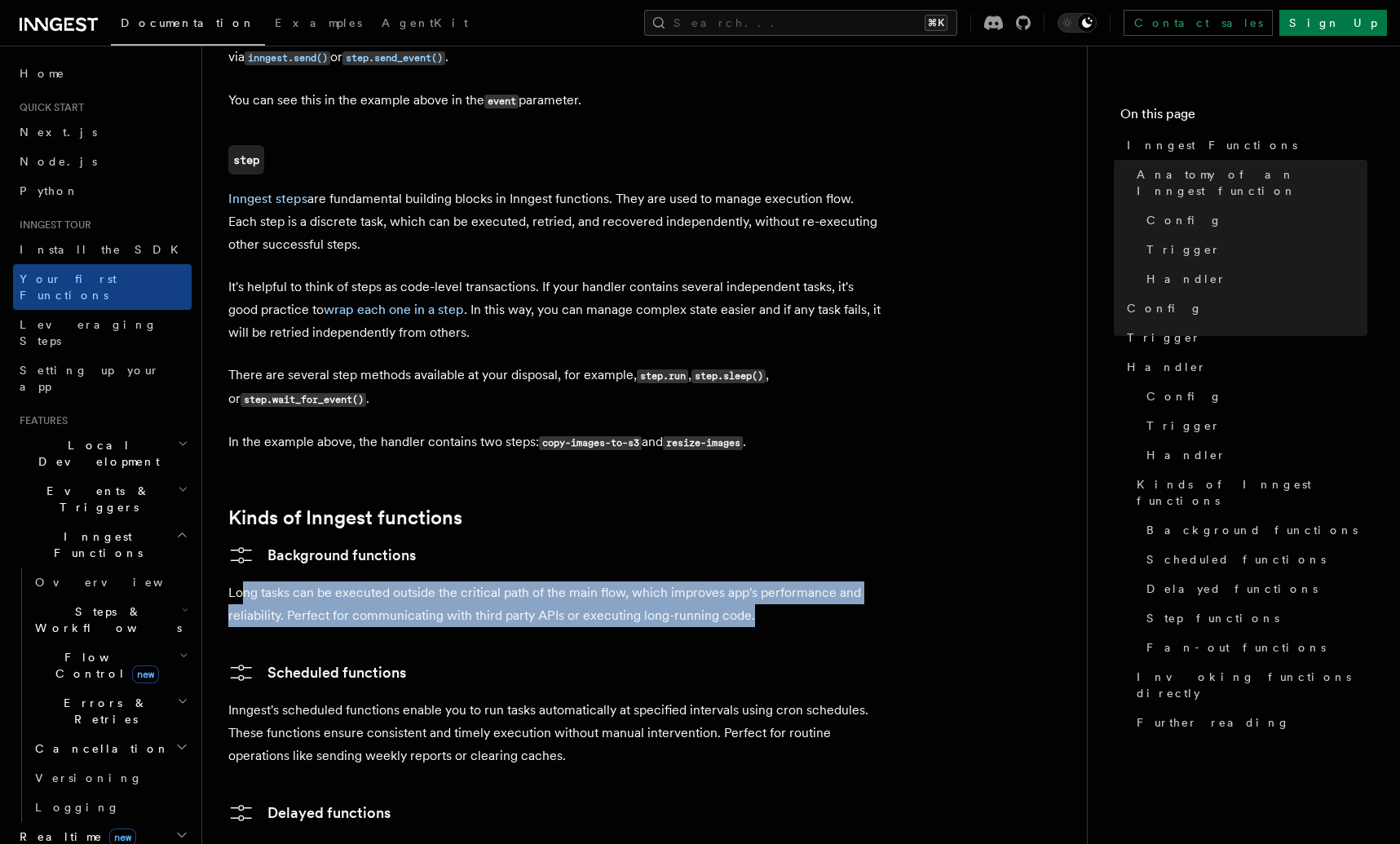 drag, startPoint x: 242, startPoint y: 560, endPoint x: 687, endPoint y: 593, distance: 446.22192 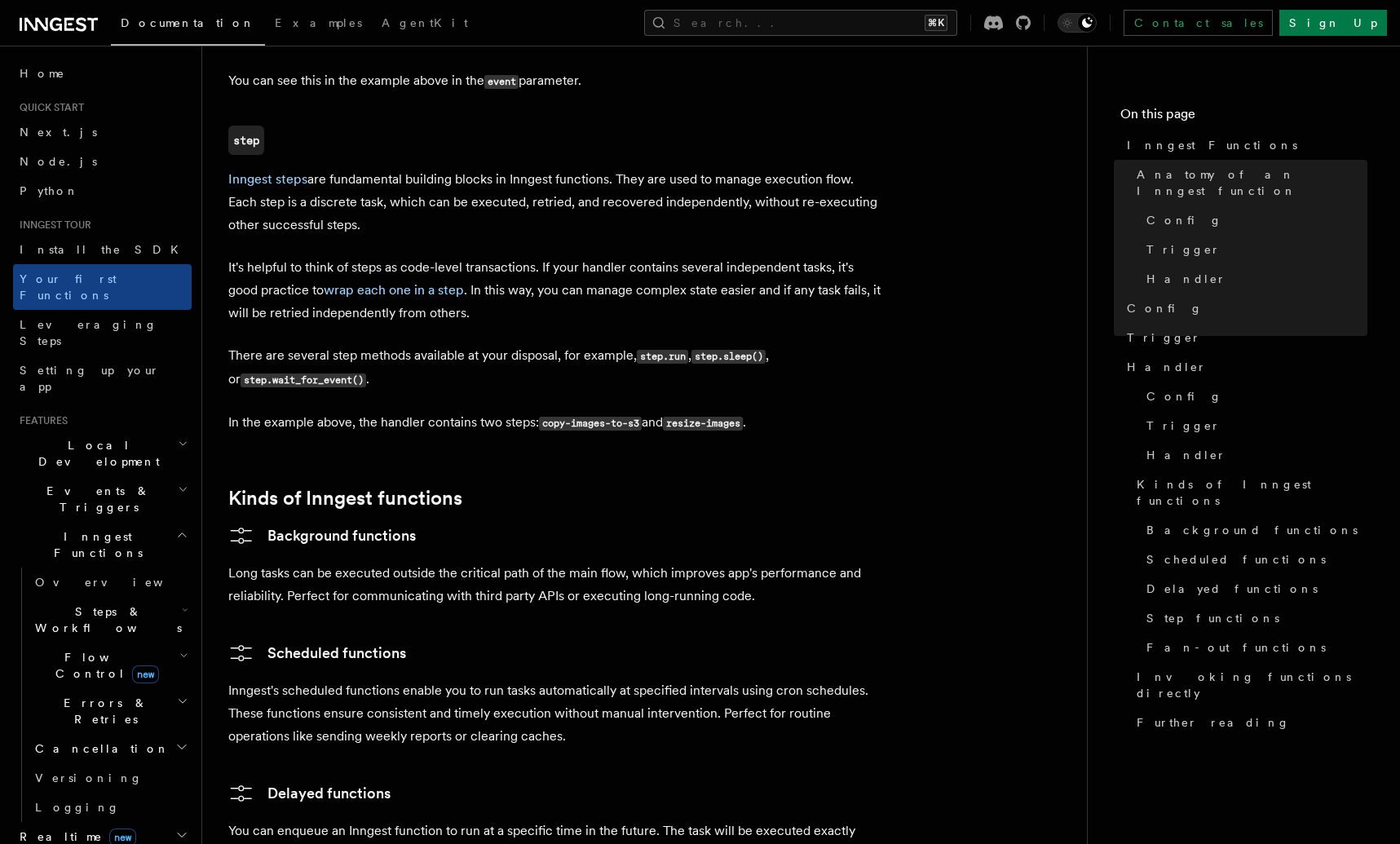 scroll, scrollTop: 2338, scrollLeft: 0, axis: vertical 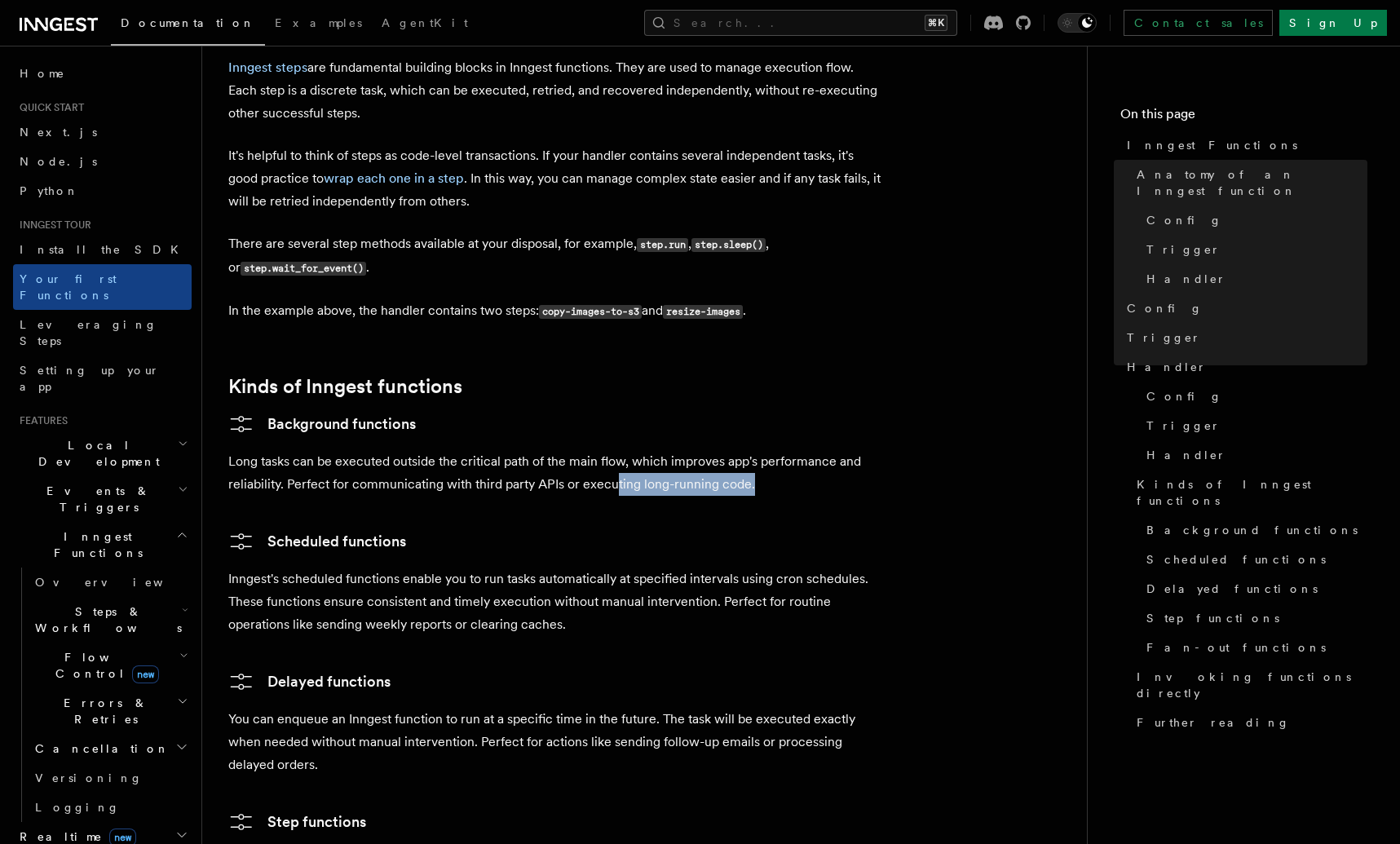 drag, startPoint x: 625, startPoint y: 443, endPoint x: 812, endPoint y: 431, distance: 187.38463 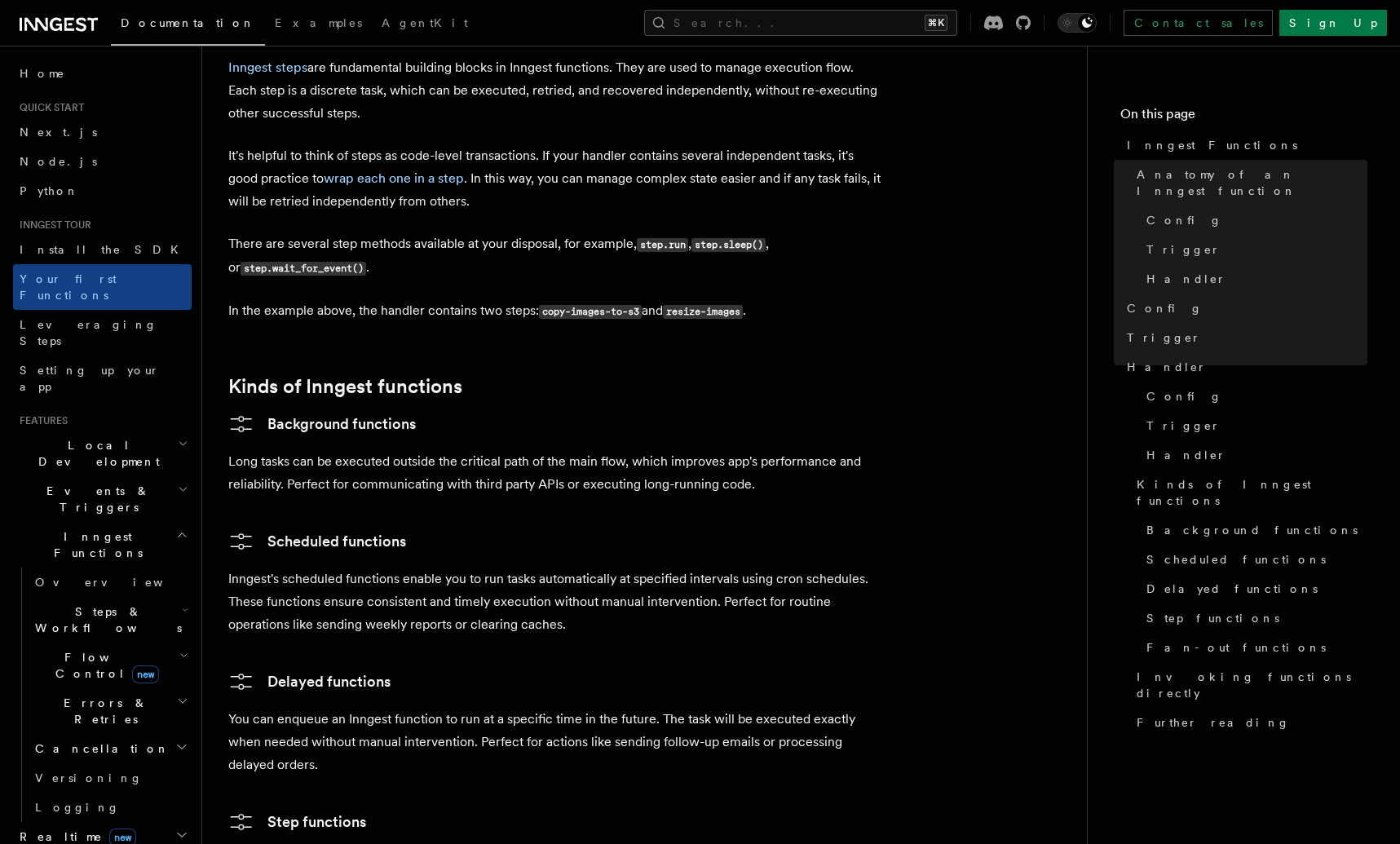 click on "Inngest's scheduled functions enable you to run tasks automatically at specified intervals using cron schedules. These functions ensure consistent and timely execution without manual intervention. Perfect for routine operations like sending weekly reports or clearing caches." at bounding box center [554, 602] 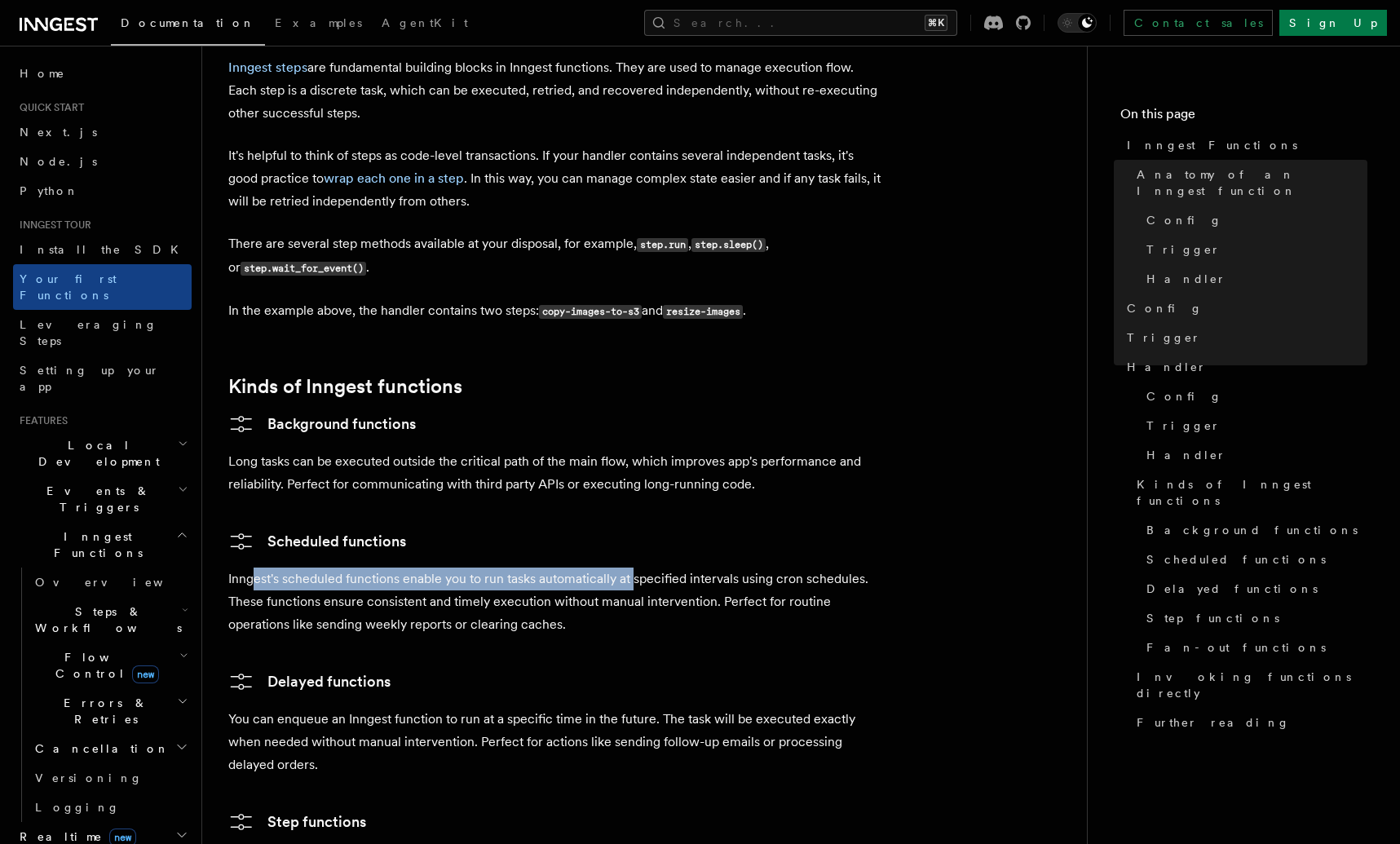 drag, startPoint x: 352, startPoint y: 541, endPoint x: 634, endPoint y: 541, distance: 282 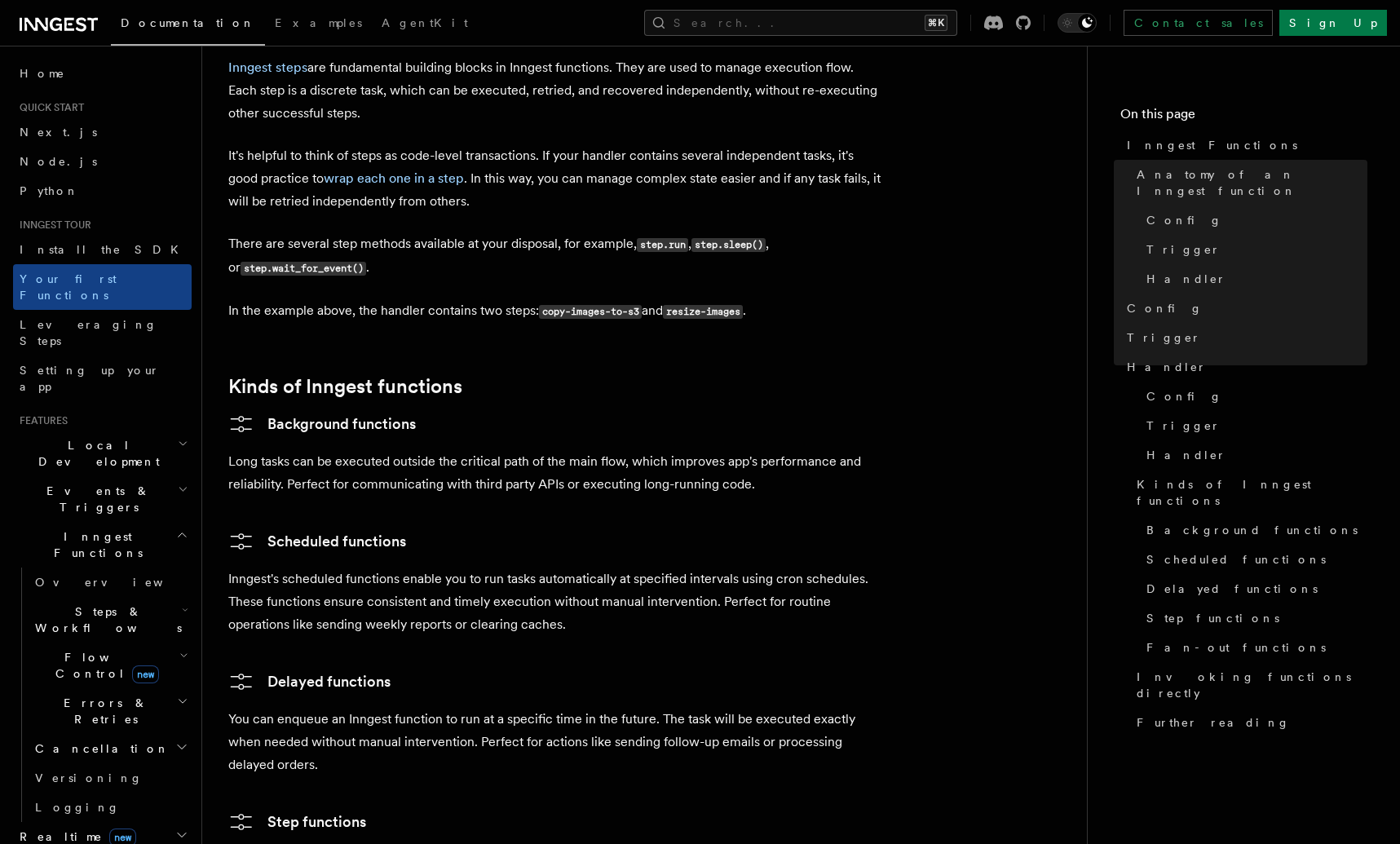 click on "Inngest's scheduled functions enable you to run tasks automatically at specified intervals using cron schedules. These functions ensure consistent and timely execution without manual intervention. Perfect for routine operations like sending weekly reports or clearing caches." at bounding box center [554, 602] 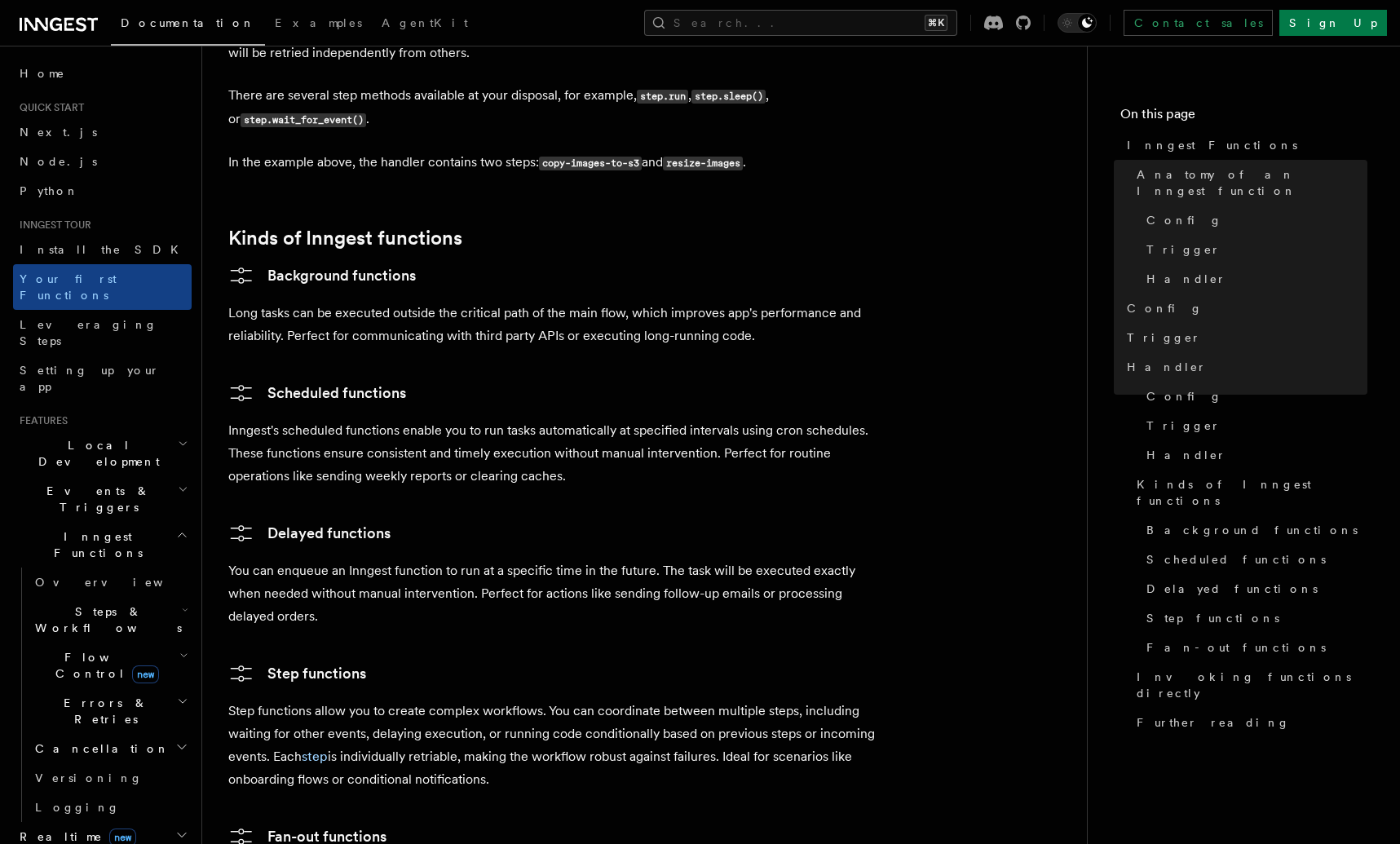 scroll, scrollTop: 2608, scrollLeft: 0, axis: vertical 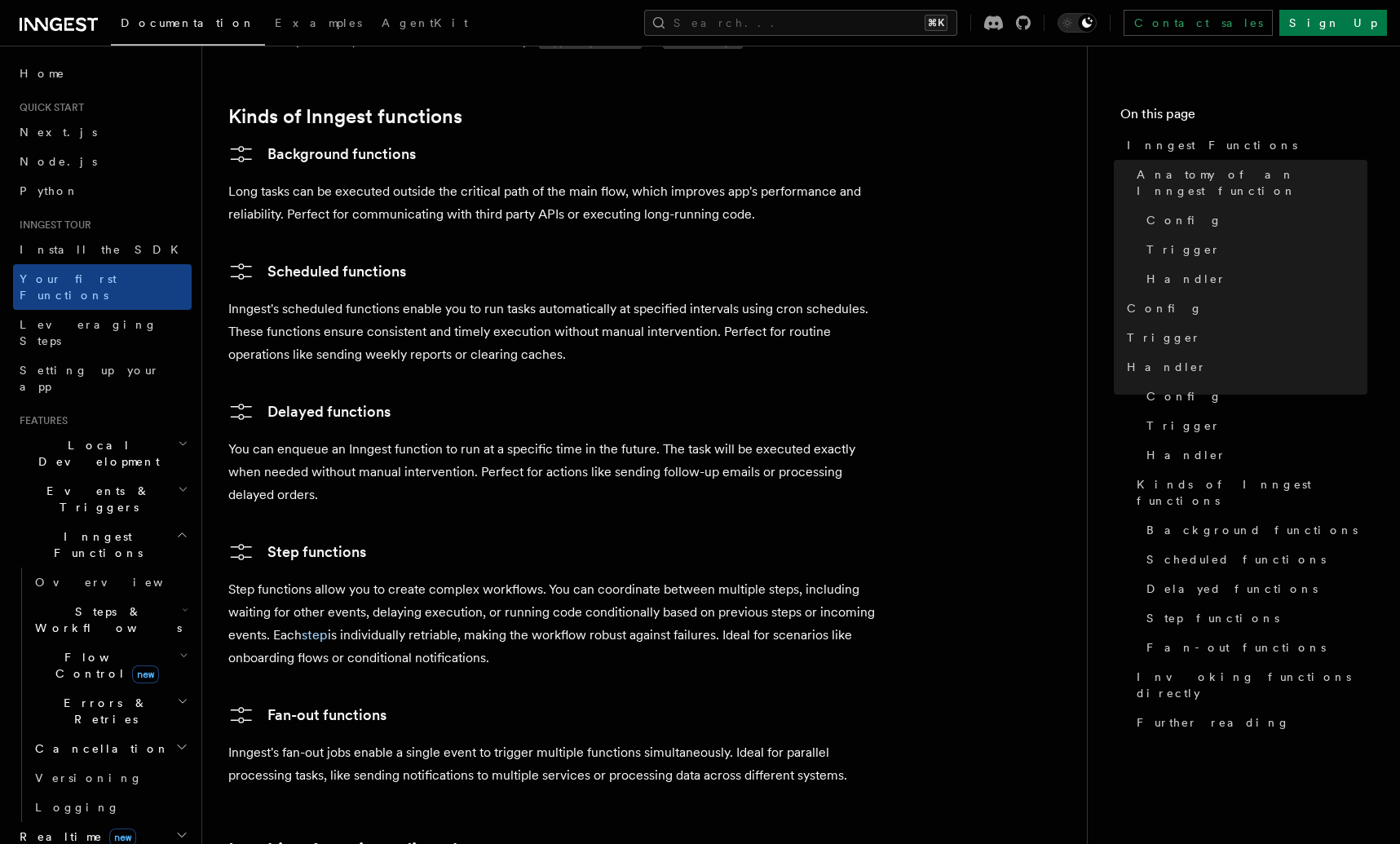 drag, startPoint x: 341, startPoint y: 559, endPoint x: 349, endPoint y: 556, distance: 8.544004 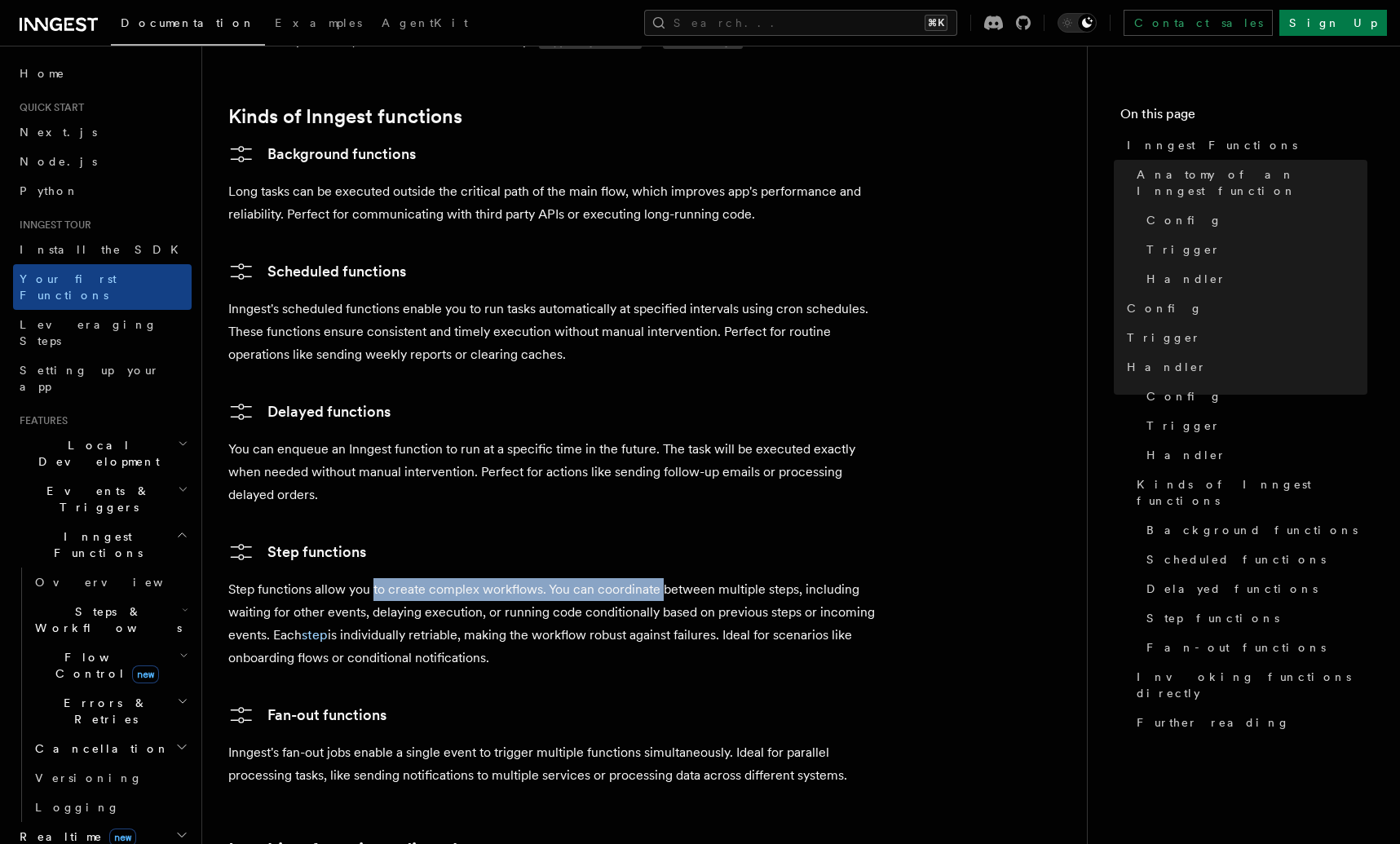 drag, startPoint x: 445, startPoint y: 546, endPoint x: 670, endPoint y: 550, distance: 225.036 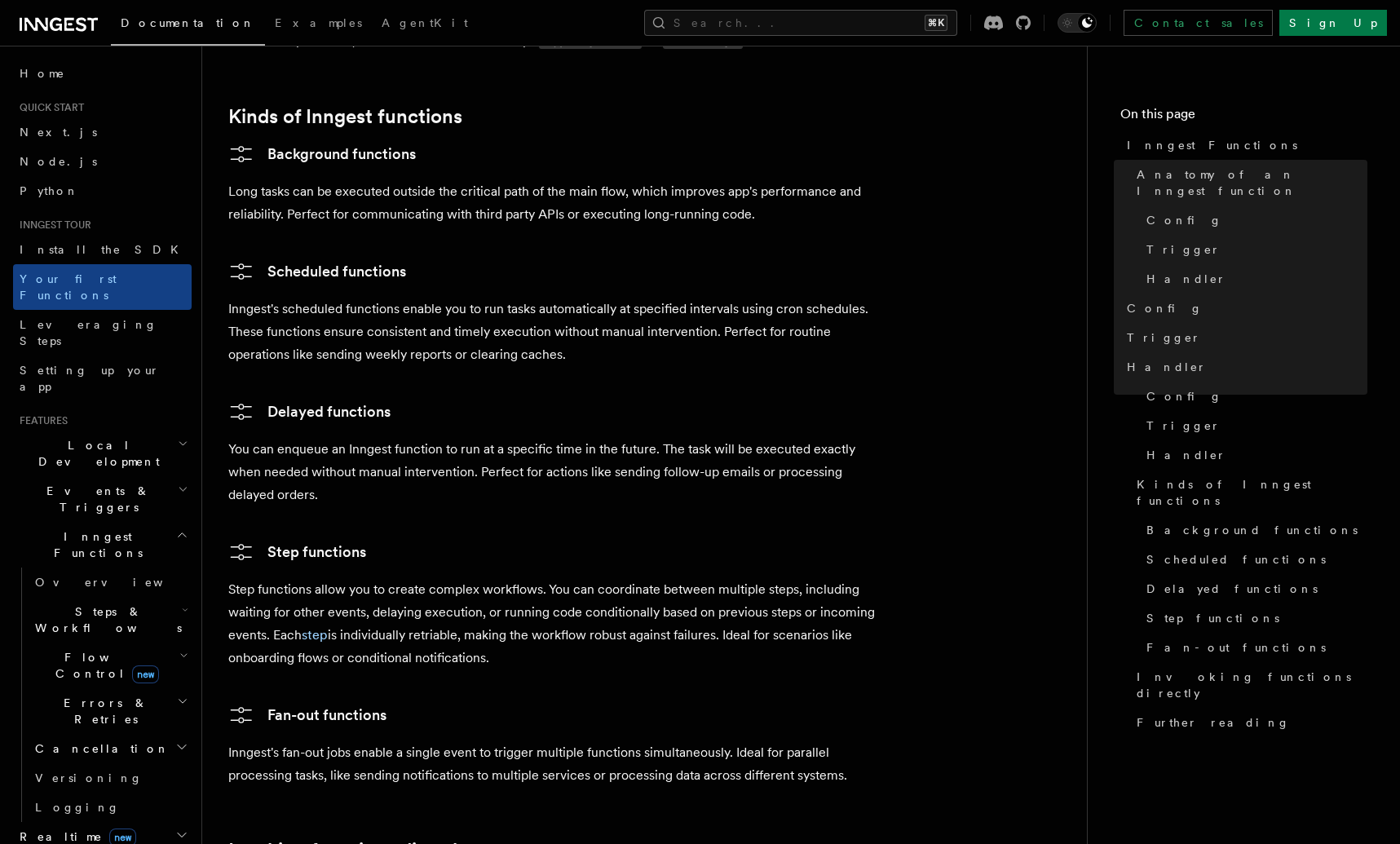 click on "Step functions allow you to create complex workflows. You can coordinate between multiple steps, including waiting for other events, delaying execution, or running code conditionally based on previous steps or incoming events. Each  step  is individually retriable, making the workflow robust against failures. Ideal for scenarios like onboarding flows or conditional notifications." at bounding box center [554, 624] 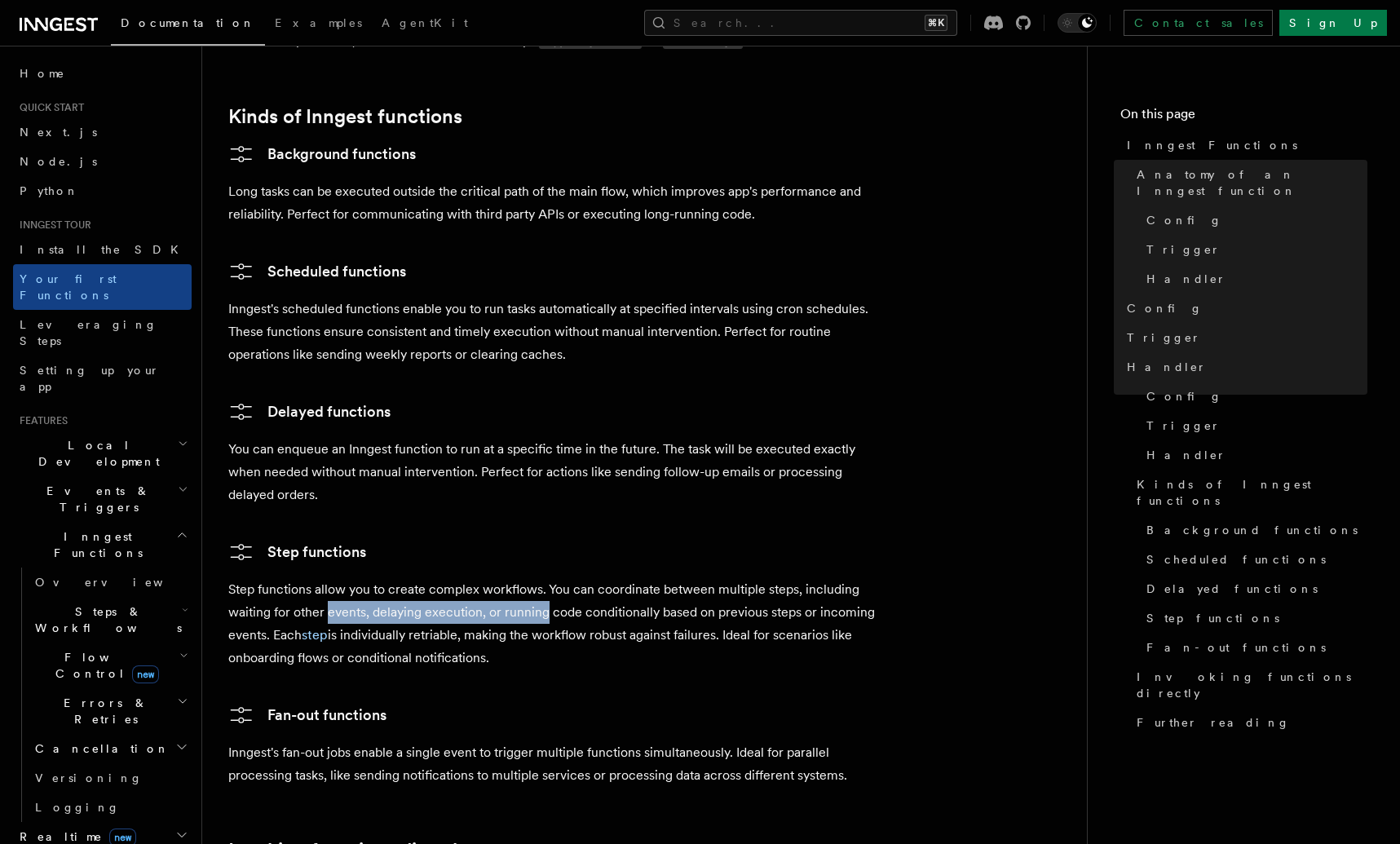 drag, startPoint x: 343, startPoint y: 573, endPoint x: 577, endPoint y: 584, distance: 234.2584 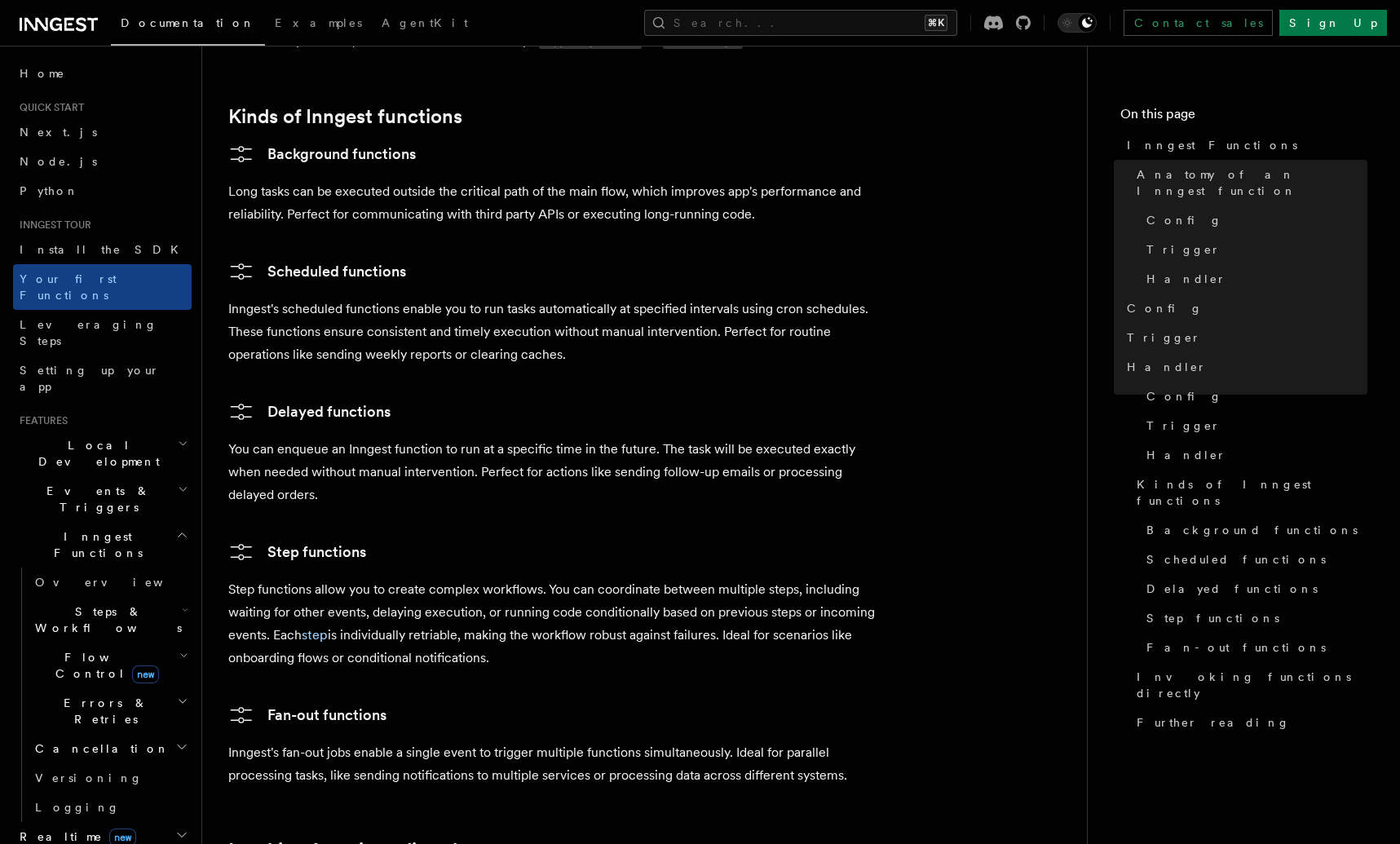click on "Inngest tour Inngest Functions
Inngest functions enable developers to run reliable background logic, from background jobs to complex workflows. They provide robust tools for retrying, scheduling, and coordinating complex sequences of operations.
This page covers components of an Inngest function, as well as introduces different kinds of functions. If you'd like to learn more about Inngest's execution model, check the  "How Inngest functions are executed"  page.
Anatomy of an Inngest function
TypeScript Go Python Let's have a look at the following Inngest function: Copy Copied import  inngest
from  src . inngest . client  import  inngest_client
@inngest_client . create_function (
# config
id = "import-product-images" ,
# trigger (event or cron)
trigger = inngest. Trigger (event = "shop/product.imported" )
)
async   def   import_product_images ( ctx :  inngest . Context):
# Here goes the business logic
s3_urls  =   await  ctx . step . run (
," at bounding box center [644, -504] 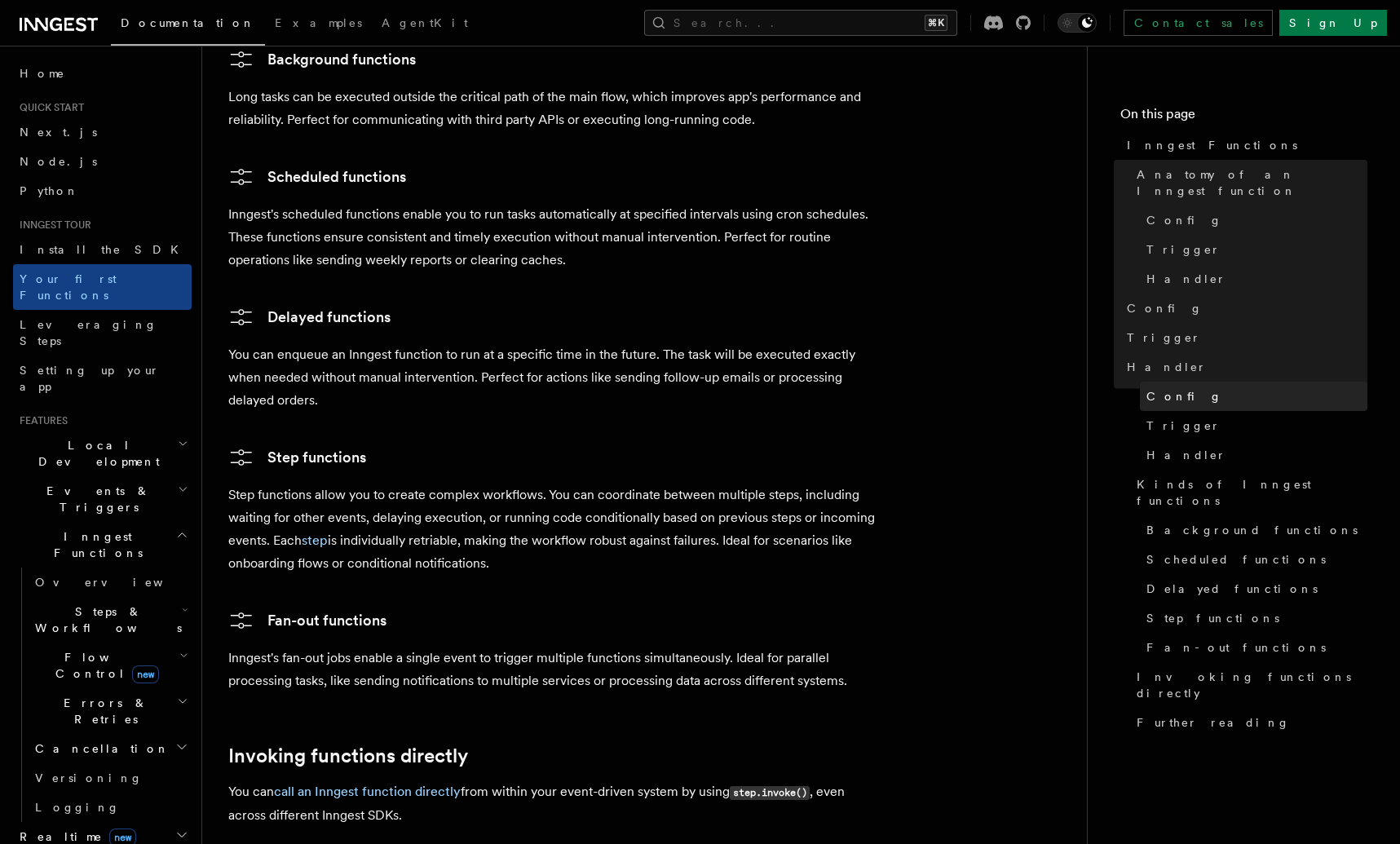scroll, scrollTop: 2705, scrollLeft: 0, axis: vertical 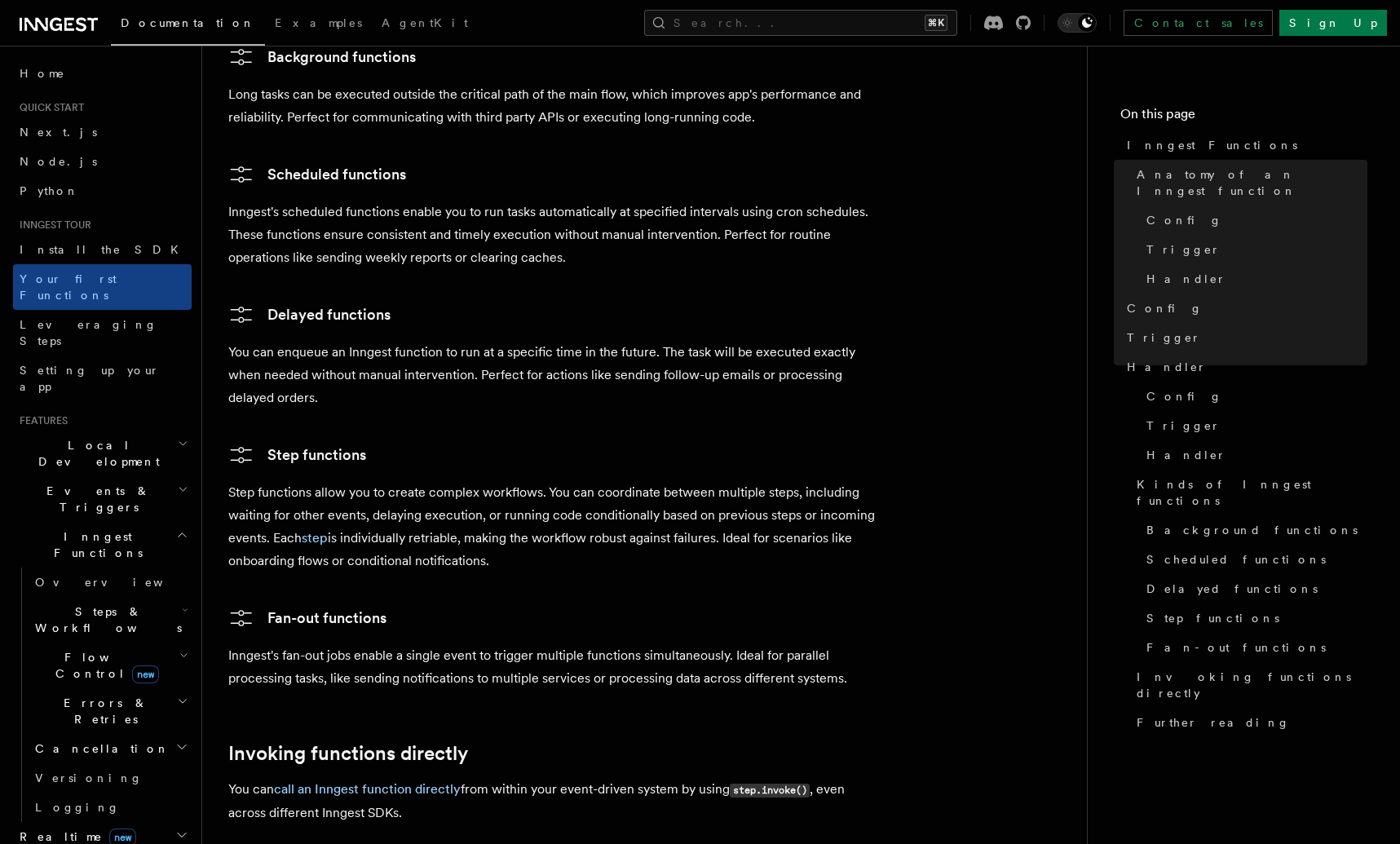 drag, startPoint x: 543, startPoint y: 515, endPoint x: 220, endPoint y: 438, distance: 332.0512 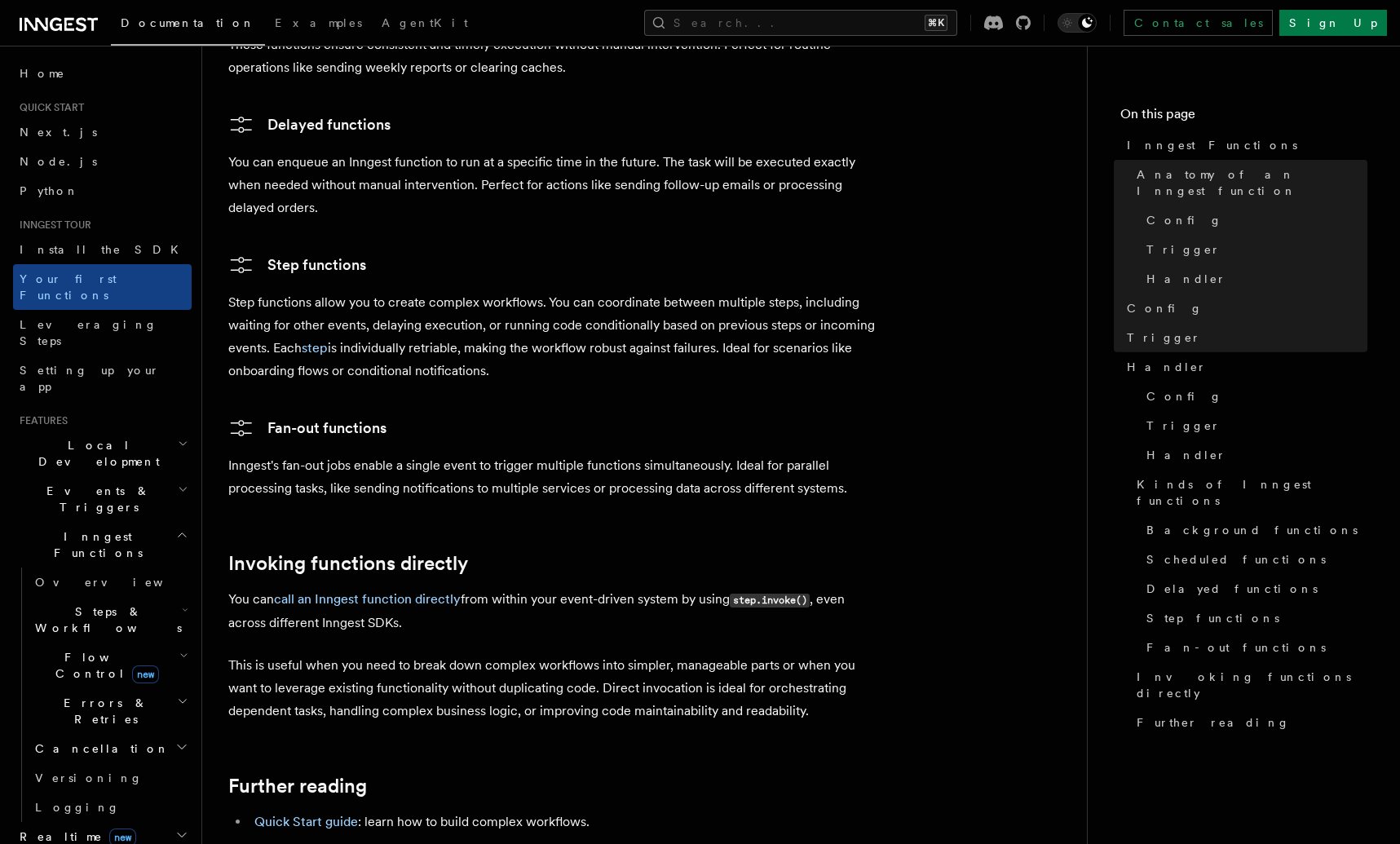 scroll, scrollTop: 2993, scrollLeft: 0, axis: vertical 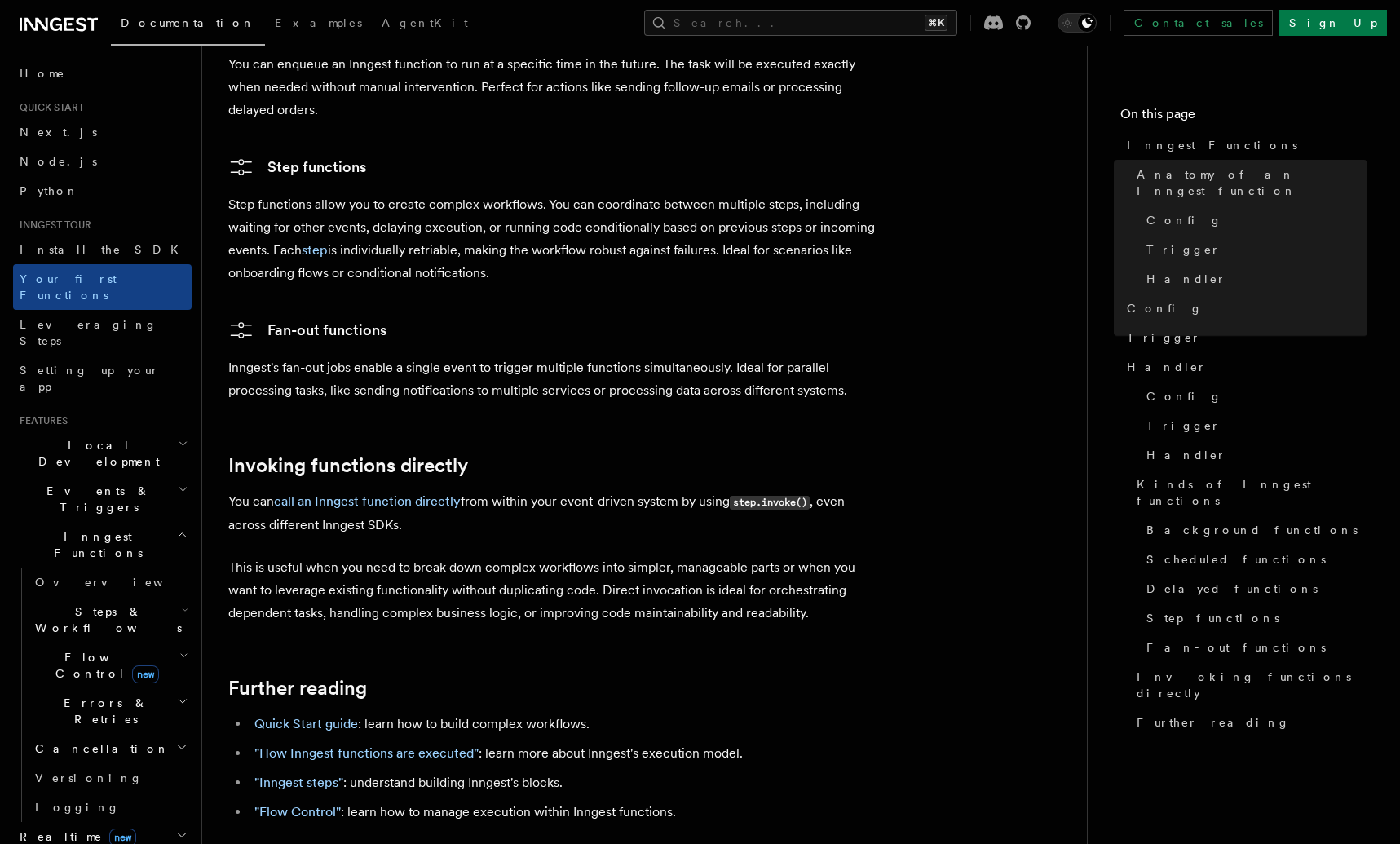 click on "You can  call an Inngest function directly  from within your event-driven system by using  step.invoke() , even across different Inngest SDKs." at bounding box center [554, 513] 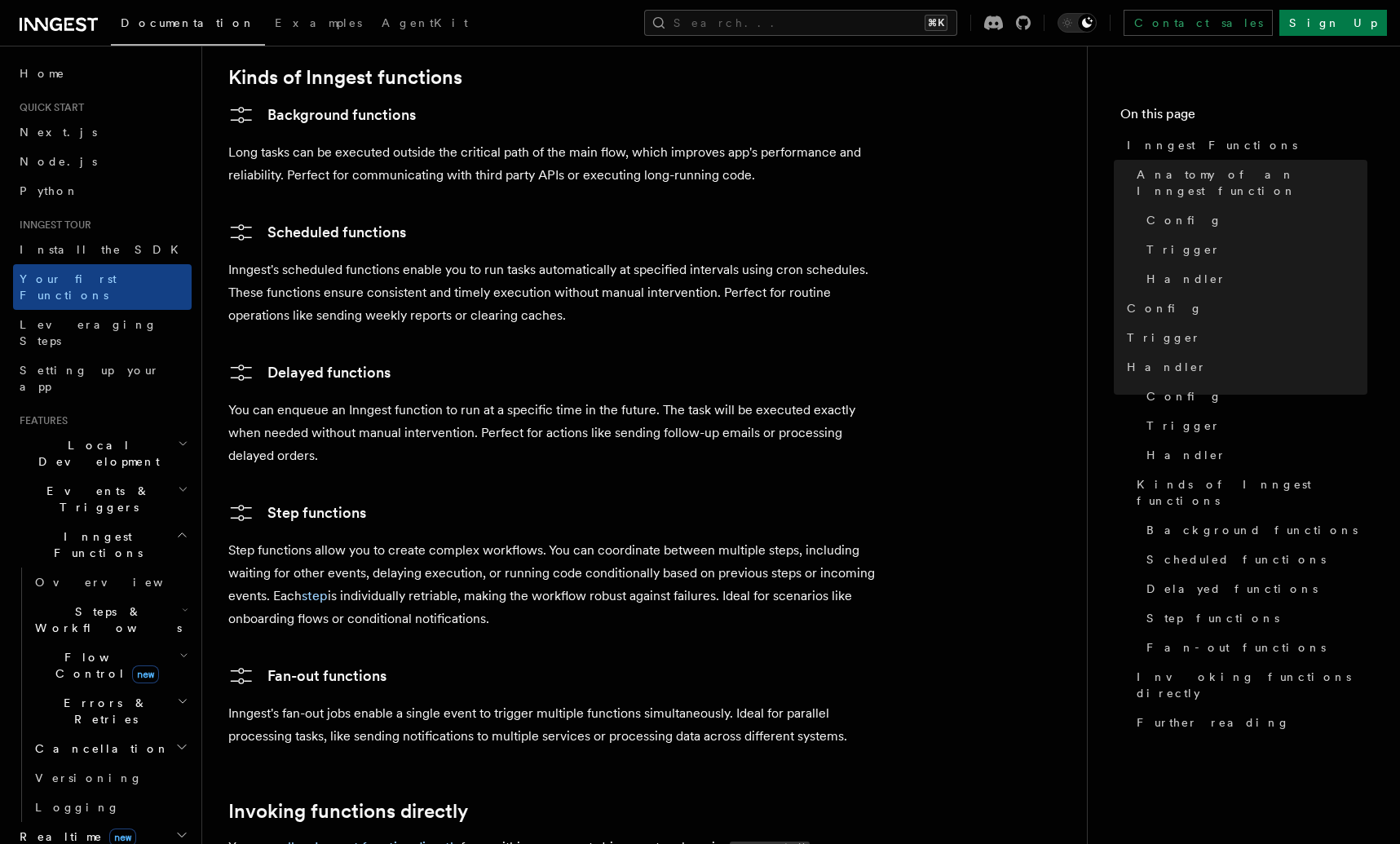 scroll, scrollTop: 2646, scrollLeft: 0, axis: vertical 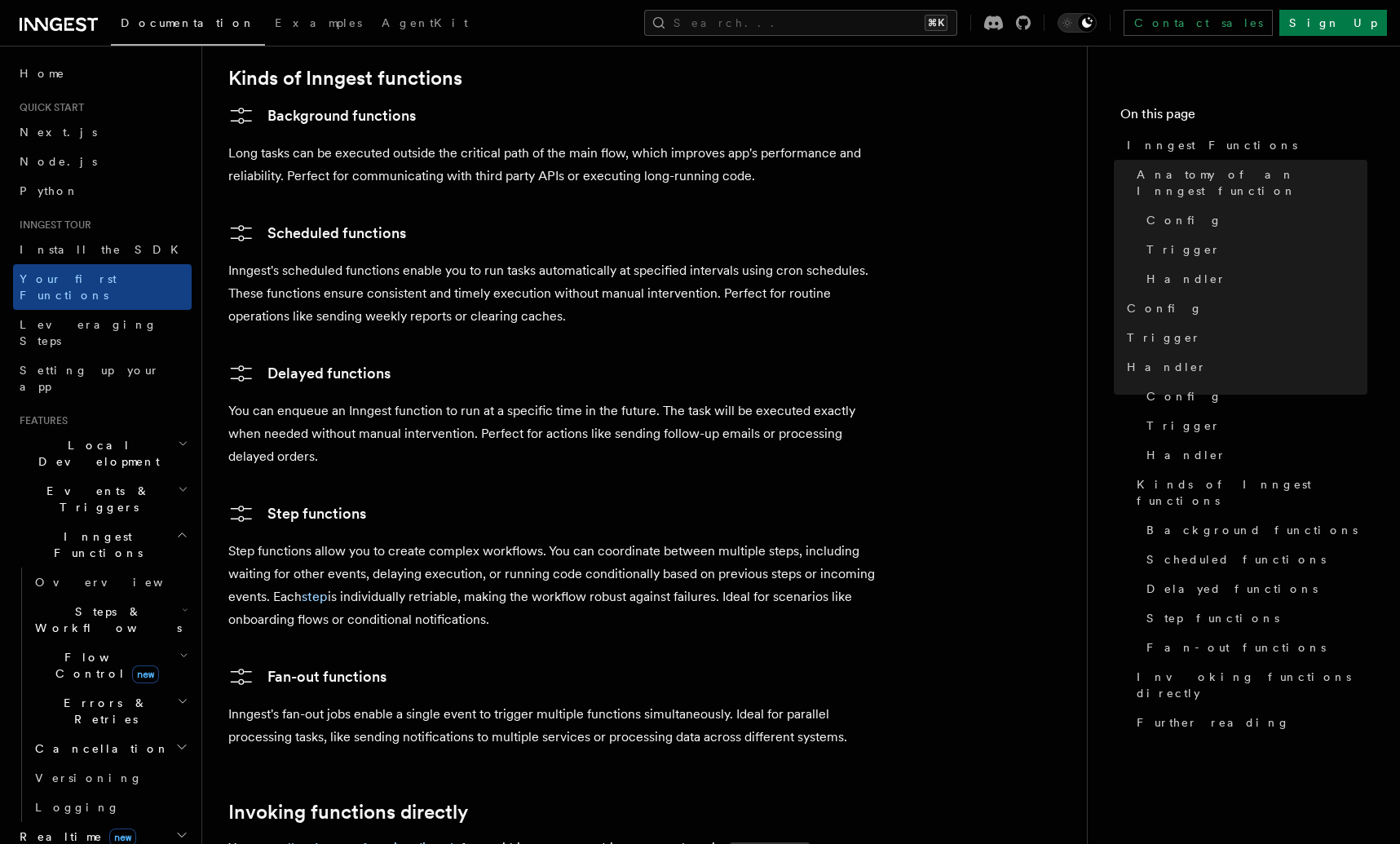click on "Inngest tour Inngest Functions
Inngest functions enable developers to run reliable background logic, from background jobs to complex workflows. They provide robust tools for retrying, scheduling, and coordinating complex sequences of operations.
This page covers components of an Inngest function, as well as introduces different kinds of functions. If you'd like to learn more about Inngest's execution model, check the  "How Inngest functions are executed"  page.
Anatomy of an Inngest function
TypeScript Go Python Let's have a look at the following Inngest function: Copy Copied import  inngest
from  src . inngest . client  import  inngest_client
@inngest_client . create_function (
# config
id = "import-product-images" ,
# trigger (event or cron)
trigger = inngest. Trigger (event = "shop/product.imported" )
)
async   def   import_product_images ( ctx :  inngest . Context):
# Here goes the business logic
s3_urls  =   await  ctx . step . run (
," at bounding box center [644, -542] 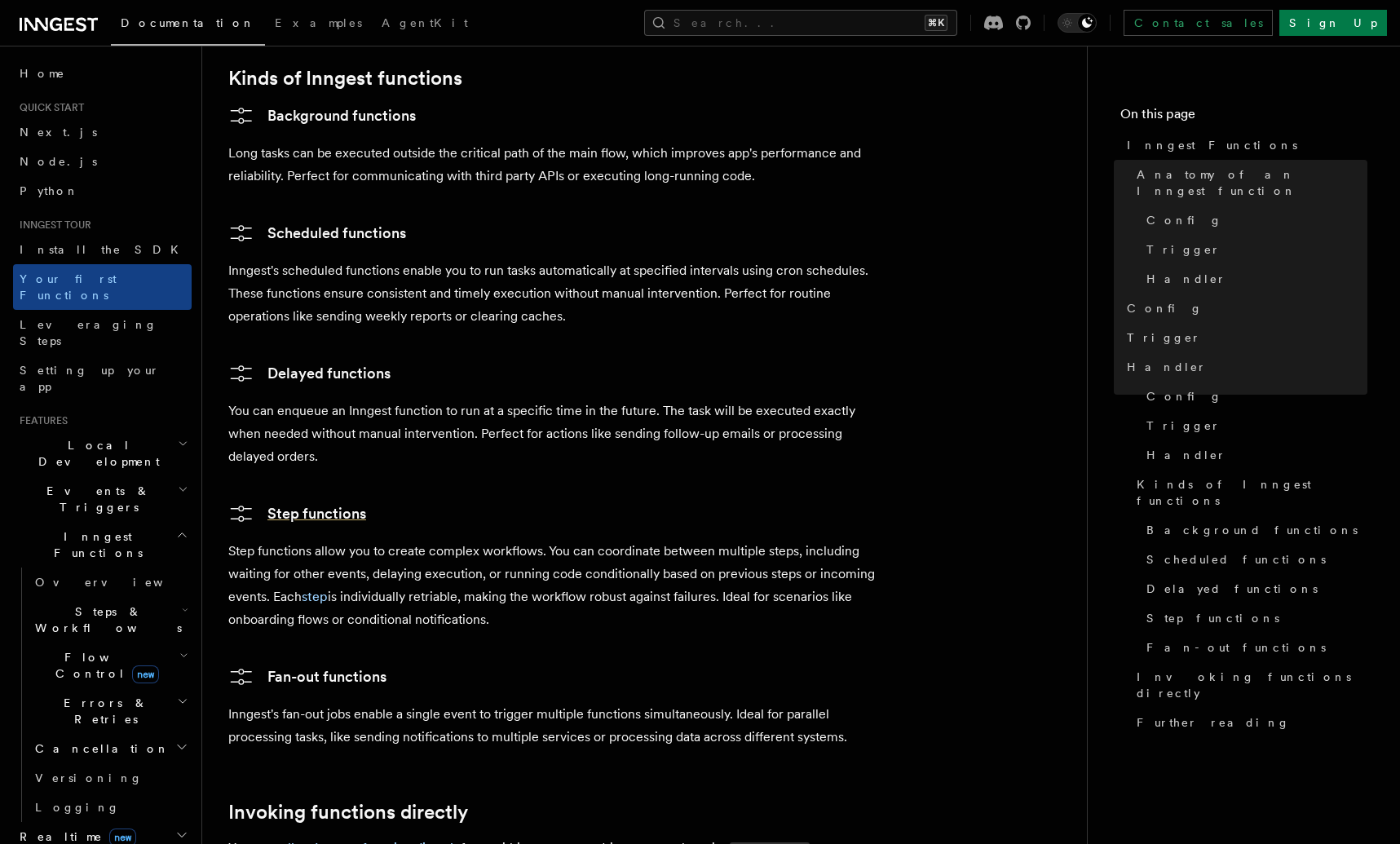 click on "Step functions" at bounding box center (297, 514) 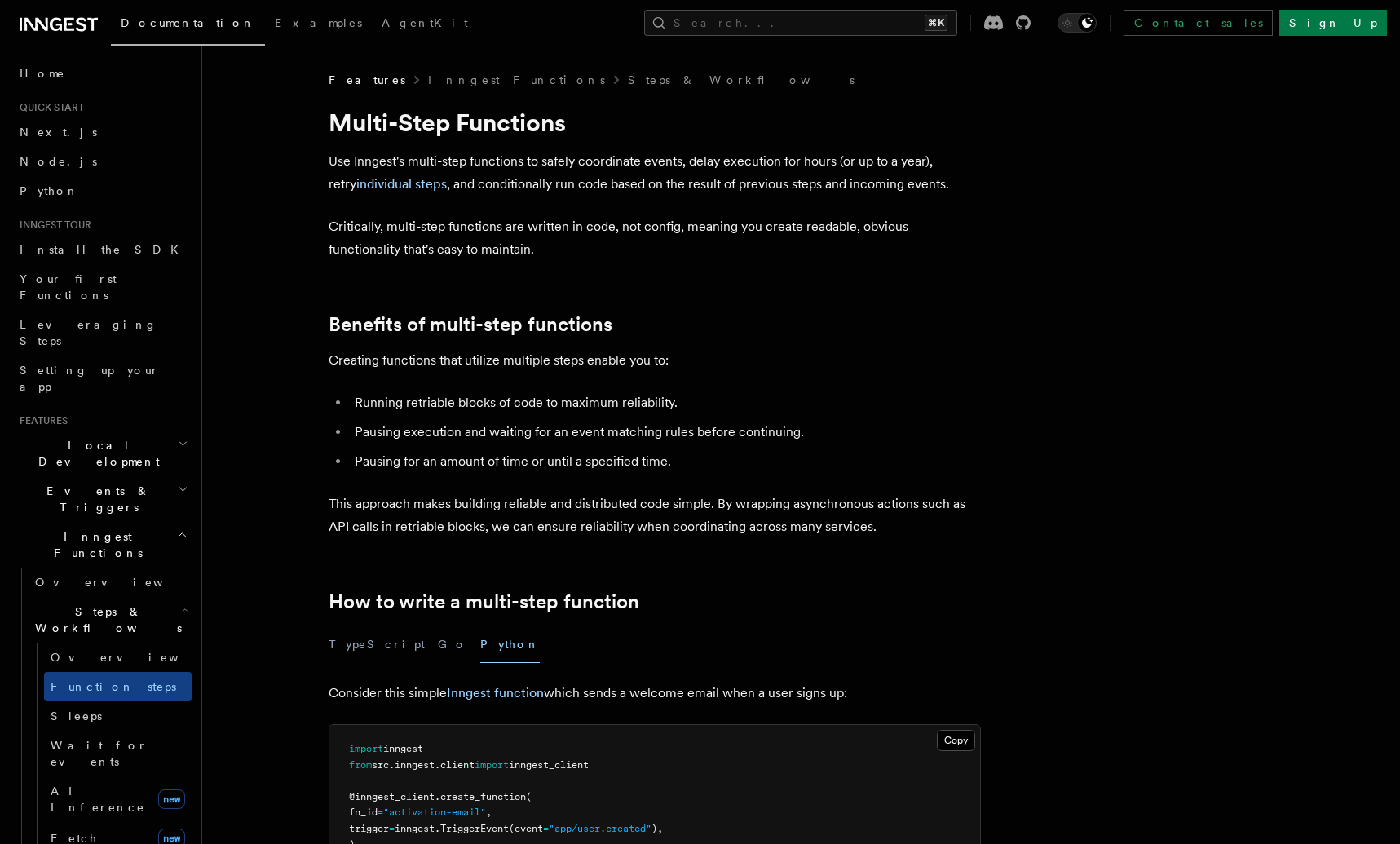 scroll, scrollTop: 0, scrollLeft: 0, axis: both 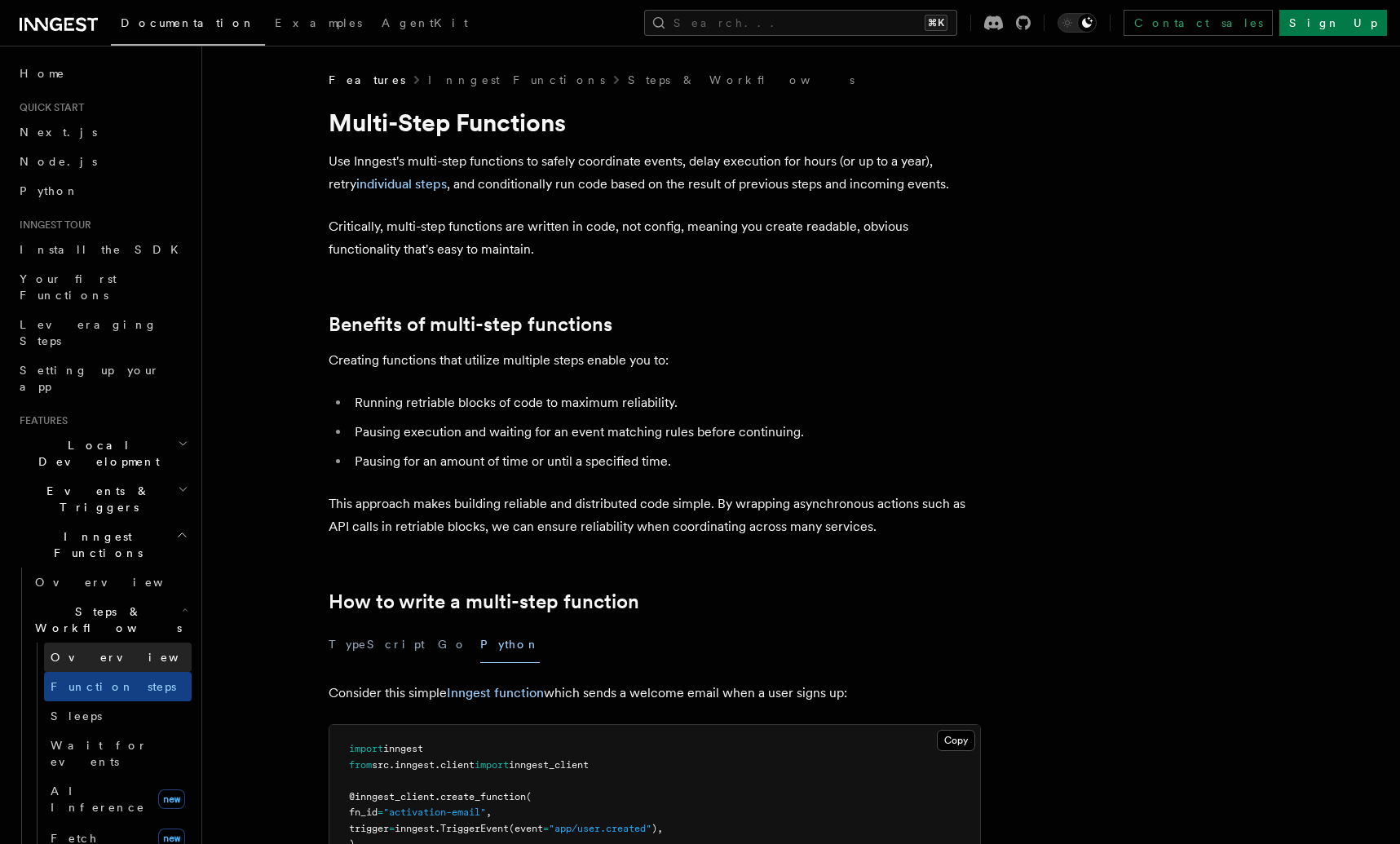 click on "Overview" at bounding box center (135, 657) 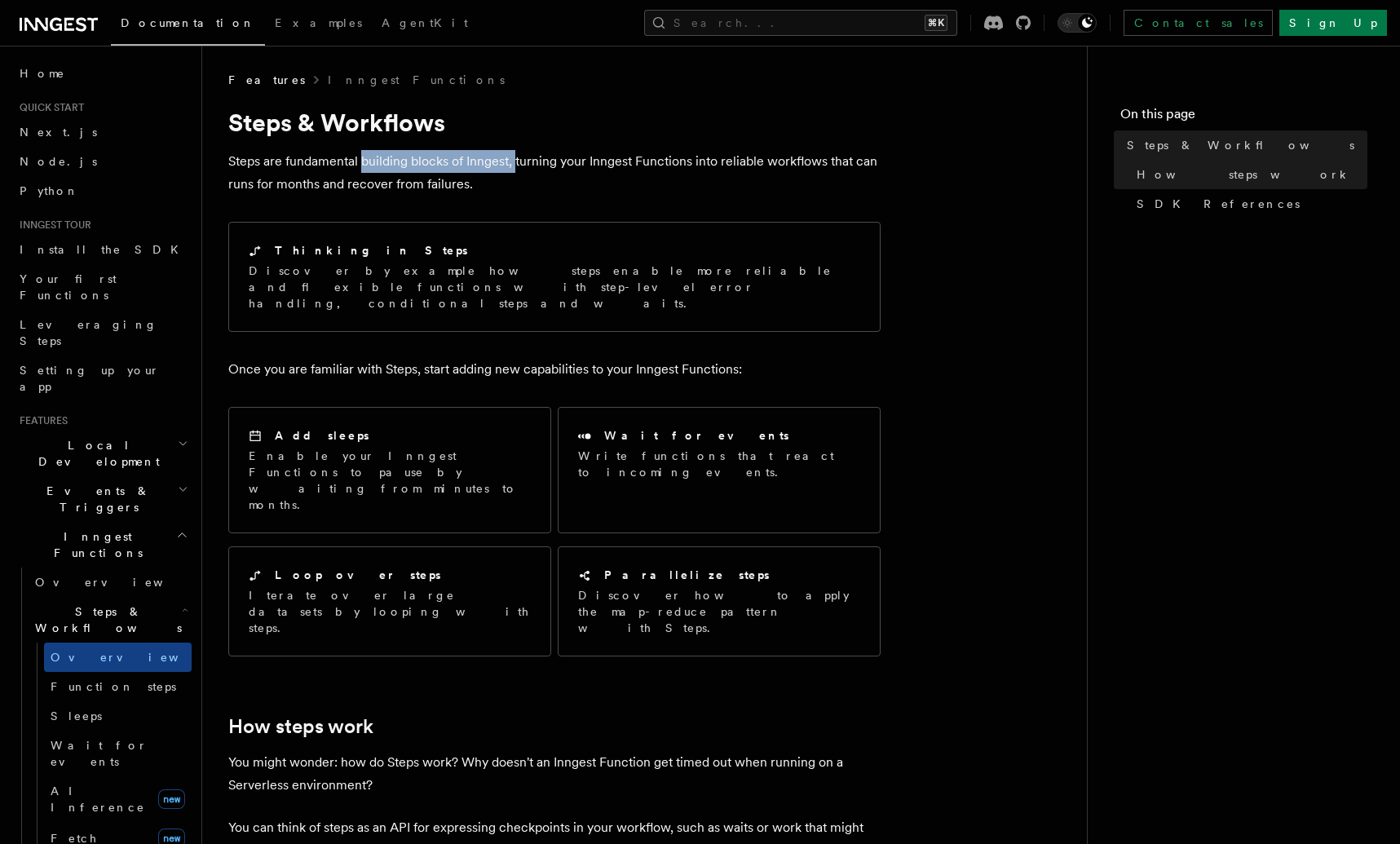 drag, startPoint x: 362, startPoint y: 166, endPoint x: 519, endPoint y: 166, distance: 157 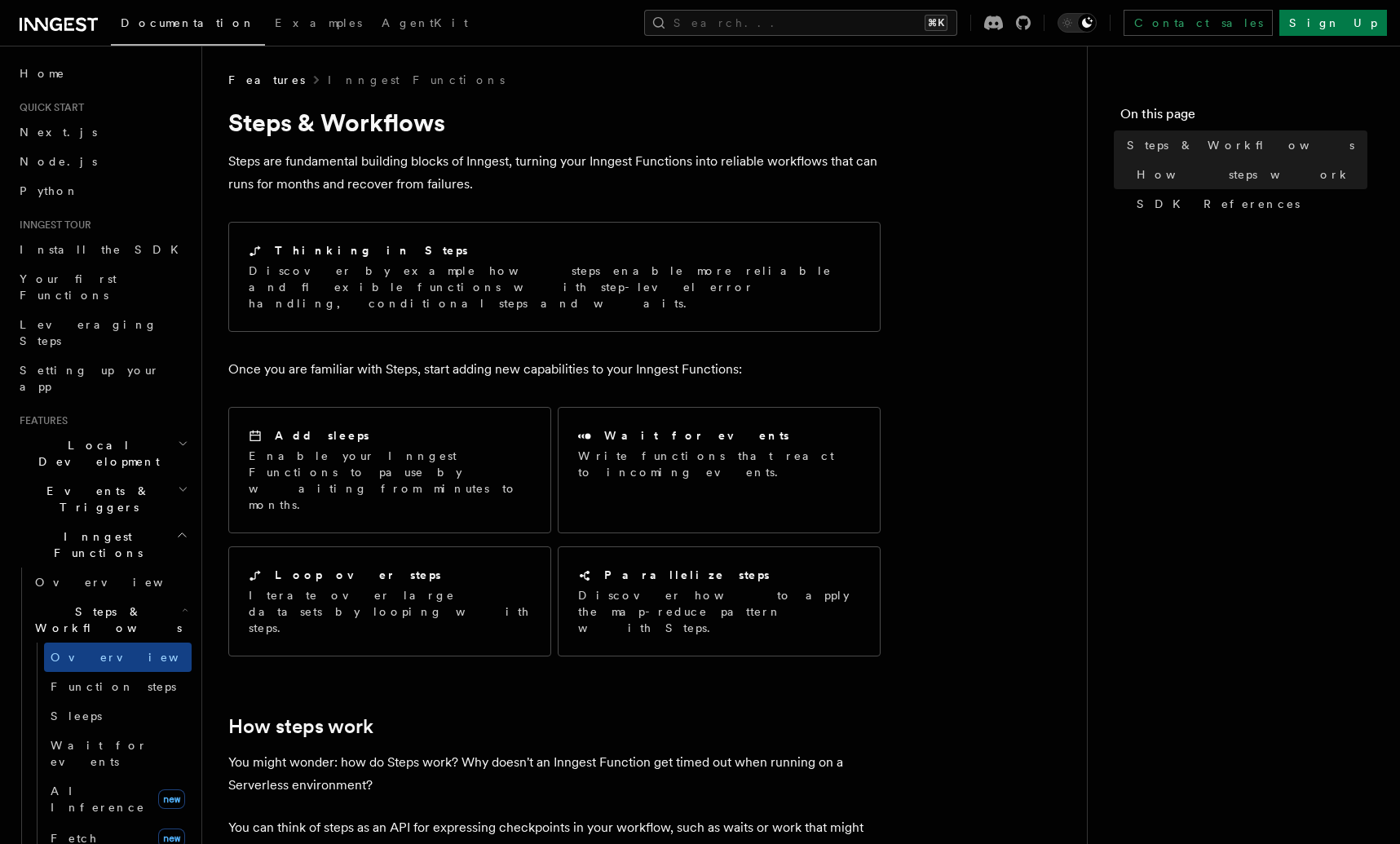 click on "Steps are fundamental building blocks of Inngest, turning your Inngest Functions into reliable workflows that can runs for months and recover from failures." at bounding box center [554, 173] 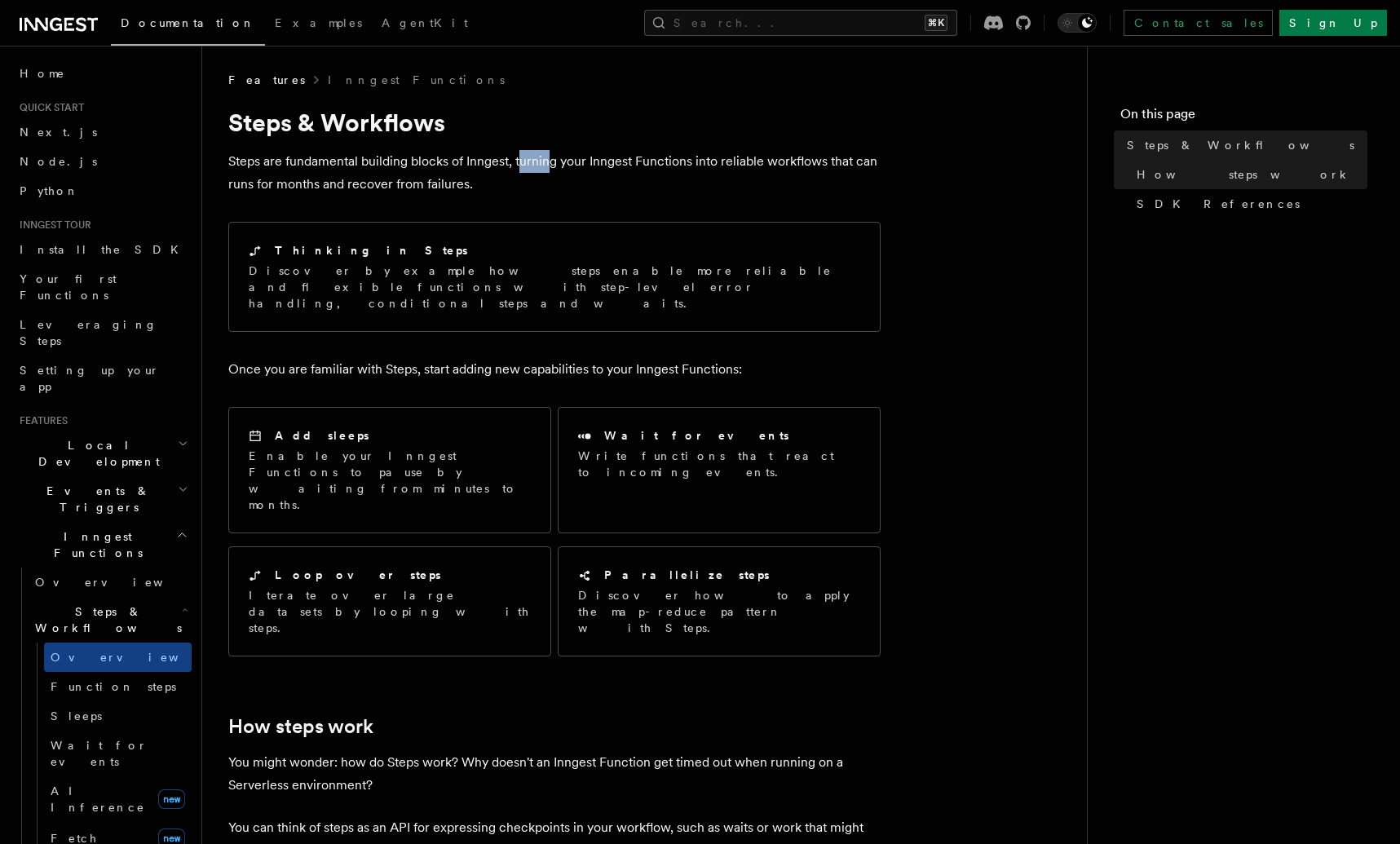 drag, startPoint x: 528, startPoint y: 166, endPoint x: 615, endPoint y: 164, distance: 87.02299 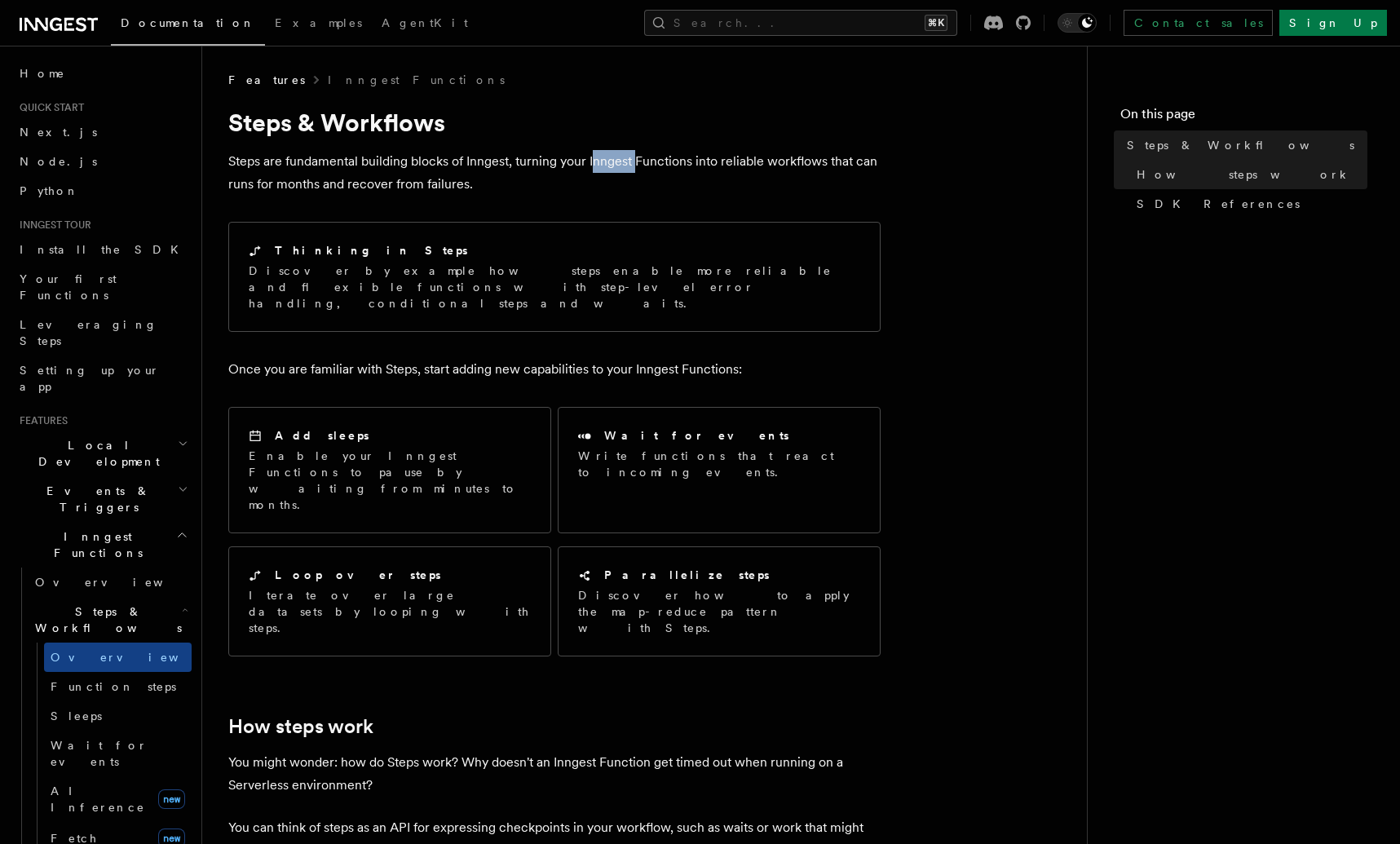 drag, startPoint x: 615, startPoint y: 164, endPoint x: 634, endPoint y: 164, distance: 19 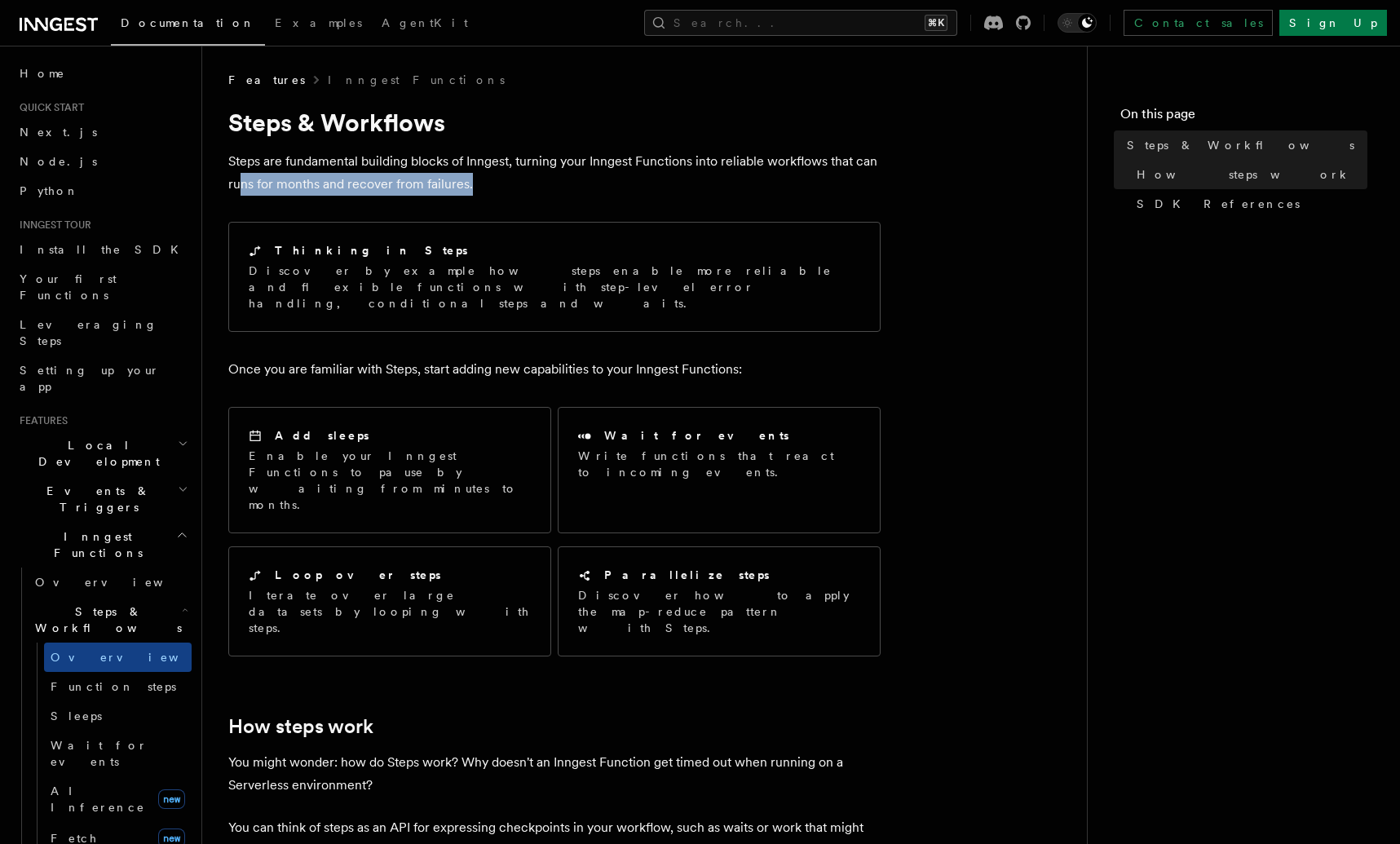 drag, startPoint x: 240, startPoint y: 185, endPoint x: 472, endPoint y: 183, distance: 232.00862 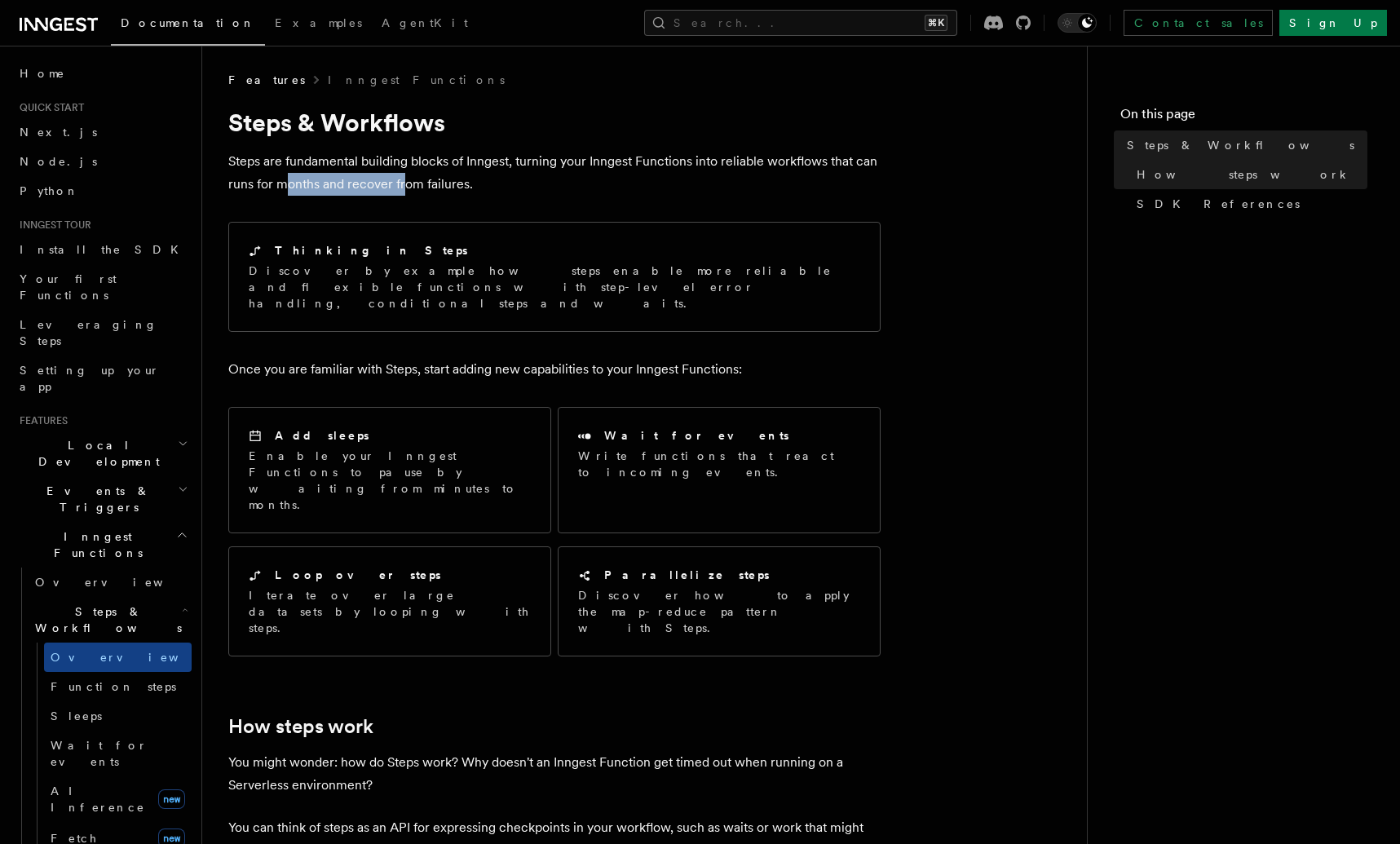drag, startPoint x: 338, startPoint y: 188, endPoint x: 441, endPoint y: 191, distance: 103.04368 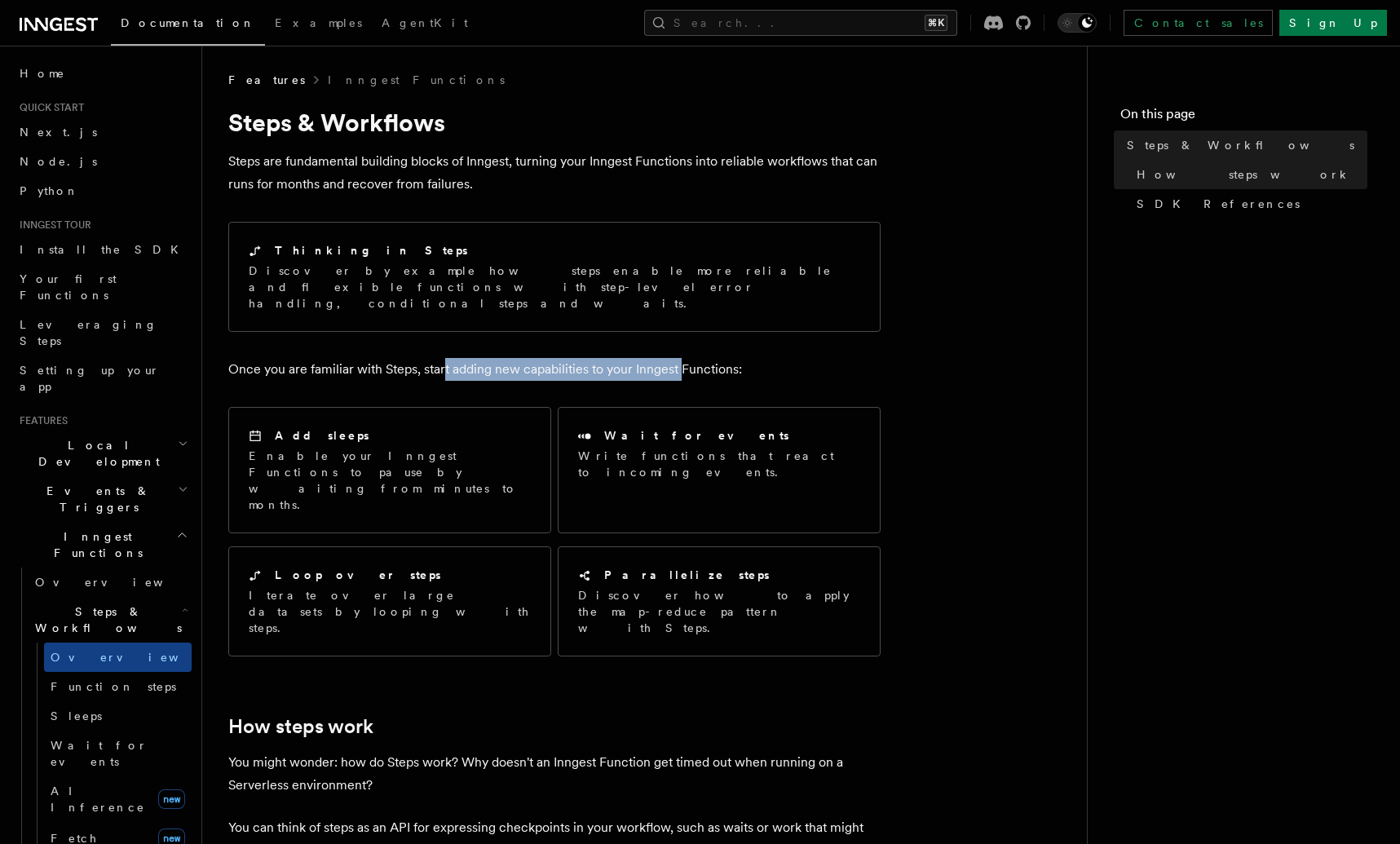 drag, startPoint x: 501, startPoint y: 354, endPoint x: 690, endPoint y: 351, distance: 189.02381 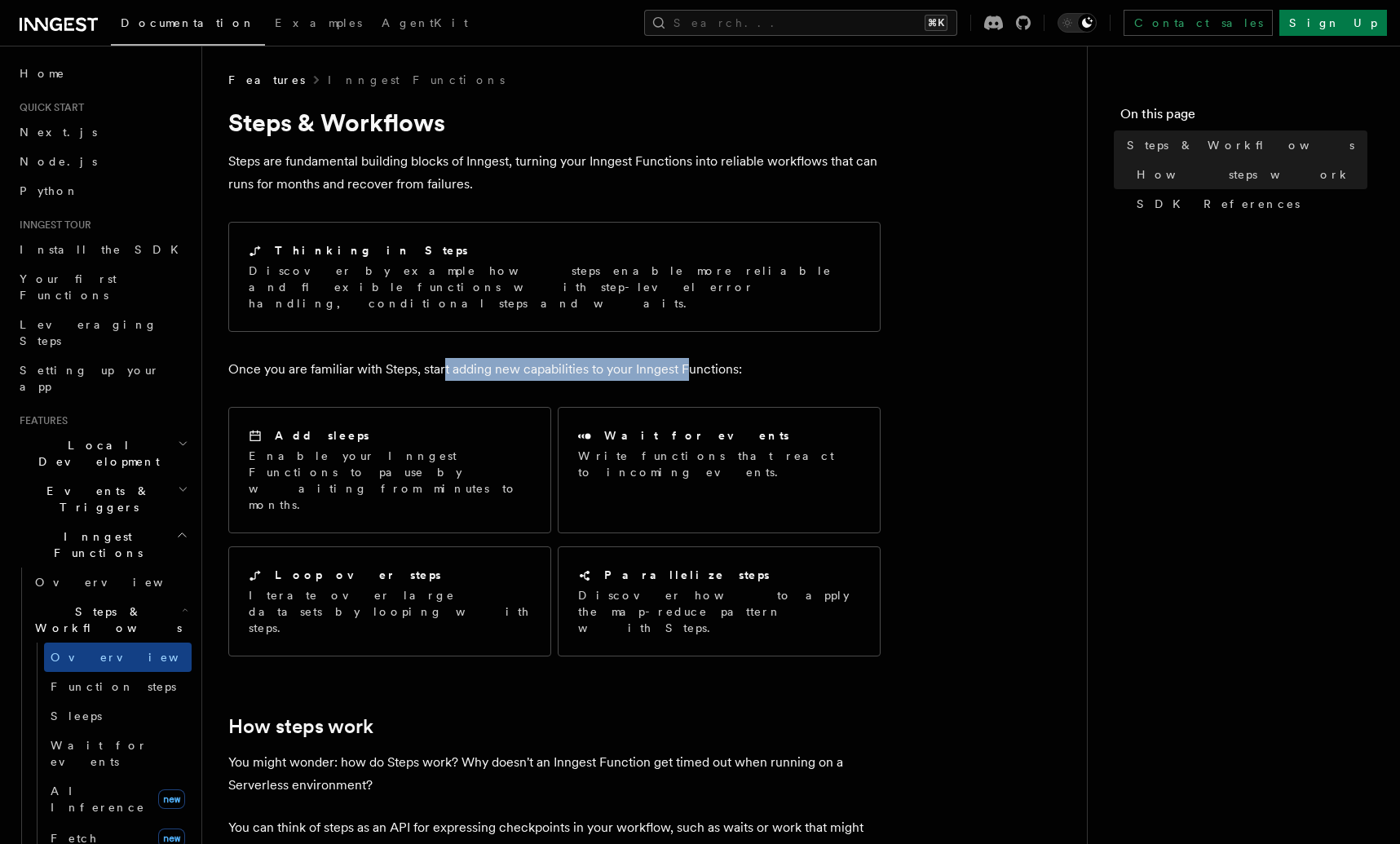 click on "Once you are familiar with Steps, start adding new capabilities to your Inngest Functions:" at bounding box center (554, 369) 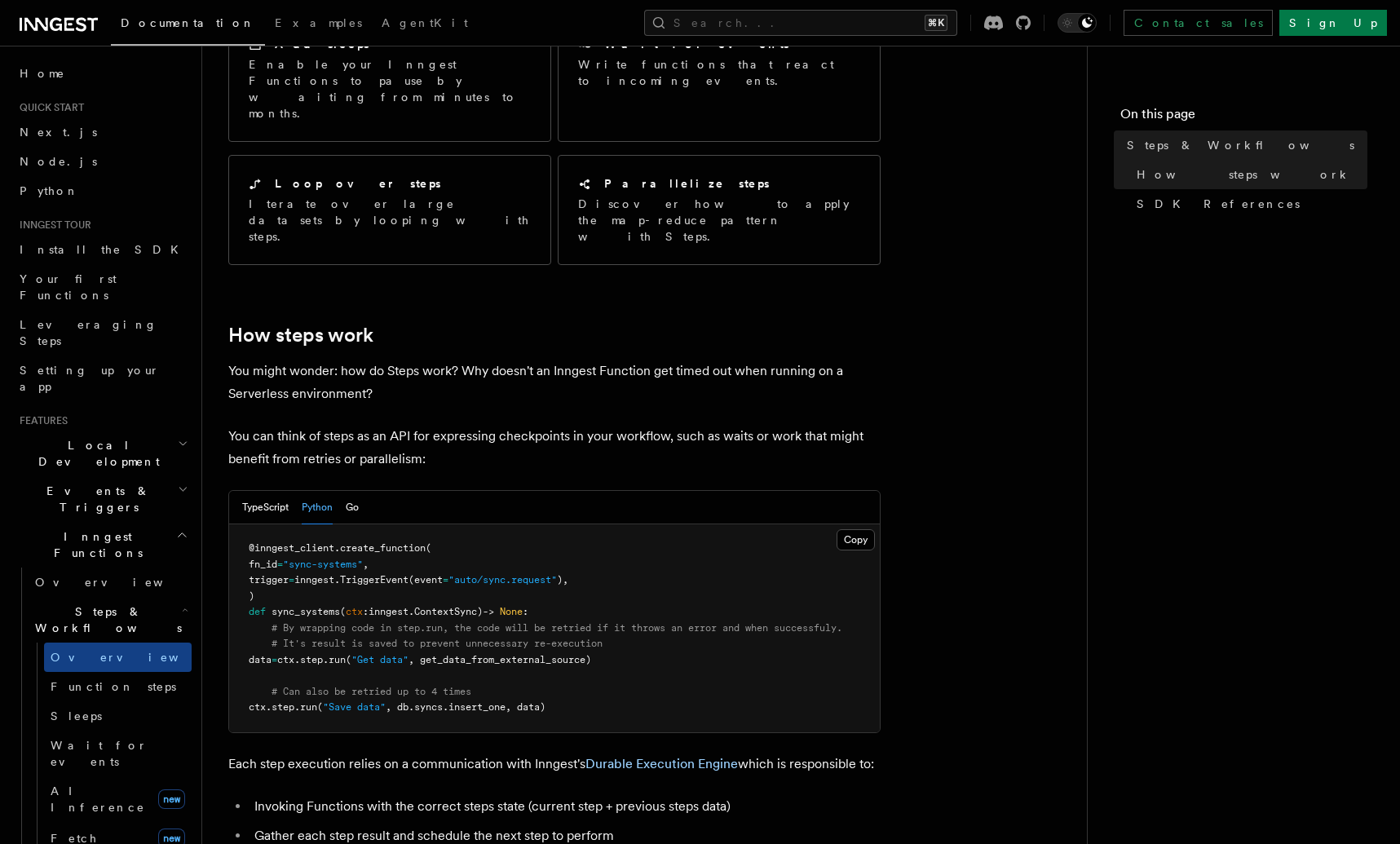 scroll, scrollTop: 456, scrollLeft: 0, axis: vertical 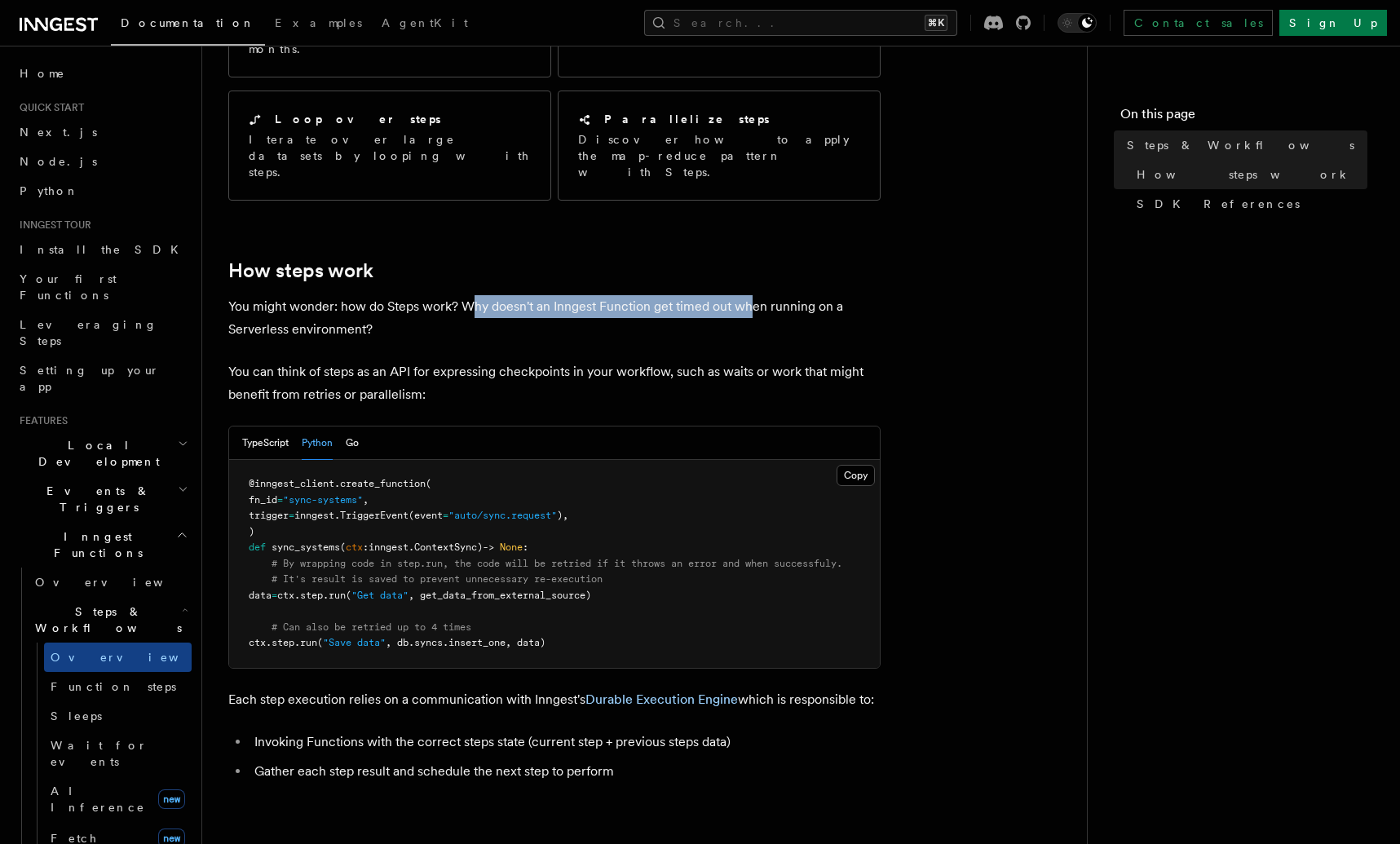 drag, startPoint x: 477, startPoint y: 241, endPoint x: 753, endPoint y: 252, distance: 276.21912 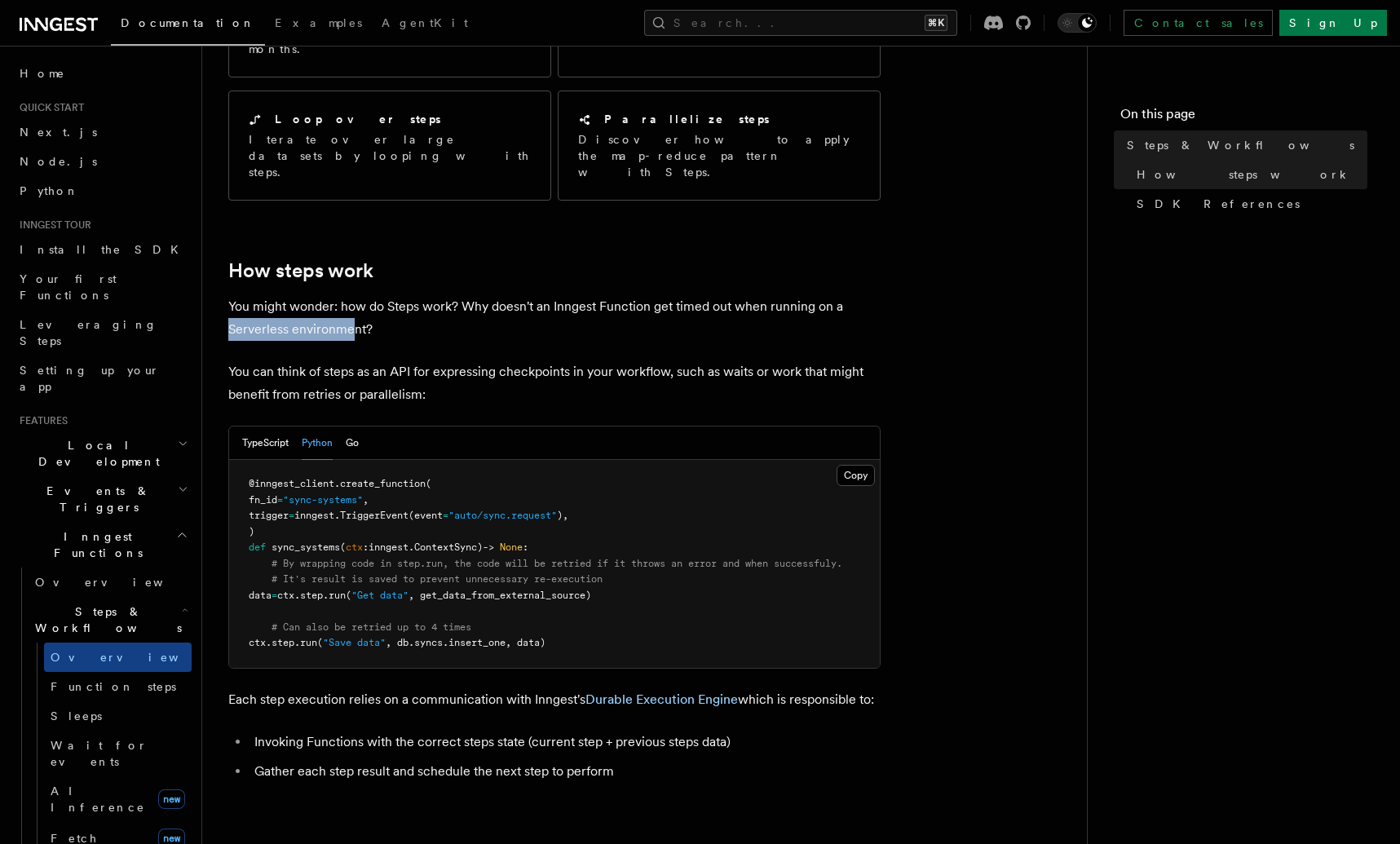 drag, startPoint x: 217, startPoint y: 268, endPoint x: 360, endPoint y: 271, distance: 143.03147 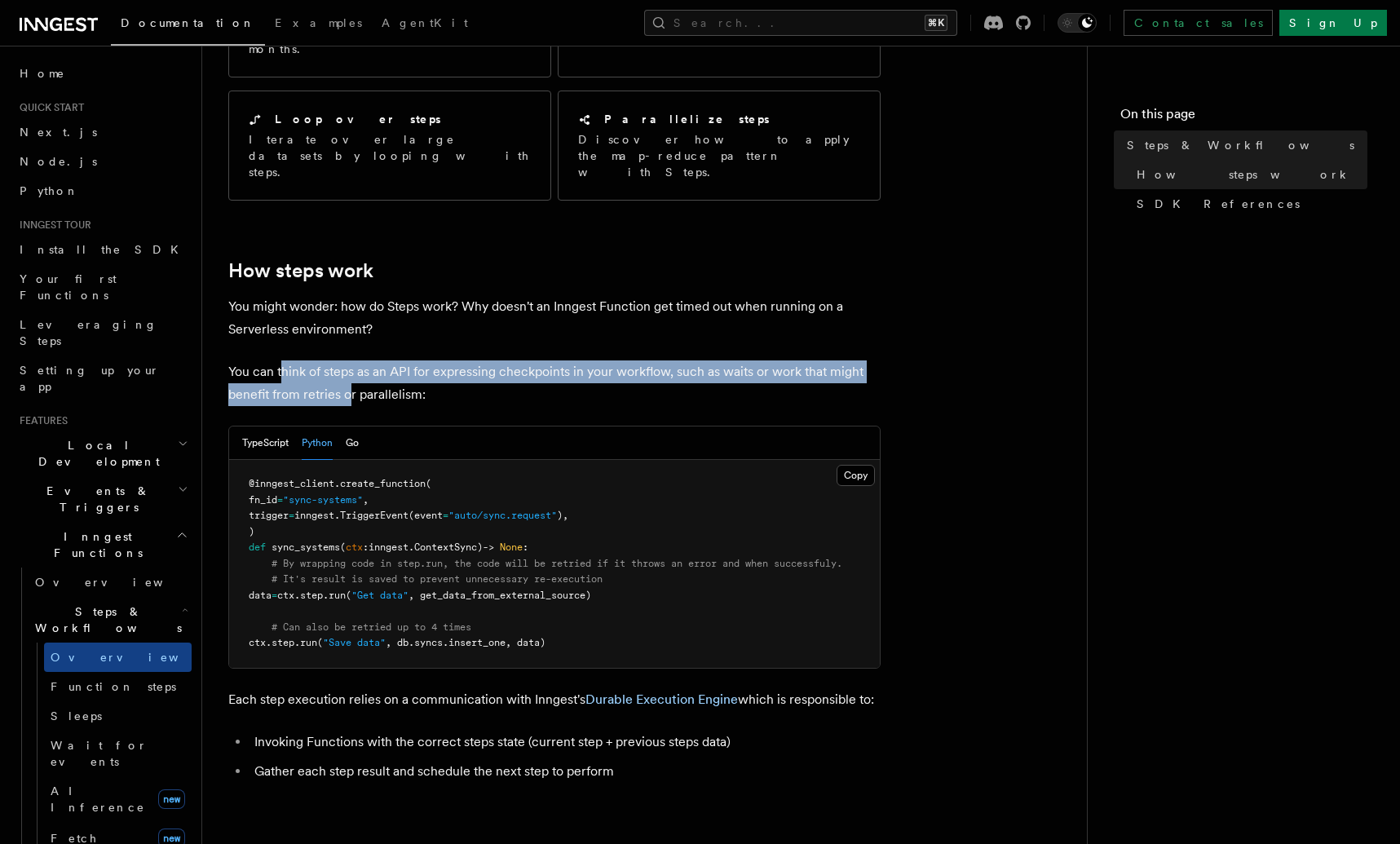 drag, startPoint x: 282, startPoint y: 307, endPoint x: 370, endPoint y: 320, distance: 88.95504 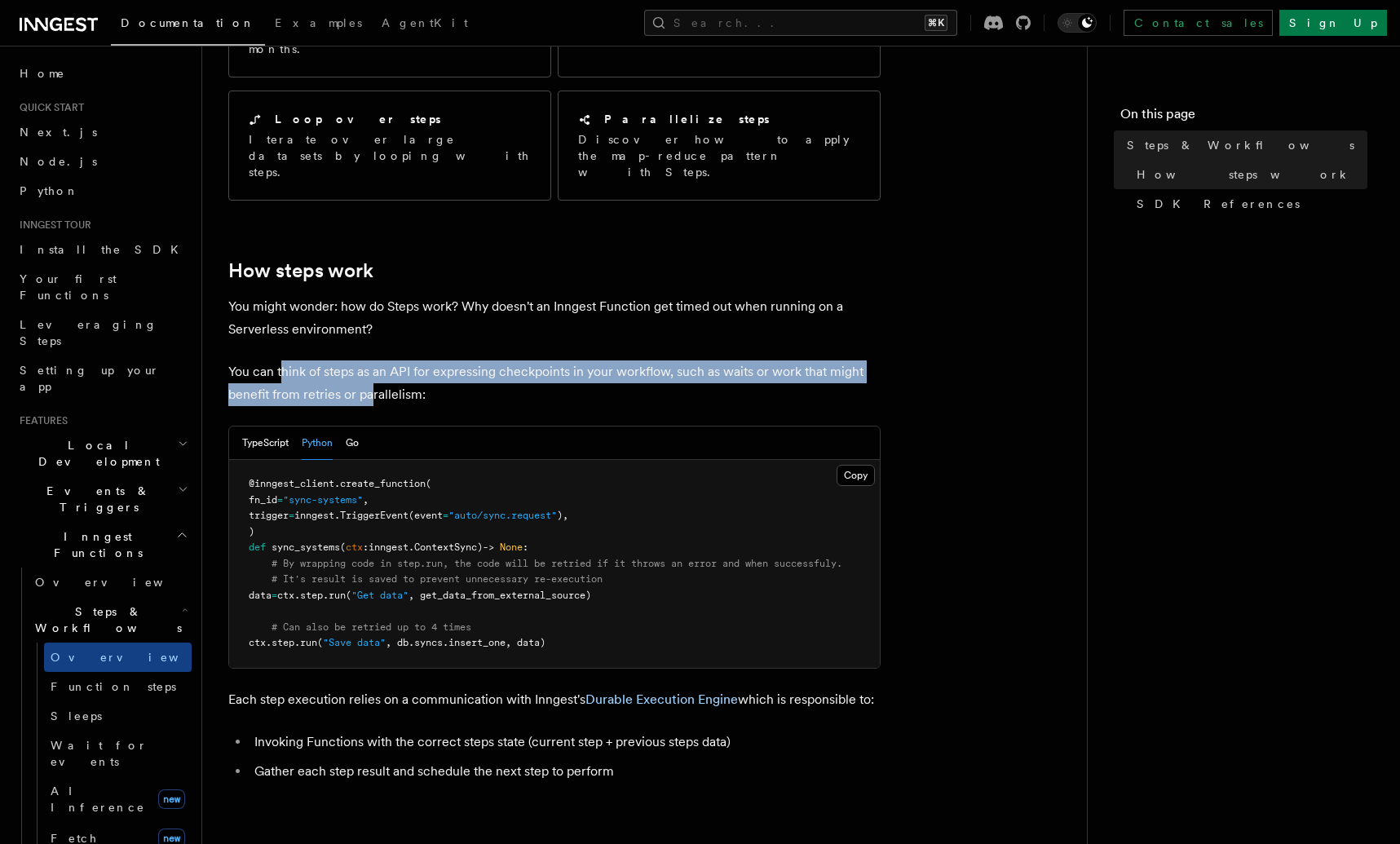 click on "You can think of steps as an API for expressing checkpoints in your workflow, such as waits or work that might benefit from retries or parallelism:" at bounding box center (554, 383) 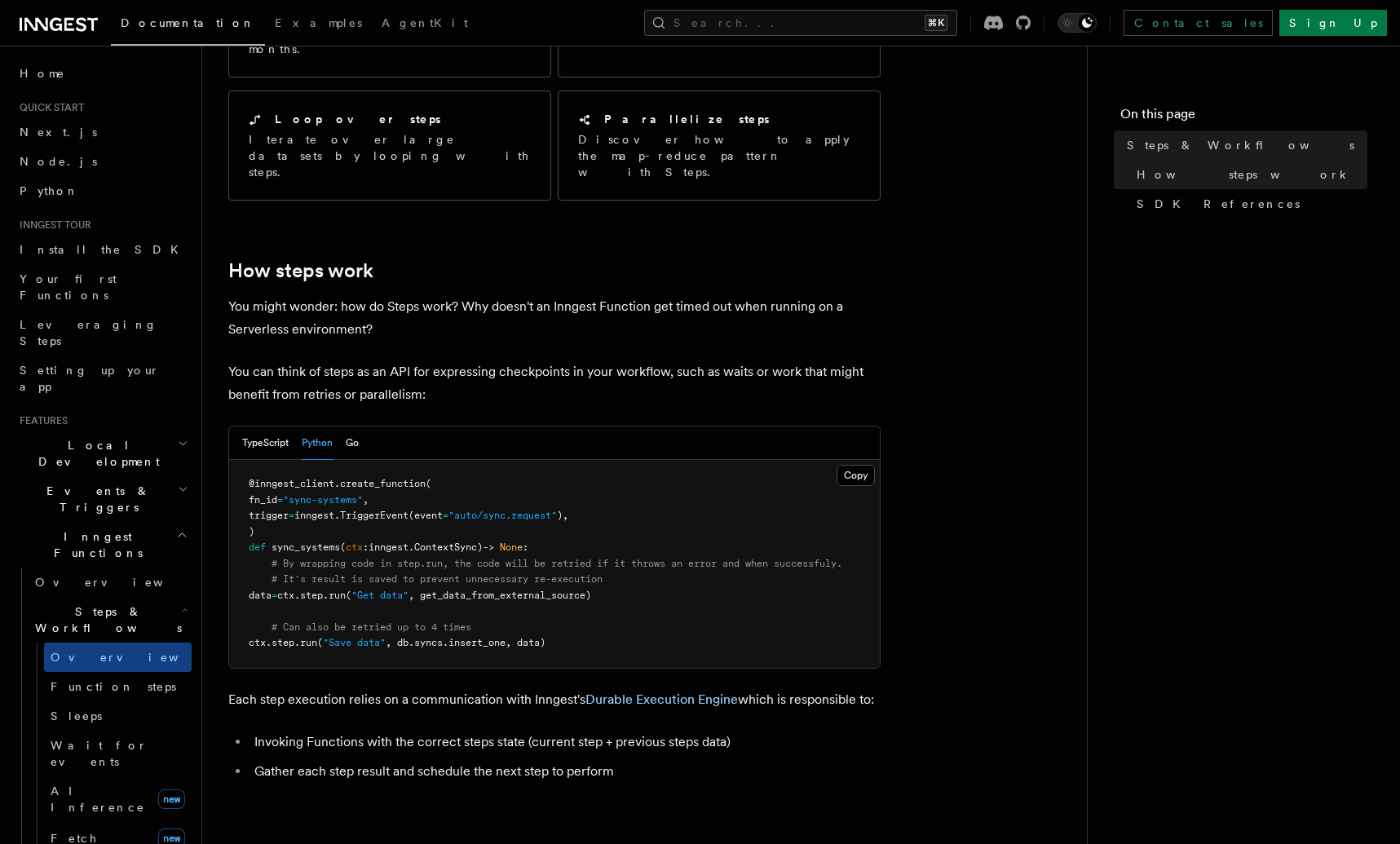 click on "create_function" at bounding box center (382, 484) 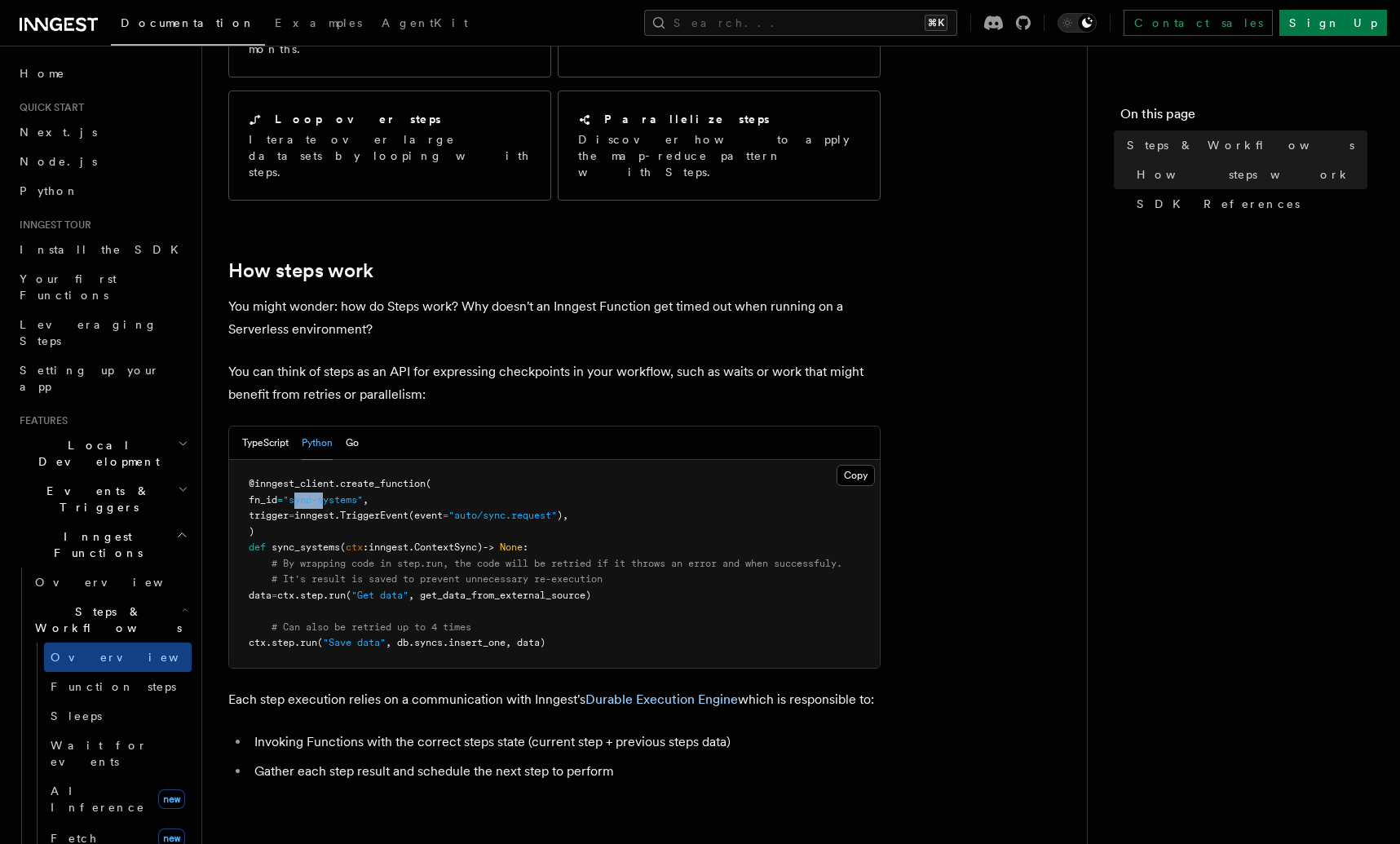 drag, startPoint x: 316, startPoint y: 436, endPoint x: 356, endPoint y: 435, distance: 40.0125 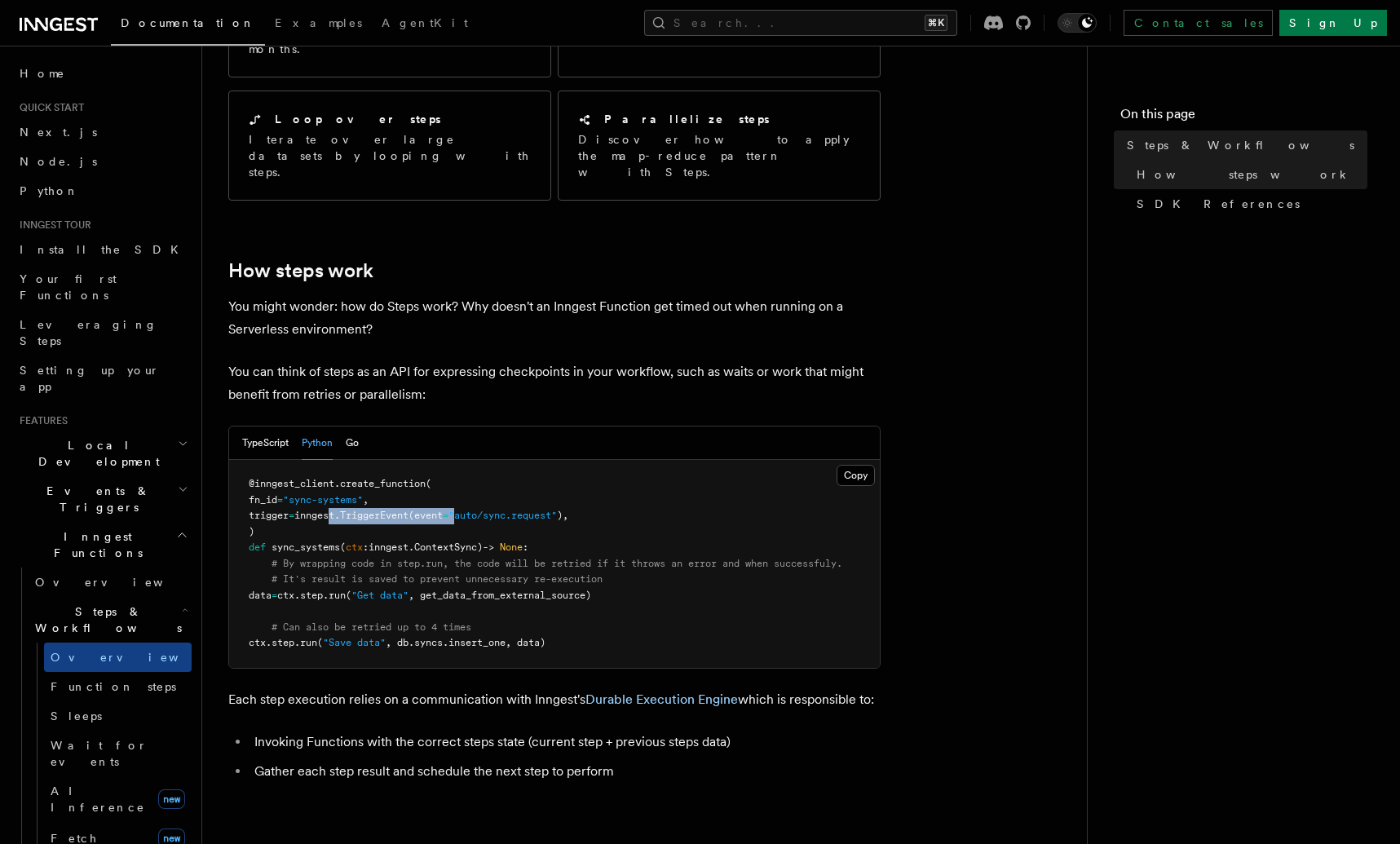 drag, startPoint x: 355, startPoint y: 447, endPoint x: 481, endPoint y: 450, distance: 126.0357 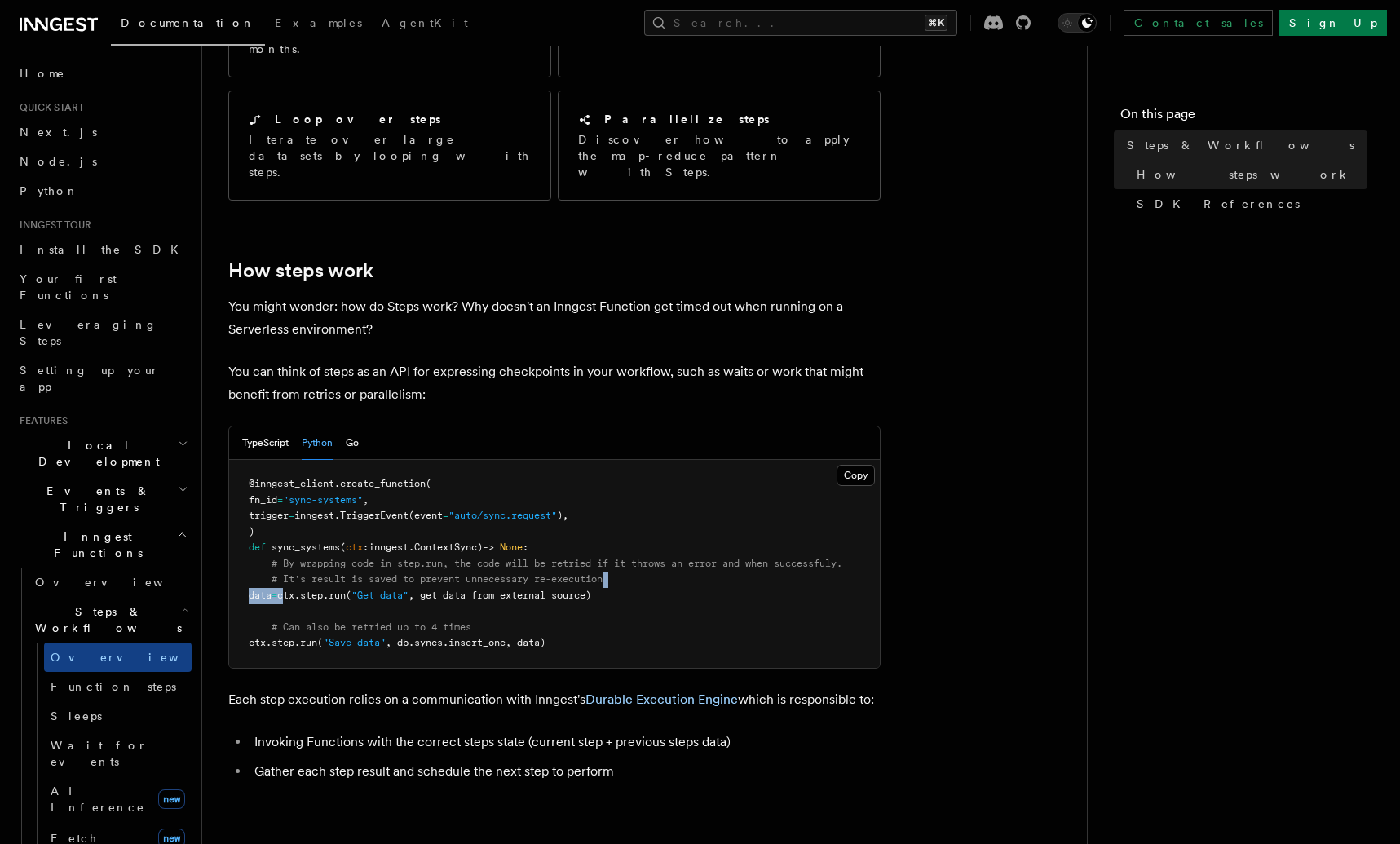 drag, startPoint x: 318, startPoint y: 535, endPoint x: 703, endPoint y: 520, distance: 385.2921 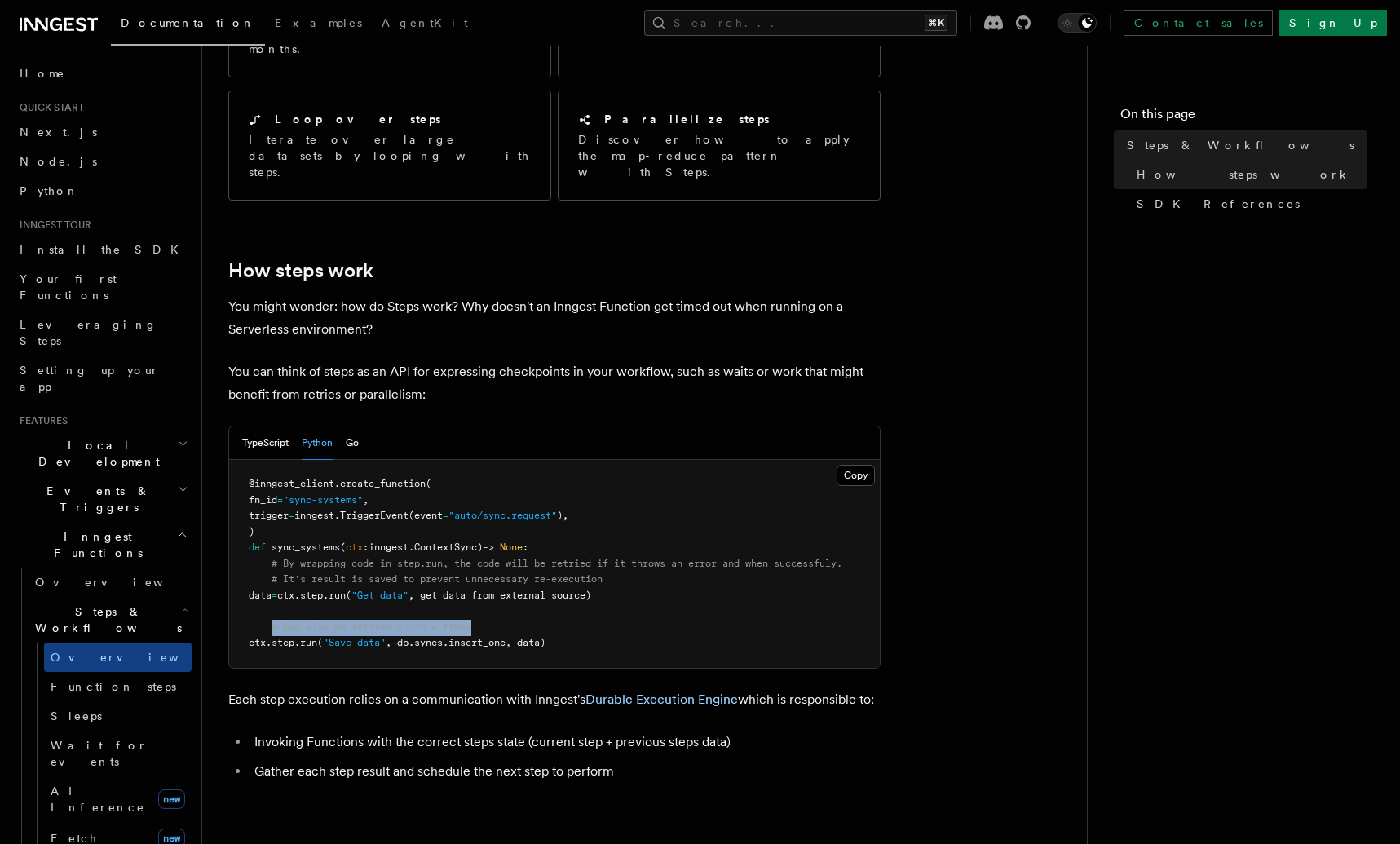drag, startPoint x: 269, startPoint y: 562, endPoint x: 569, endPoint y: 567, distance: 300.04166 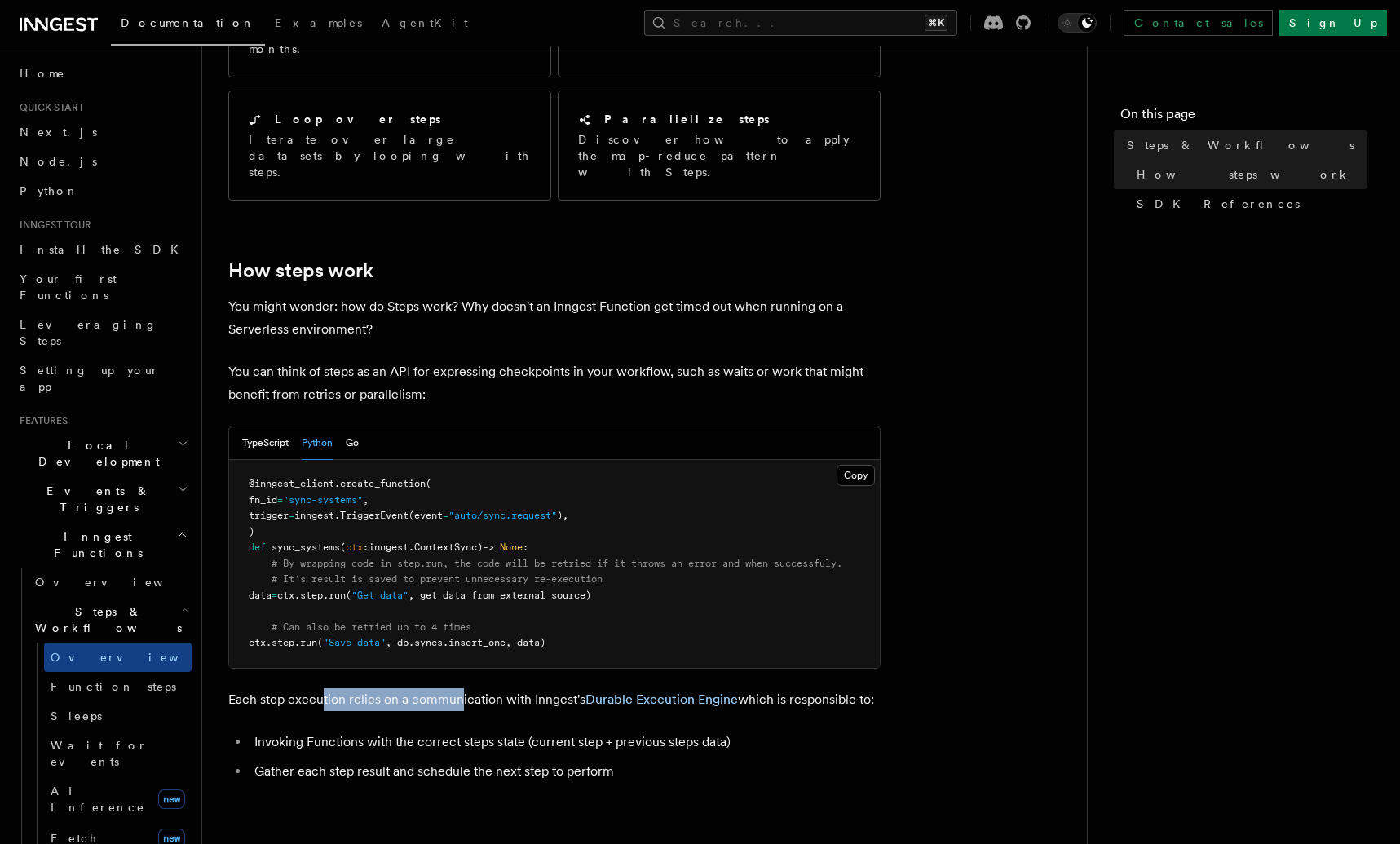 drag, startPoint x: 320, startPoint y: 636, endPoint x: 457, endPoint y: 638, distance: 137.0146 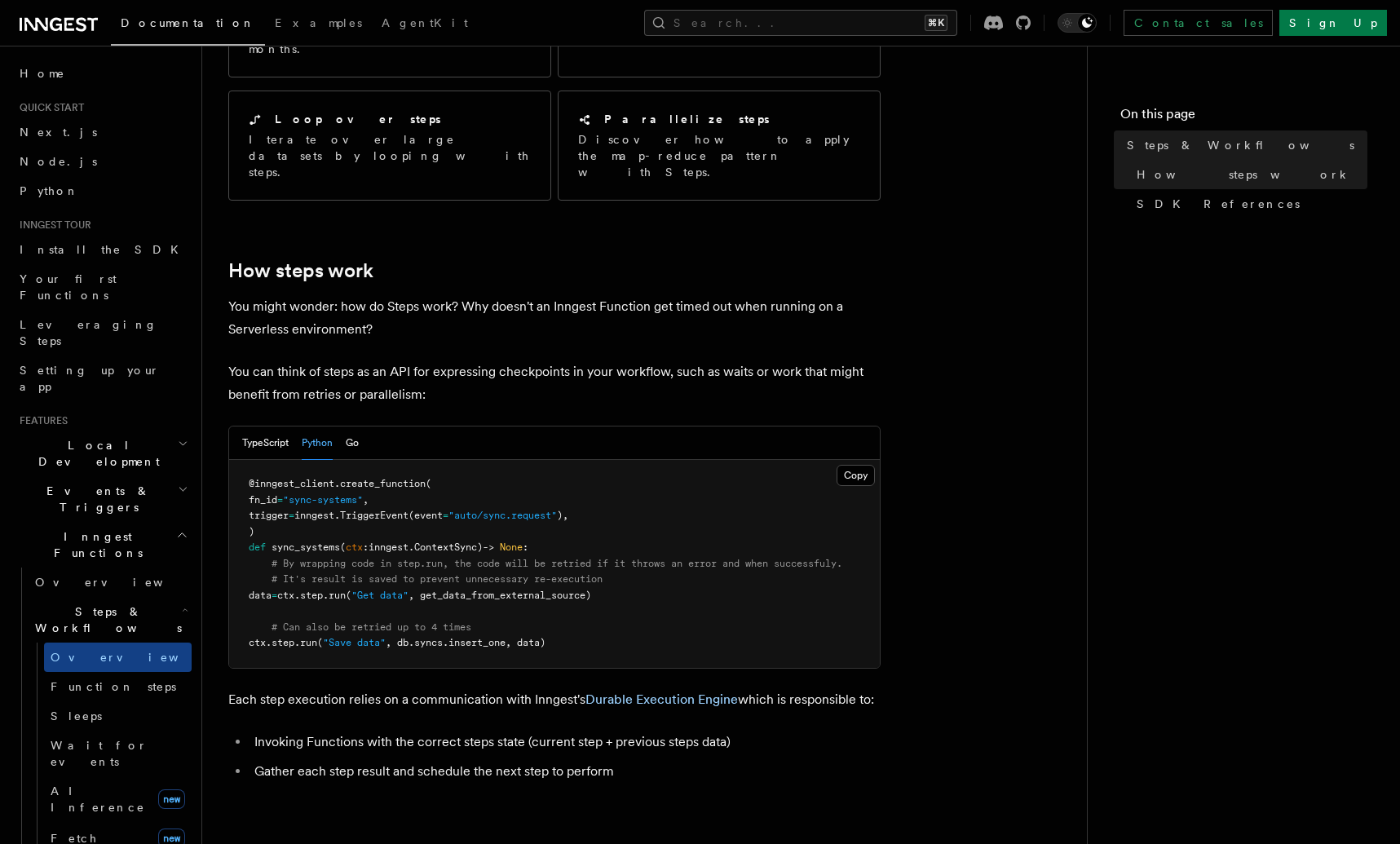 click on "Invoking Functions with the correct steps state (current step + previous steps data)" at bounding box center (565, 742) 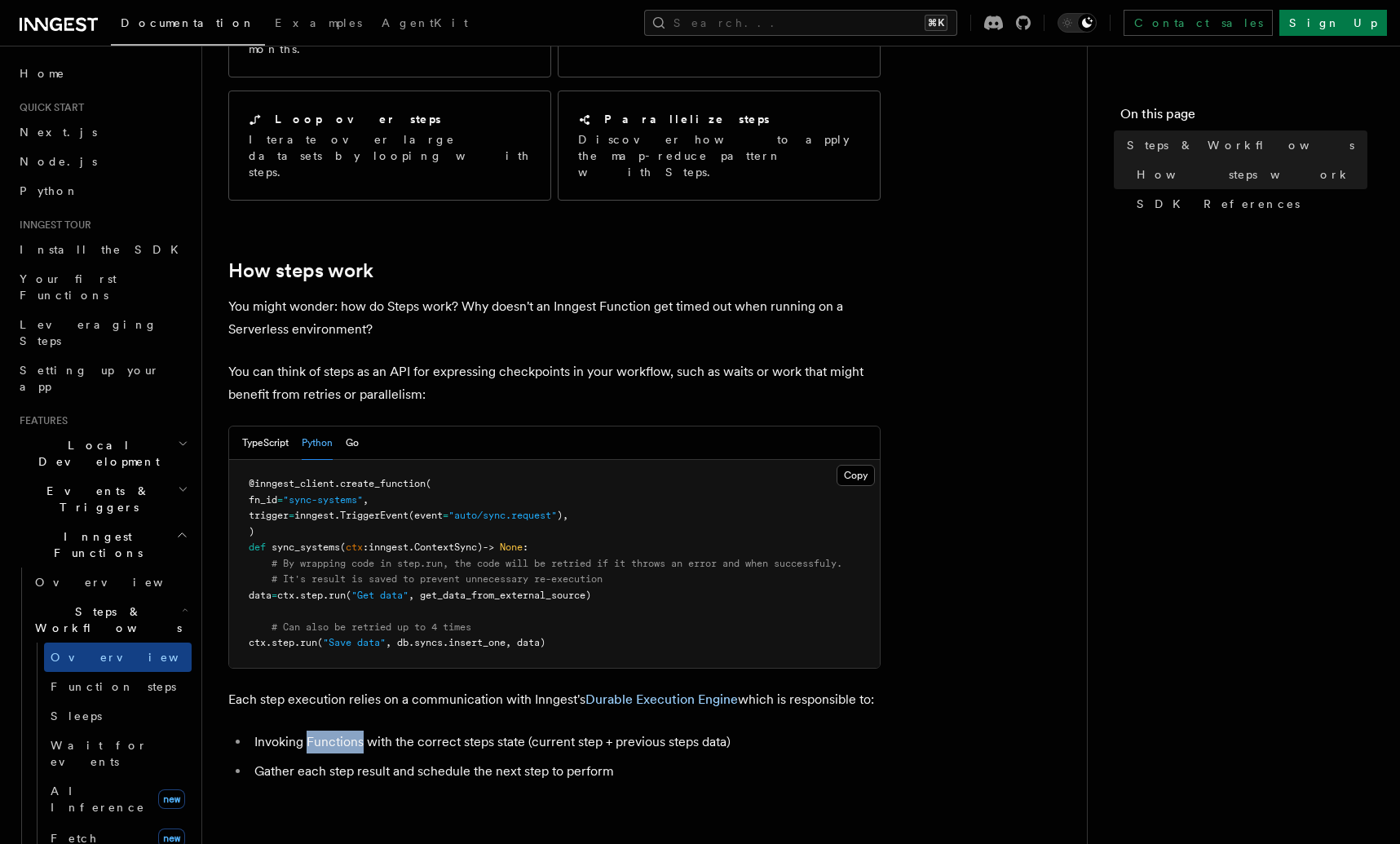 click on "Invoking Functions with the correct steps state (current step + previous steps data)" at bounding box center (565, 742) 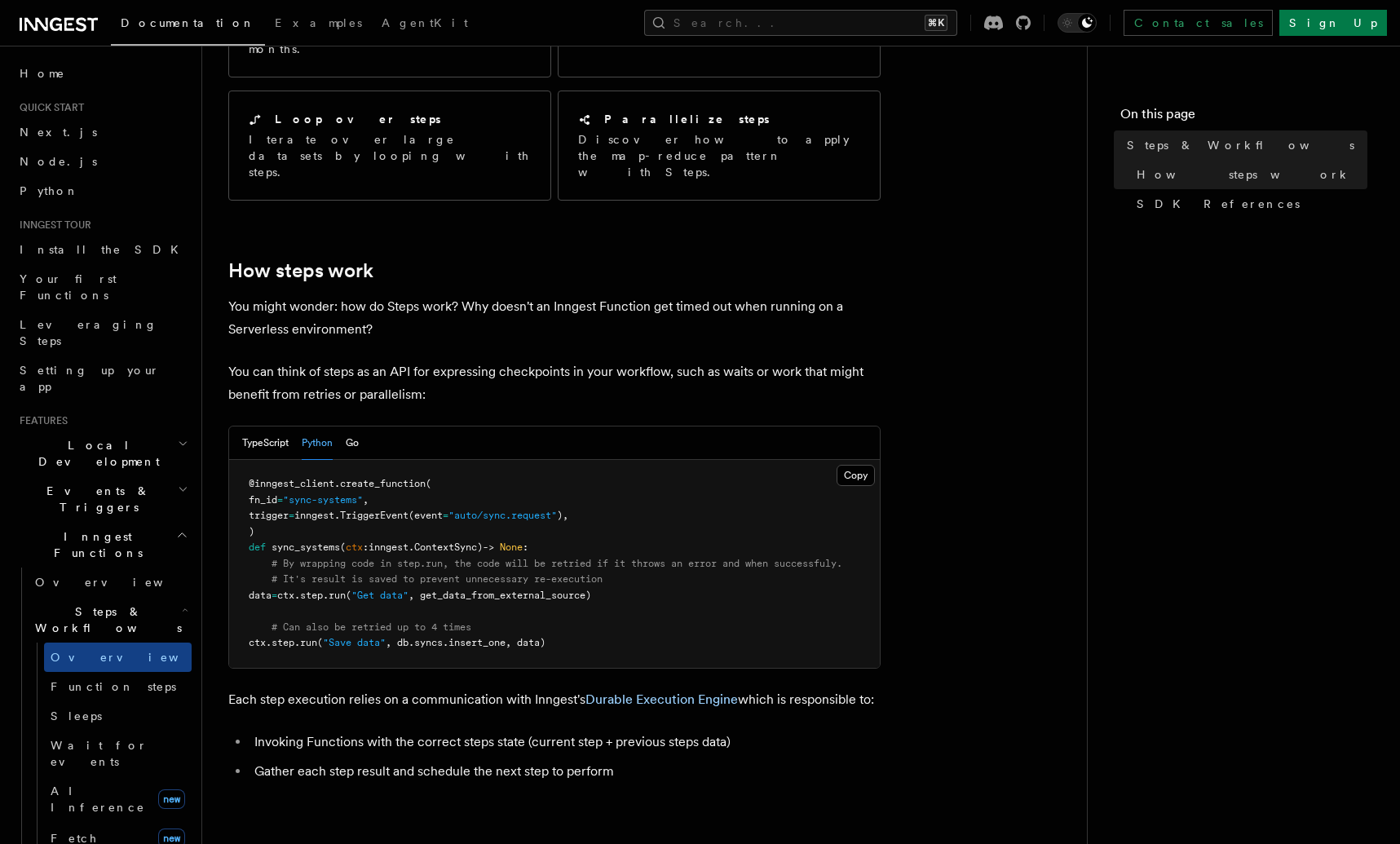 click on "Gather each step result and schedule the next step to perform" at bounding box center [565, 771] 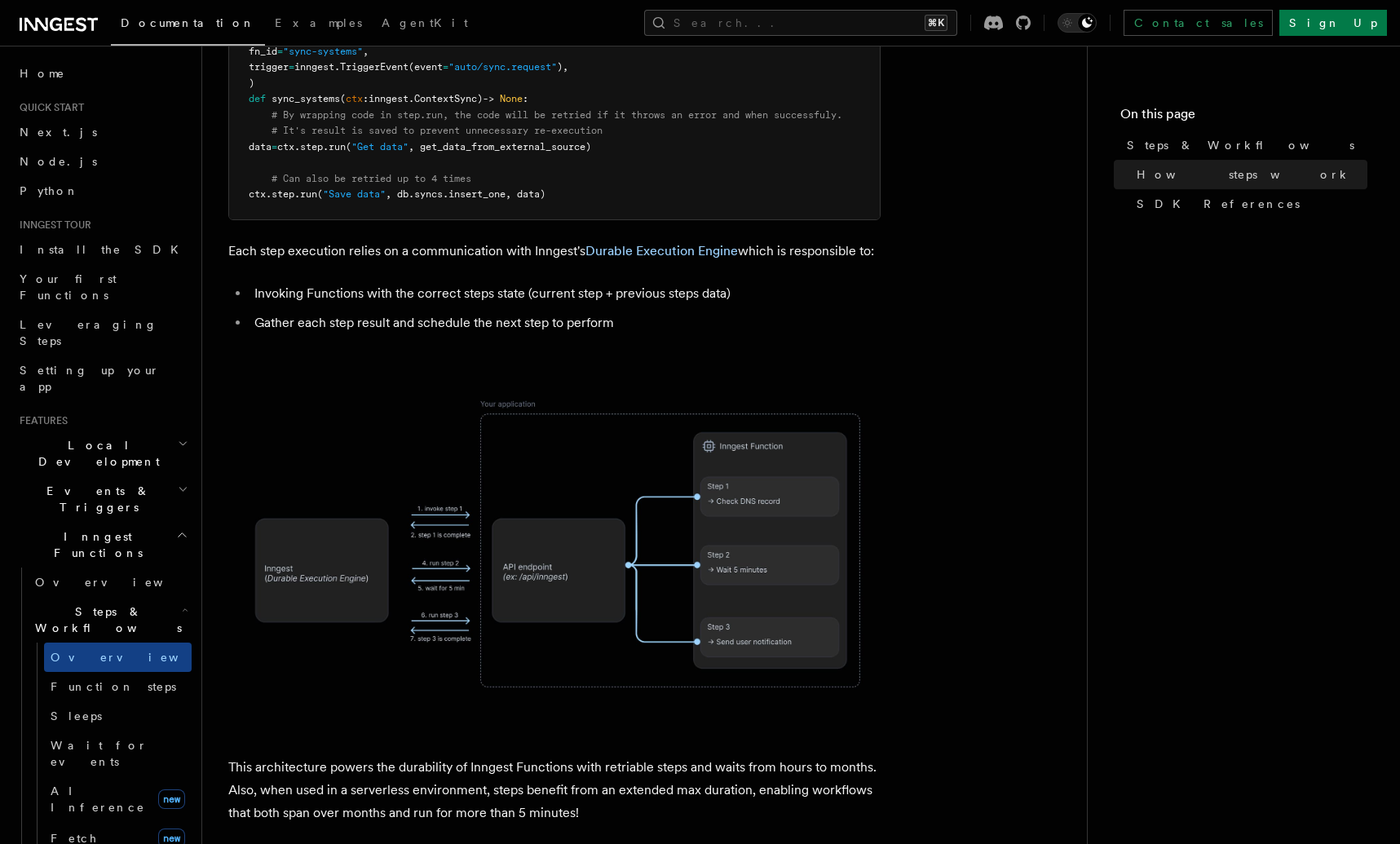 scroll, scrollTop: 1111, scrollLeft: 0, axis: vertical 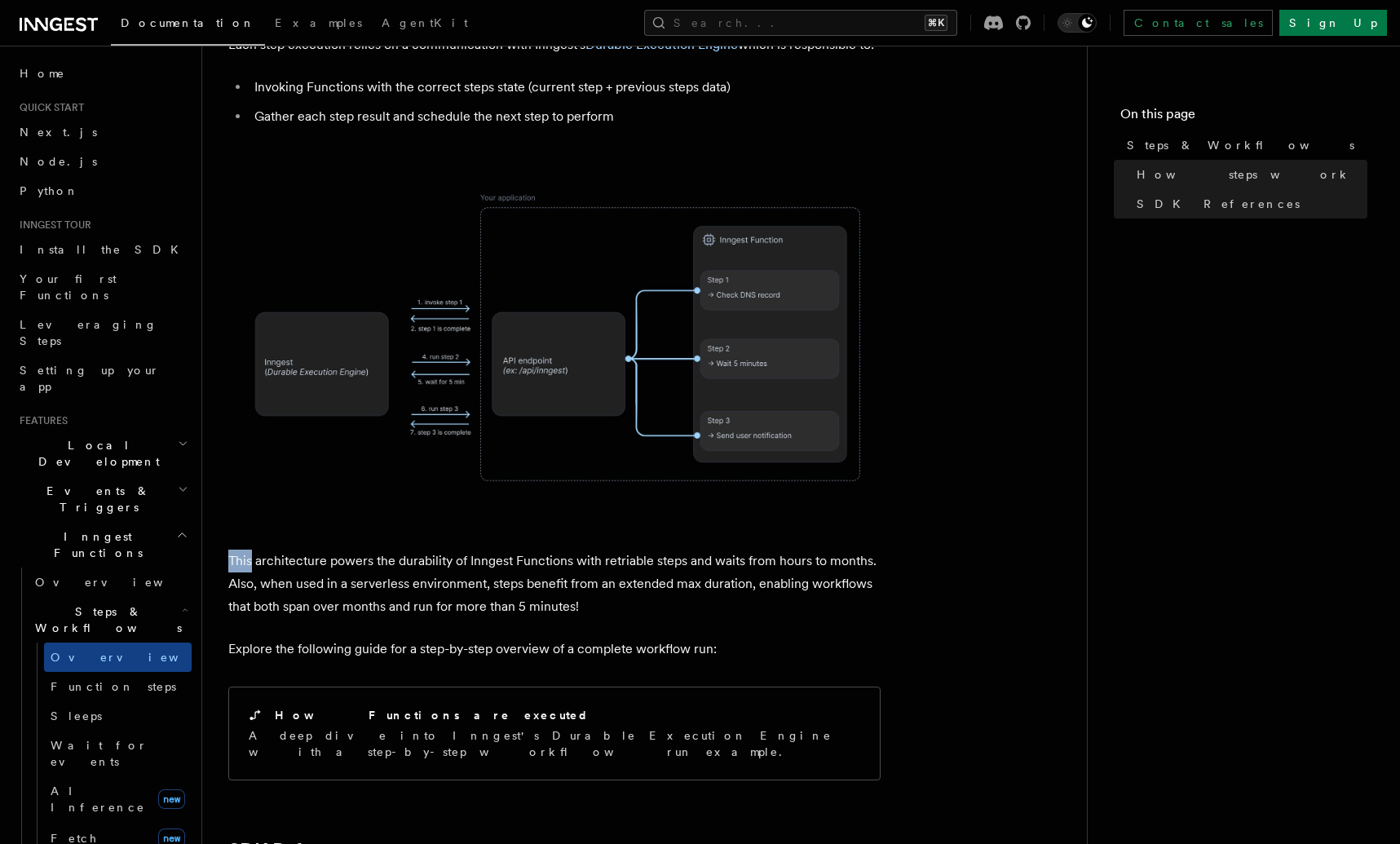 drag, startPoint x: 283, startPoint y: 497, endPoint x: 676, endPoint y: 480, distance: 393.36751 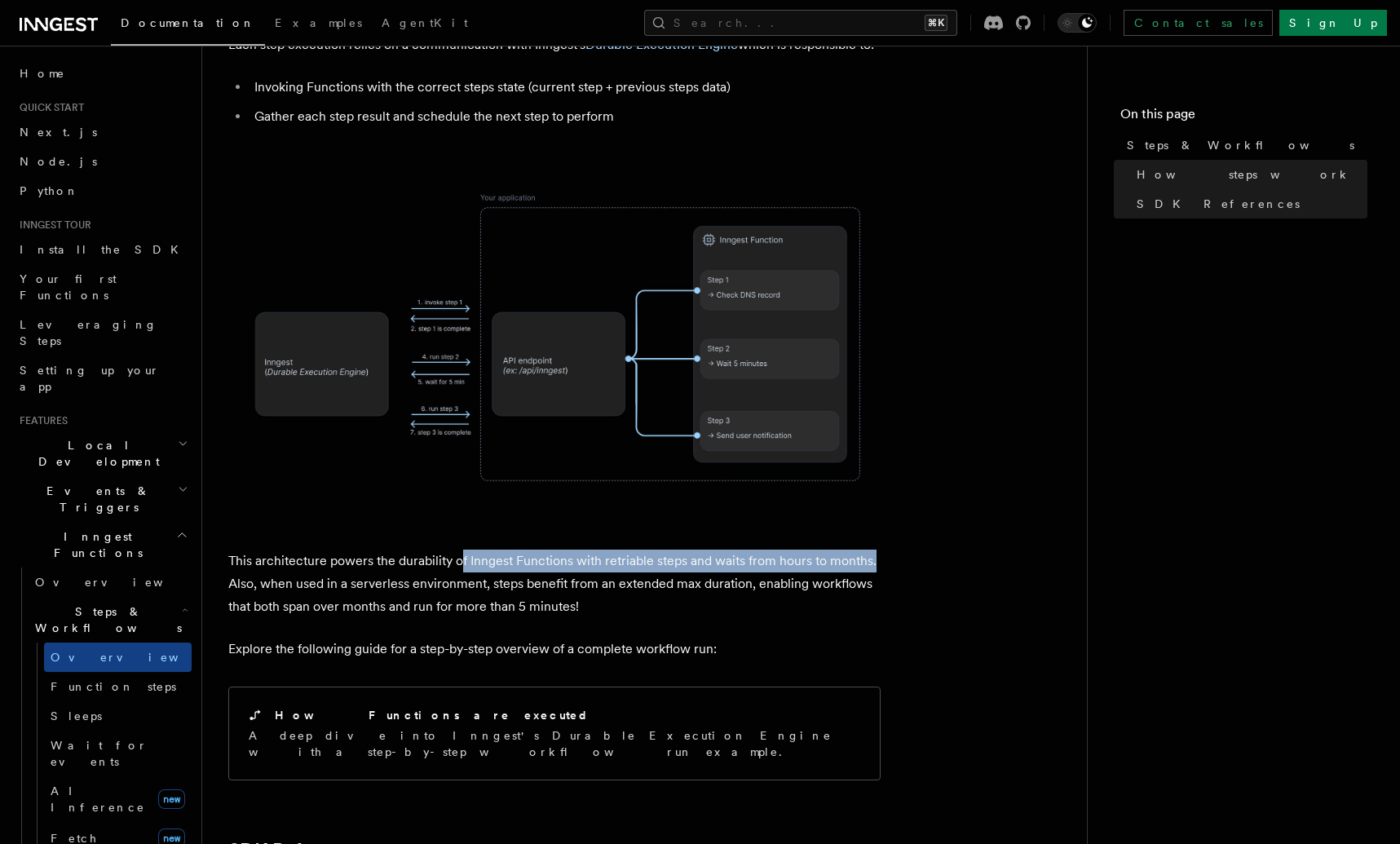 drag, startPoint x: 467, startPoint y: 493, endPoint x: 904, endPoint y: 506, distance: 437.19332 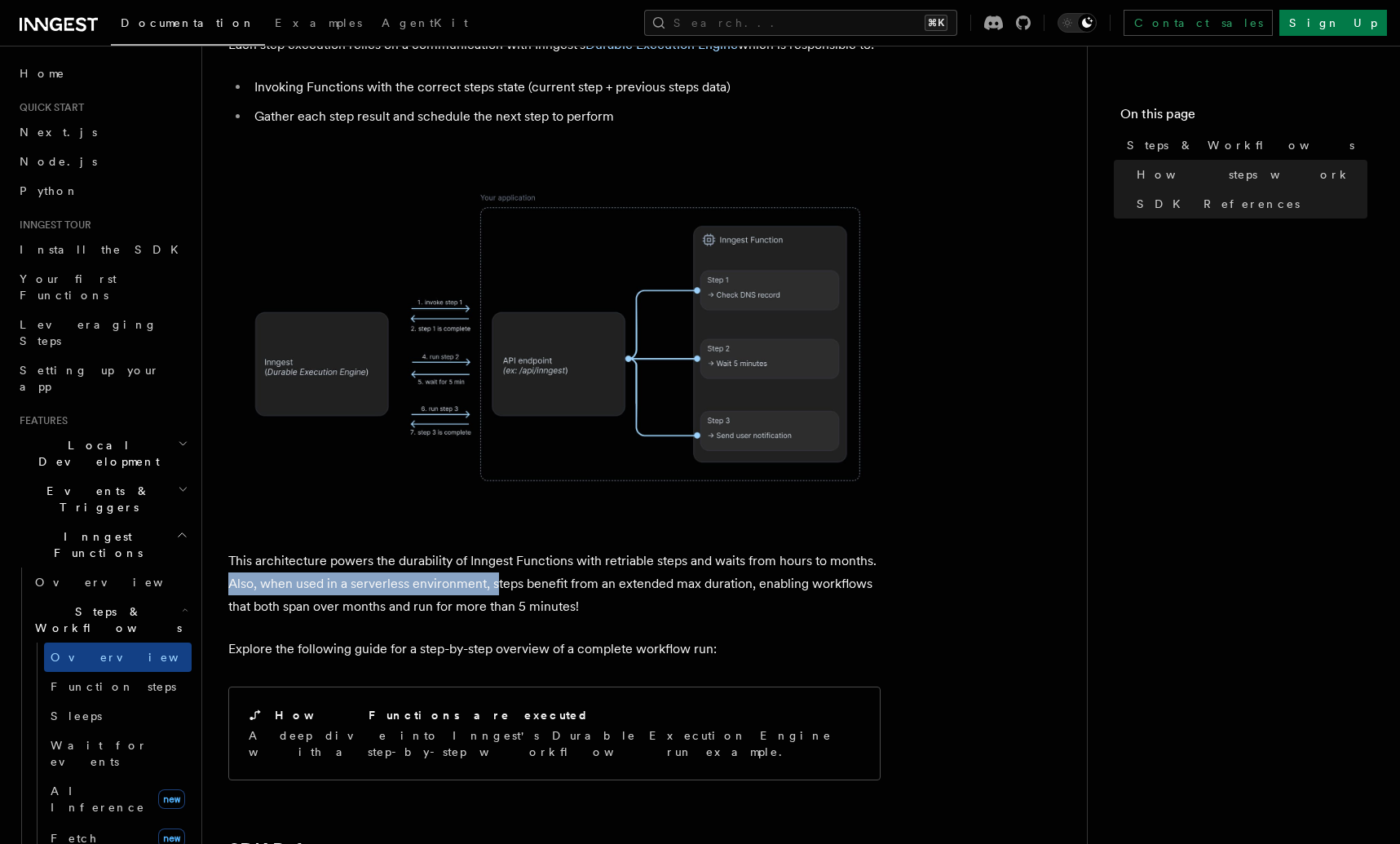 drag, startPoint x: 225, startPoint y: 523, endPoint x: 496, endPoint y: 522, distance: 271.0018 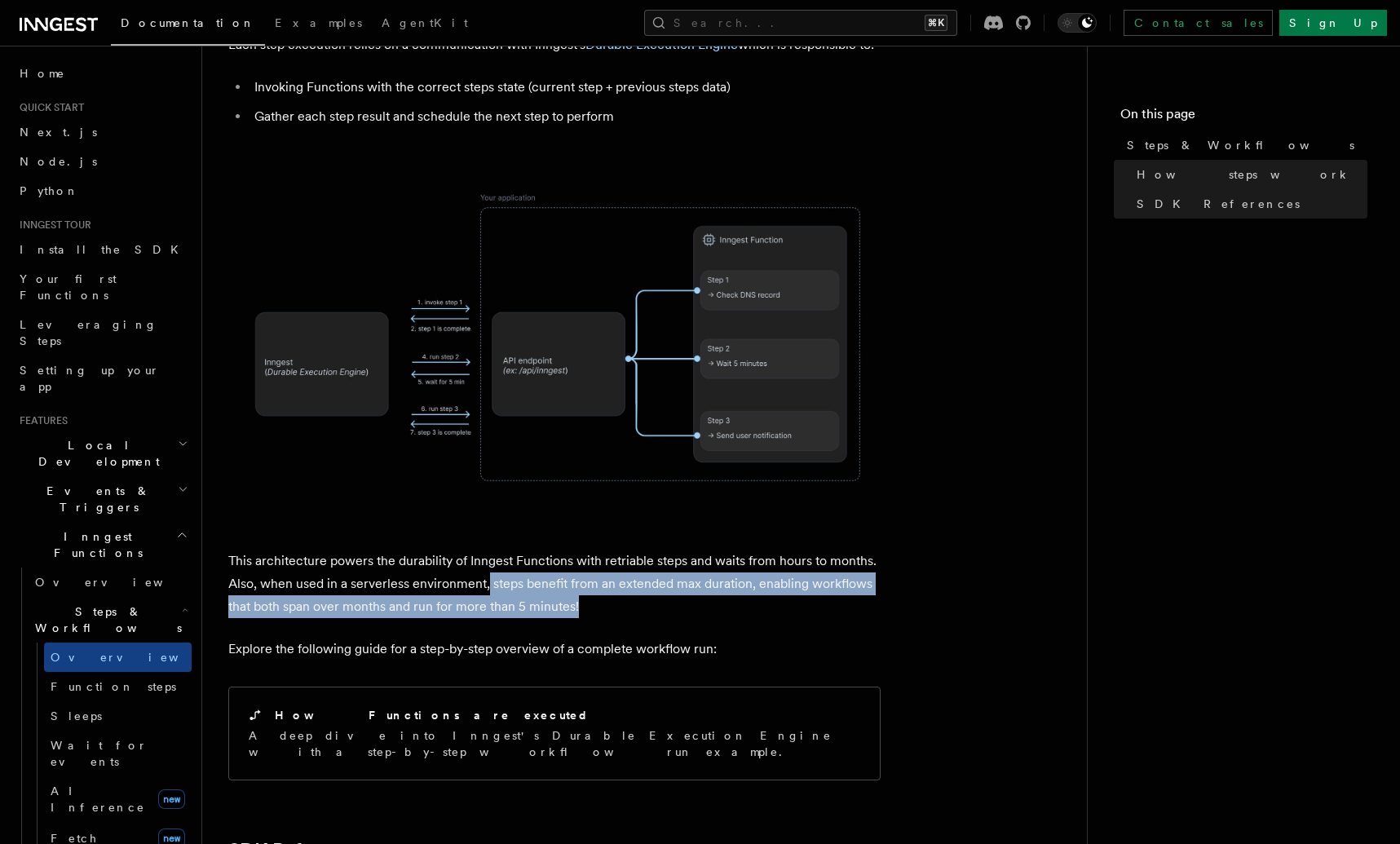 drag, startPoint x: 488, startPoint y: 522, endPoint x: 786, endPoint y: 533, distance: 298.20295 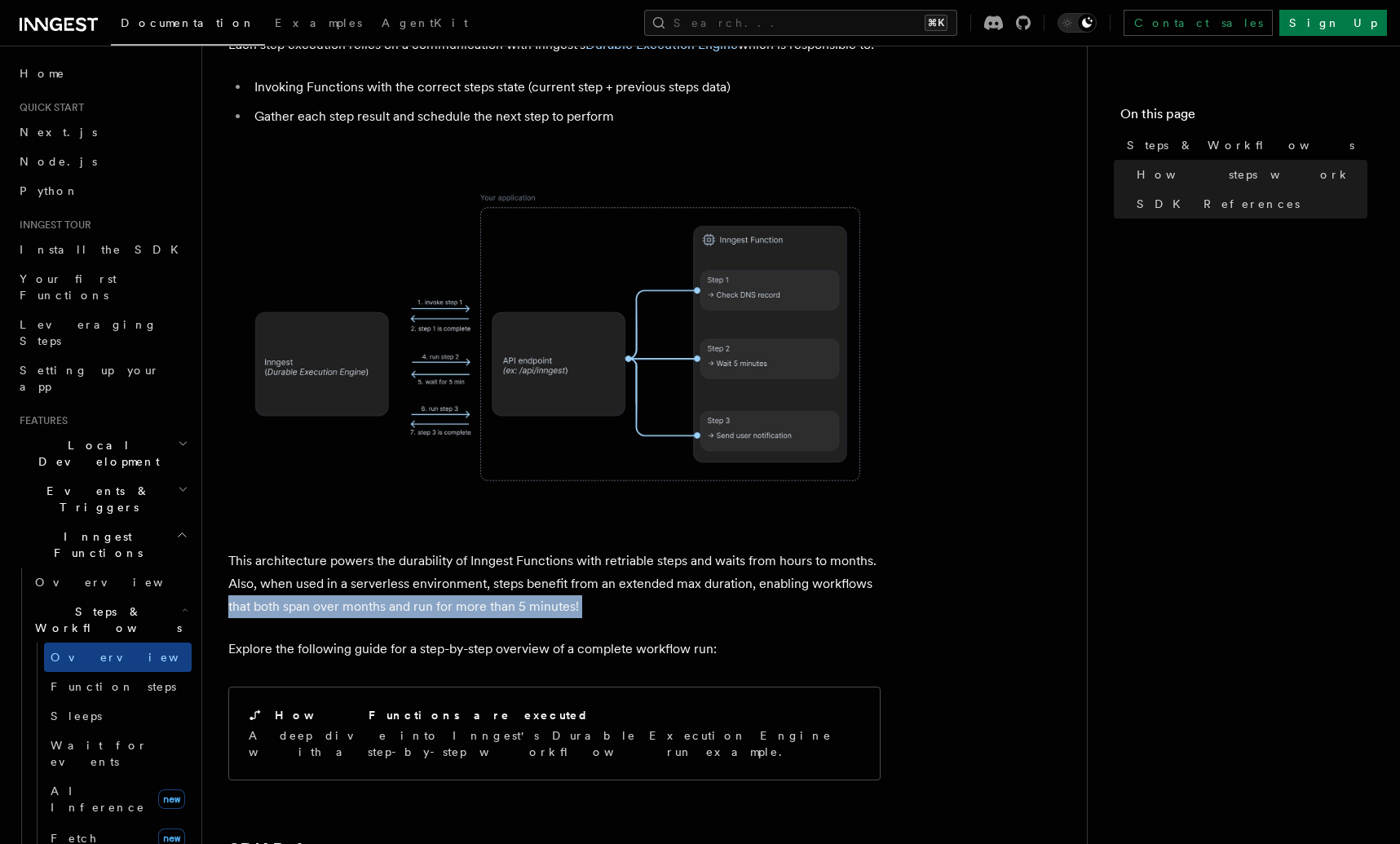drag, startPoint x: 223, startPoint y: 549, endPoint x: 596, endPoint y: 554, distance: 373.0335 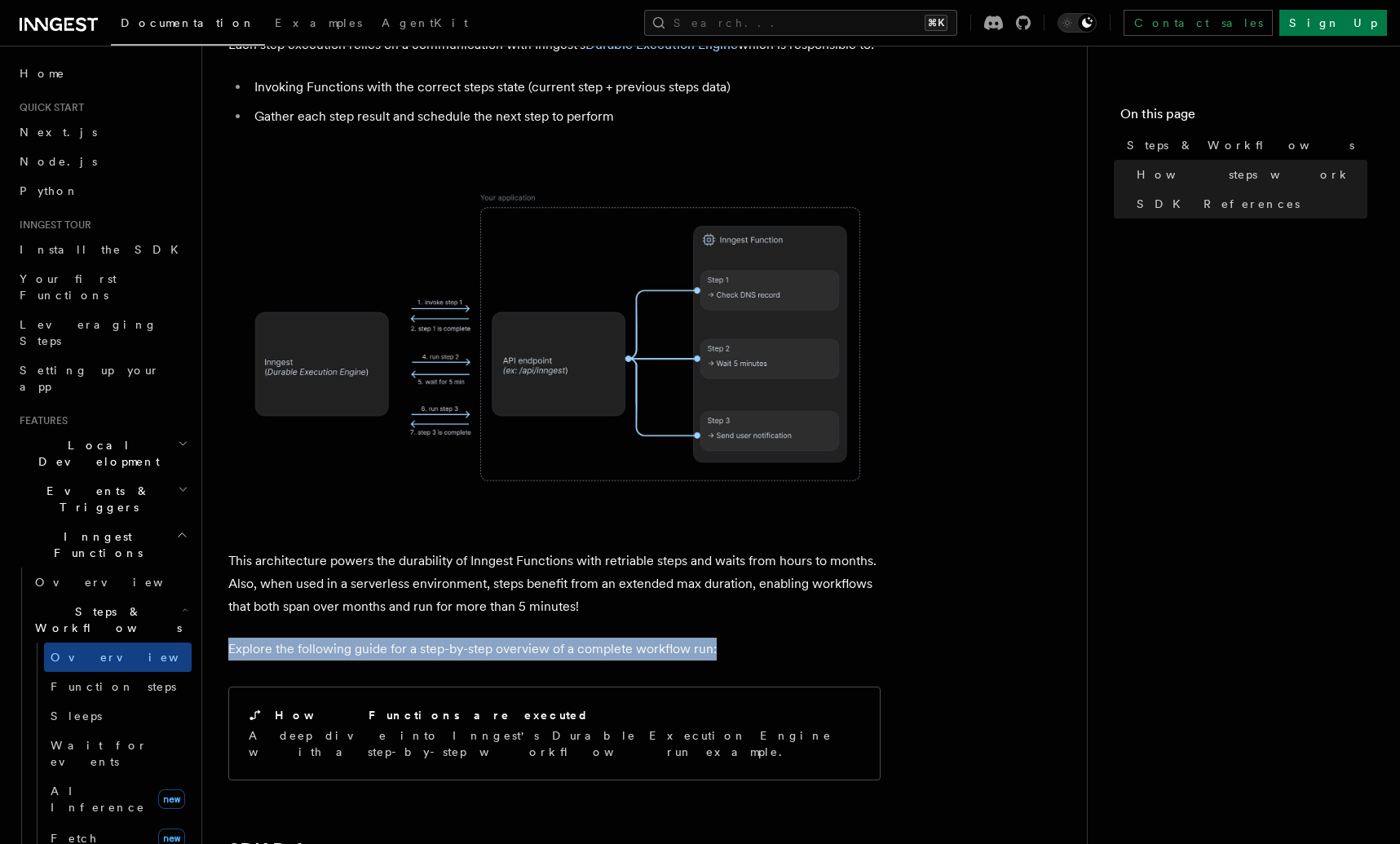 drag, startPoint x: 237, startPoint y: 585, endPoint x: 774, endPoint y: 581, distance: 537.015 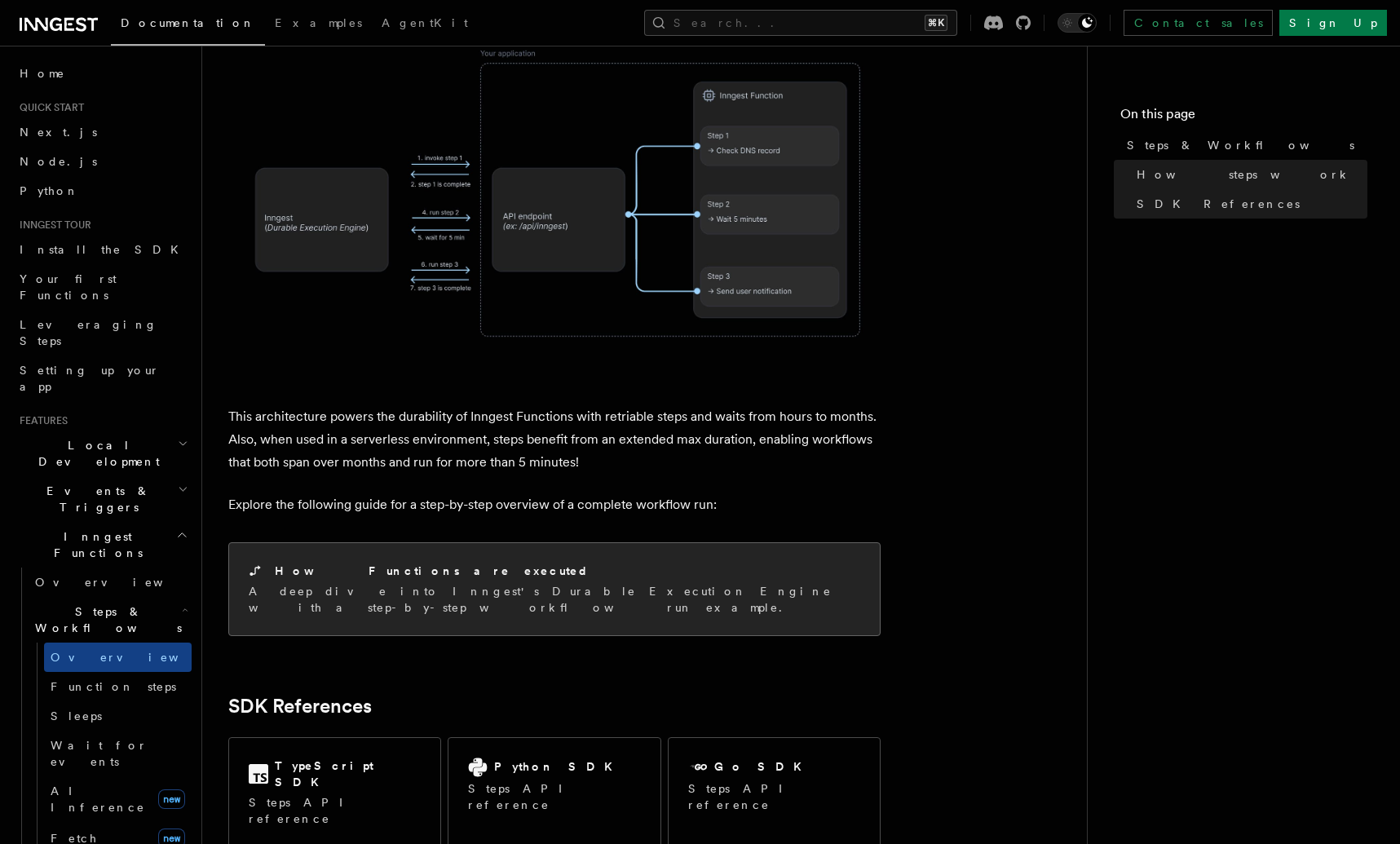 scroll, scrollTop: 1400, scrollLeft: 0, axis: vertical 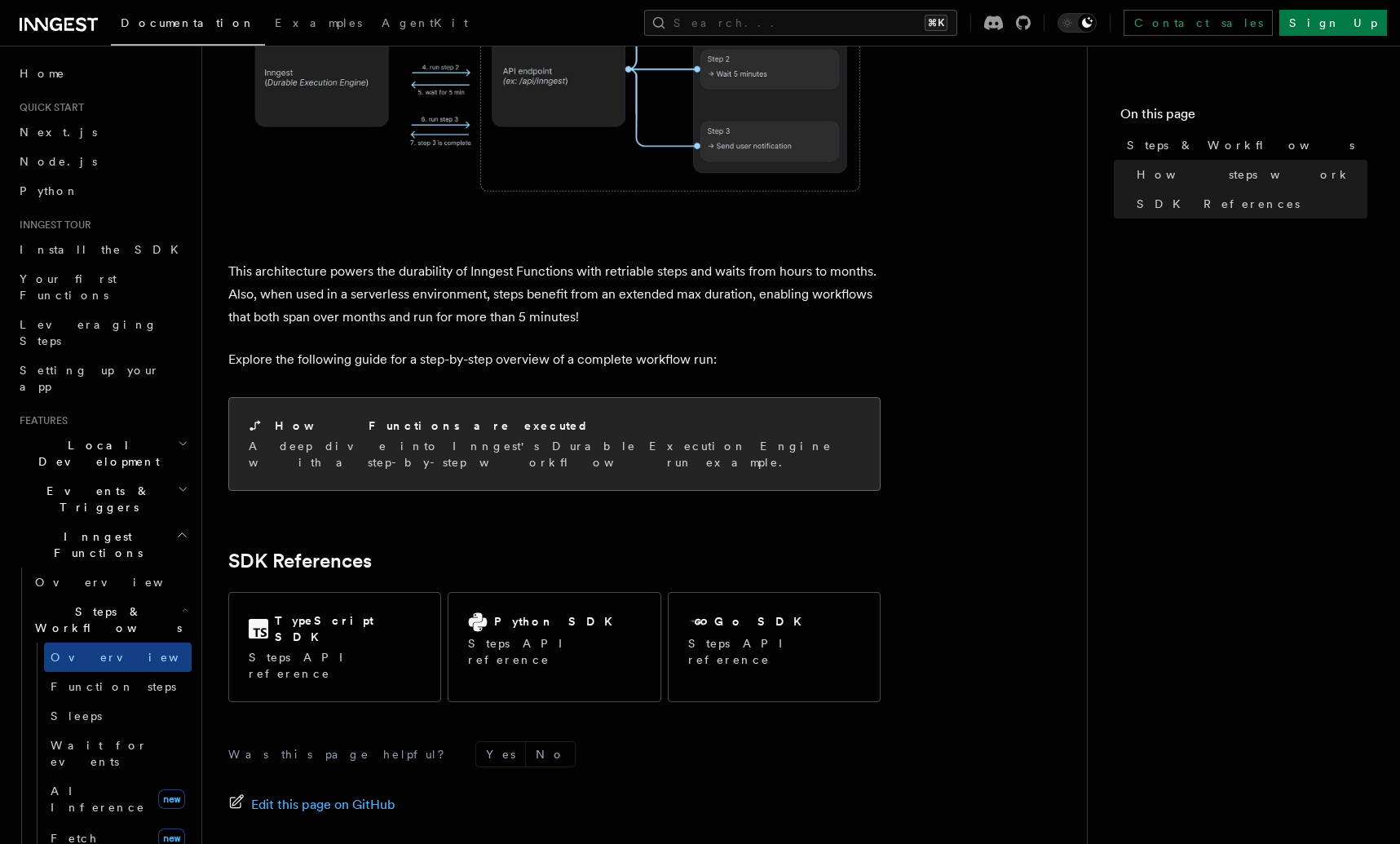 click on "How Functions are executed" at bounding box center (432, 426) 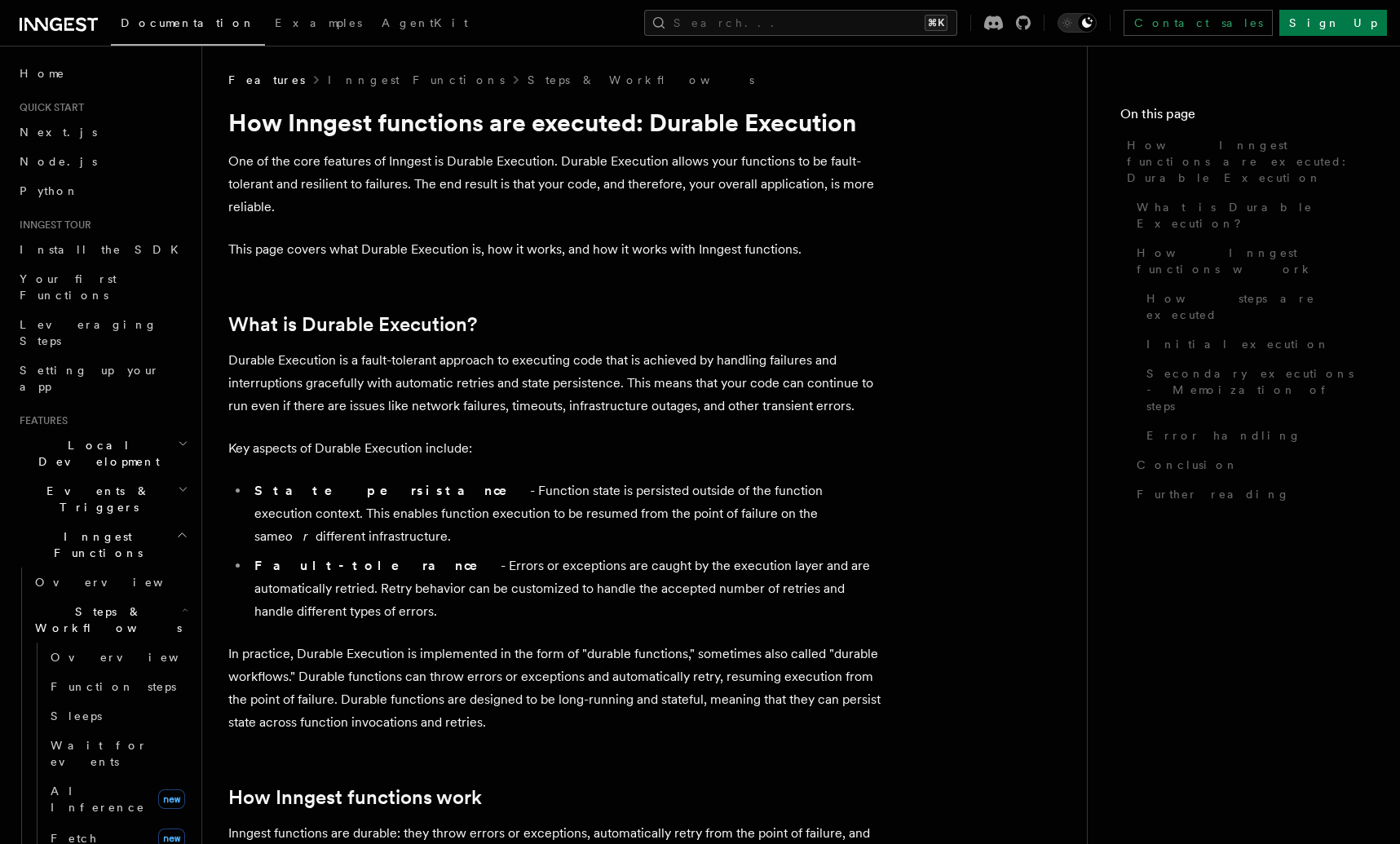 scroll, scrollTop: 0, scrollLeft: 0, axis: both 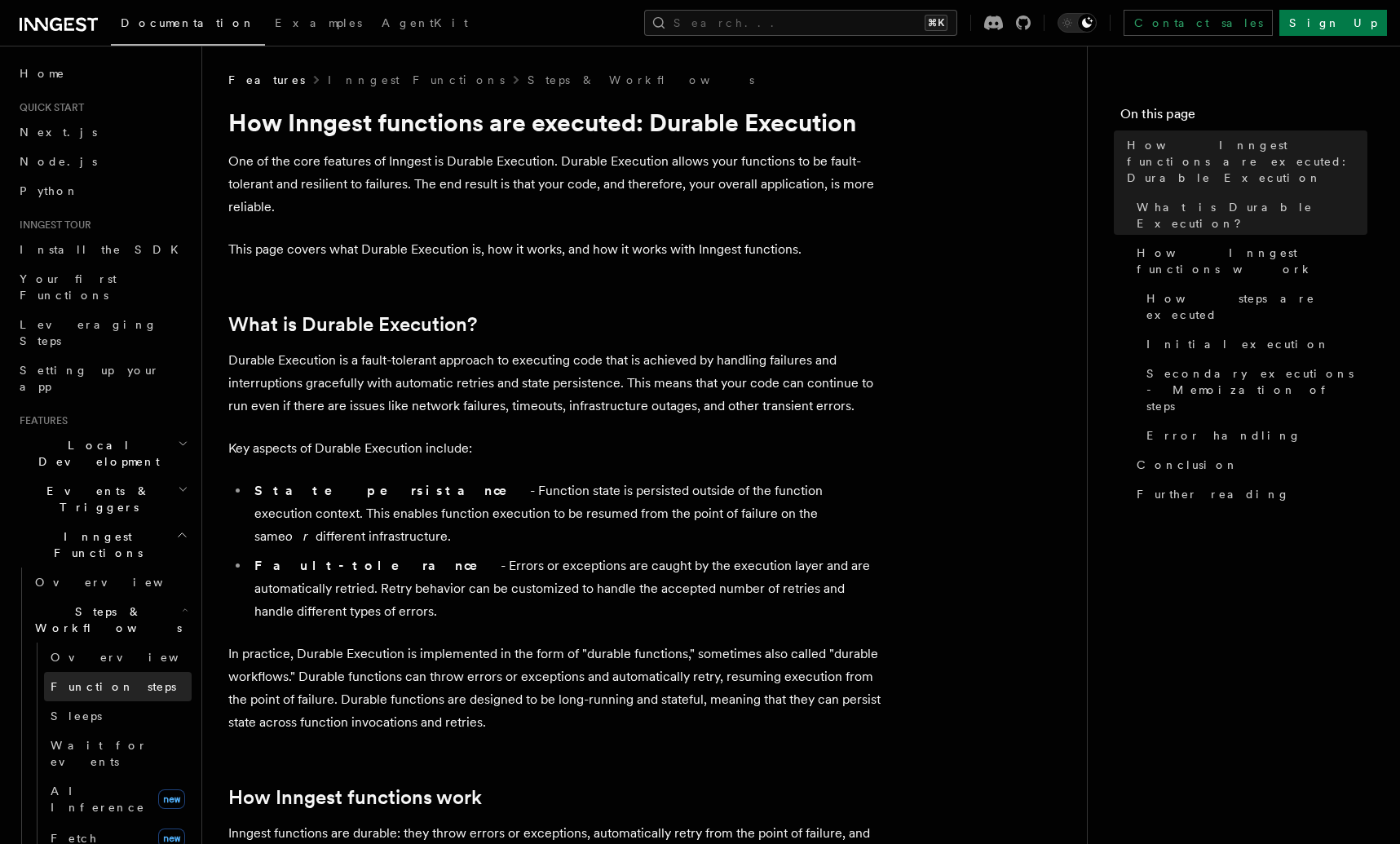 click on "Function steps" at bounding box center (117, 687) 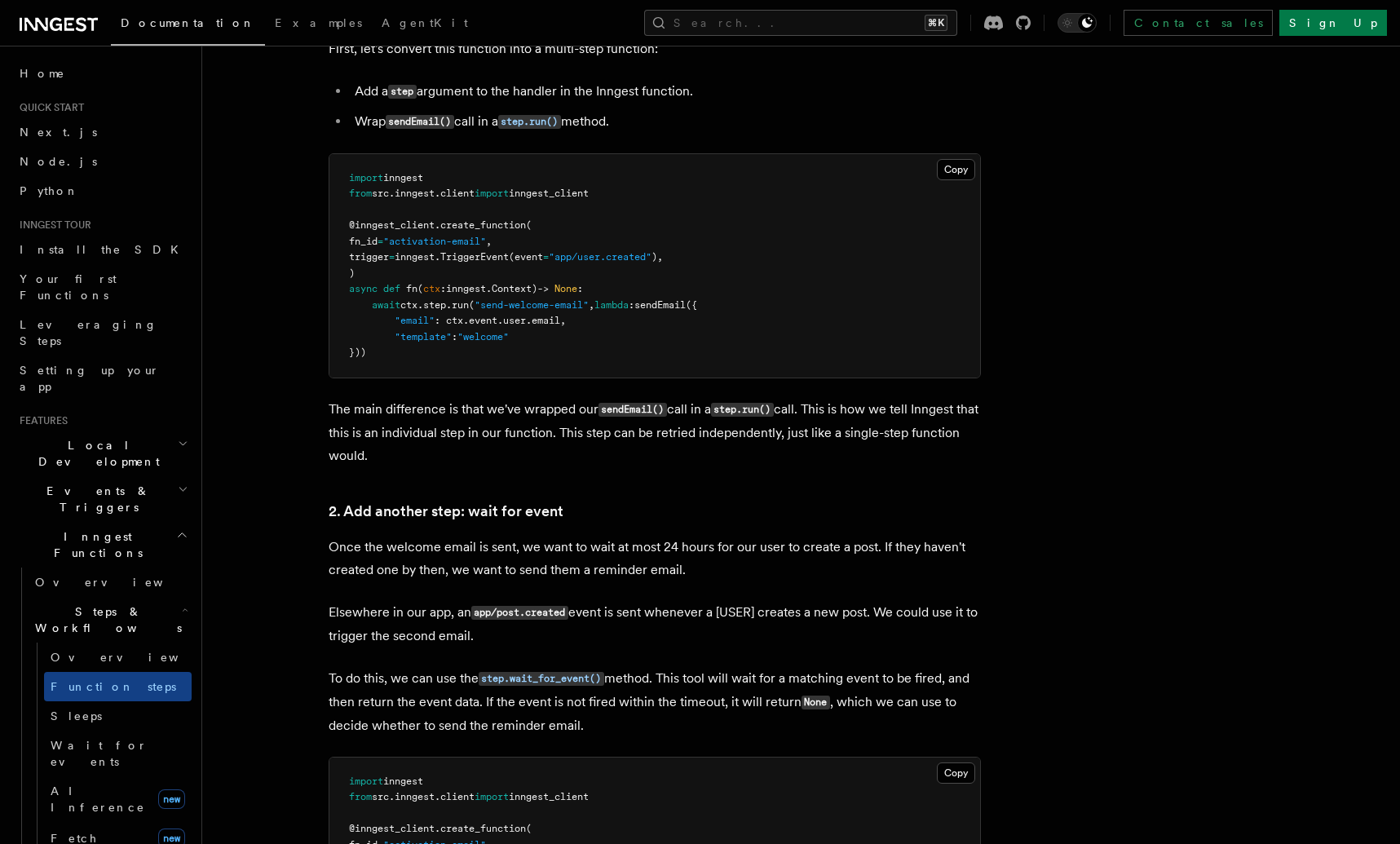 scroll, scrollTop: 0, scrollLeft: 0, axis: both 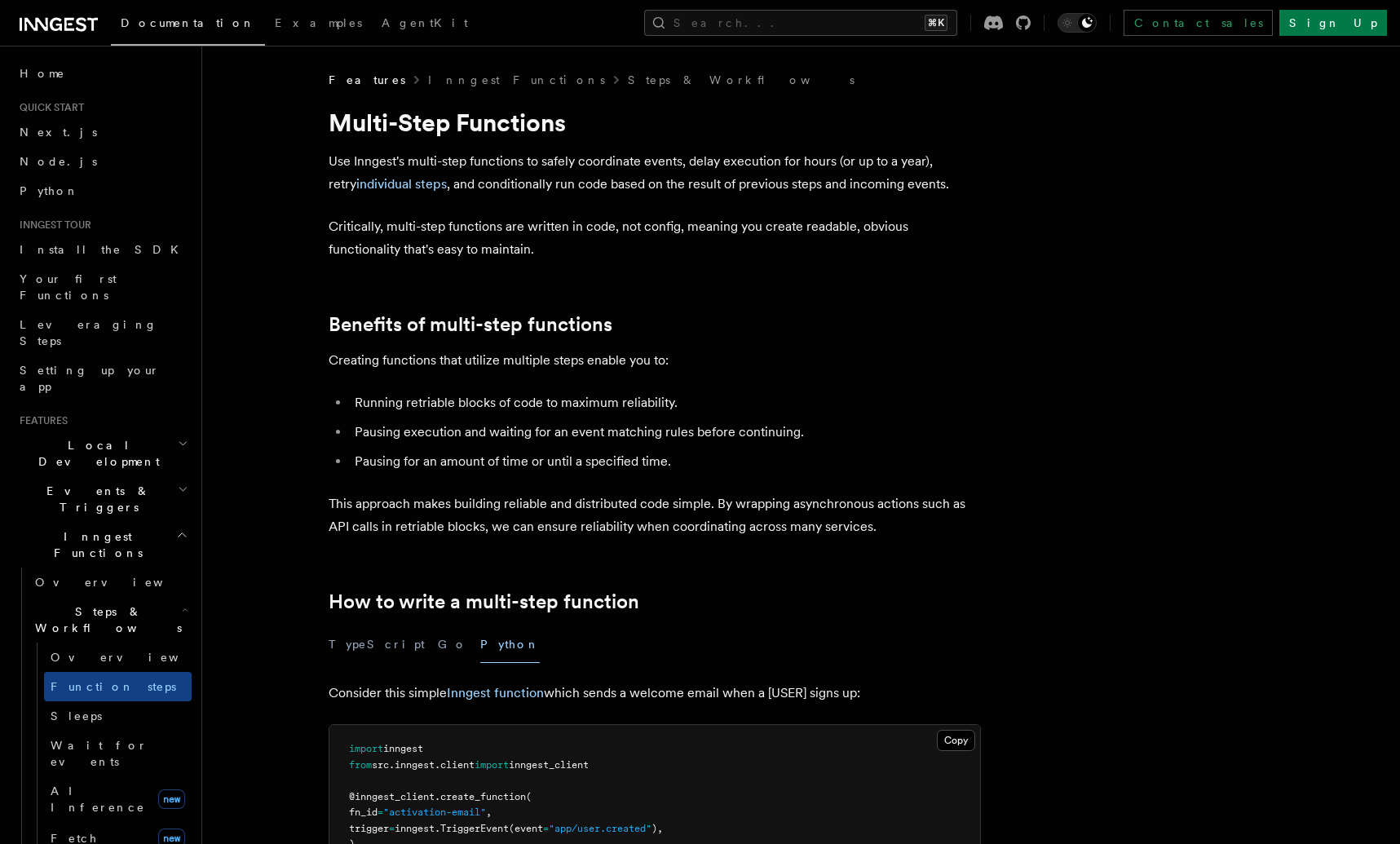 click on "Features Inngest Functions Steps & Workflows Multi-Step Functions
Use Inngest's multi-step functions to safely coordinate events, delay execution for hours (or up to a year), retry  individual steps , and conditionally run code based on the result of previous steps and incoming events.
Critically, multi-step functions are written in code, not config, meaning you create readable, obvious functionality that's easy to maintain.
Benefits of multi-step functions
Creating functions that utilize multiple steps enable you to:
Running retriable blocks of code to maximum reliability.
Pausing execution and waiting for an event matching rules before continuing.
Pausing for an amount of time or until a specified time.
This approach makes building reliable and distributed code simple. By wrapping asynchronous actions such as API calls in retriable blocks, we can ensure reliability when coordinating across many services.
How to write a multi-step function
TypeScript Go Python Consider this simple" at bounding box center [758, 2605] 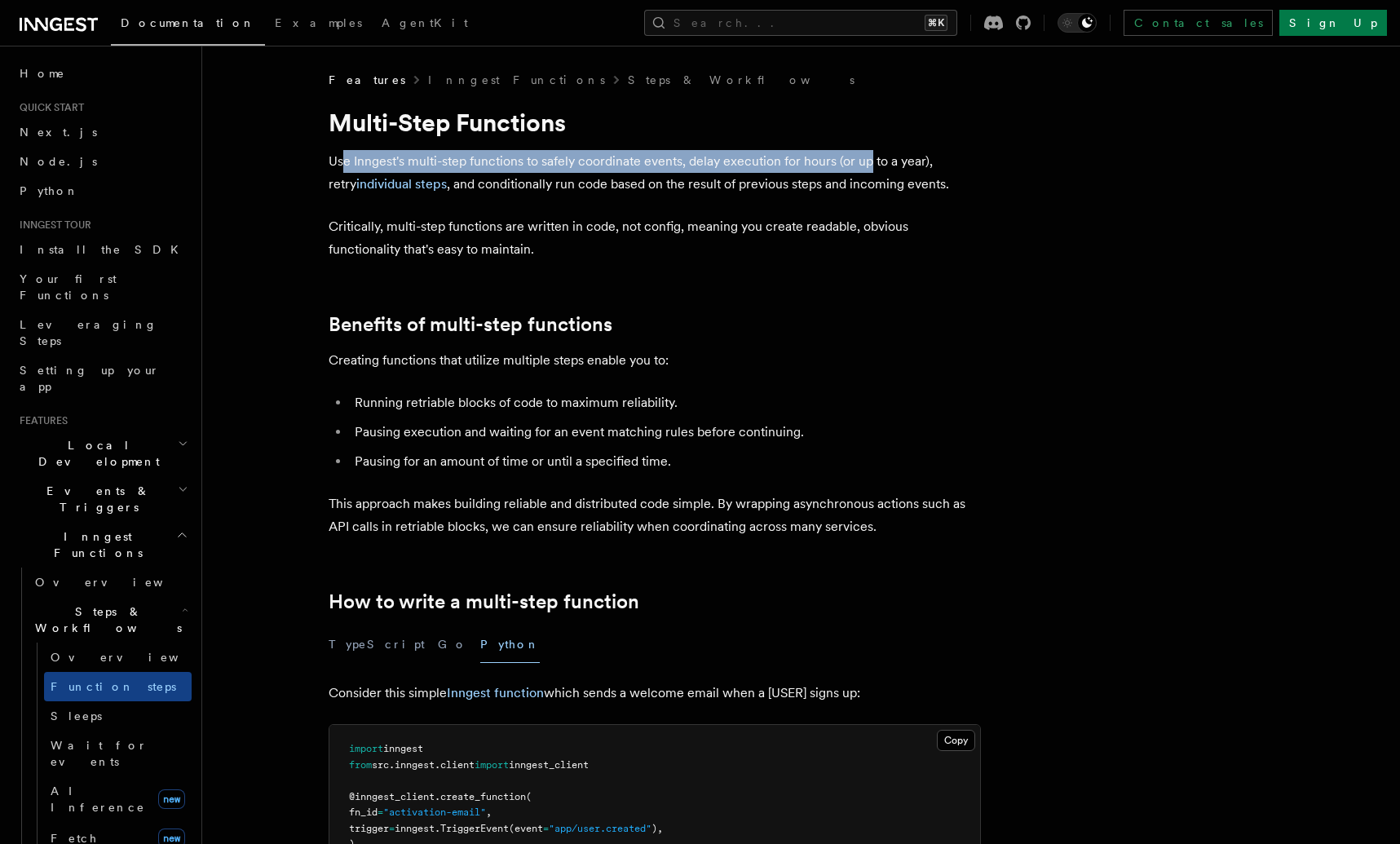 drag, startPoint x: 343, startPoint y: 157, endPoint x: 888, endPoint y: 170, distance: 545.155 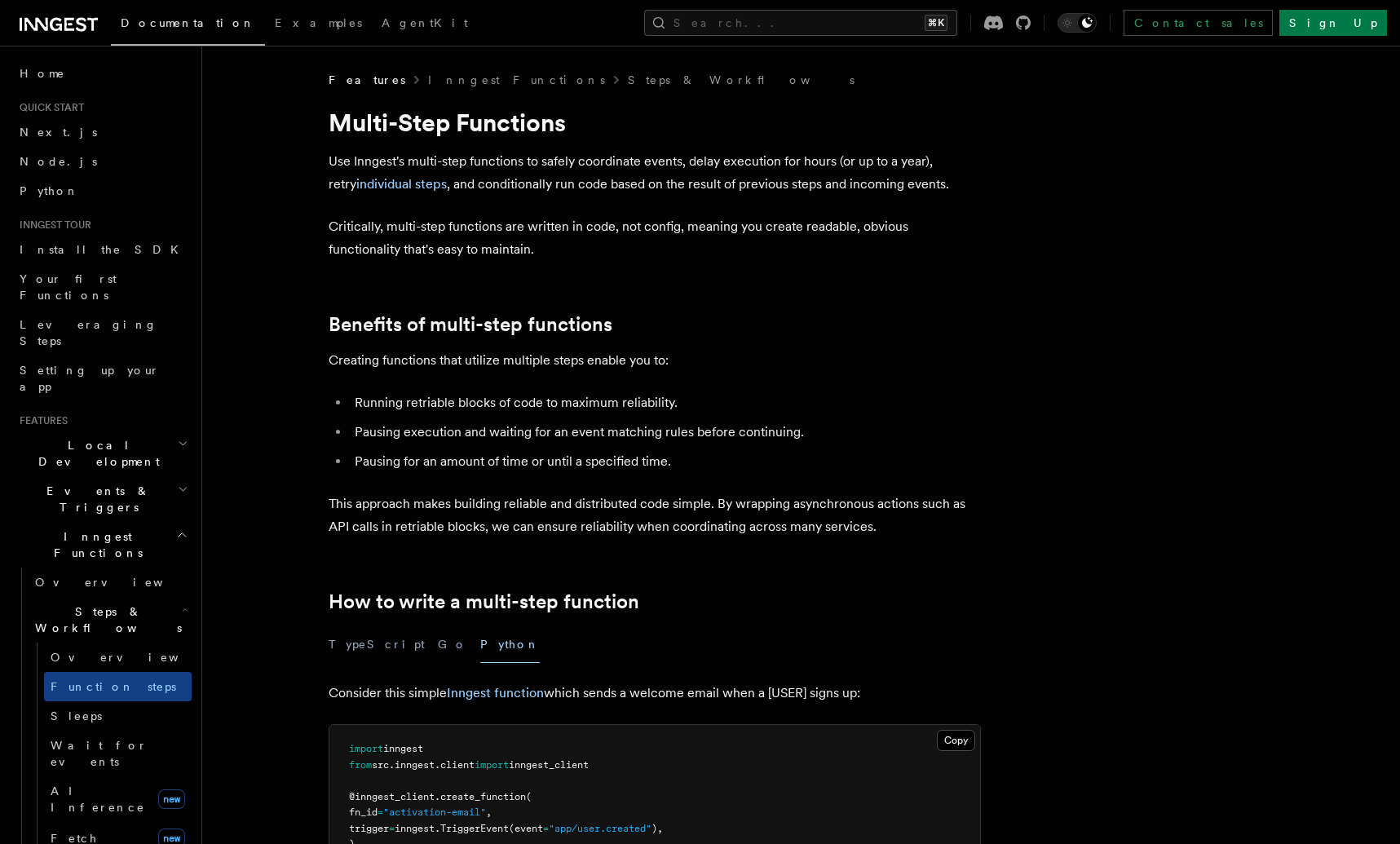 click on "Features Inngest Functions Steps & Workflows Multi-Step Functions
Use Inngest's multi-step functions to safely coordinate events, delay execution for hours (or up to a year), retry  individual steps , and conditionally run code based on the result of previous steps and incoming events.
Critically, multi-step functions are written in code, not config, meaning you create readable, obvious functionality that's easy to maintain.
Benefits of multi-step functions
Creating functions that utilize multiple steps enable you to:
Running retriable blocks of code to maximum reliability.
Pausing execution and waiting for an event matching rules before continuing.
Pausing for an amount of time or until a specified time.
This approach makes building reliable and distributed code simple. By wrapping asynchronous actions such as API calls in retriable blocks, we can ensure reliability when coordinating across many services.
How to write a multi-step function
TypeScript Go Python Consider this simple" at bounding box center [758, 2605] 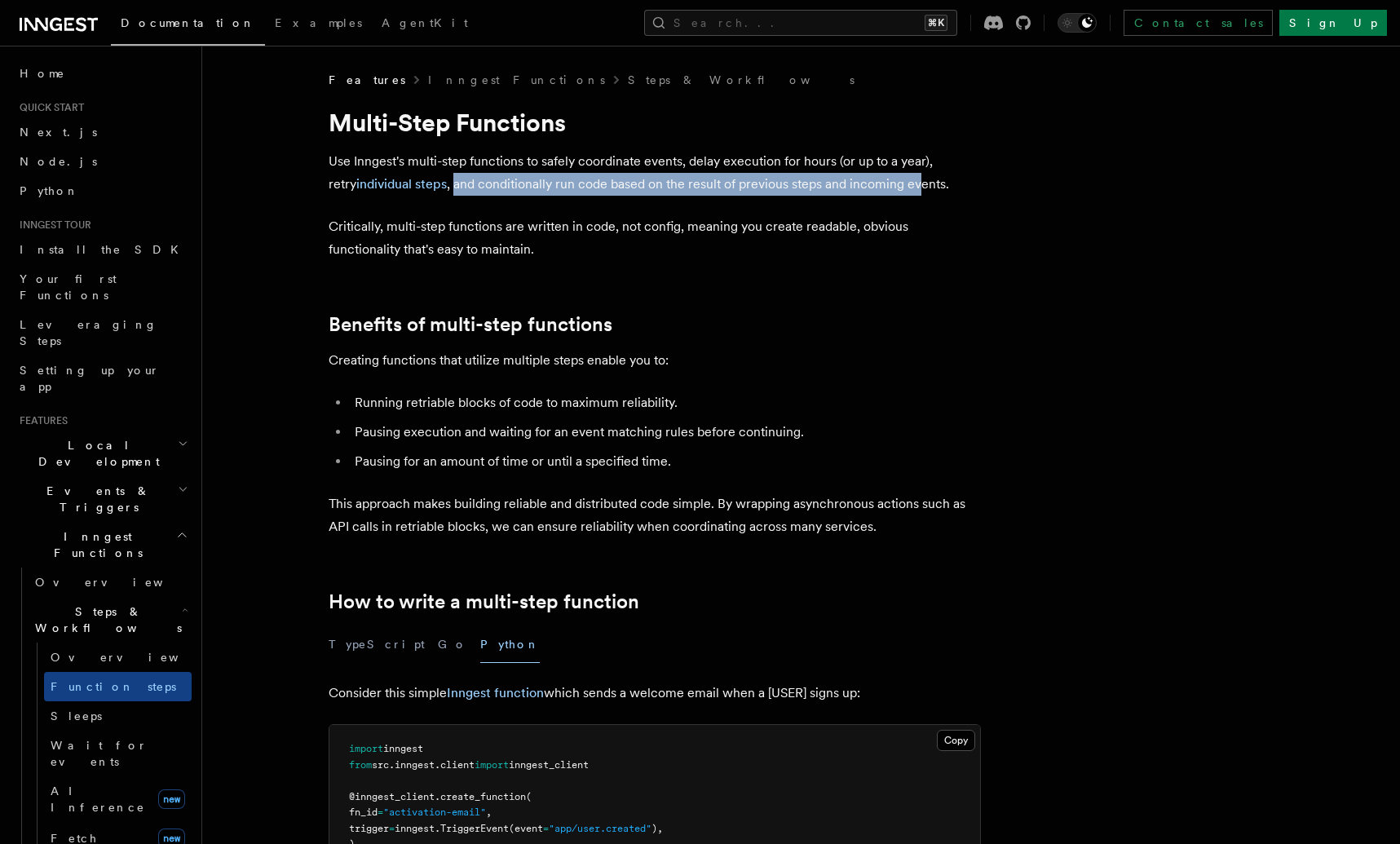 drag, startPoint x: 427, startPoint y: 188, endPoint x: 890, endPoint y: 185, distance: 463.00972 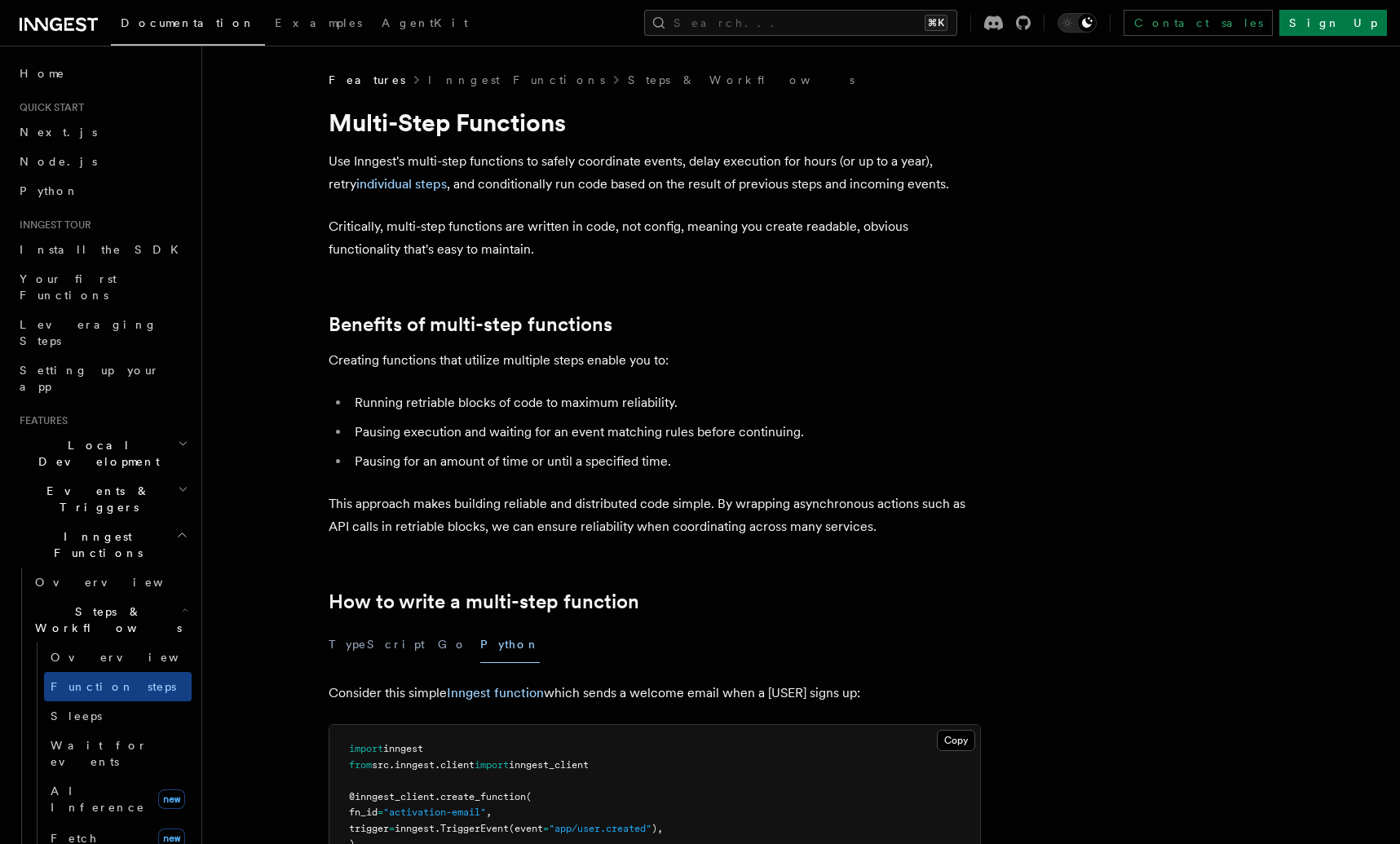 click on "Critically, multi-step functions are written in code, not config, meaning you create readable, obvious functionality that's easy to maintain." at bounding box center [655, 238] 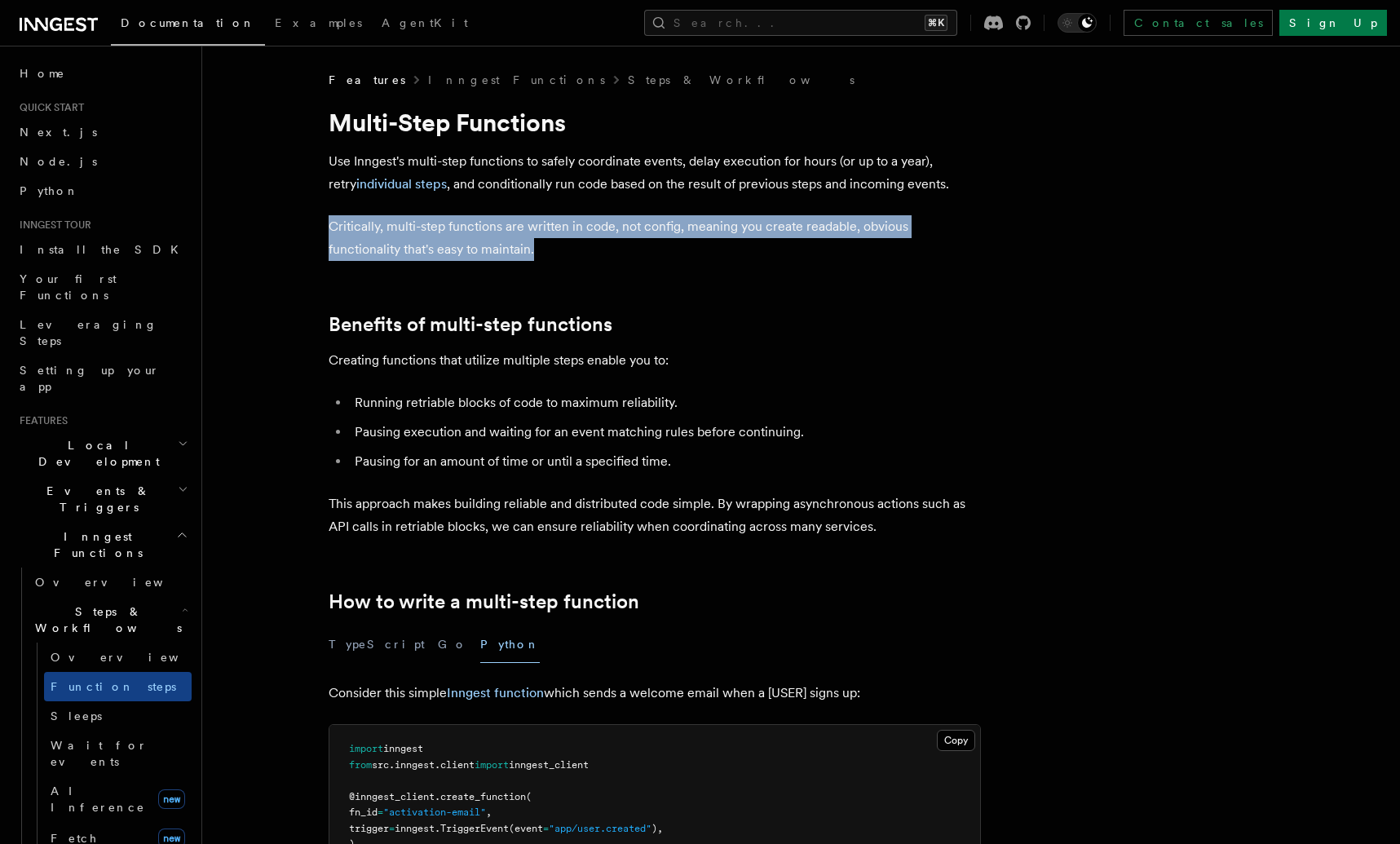 drag, startPoint x: 401, startPoint y: 231, endPoint x: 574, endPoint y: 250, distance: 174.04023 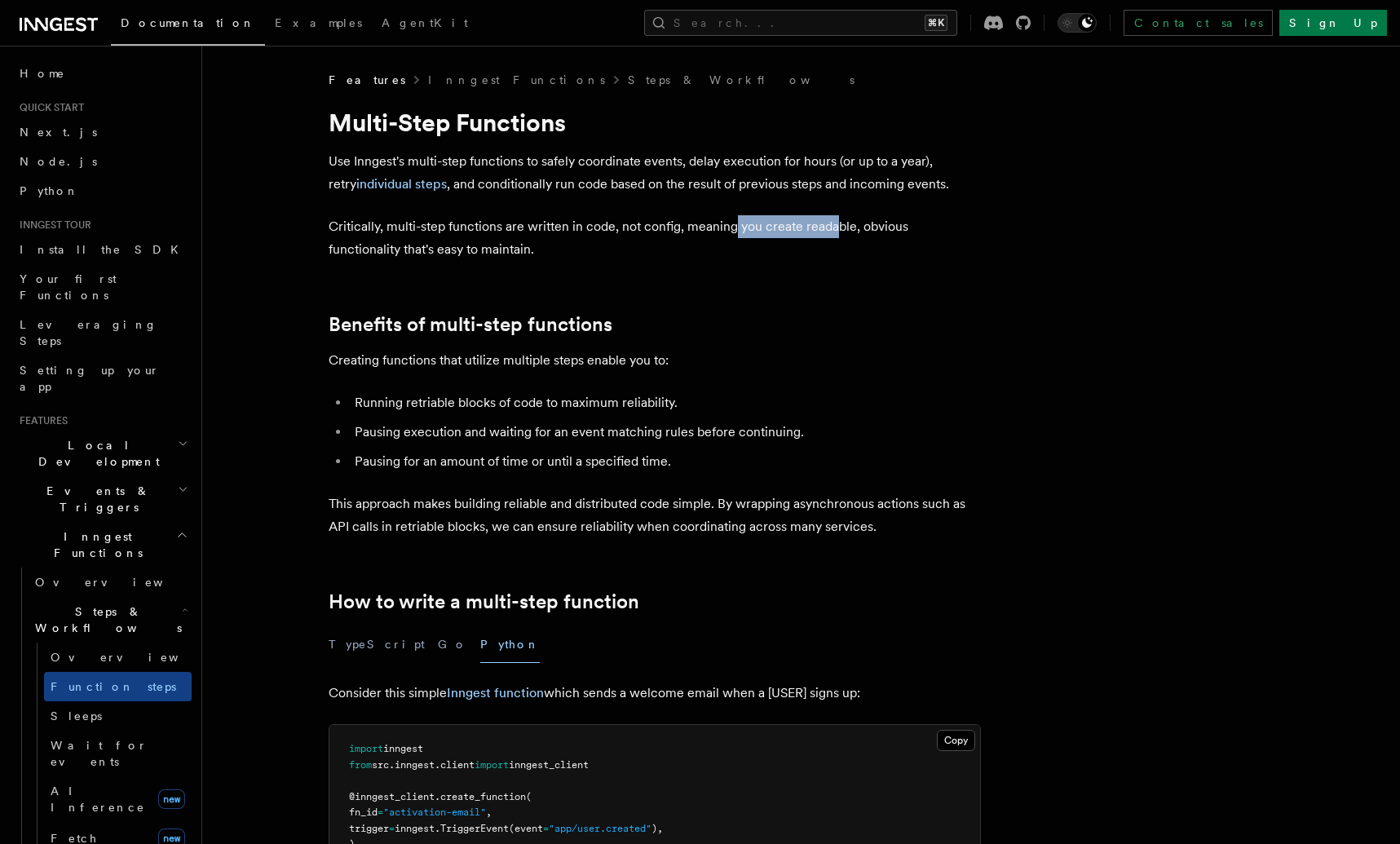drag, startPoint x: 735, startPoint y: 230, endPoint x: 912, endPoint y: 232, distance: 177.0113 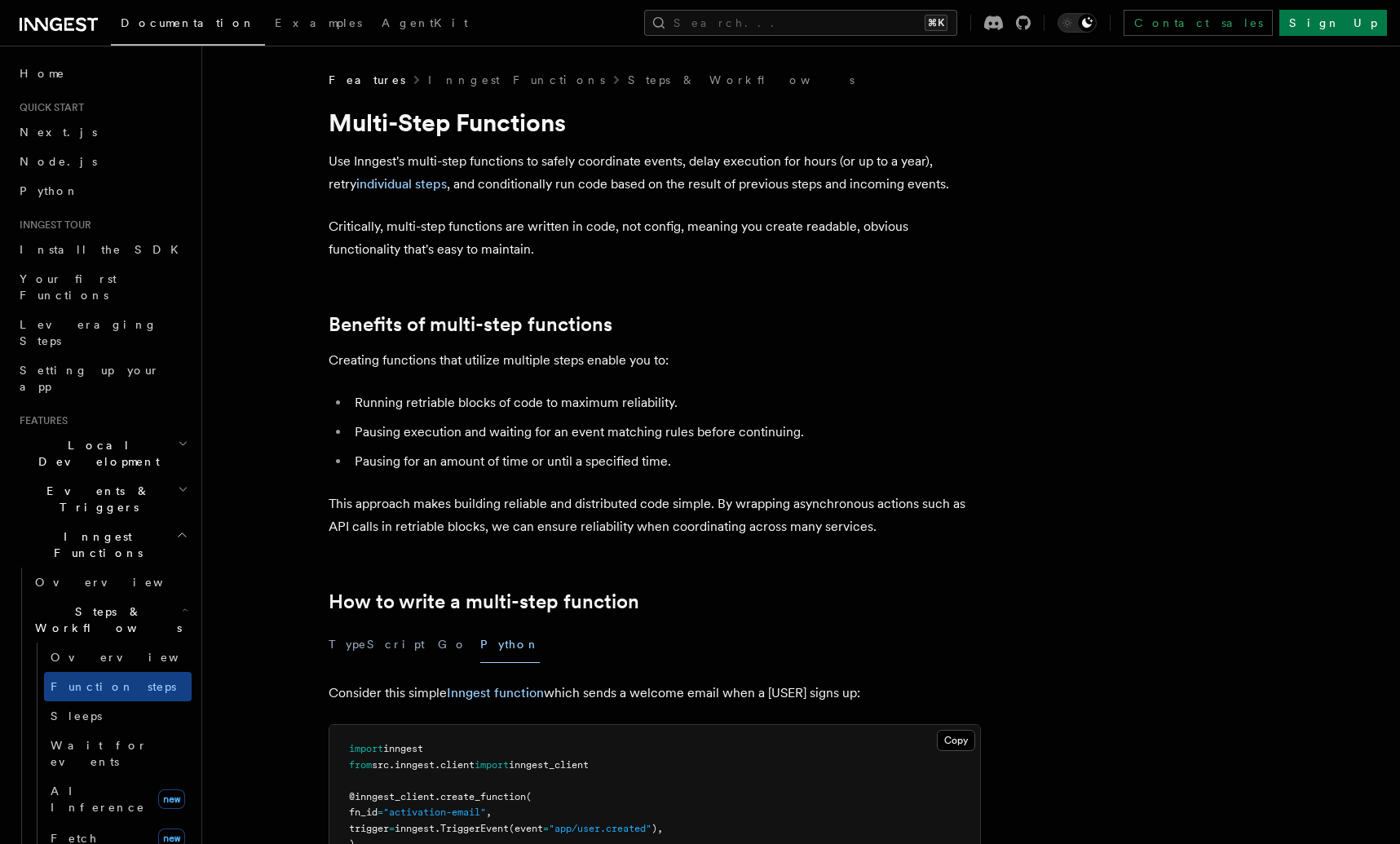 click on "Critically, multi-step functions are written in code, not config, meaning you create readable, obvious functionality that's easy to maintain." at bounding box center (655, 238) 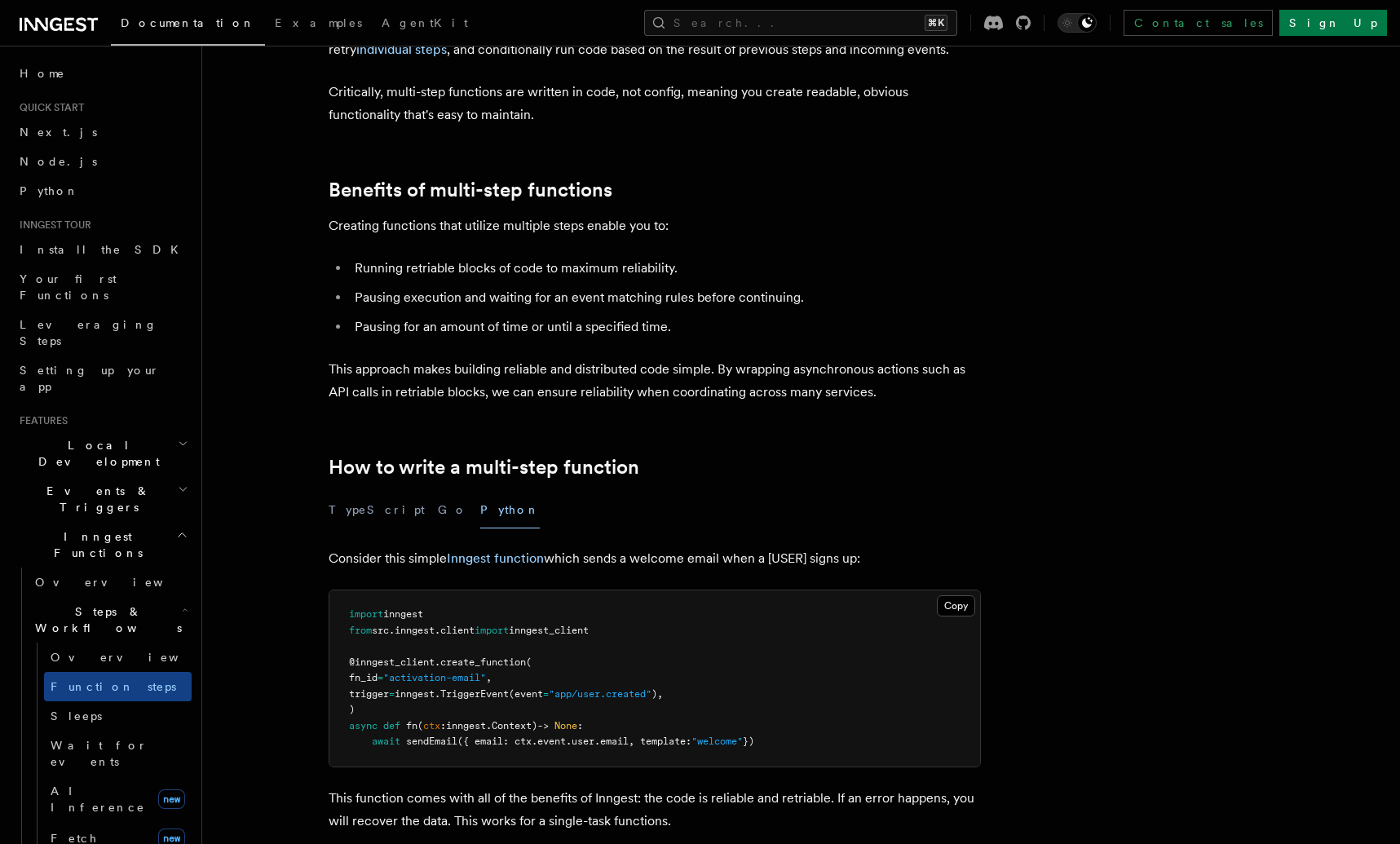 click on "Creating functions that utilize multiple steps enable you to:" at bounding box center (655, 226) 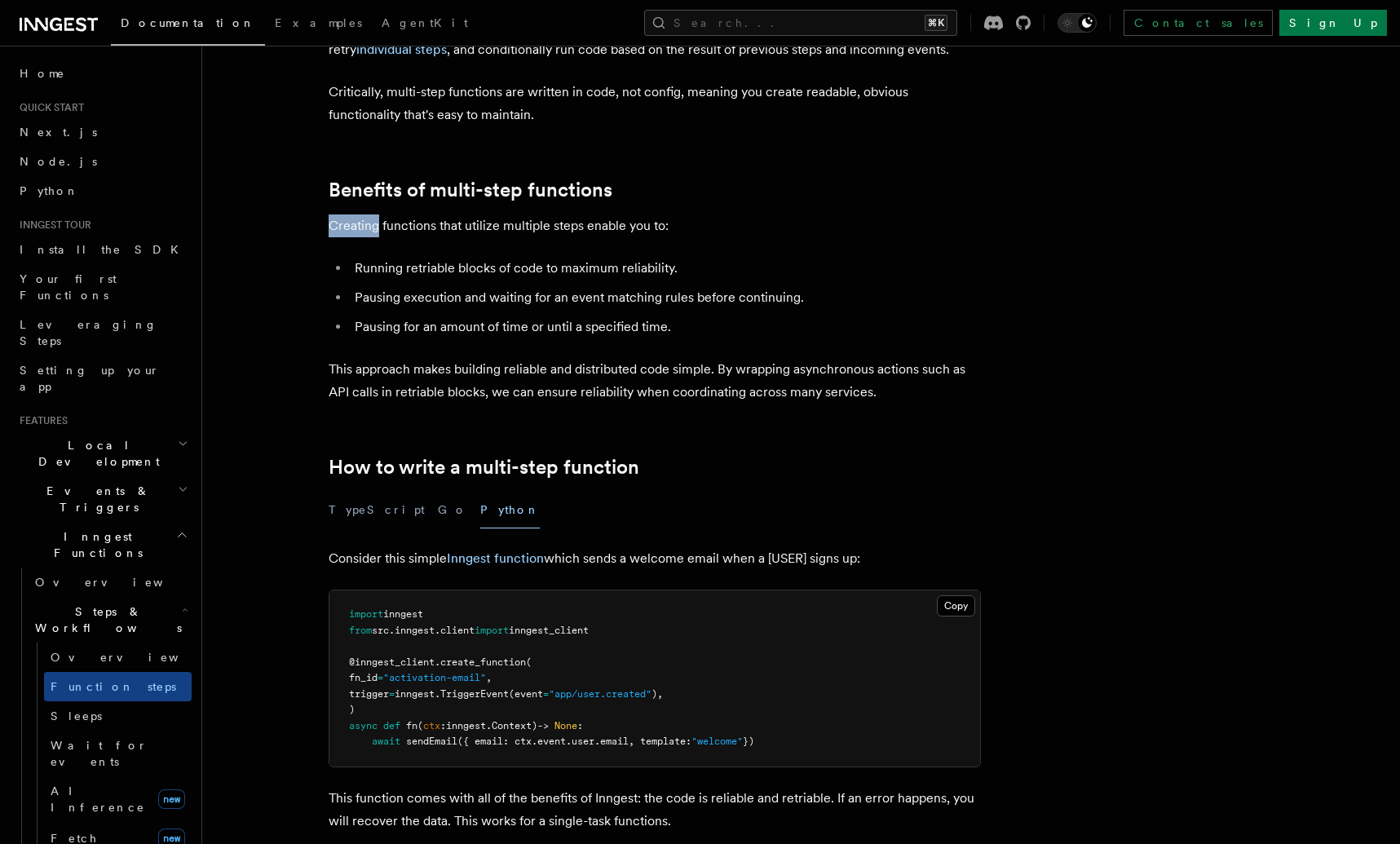 click on "Creating functions that utilize multiple steps enable you to:" at bounding box center (655, 226) 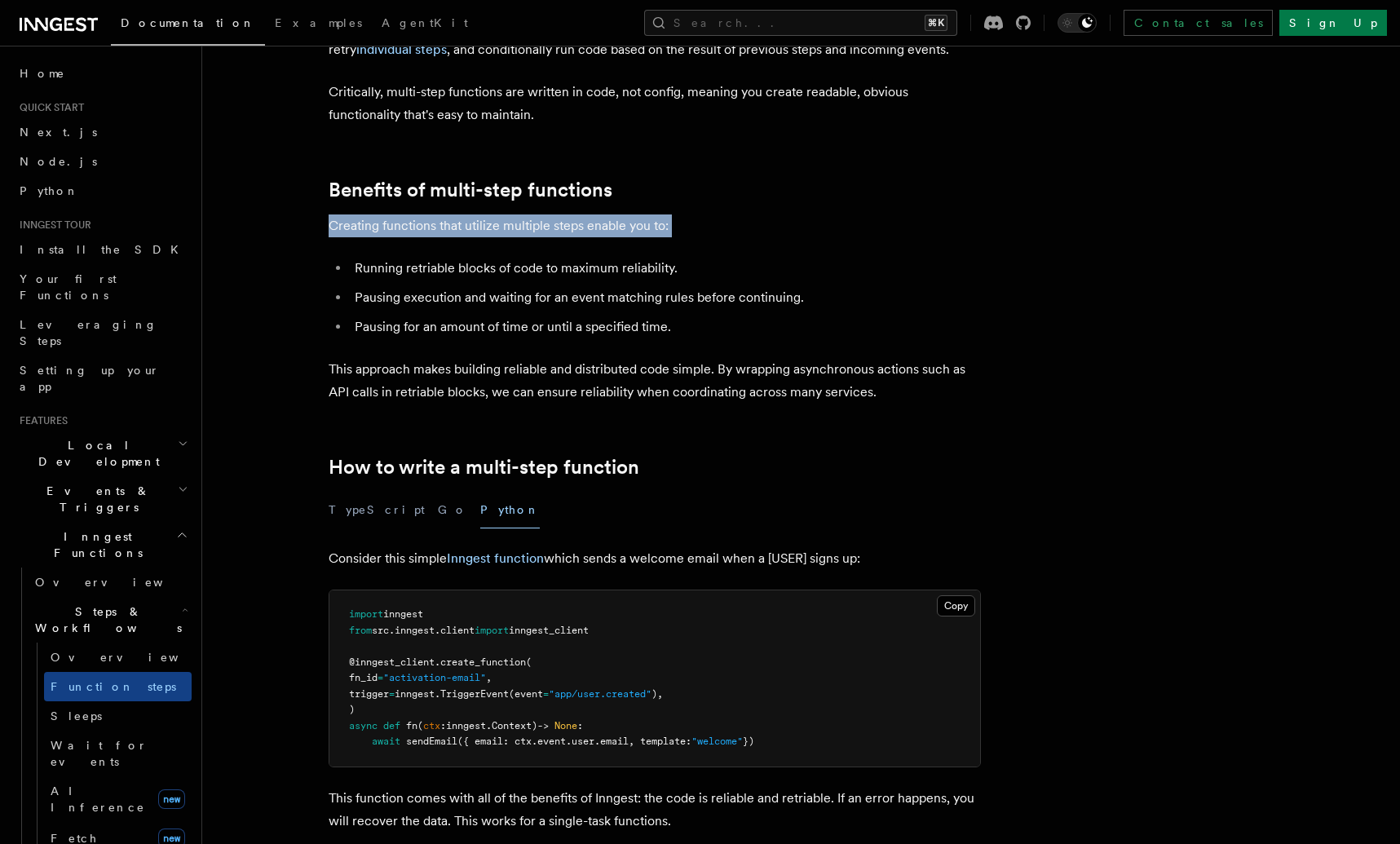 click on "Creating functions that utilize multiple steps enable you to:" at bounding box center [655, 226] 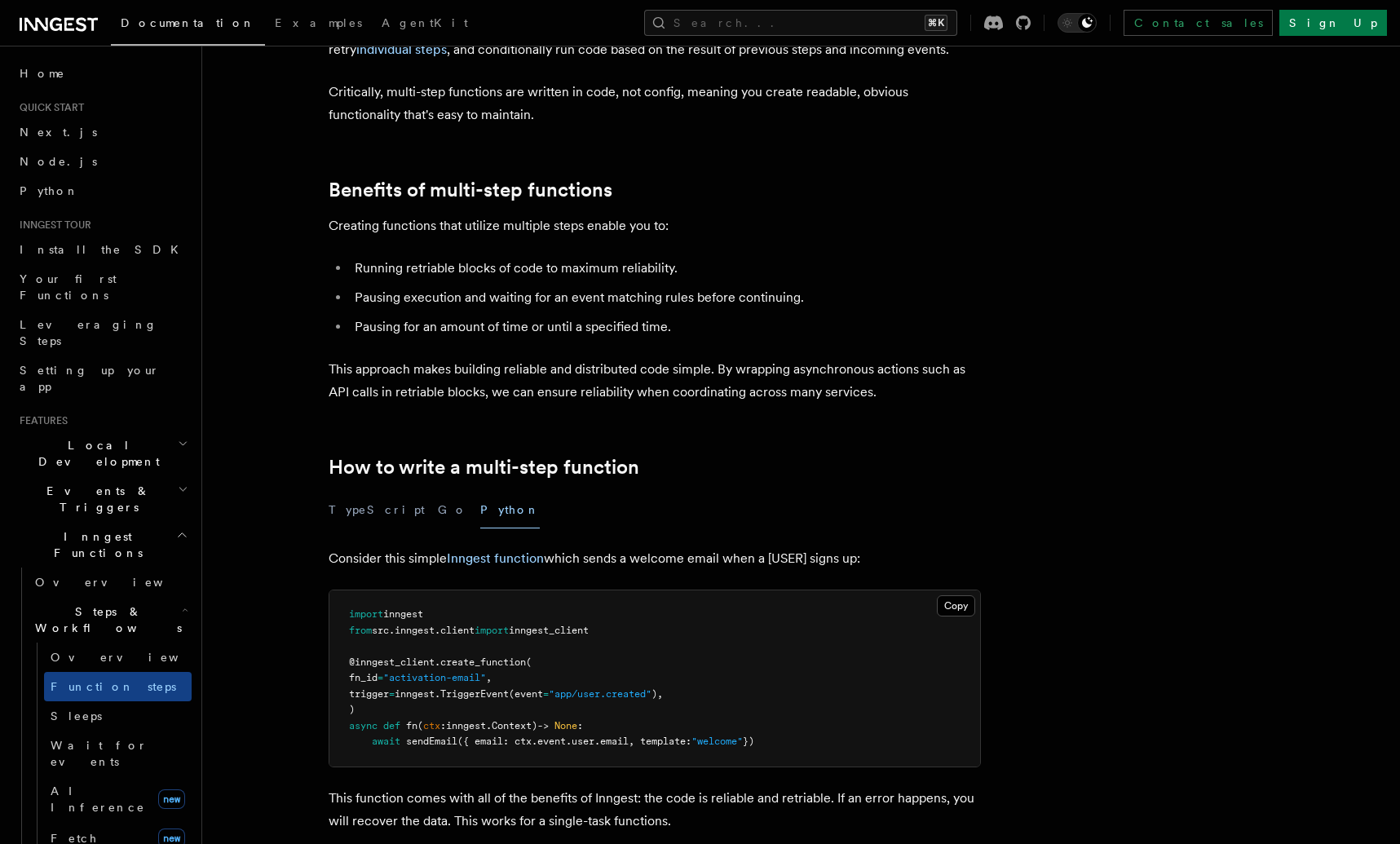 click on "Running retriable blocks of code to maximum reliability." at bounding box center [665, 268] 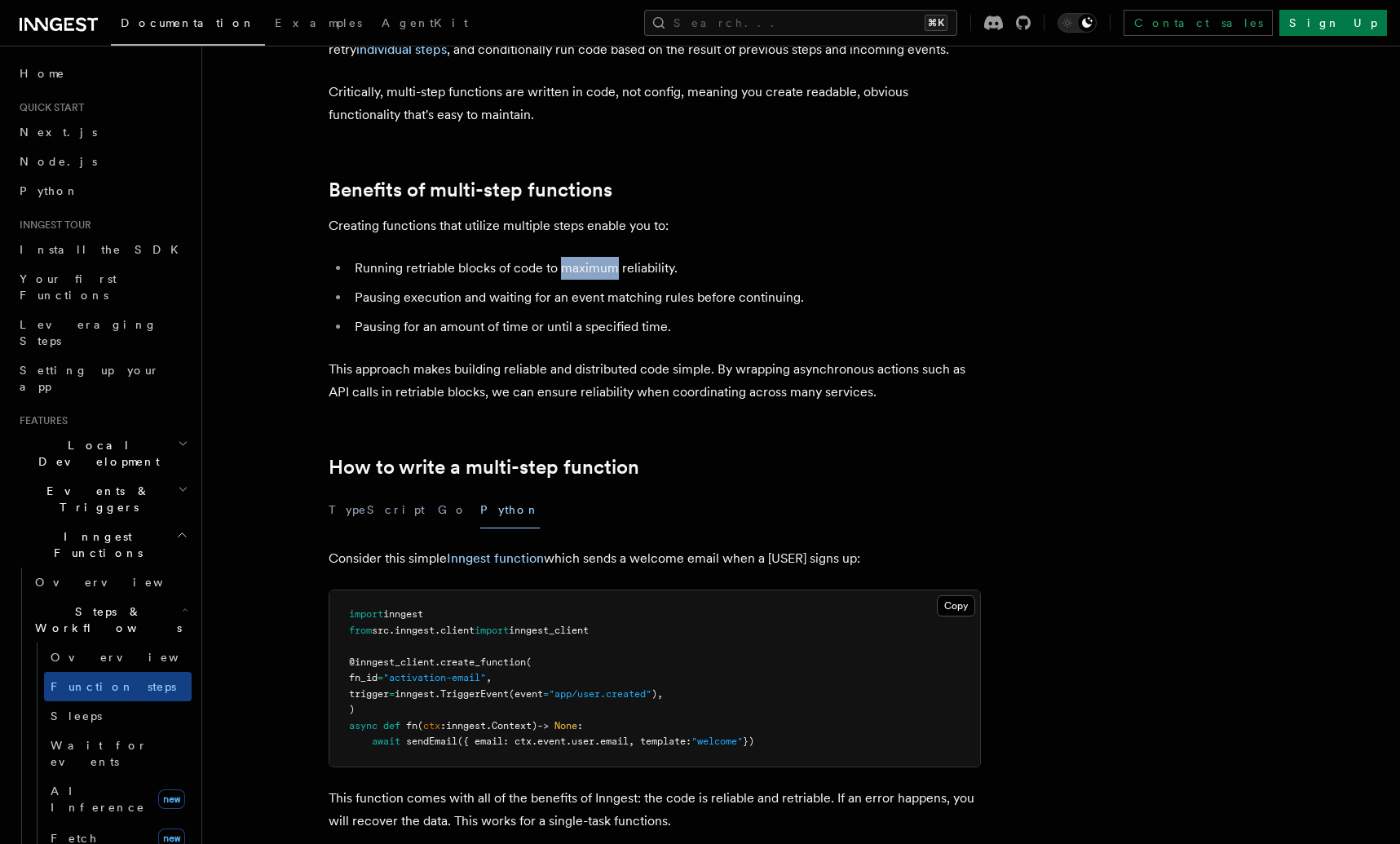 click on "Running retriable blocks of code to maximum reliability." at bounding box center [665, 268] 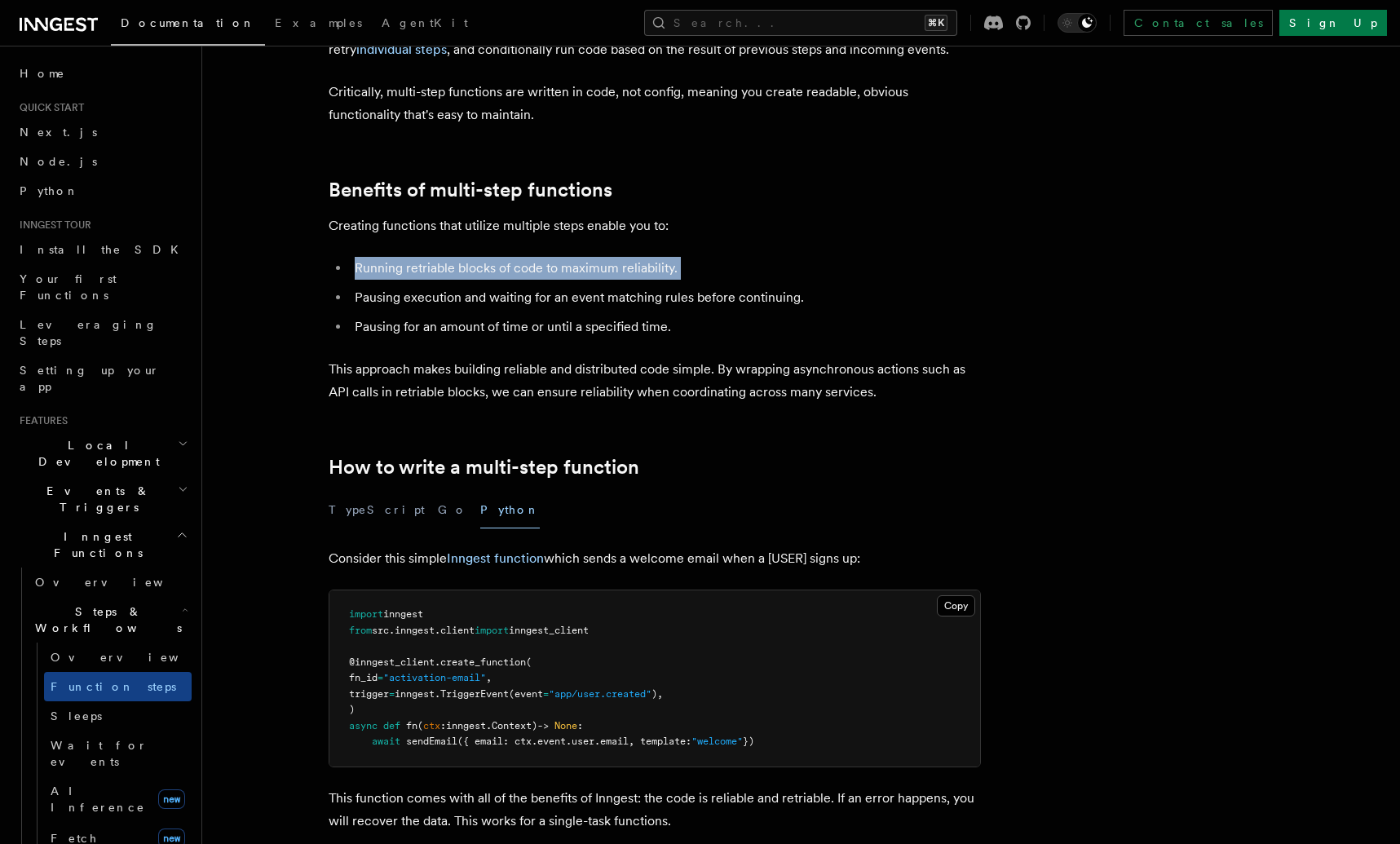 click on "Running retriable blocks of code to maximum reliability." at bounding box center (665, 268) 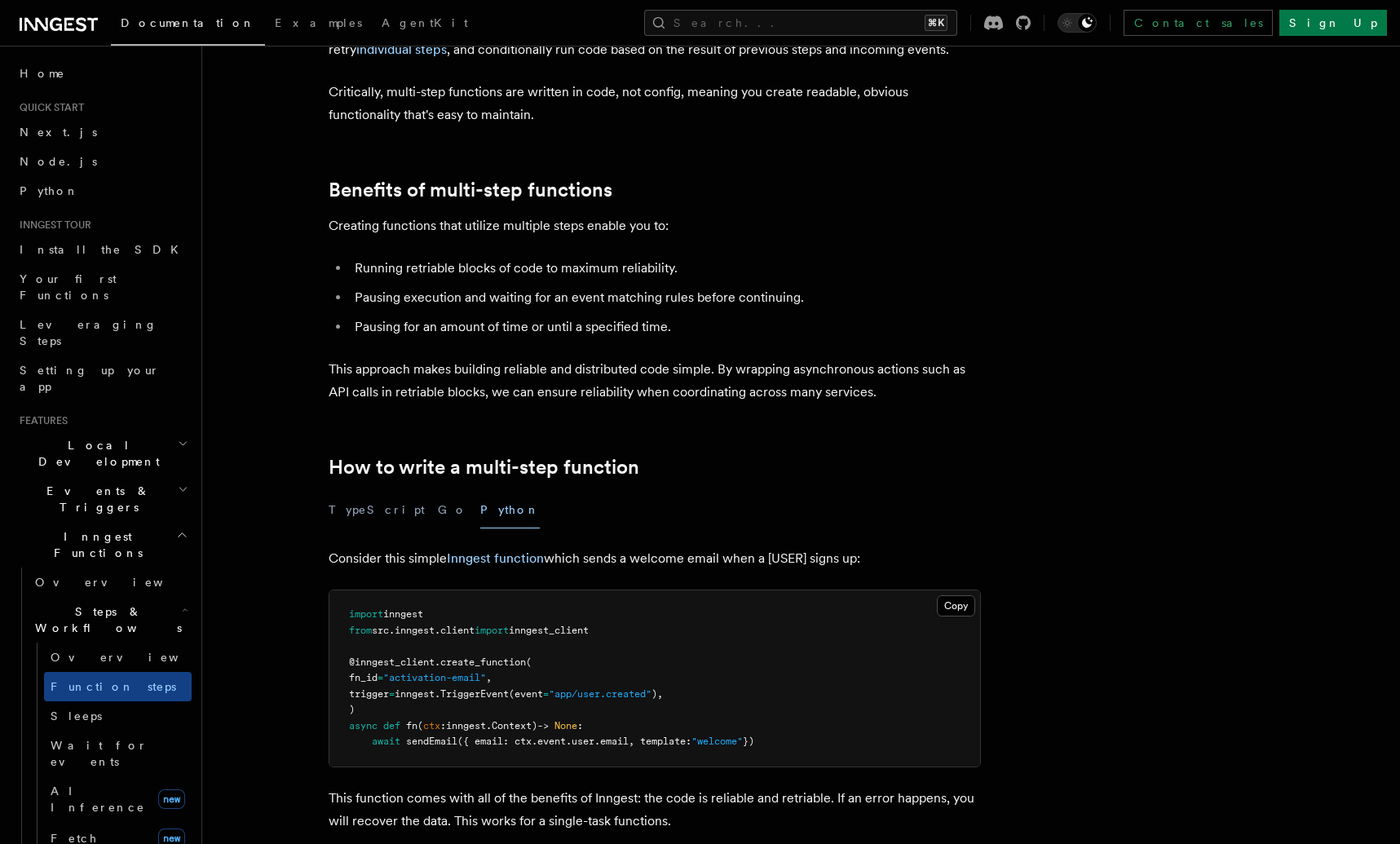 click on "Pausing execution and waiting for an event matching rules before continuing." at bounding box center (665, 298) 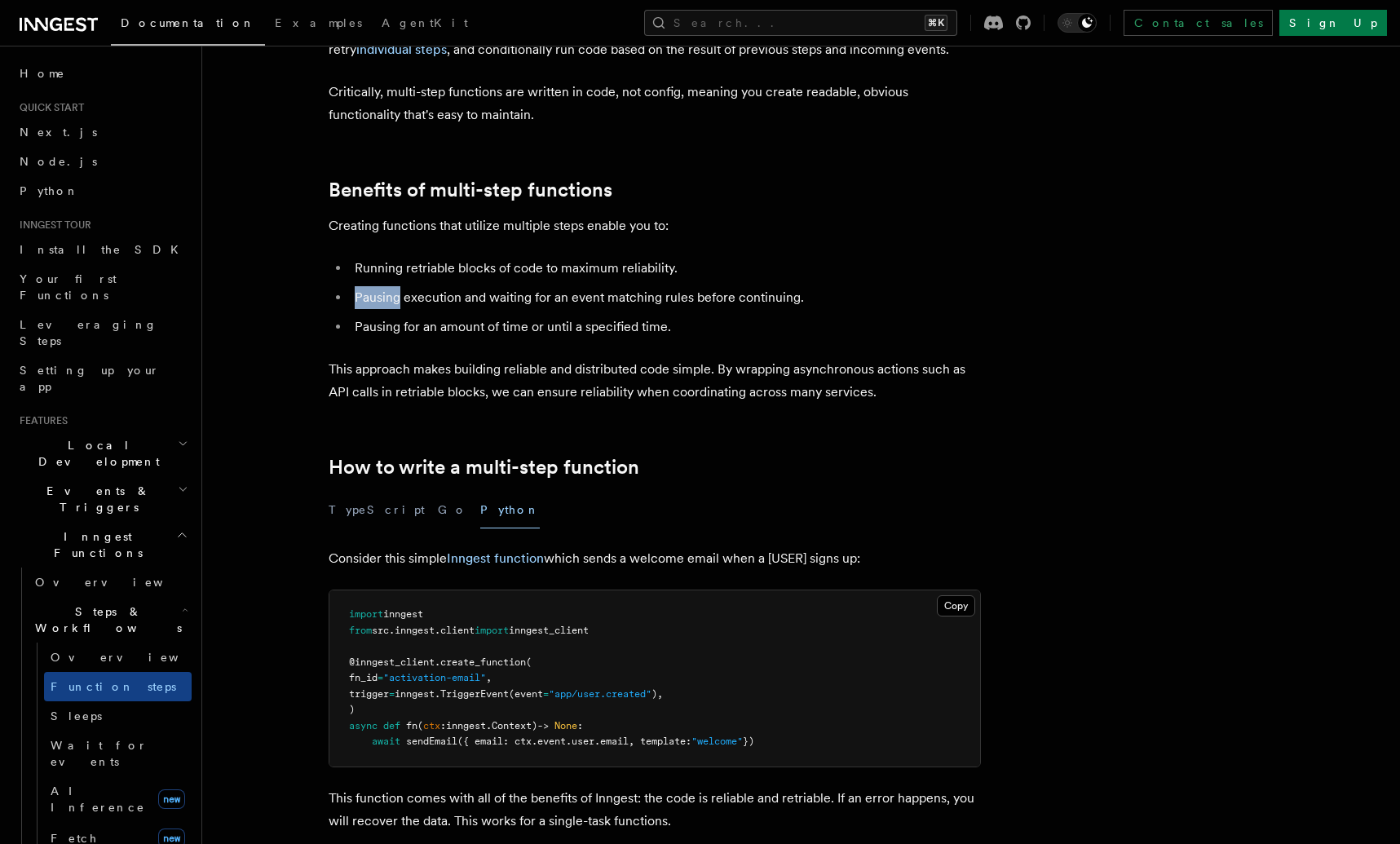 click on "Pausing execution and waiting for an event matching rules before continuing." at bounding box center [665, 298] 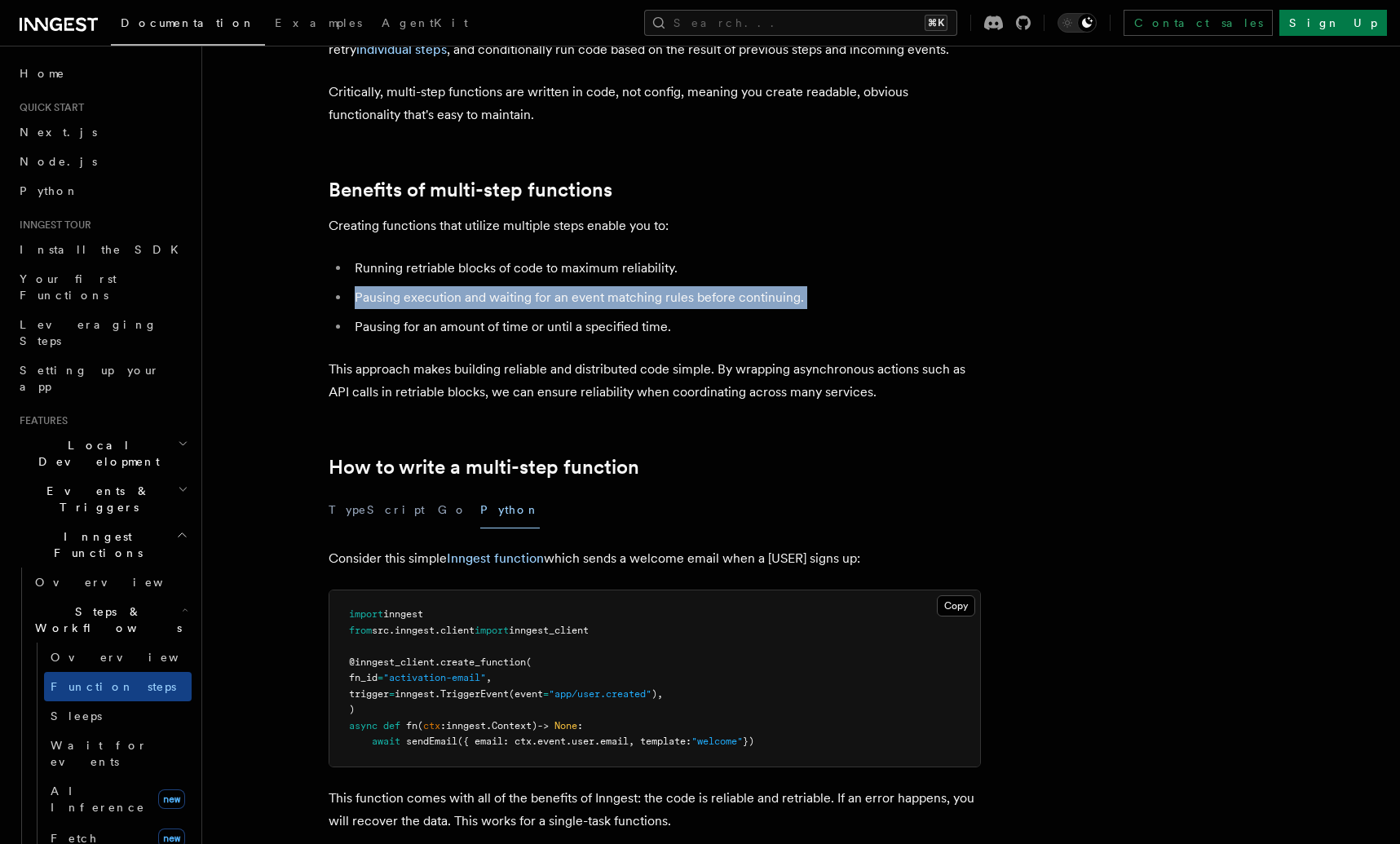 click on "Pausing execution and waiting for an event matching rules before continuing." at bounding box center (665, 298) 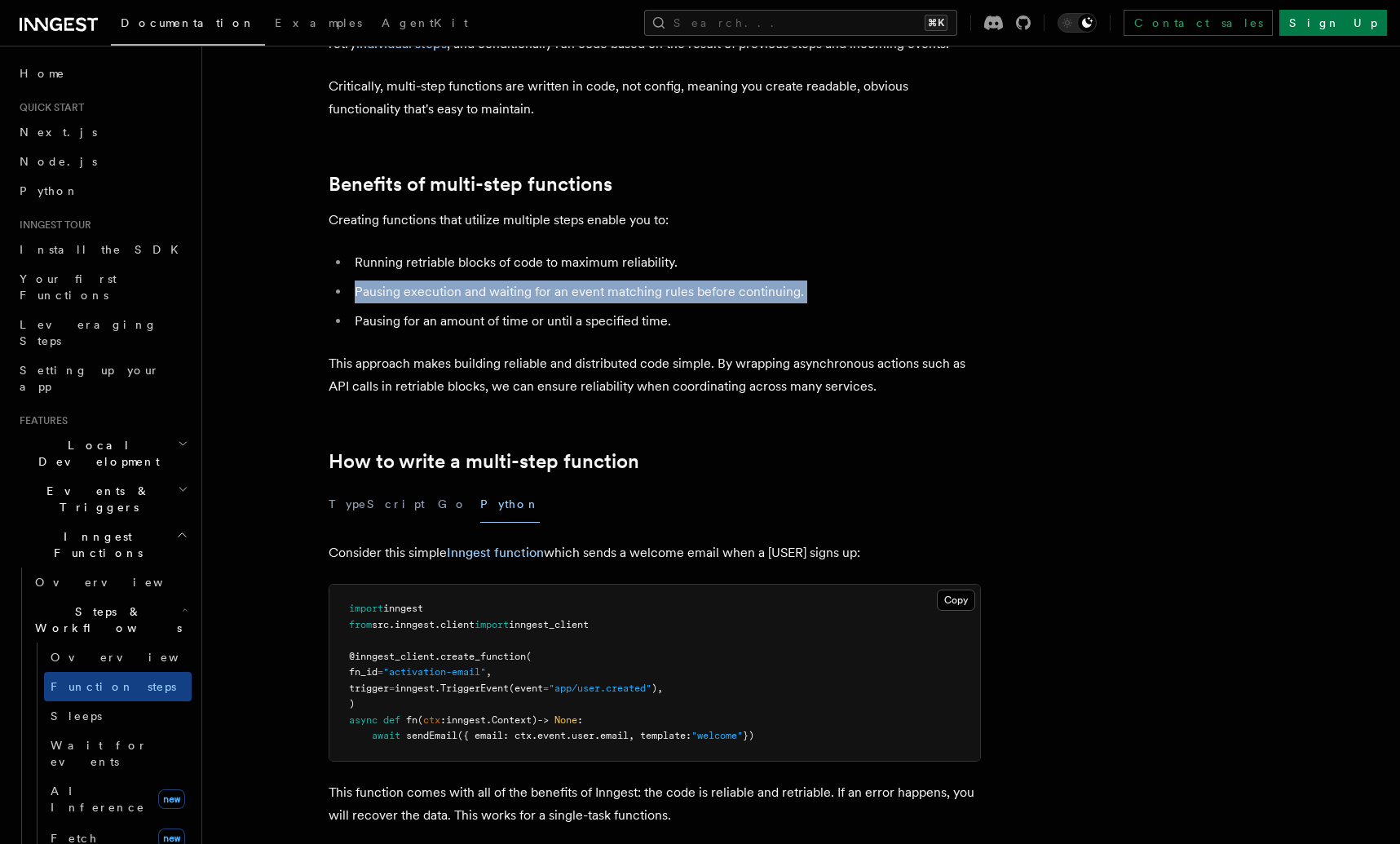 scroll, scrollTop: 141, scrollLeft: 0, axis: vertical 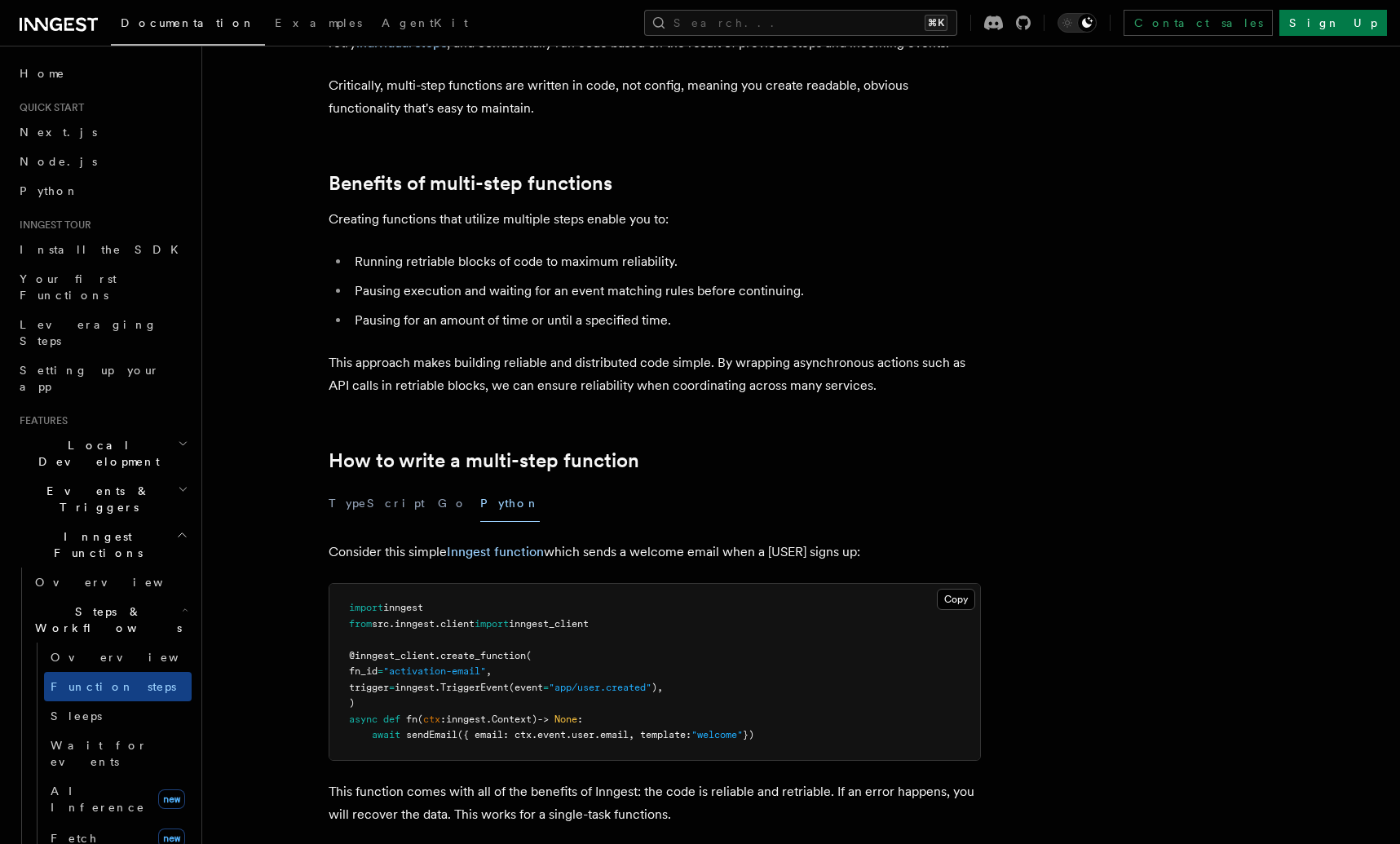 click on "Pausing for an amount of time or until a specified time." at bounding box center [665, 320] 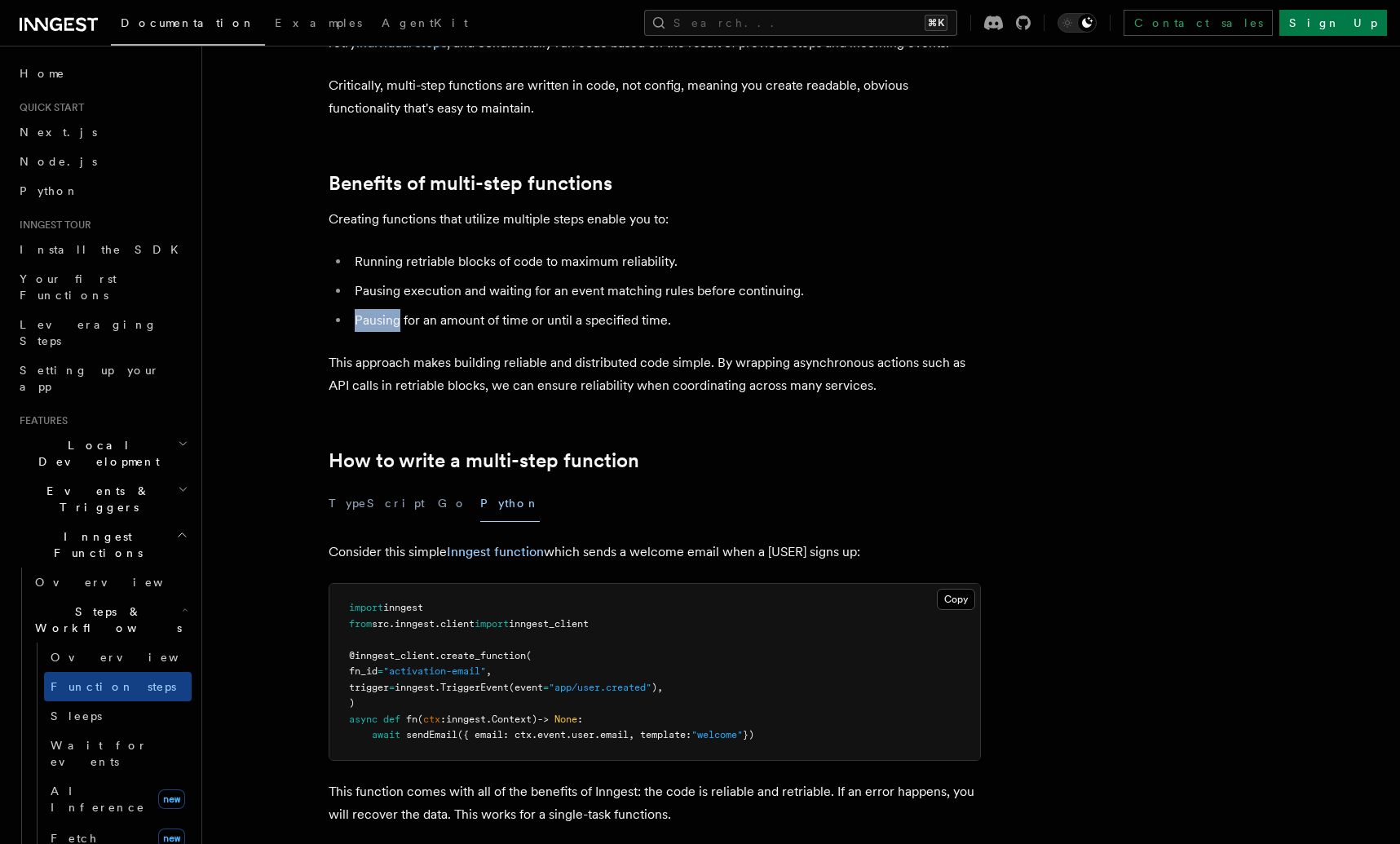 click on "Pausing for an amount of time or until a specified time." at bounding box center [665, 320] 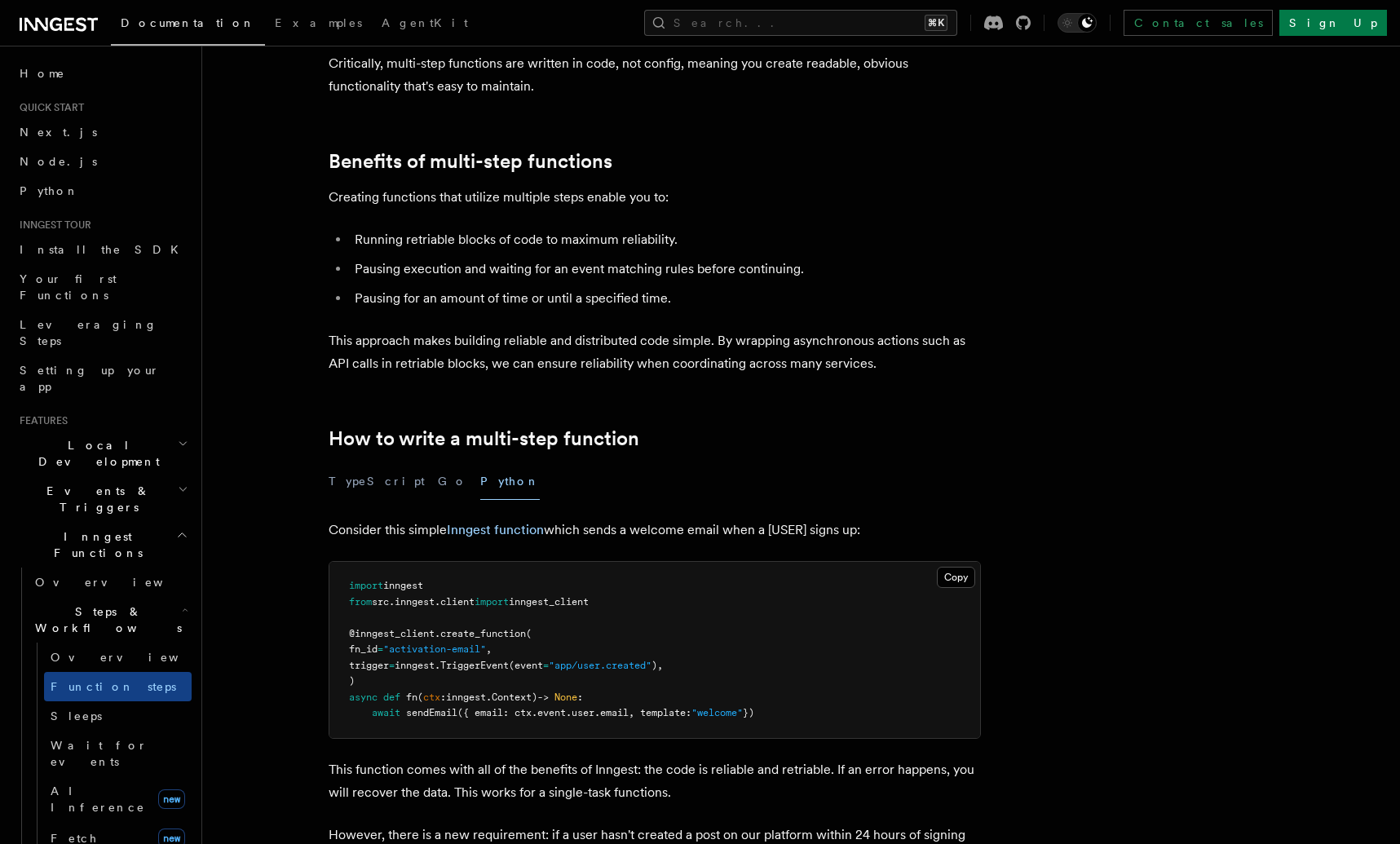 scroll, scrollTop: 165, scrollLeft: 0, axis: vertical 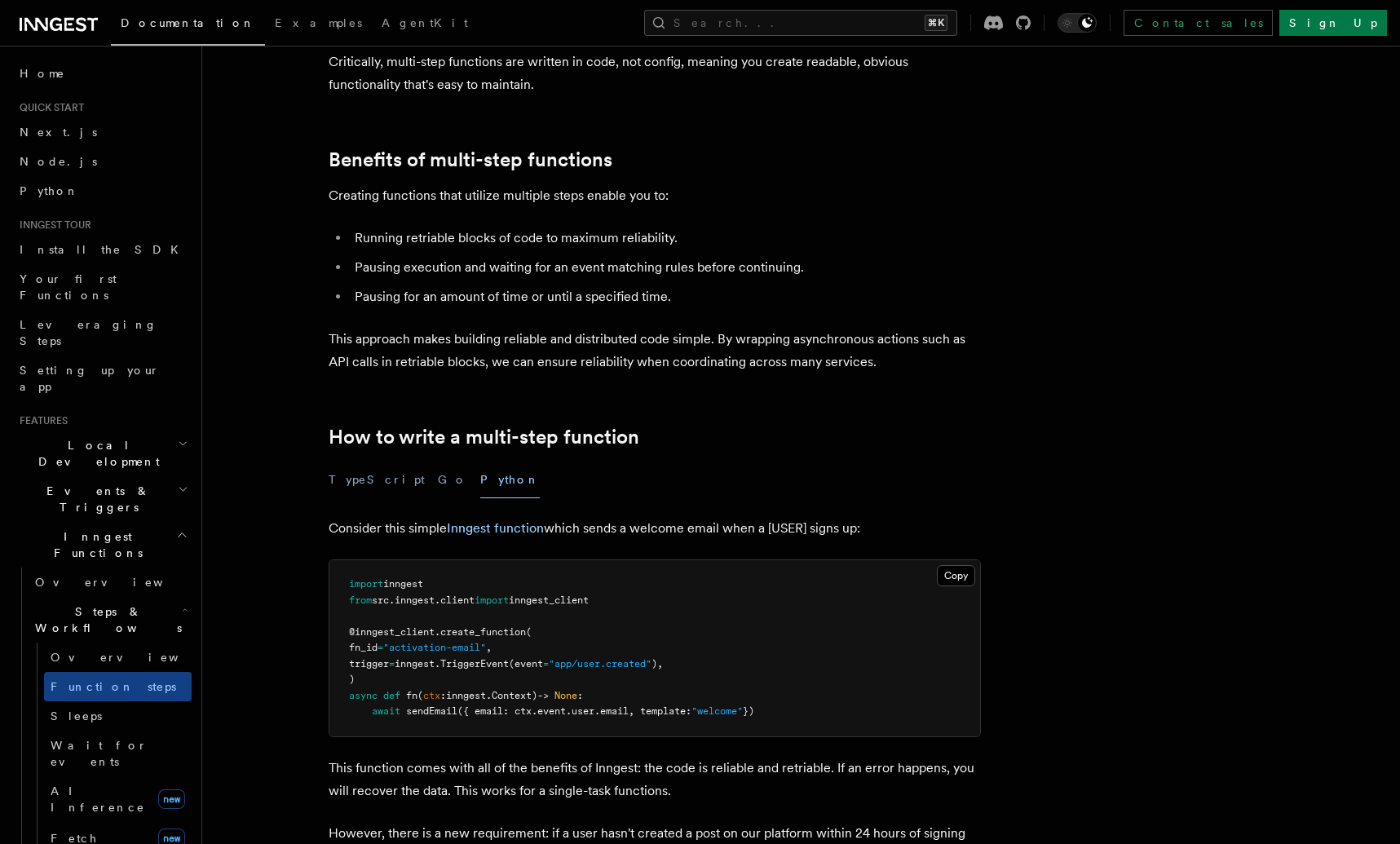click on "This approach makes building reliable and distributed code simple. By wrapping asynchronous actions such as API calls in retriable blocks, we can ensure reliability when coordinating across many services." at bounding box center (655, 351) 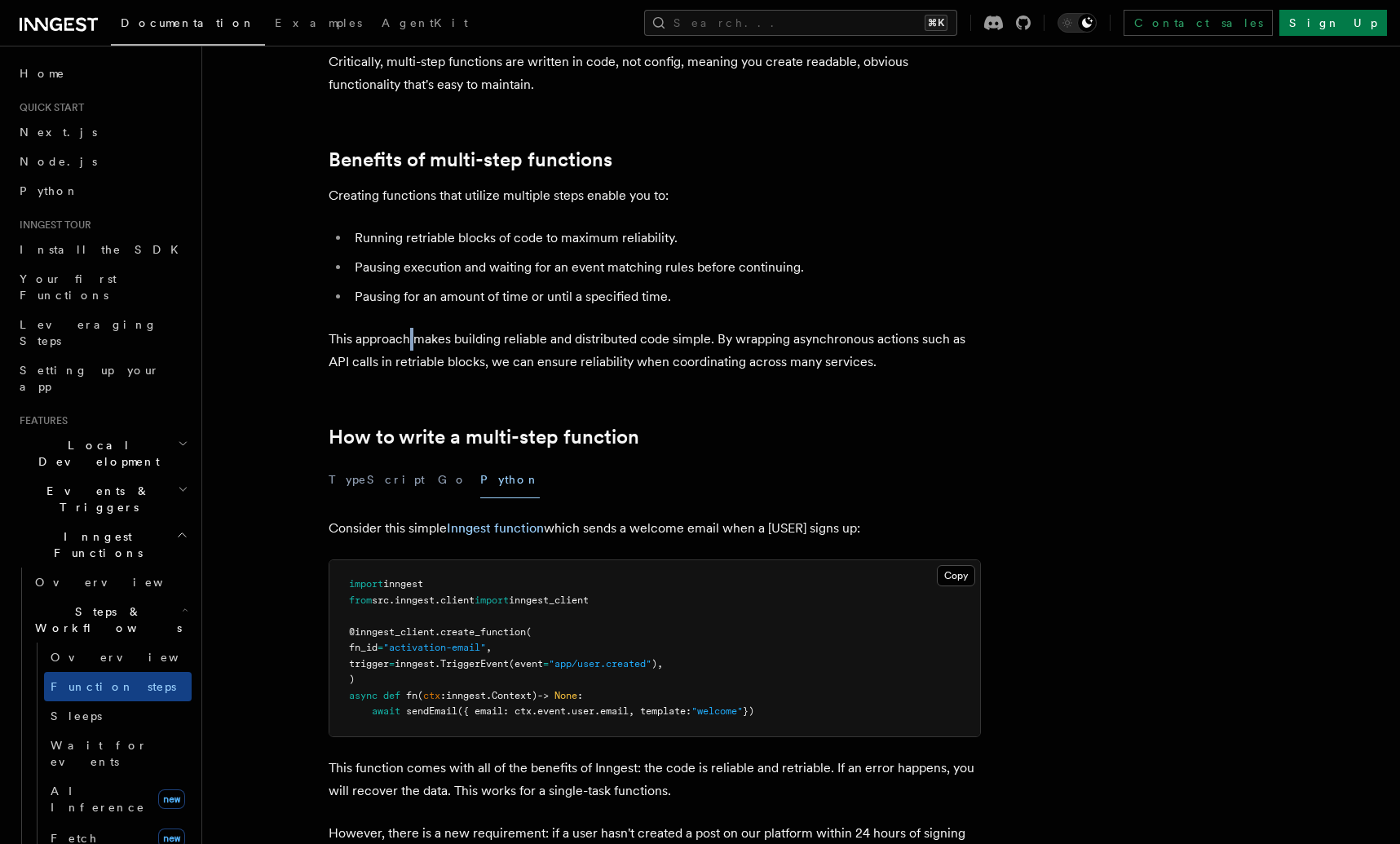click on "This approach makes building reliable and distributed code simple. By wrapping asynchronous actions such as API calls in retriable blocks, we can ensure reliability when coordinating across many services." at bounding box center (655, 351) 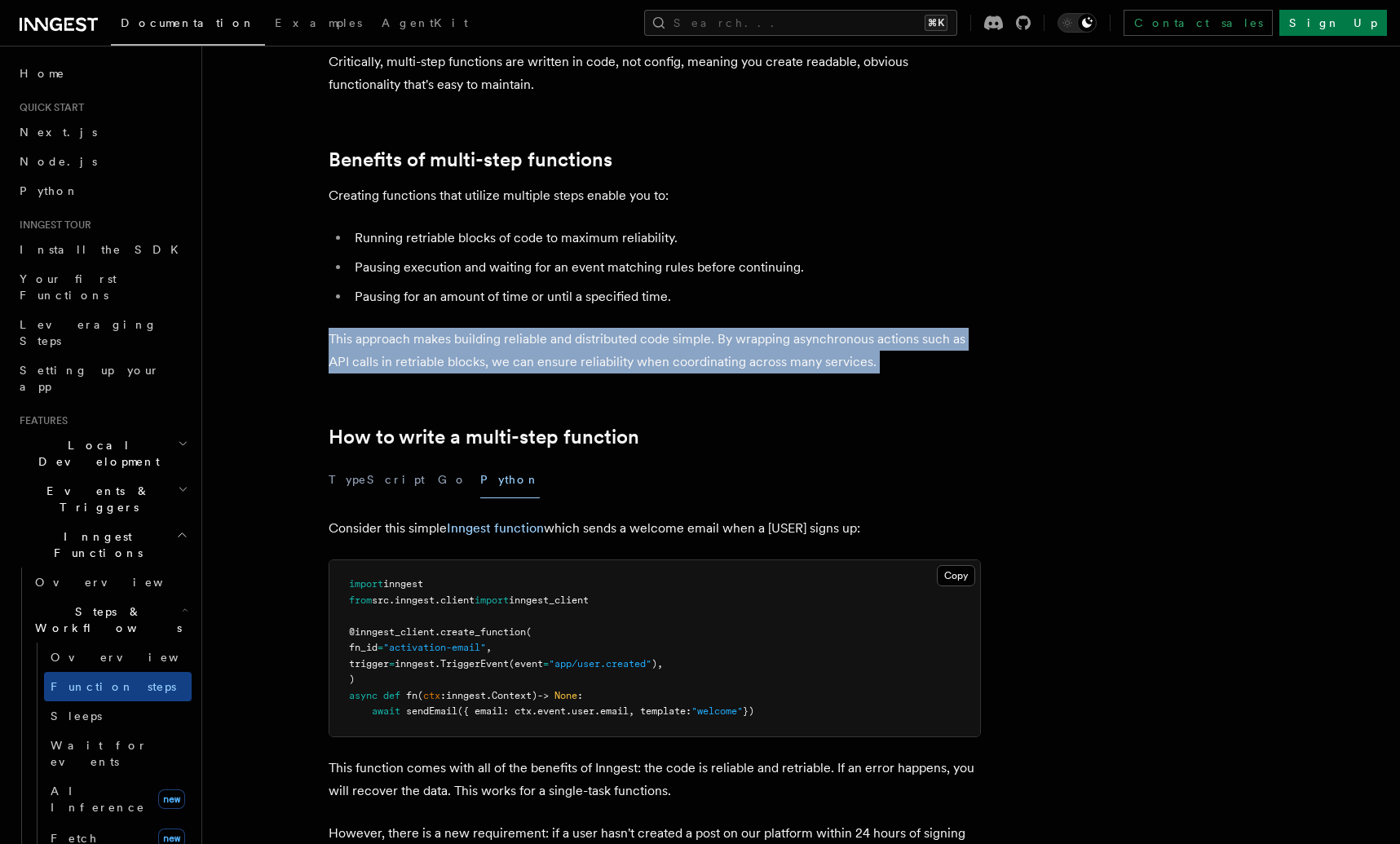 click on "This approach makes building reliable and distributed code simple. By wrapping asynchronous actions such as API calls in retriable blocks, we can ensure reliability when coordinating across many services." at bounding box center (655, 351) 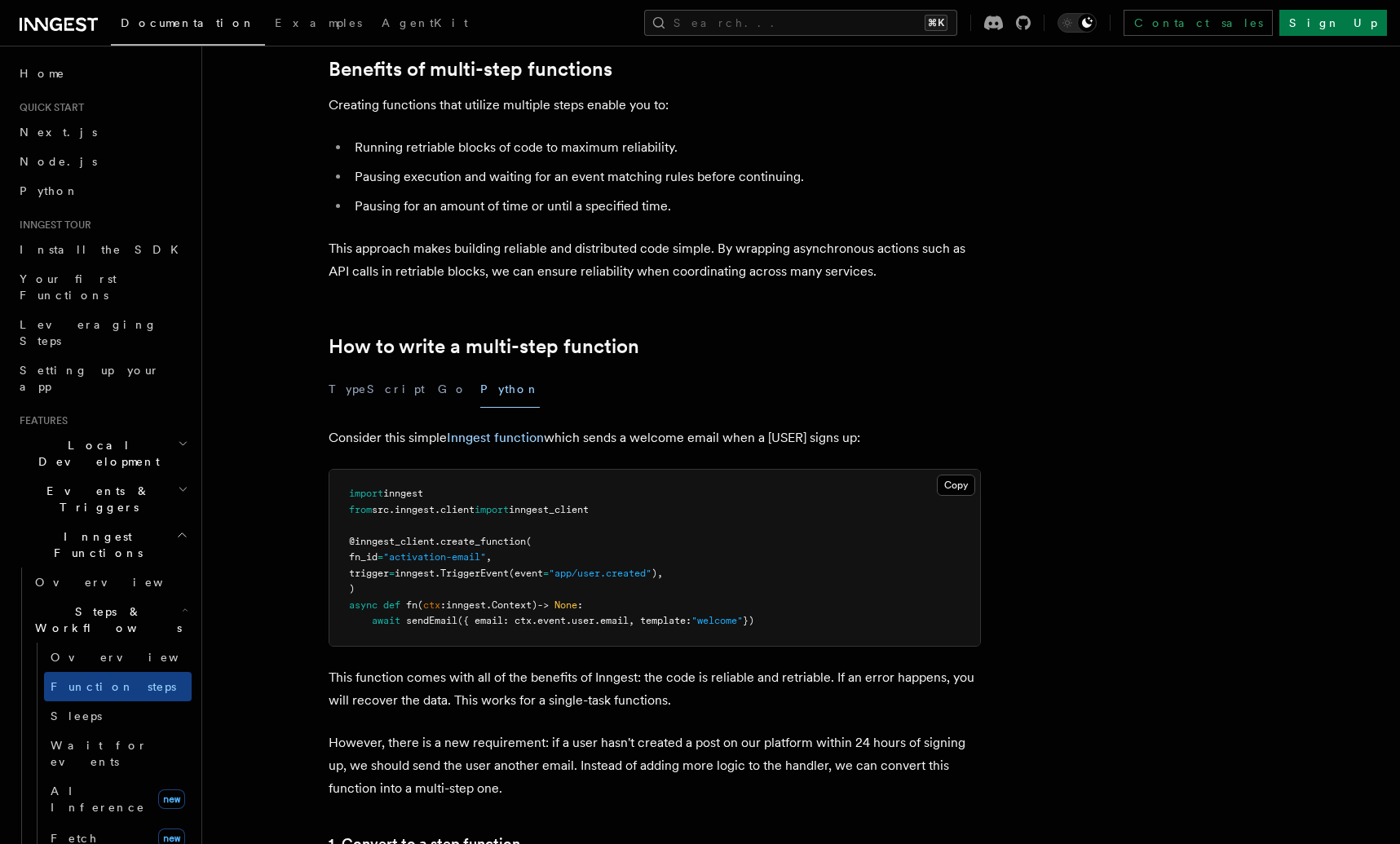 scroll, scrollTop: 321, scrollLeft: 0, axis: vertical 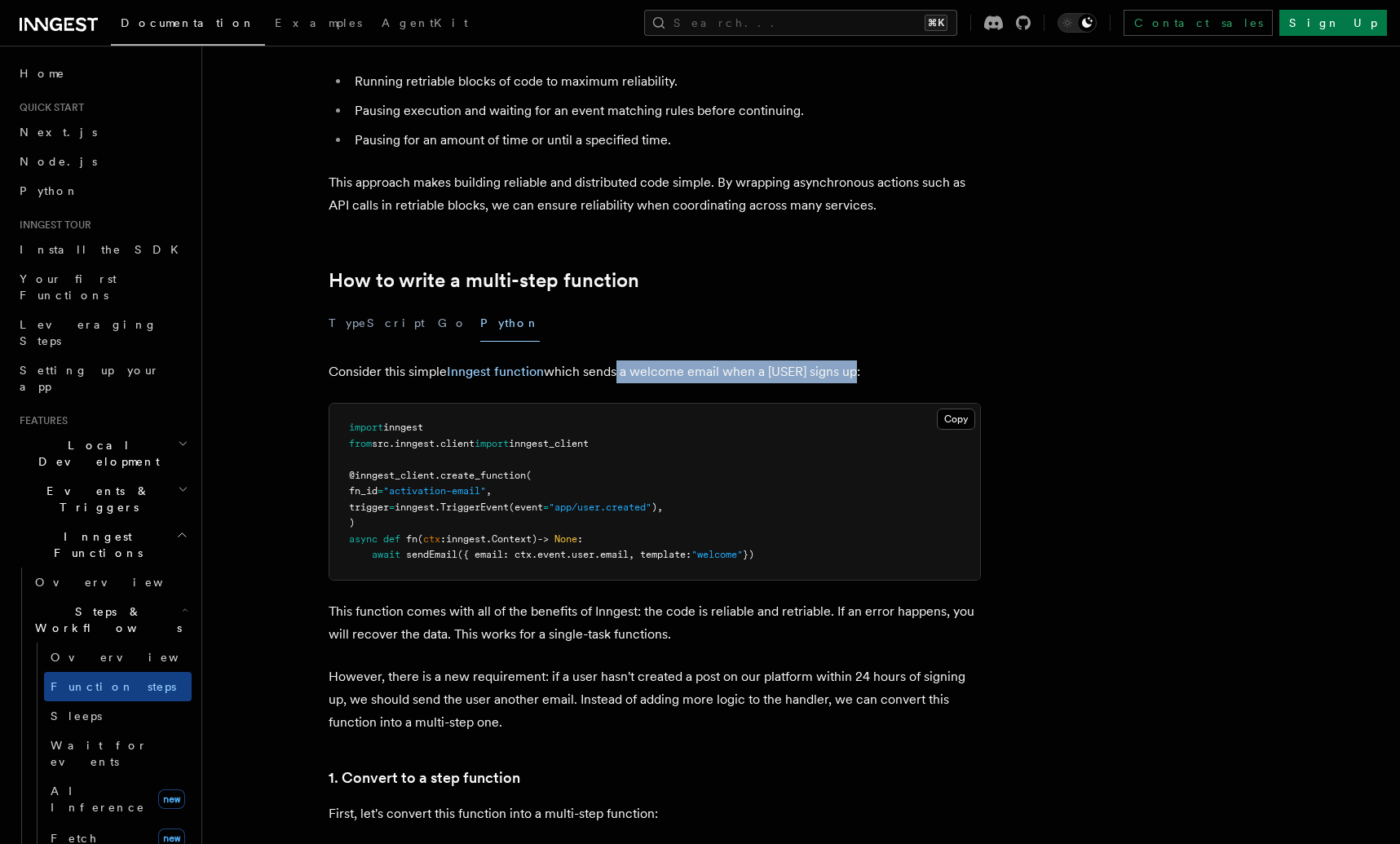 drag, startPoint x: 609, startPoint y: 372, endPoint x: 933, endPoint y: 377, distance: 324.03858 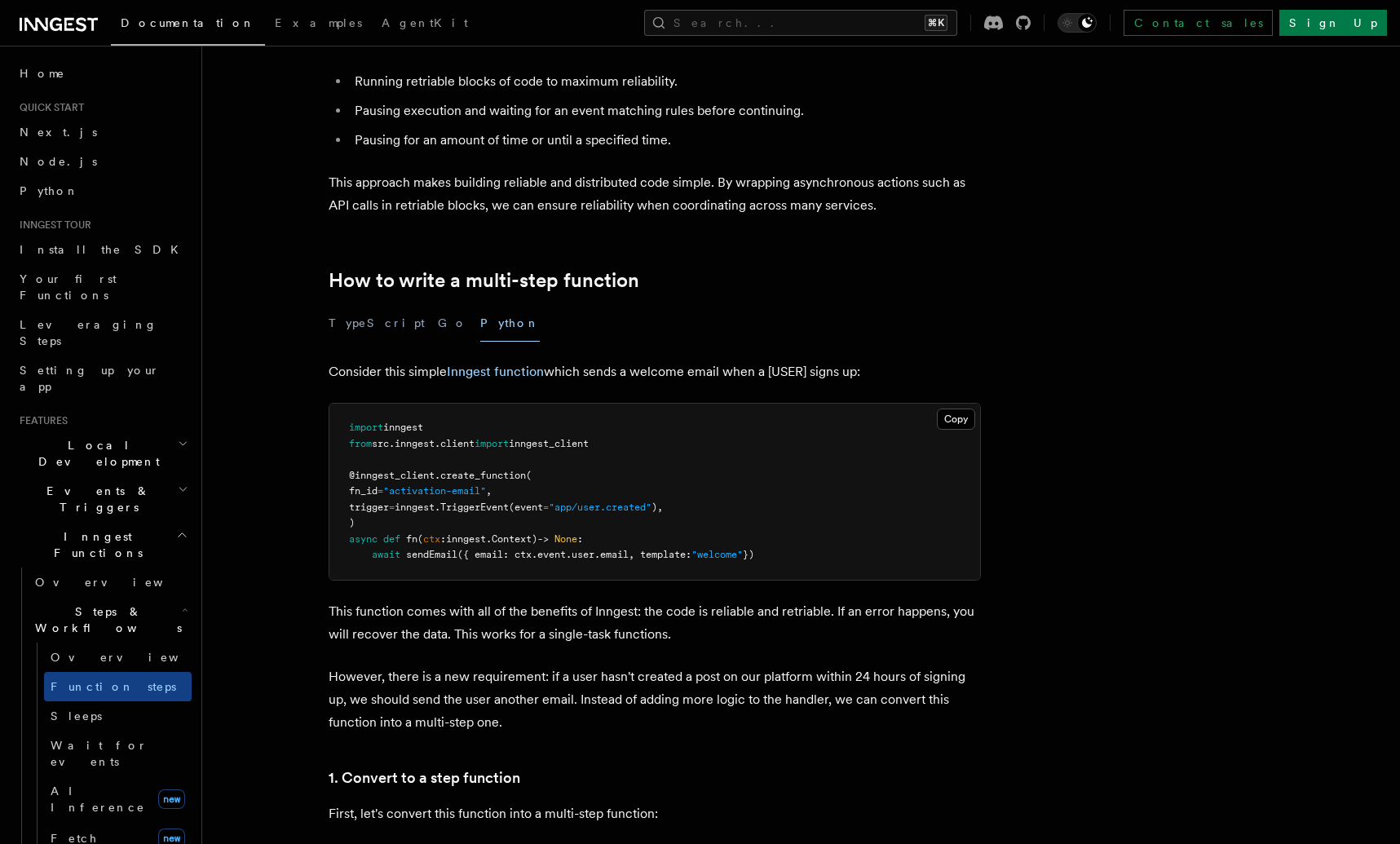 click on "Consider this simple  Inngest function  which sends a welcome email when a user signs up:" at bounding box center (655, 372) 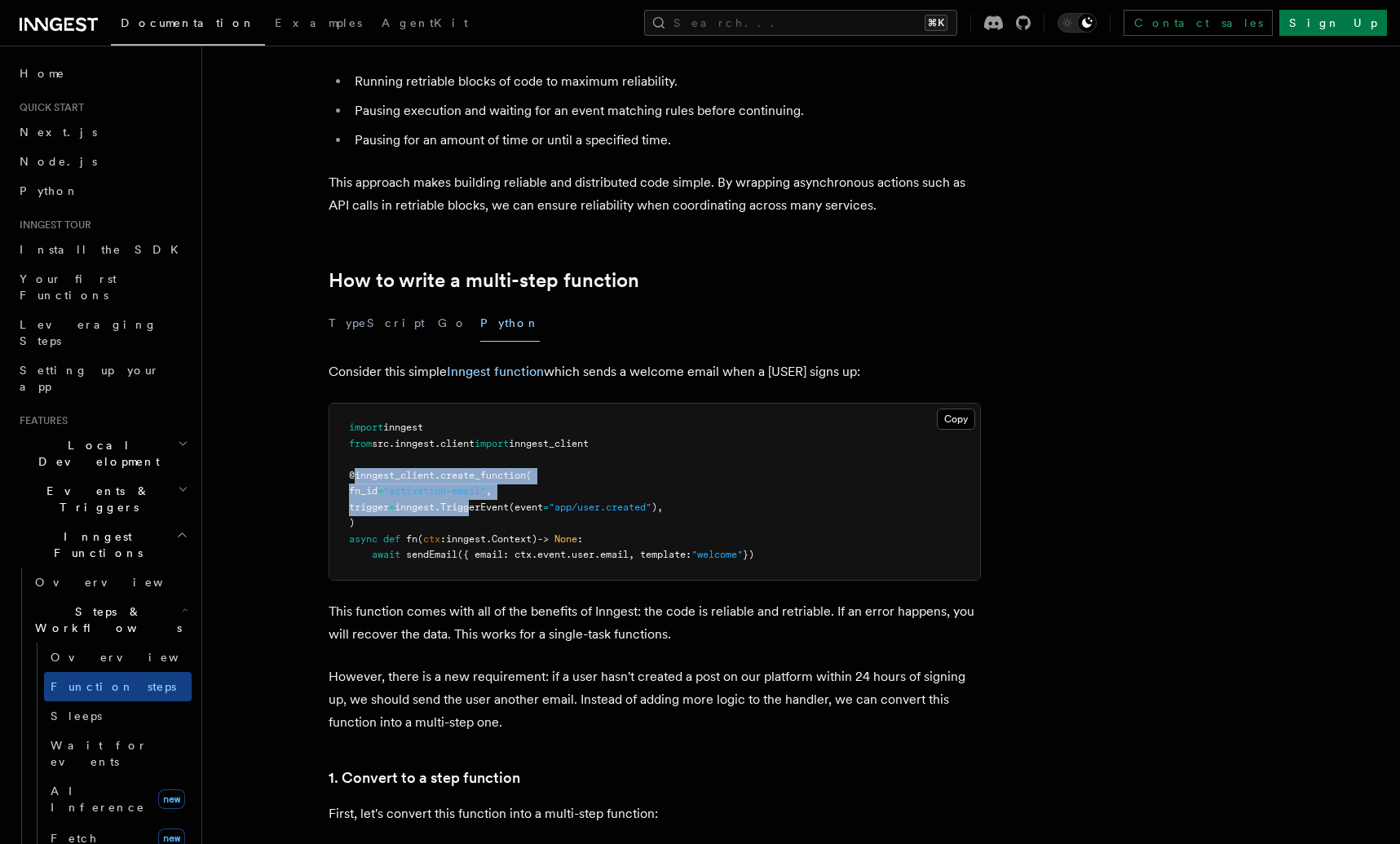 drag, startPoint x: 496, startPoint y: 502, endPoint x: 533, endPoint y: 509, distance: 37.656341 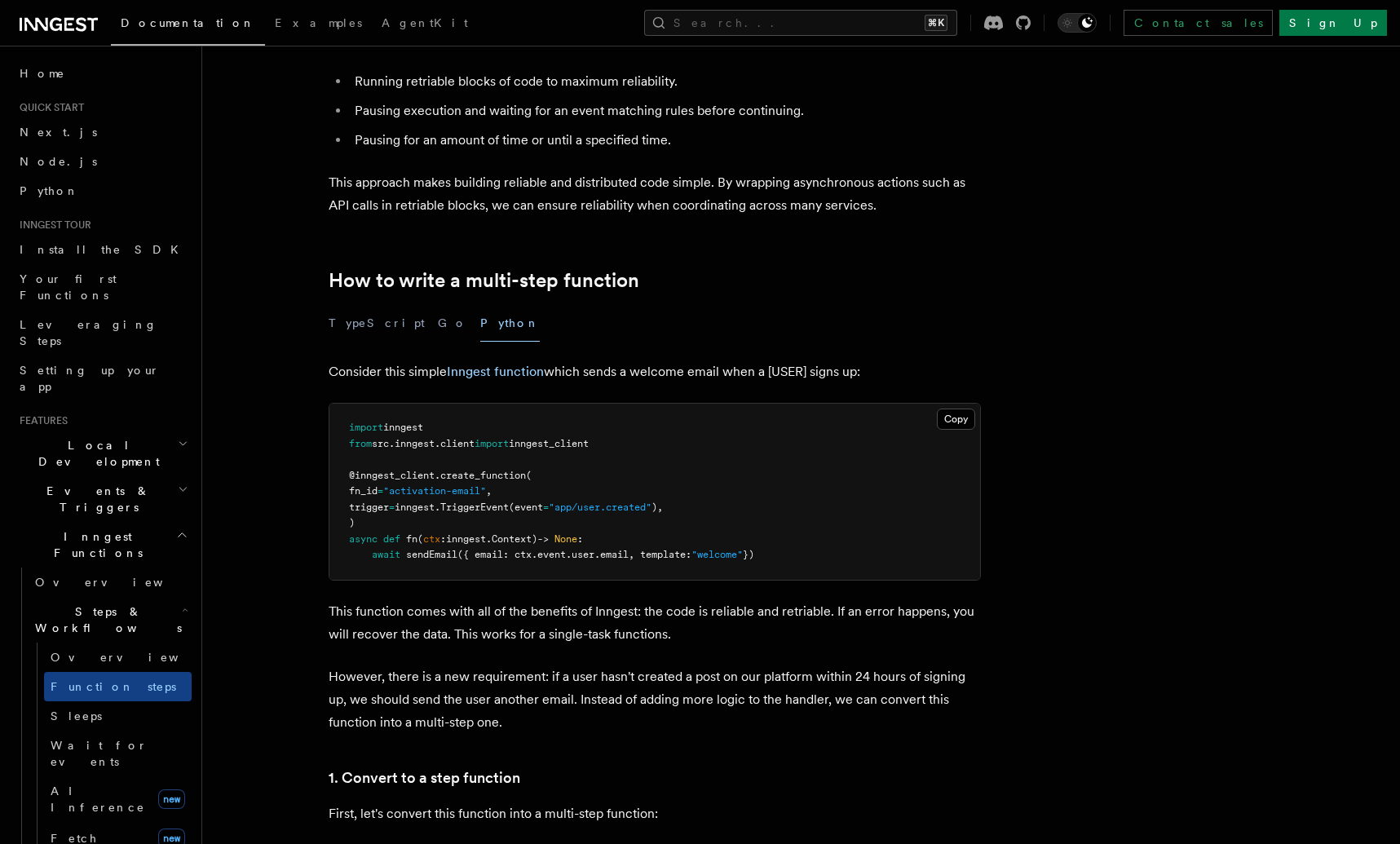 click on "inngest" at bounding box center [466, 539] 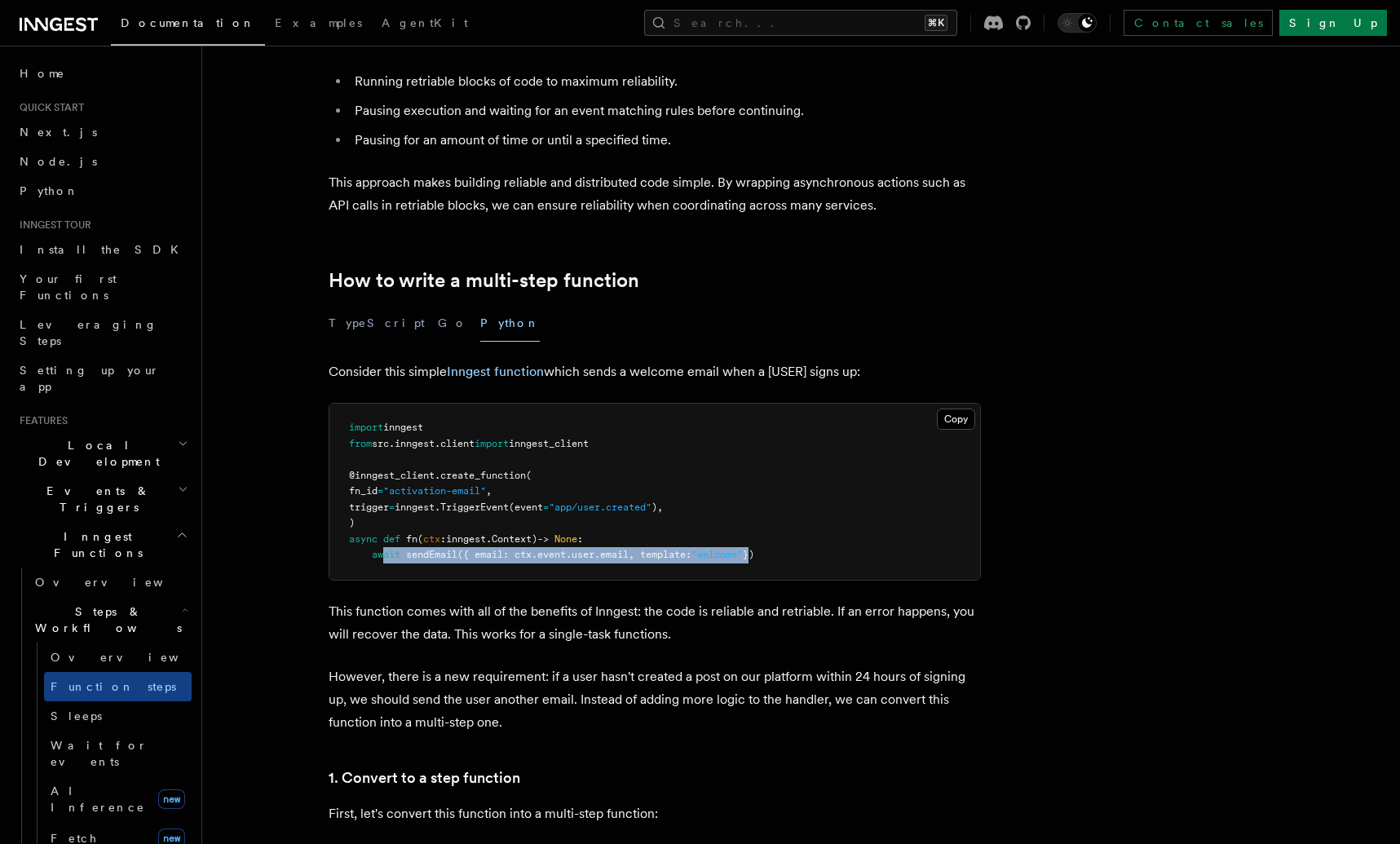 drag, startPoint x: 386, startPoint y: 552, endPoint x: 810, endPoint y: 556, distance: 424.019 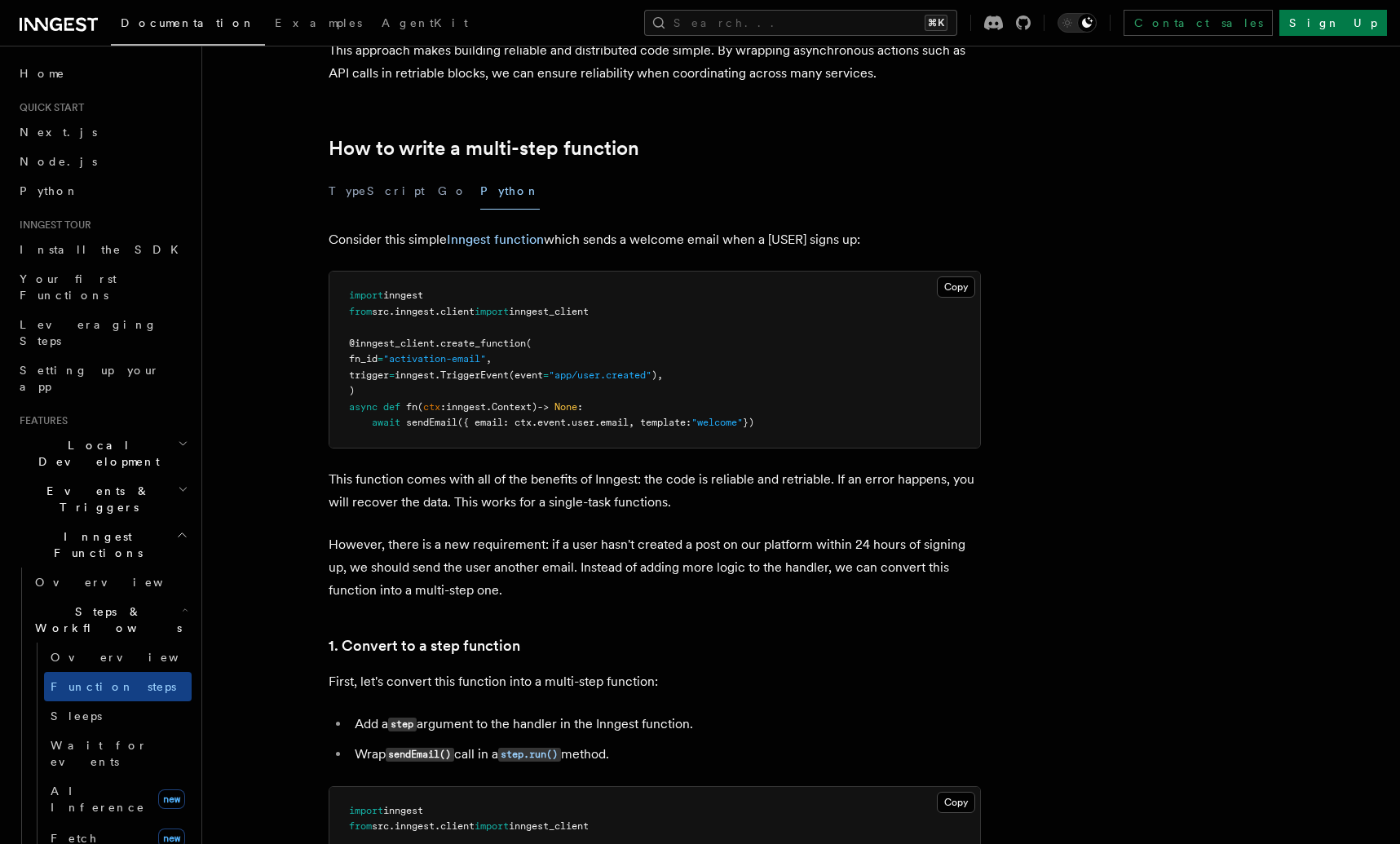 scroll, scrollTop: 452, scrollLeft: 0, axis: vertical 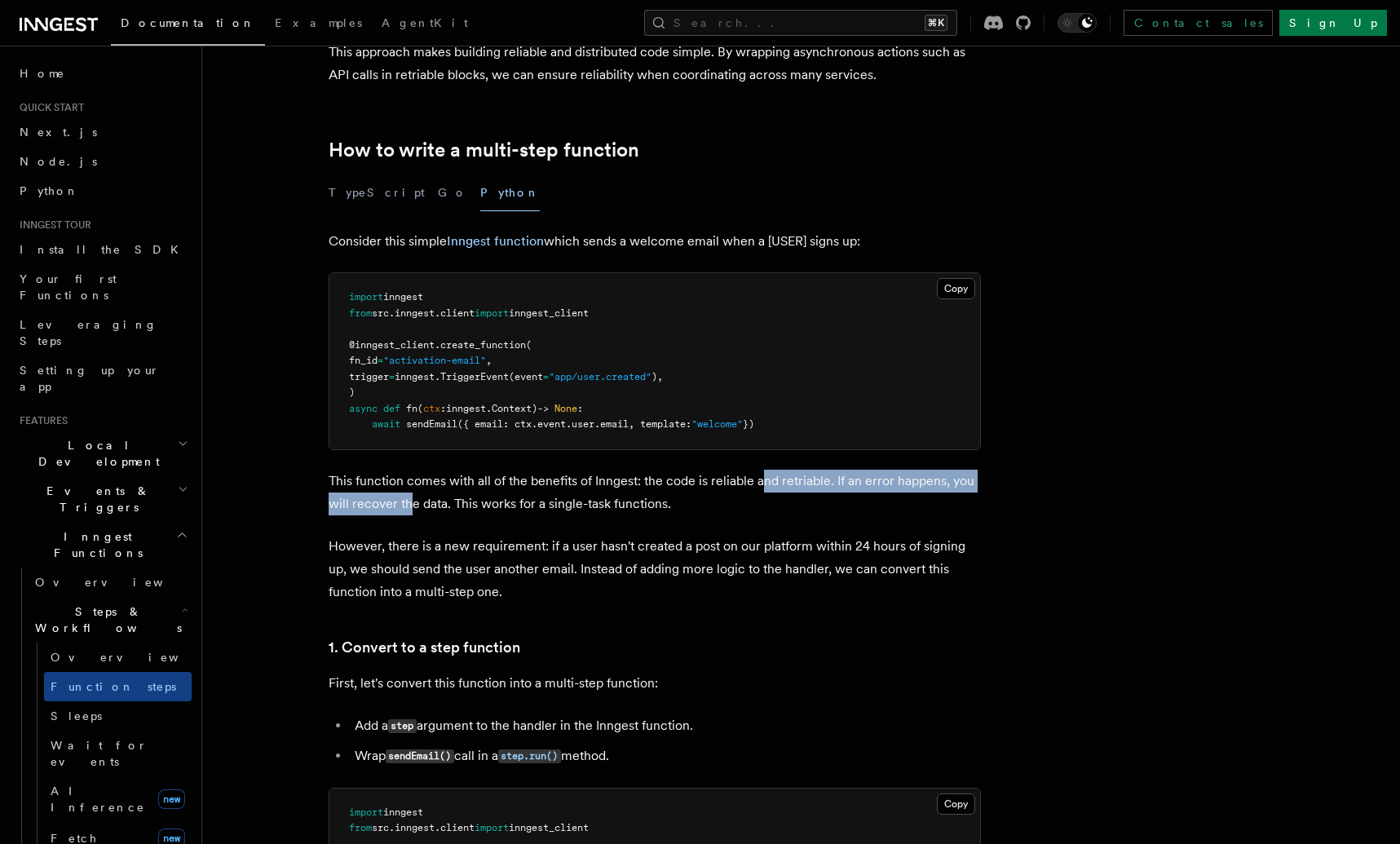 drag, startPoint x: 426, startPoint y: 494, endPoint x: 762, endPoint y: 489, distance: 336.0372 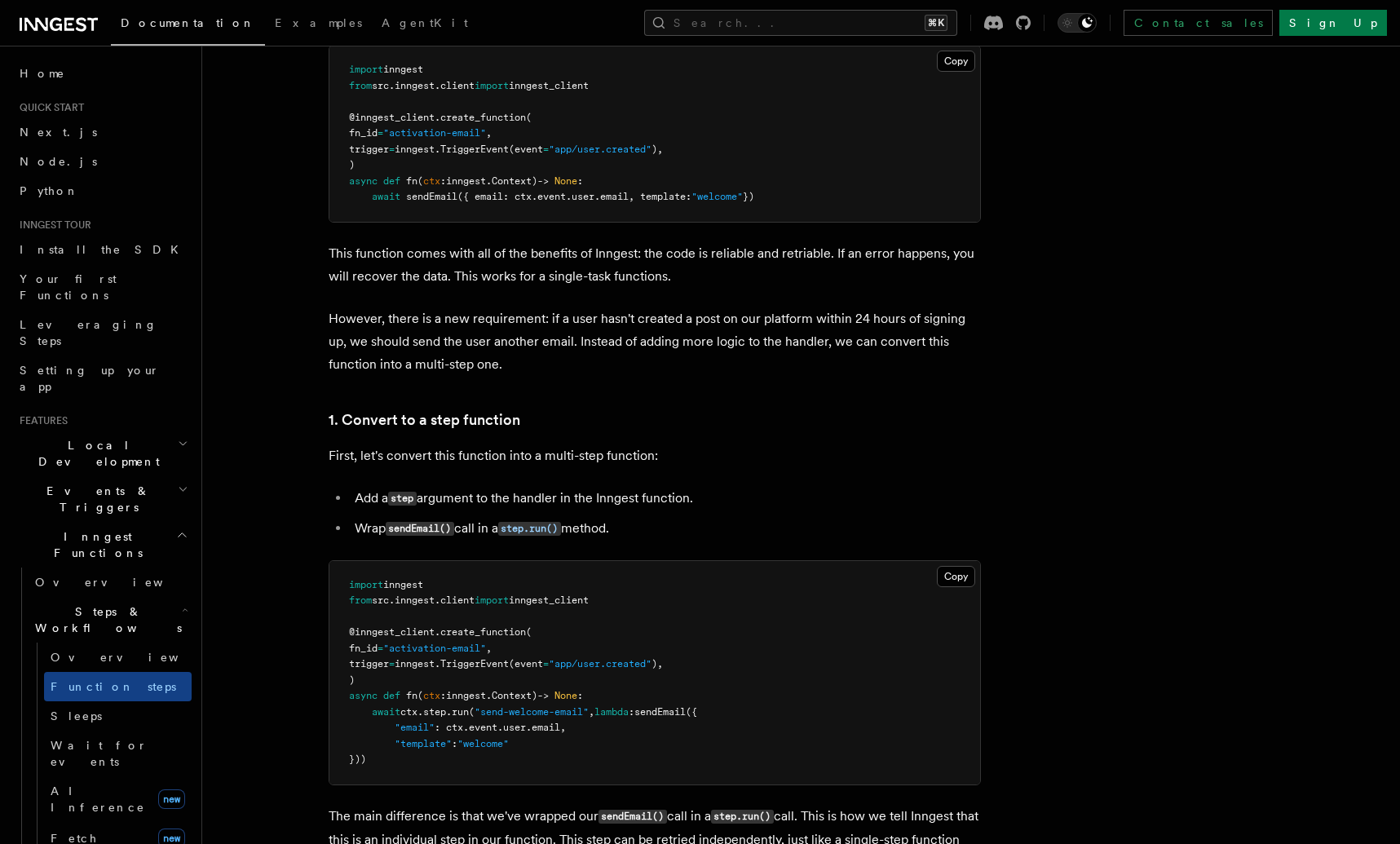 scroll, scrollTop: 897, scrollLeft: 0, axis: vertical 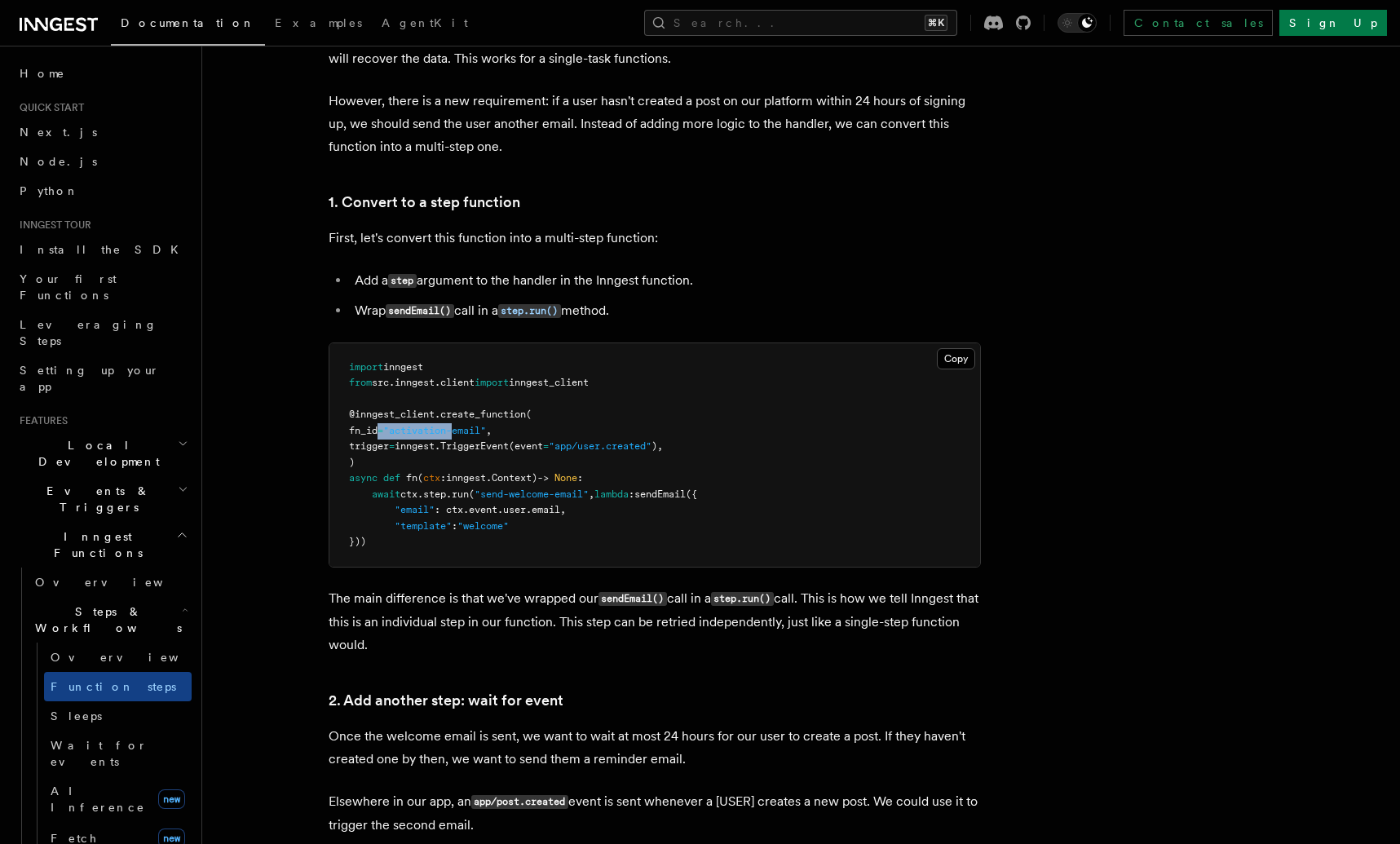 drag, startPoint x: 438, startPoint y: 436, endPoint x: 506, endPoint y: 436, distance: 68 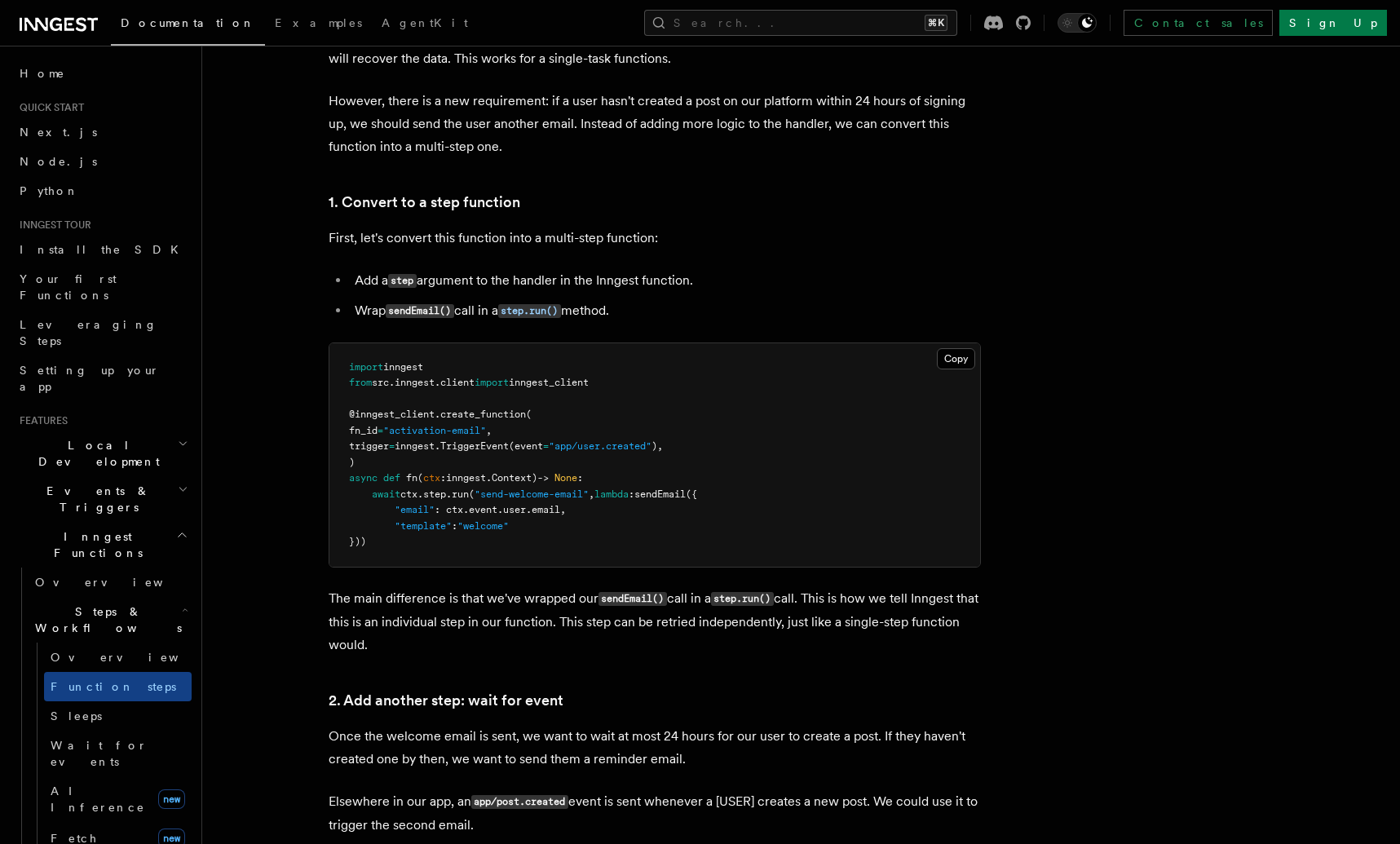 click on "inngest" at bounding box center (466, 478) 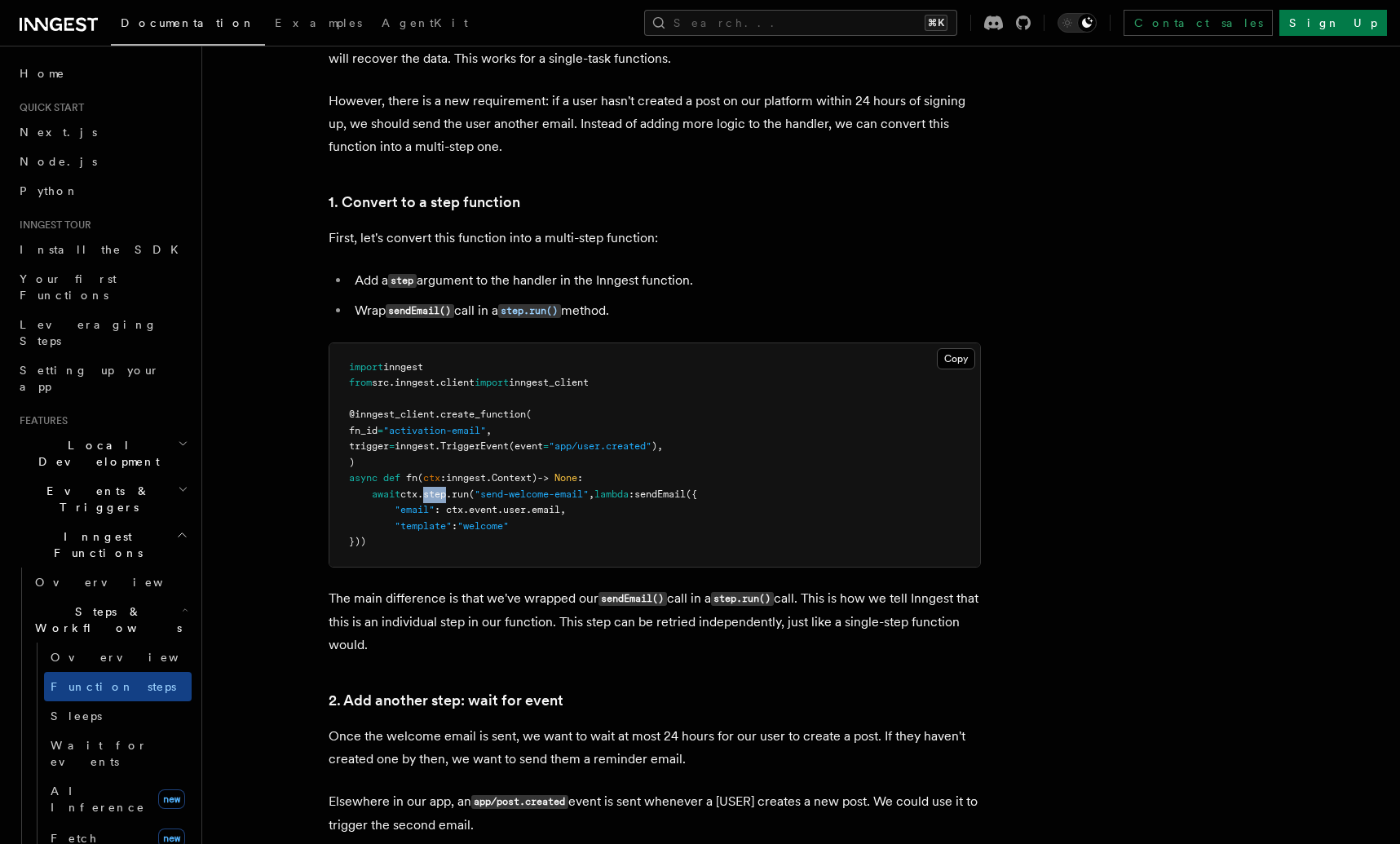 click on "step" at bounding box center [435, 494] 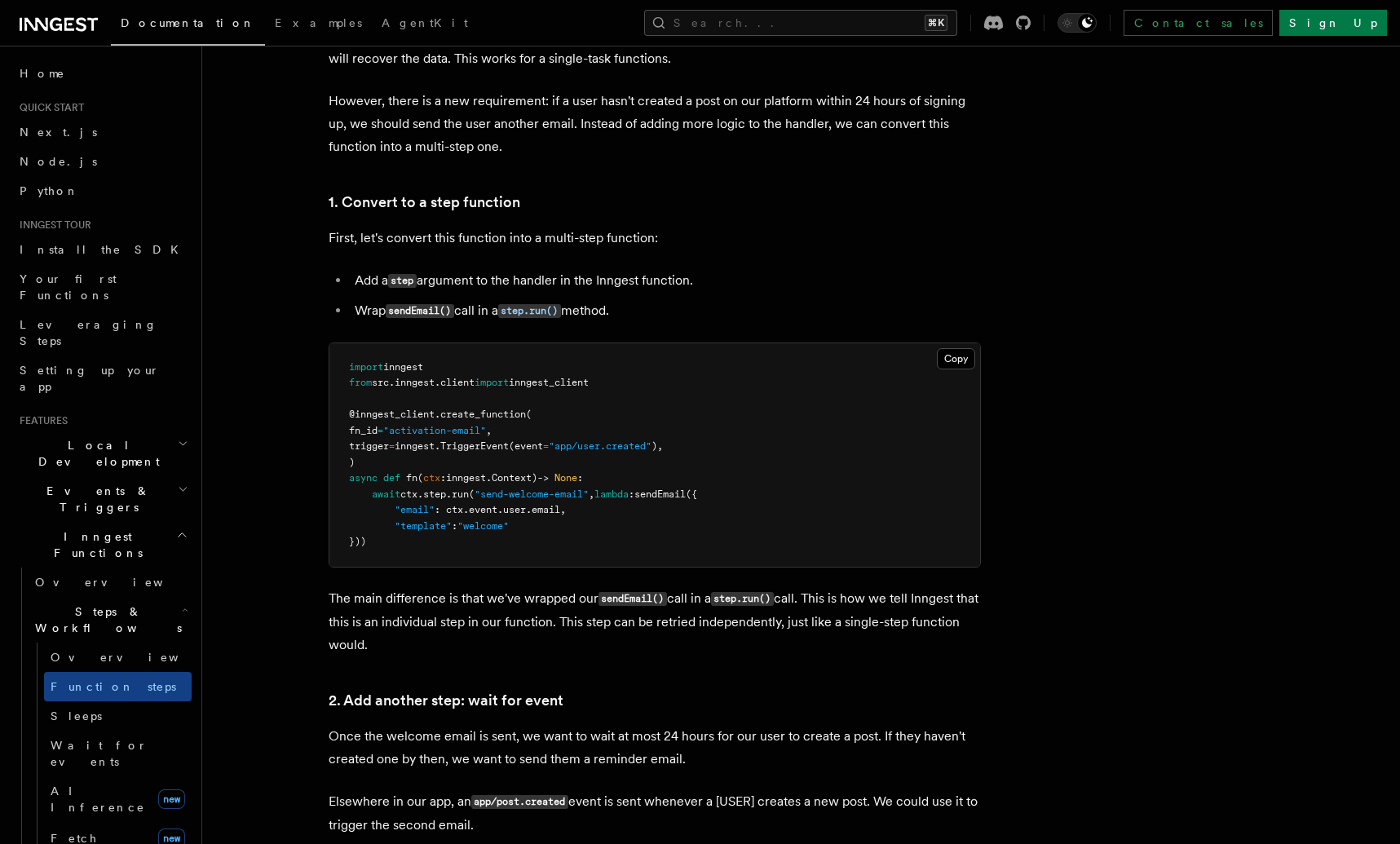 click on "run" at bounding box center [460, 494] 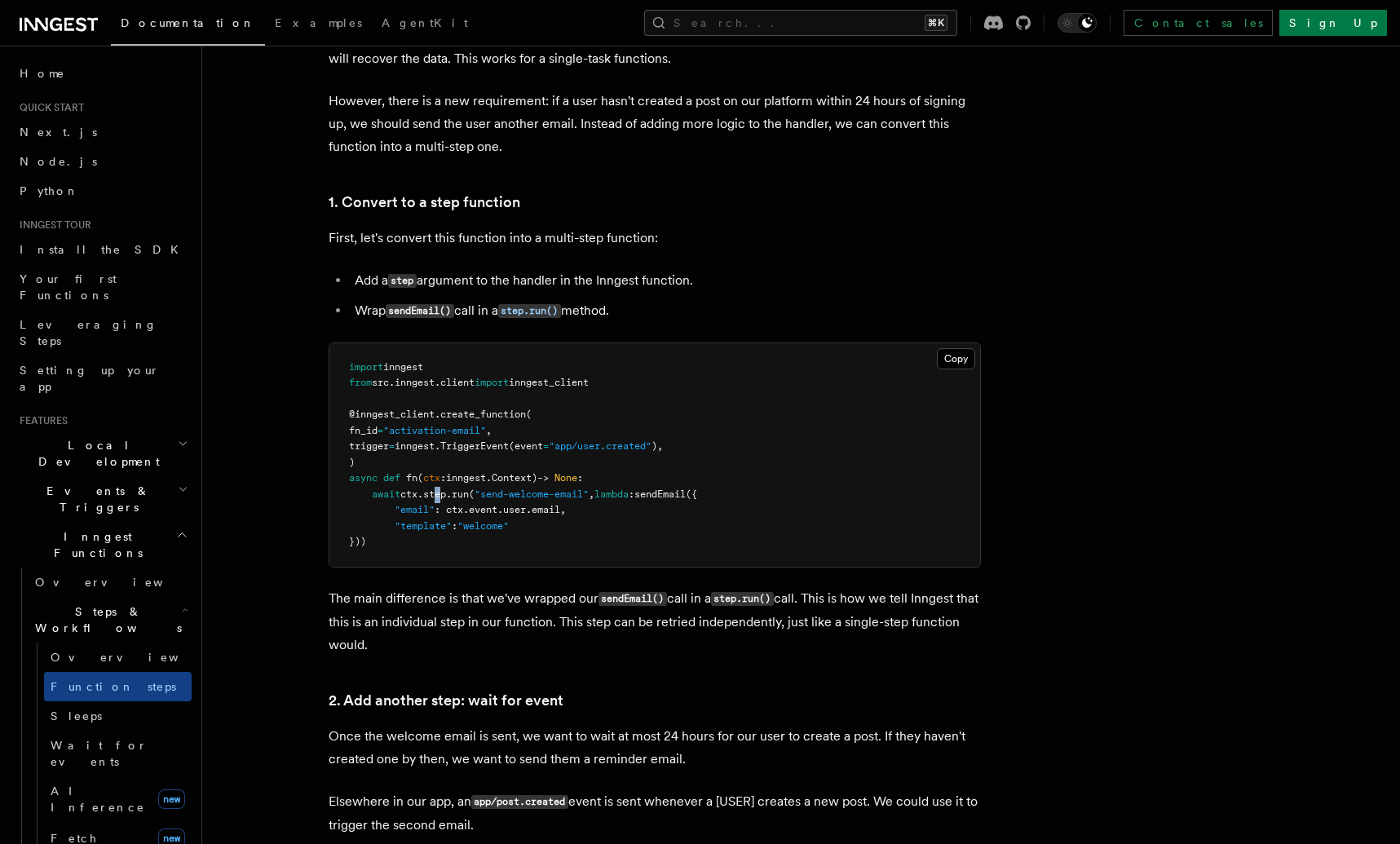 click on "step" at bounding box center [435, 494] 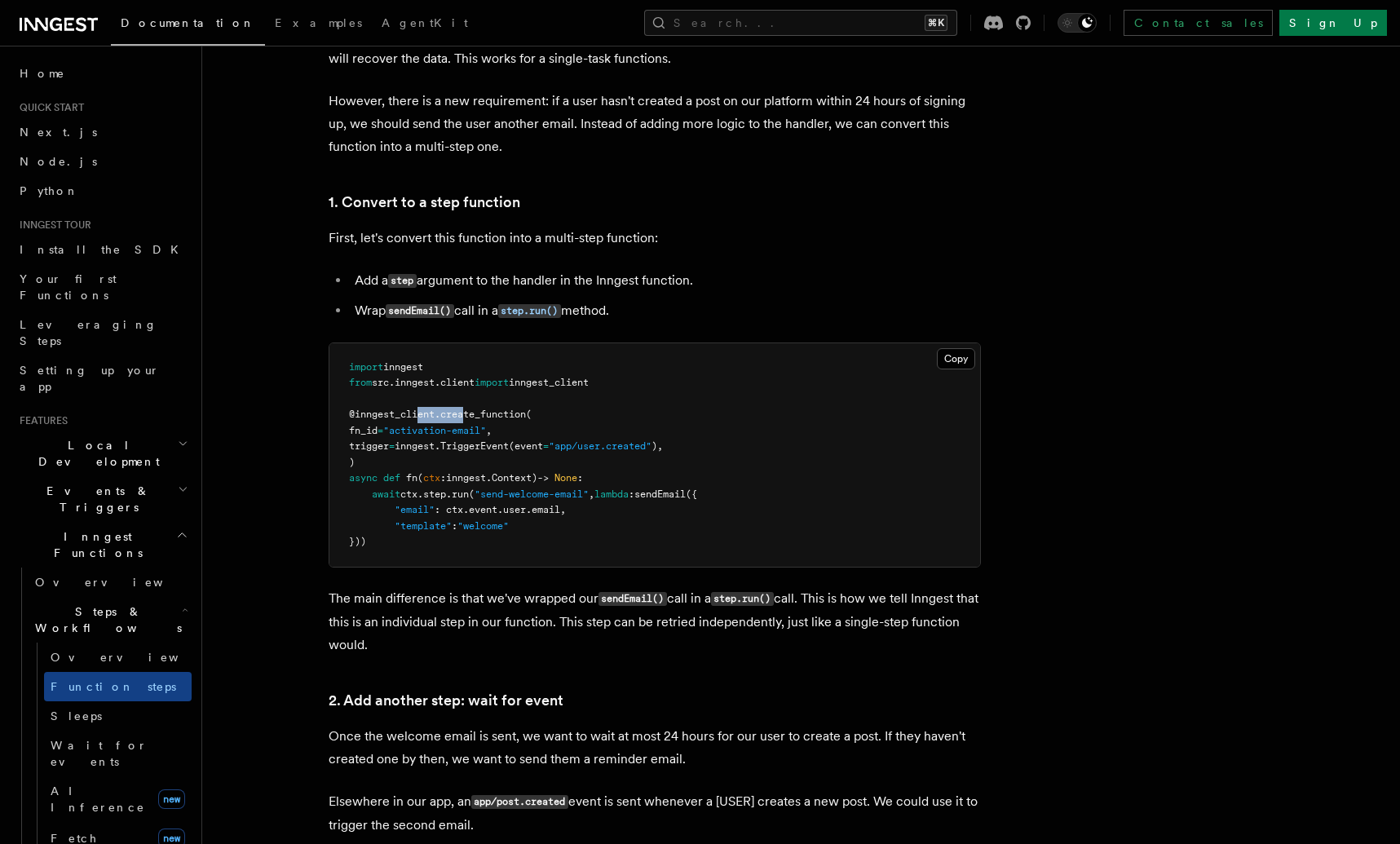 drag, startPoint x: 423, startPoint y: 418, endPoint x: 468, endPoint y: 417, distance: 45.01111 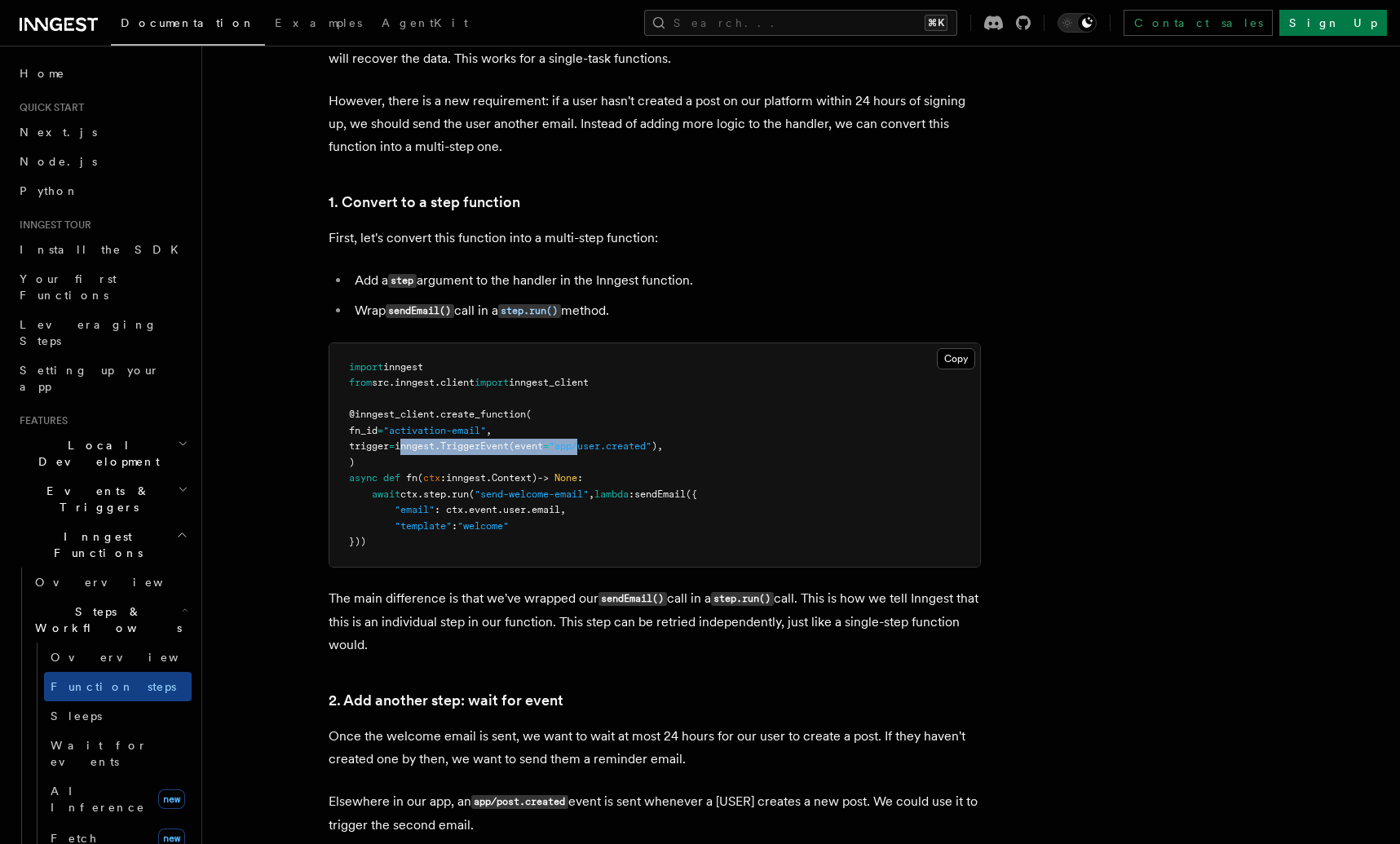 drag, startPoint x: 423, startPoint y: 449, endPoint x: 605, endPoint y: 453, distance: 182.04395 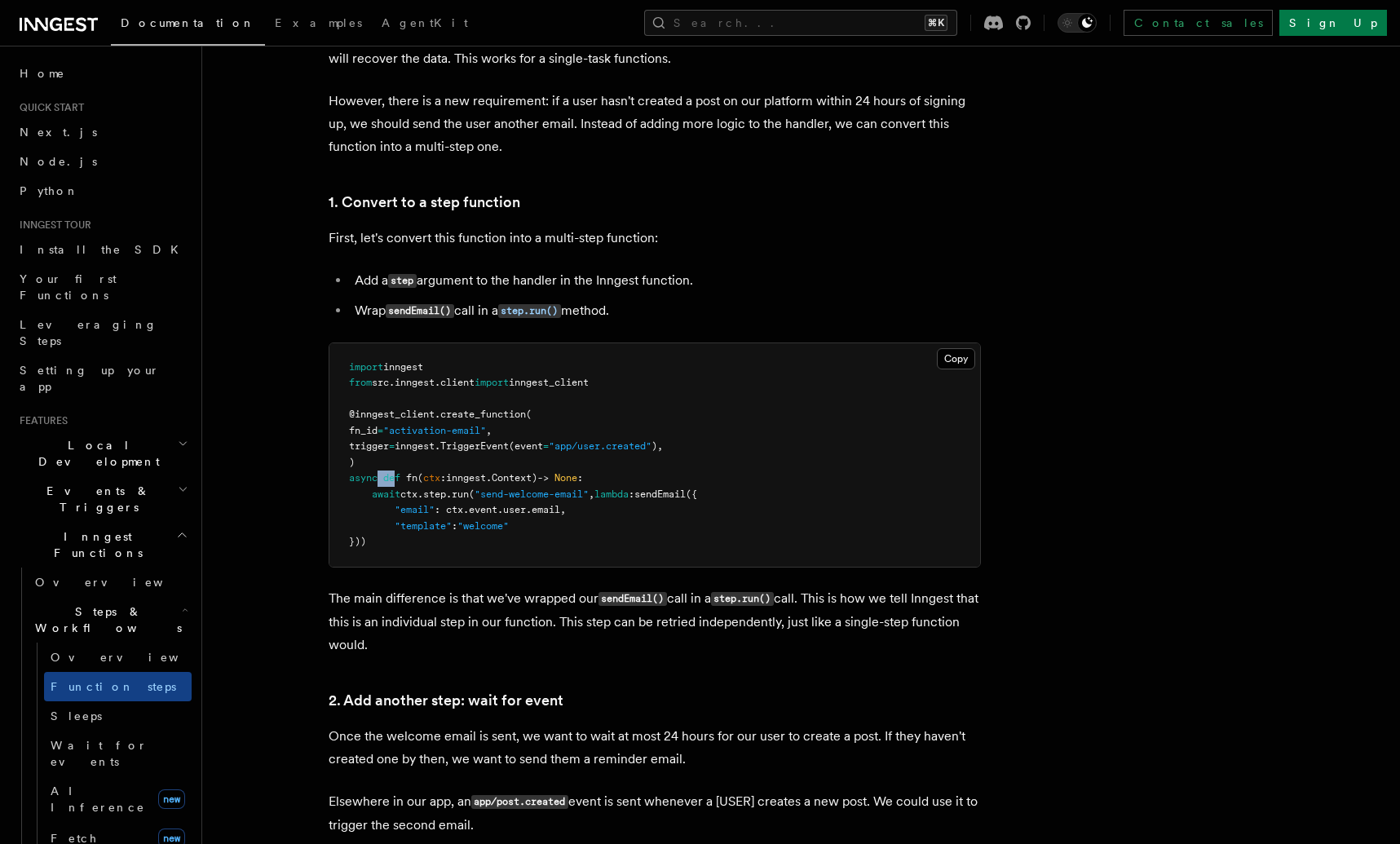 drag, startPoint x: 385, startPoint y: 484, endPoint x: 397, endPoint y: 488, distance: 12.649111 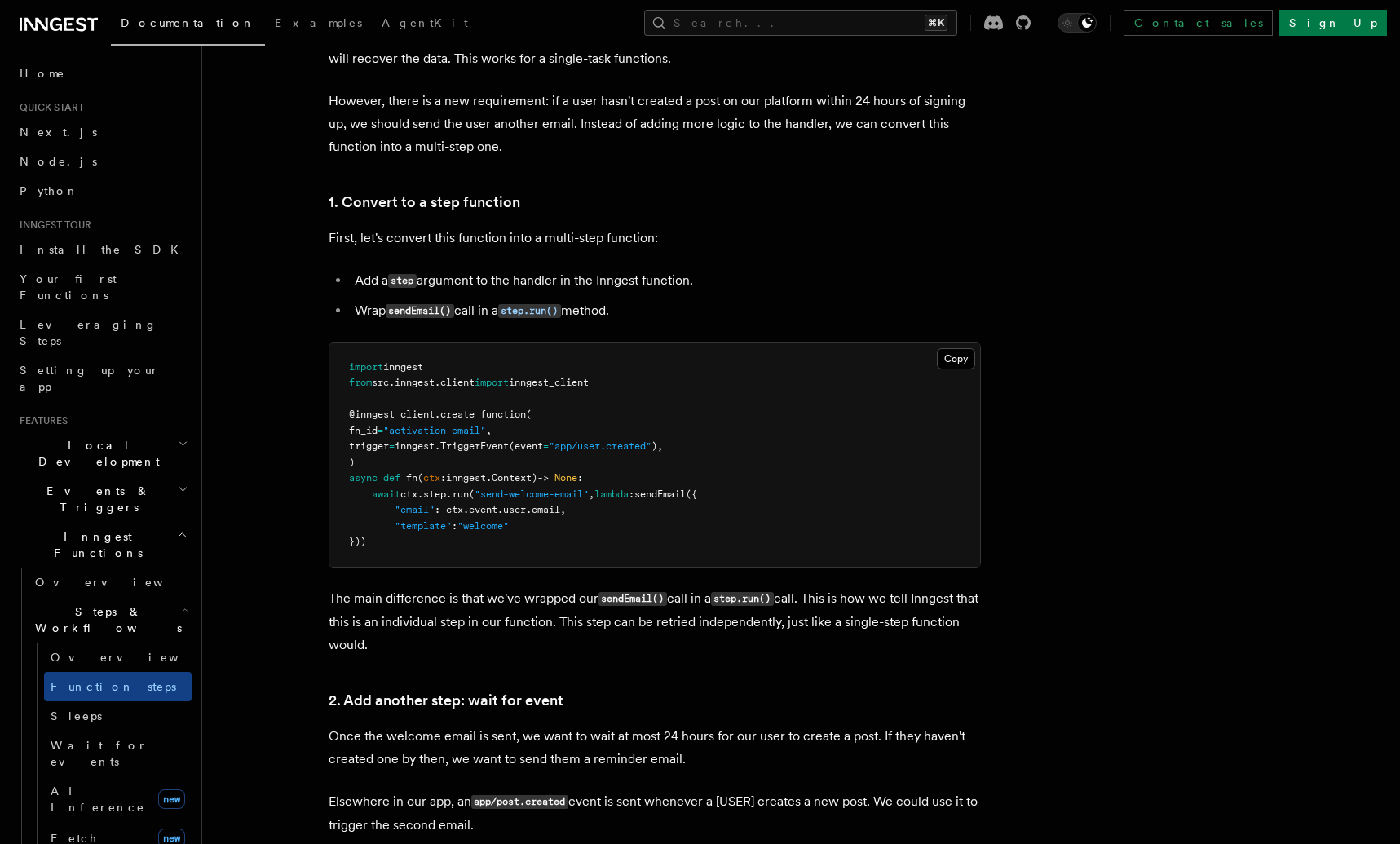 scroll, scrollTop: 1039, scrollLeft: 0, axis: vertical 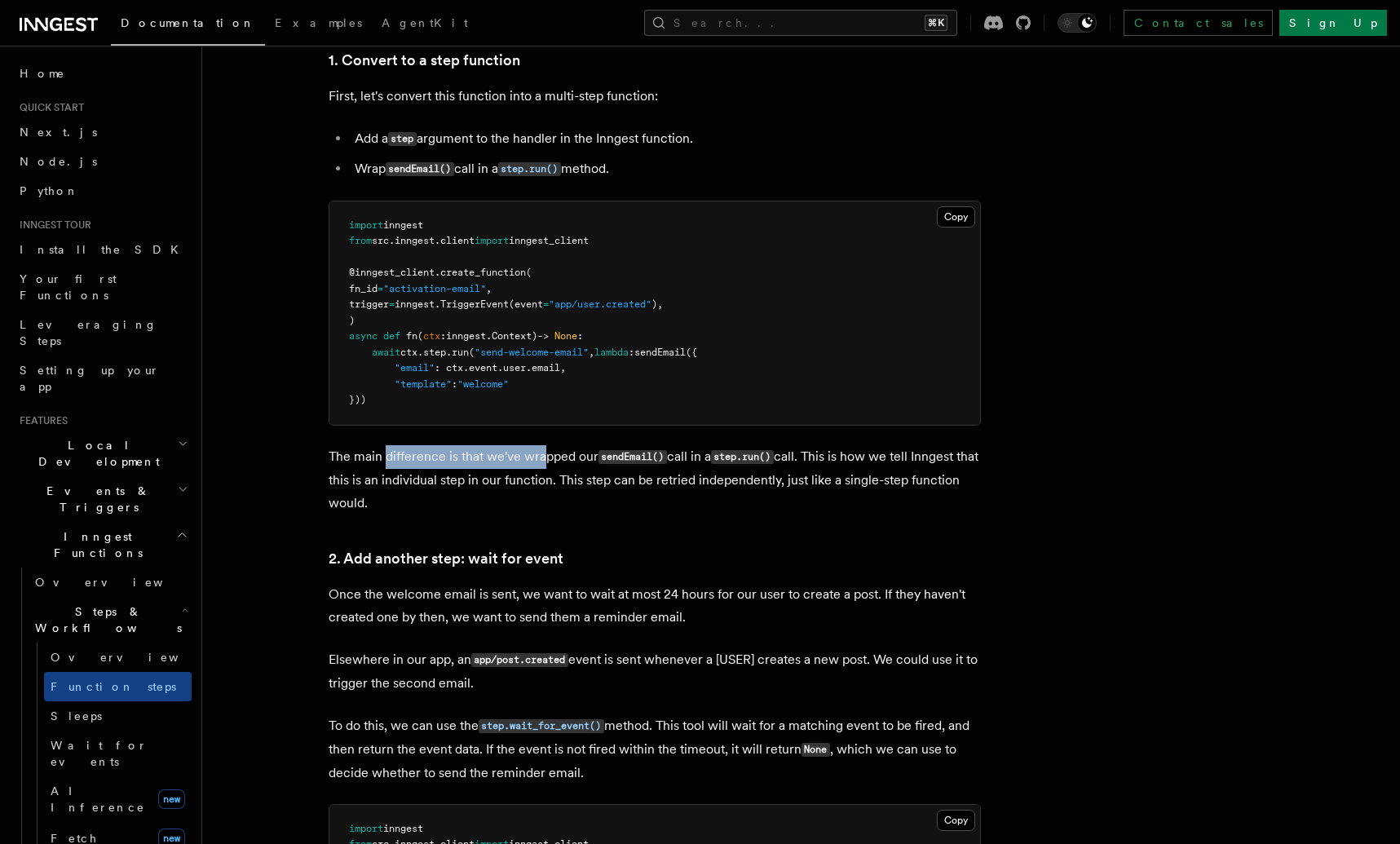 drag, startPoint x: 449, startPoint y: 461, endPoint x: 552, endPoint y: 463, distance: 103.019416 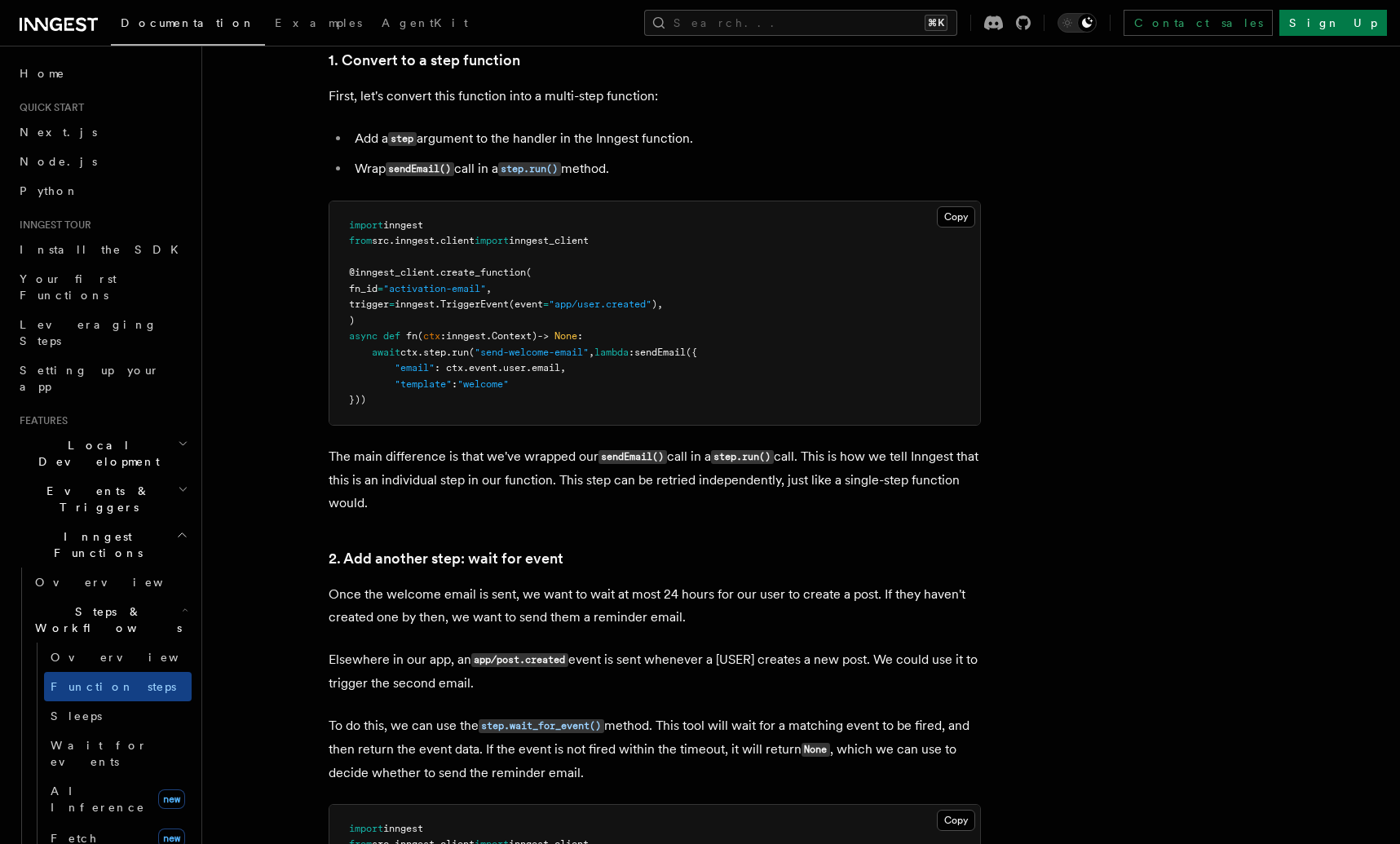click on "The main difference is that we've wrapped our  sendEmail()  call in a  step.run()  call. This is how we tell Inngest that this is an individual step in our function. This step can be retried independently, just like a single-step function would." at bounding box center (655, 479) 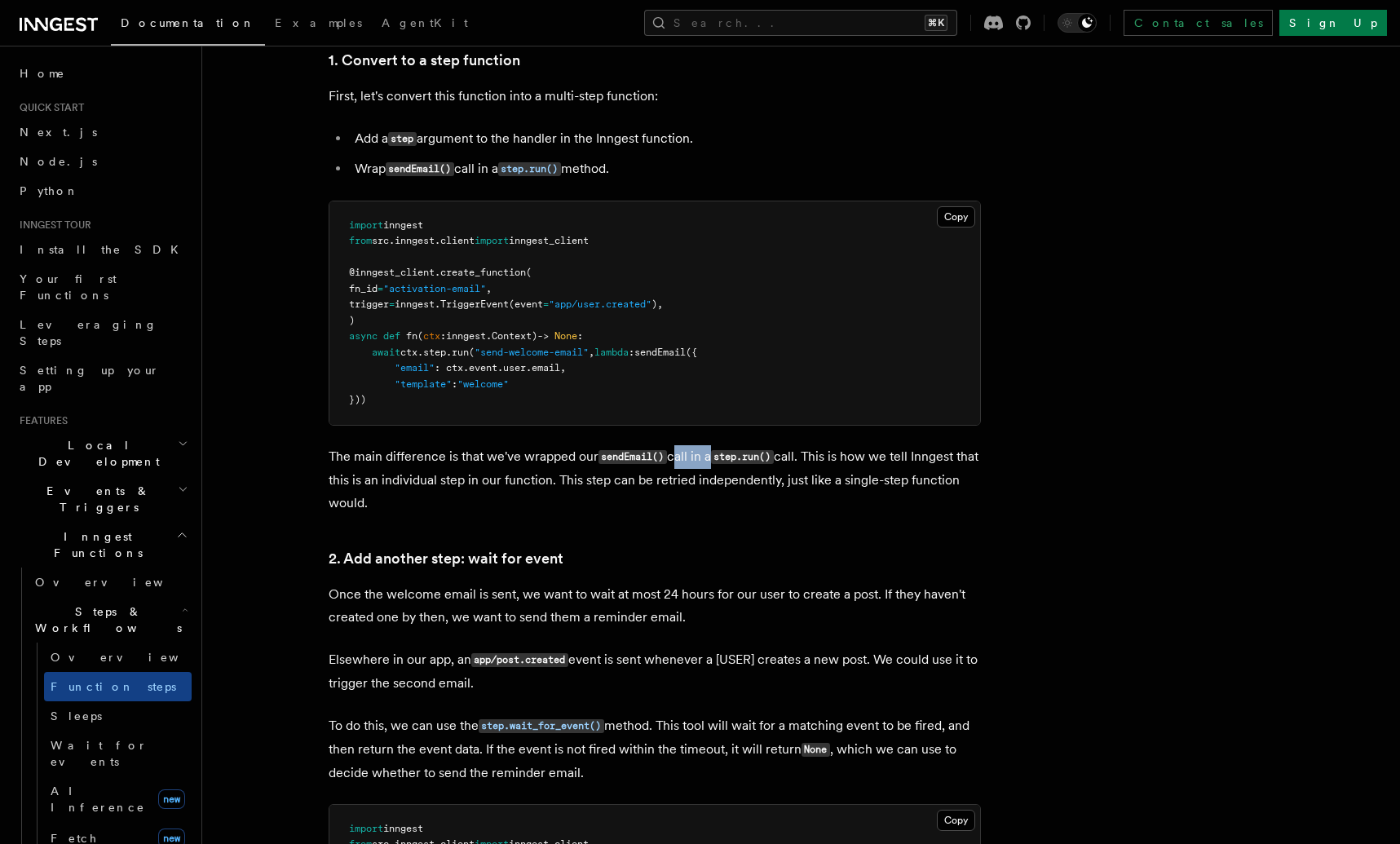 drag, startPoint x: 671, startPoint y: 457, endPoint x: 718, endPoint y: 460, distance: 47.095647 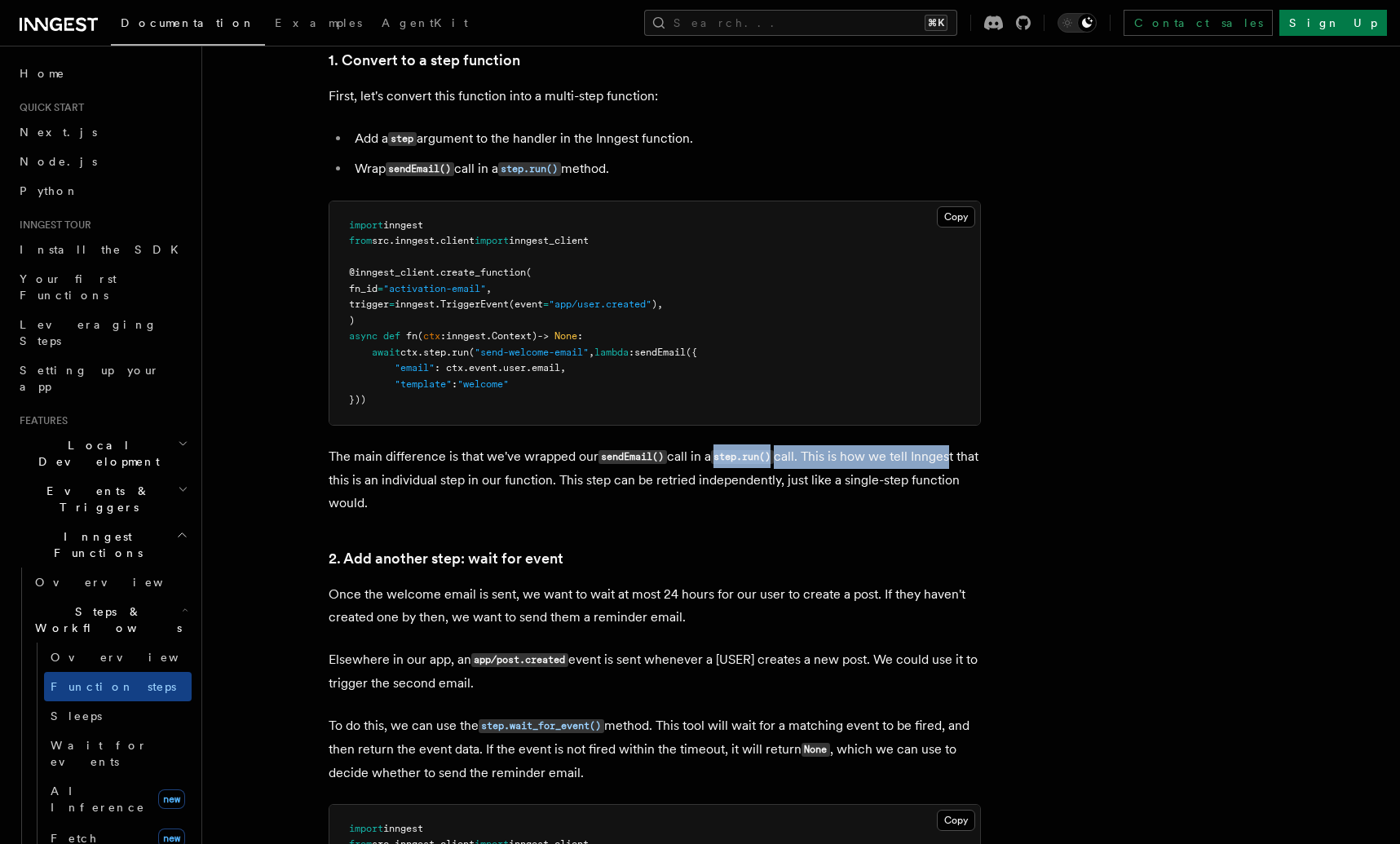 drag, startPoint x: 837, startPoint y: 463, endPoint x: 956, endPoint y: 464, distance: 119.0042 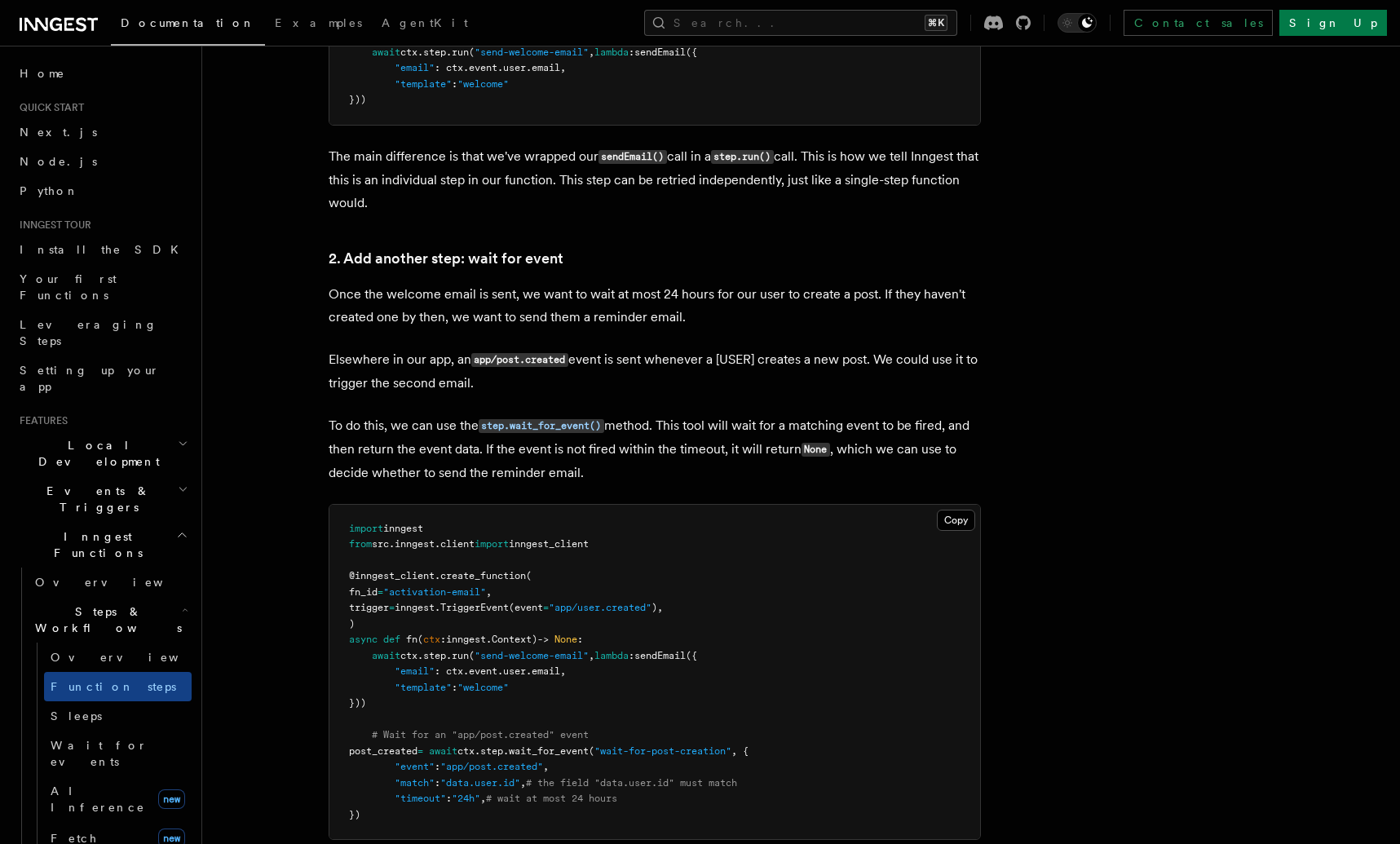 scroll, scrollTop: 1340, scrollLeft: 0, axis: vertical 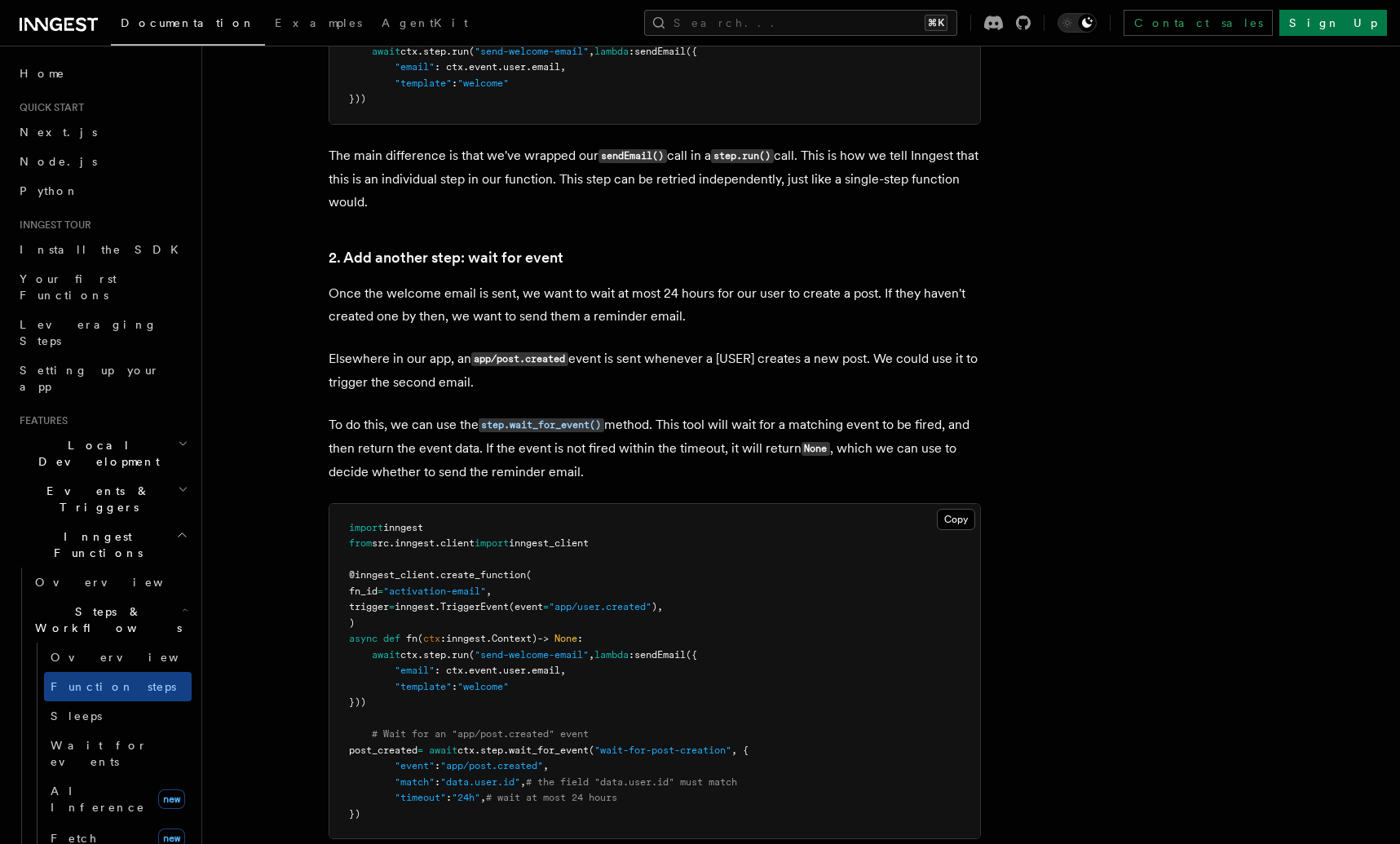 click on "wait_for_event" at bounding box center (549, 750) 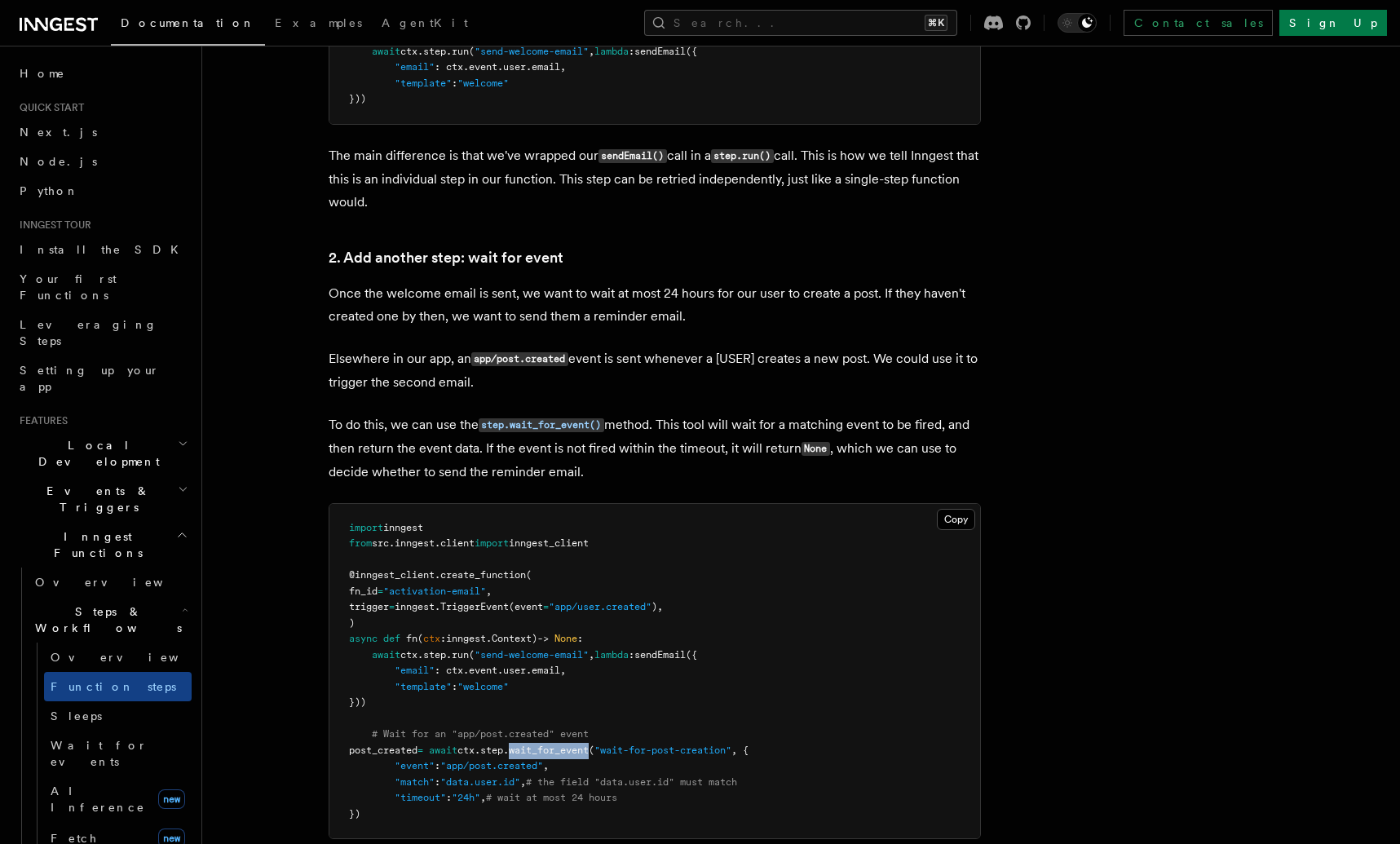 click on "wait_for_event" at bounding box center (549, 750) 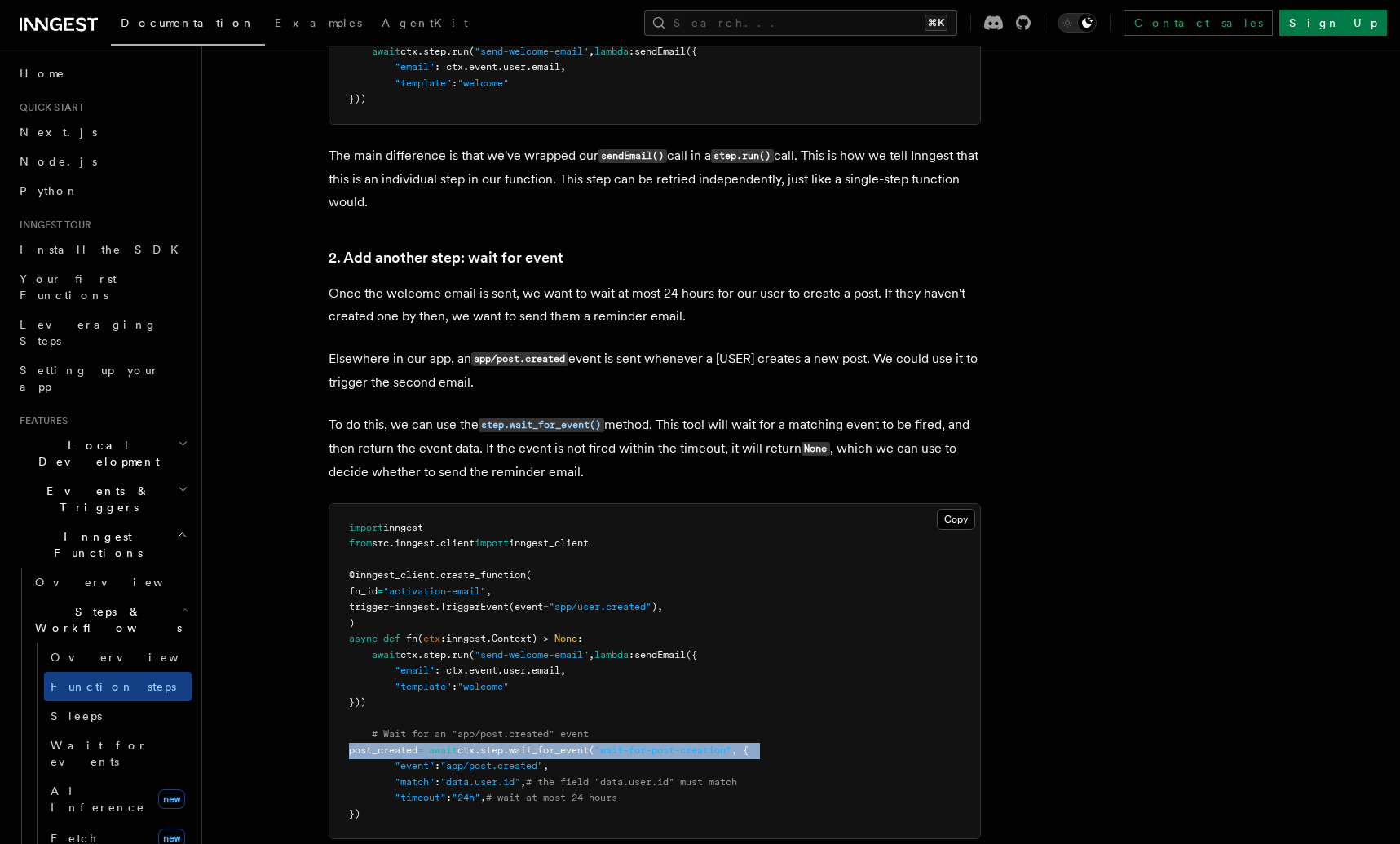 click on "wait_for_event" at bounding box center (549, 750) 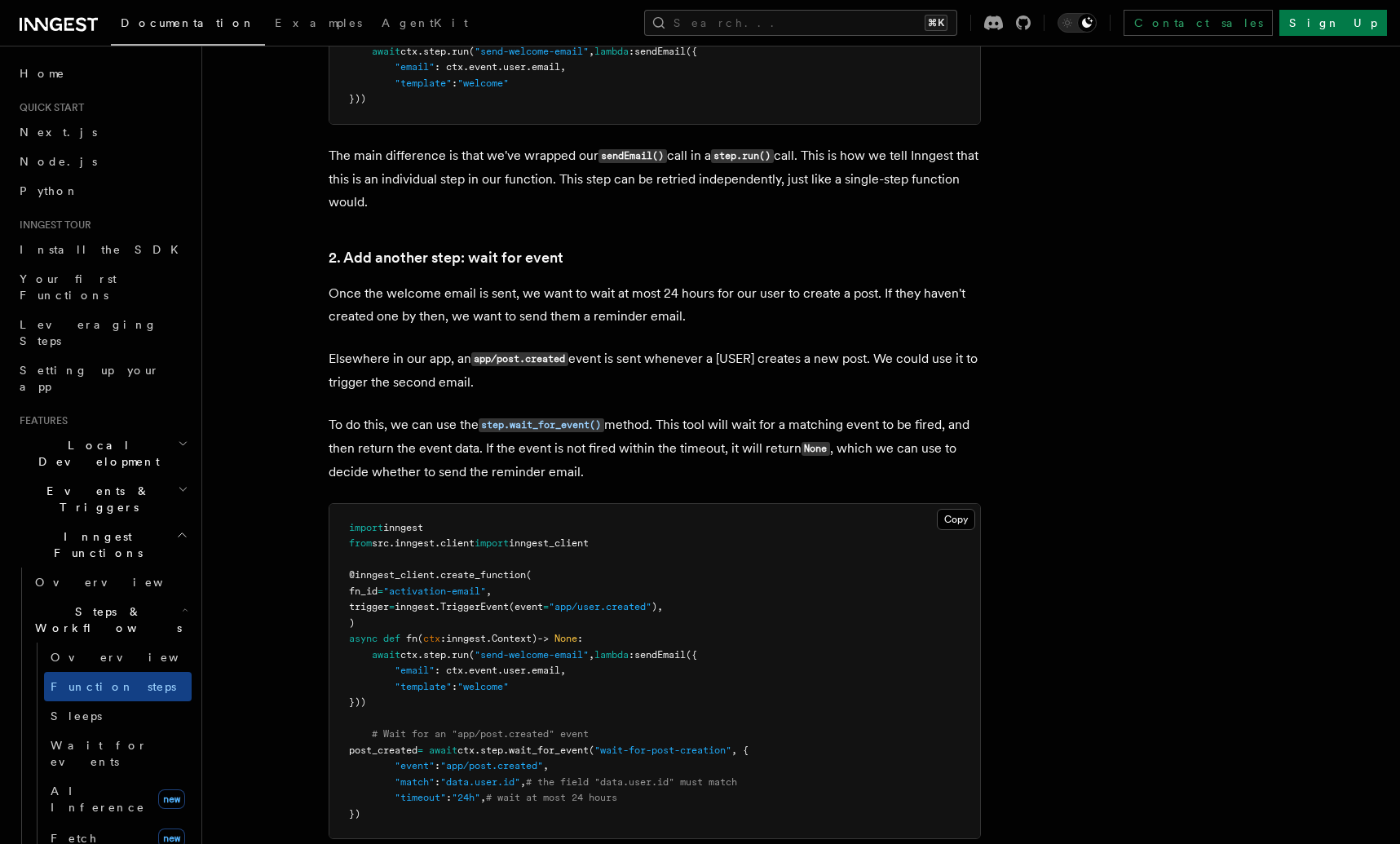 click on "import  inngest
from  src.inngest.client  import  inngest_client
@inngest_client.create_function(
fn_id = "activation-email",
trigger = inngest.TriggerEvent(event = "app/user.created"),
)
async   def   fn(ctx:  inngest.Context)  ->   None :
await  ctx.step.run("send-welcome-email",  lambda :  sendEmail({
"email" : ctx.event.user.email,
"template" :  "welcome"
}))
# Wait for an "app/post.created" event
post_created  =   await  ctx.step.wait_for_event("wait-for-post-creation", {
"event" :  "app/post.created",
"match" :  "data.user.id",   # the field "data.user.id" must match
"timeout" :  "24h",   # wait at most 24 hours
})" at bounding box center [655, 671] 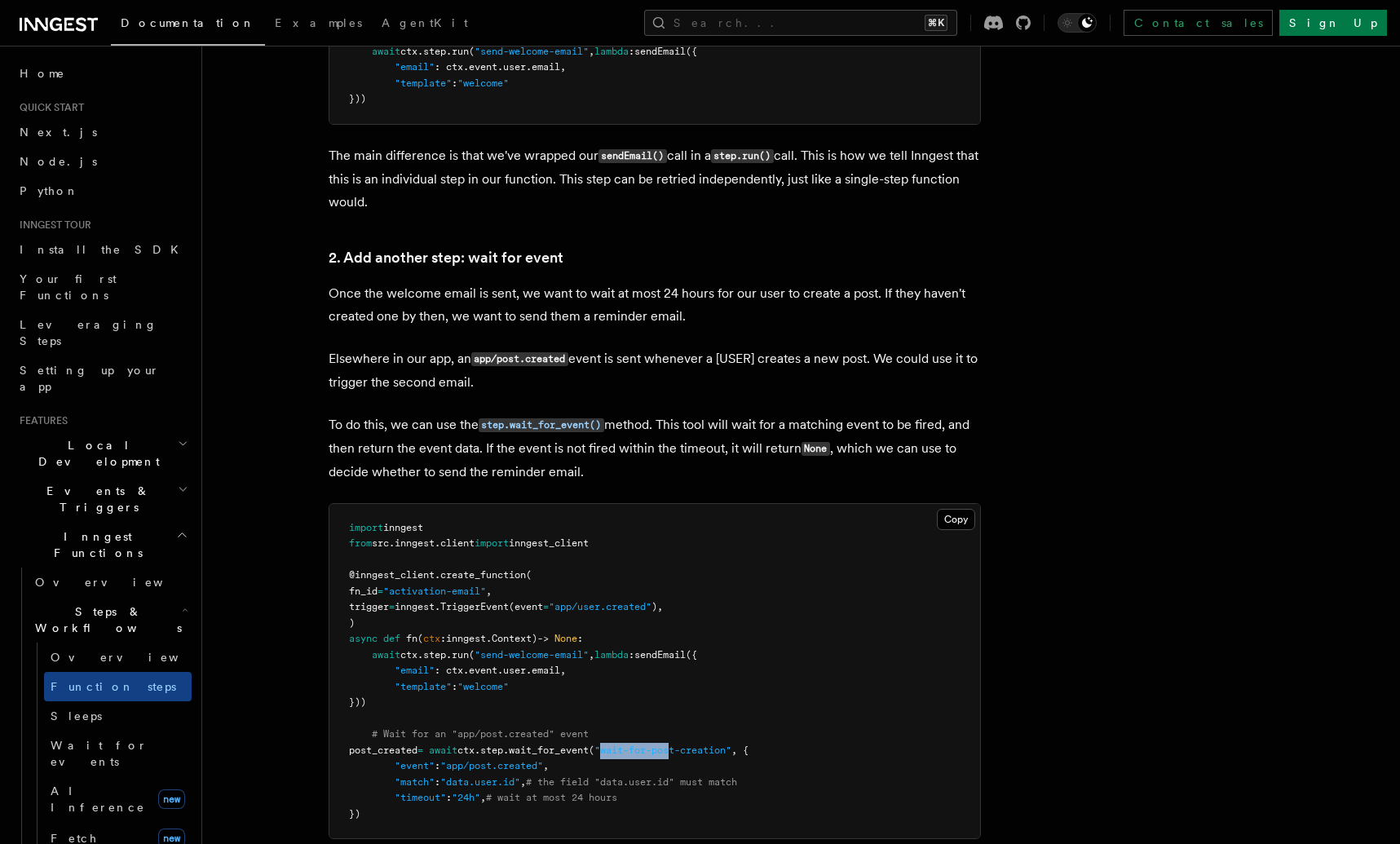 drag, startPoint x: 639, startPoint y: 749, endPoint x: 731, endPoint y: 753, distance: 92.08692 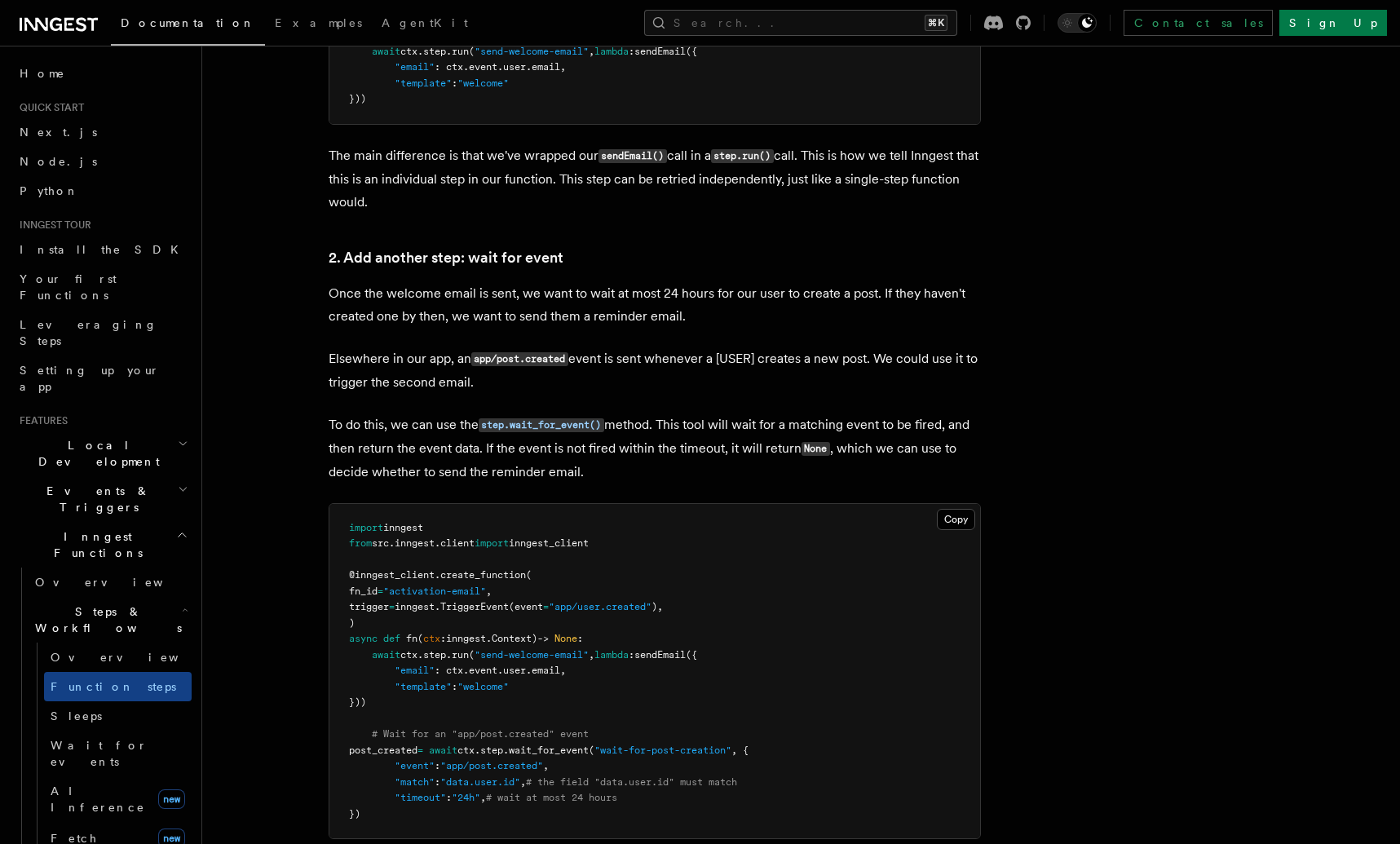 click on ""data.user.id"" at bounding box center (480, 782) 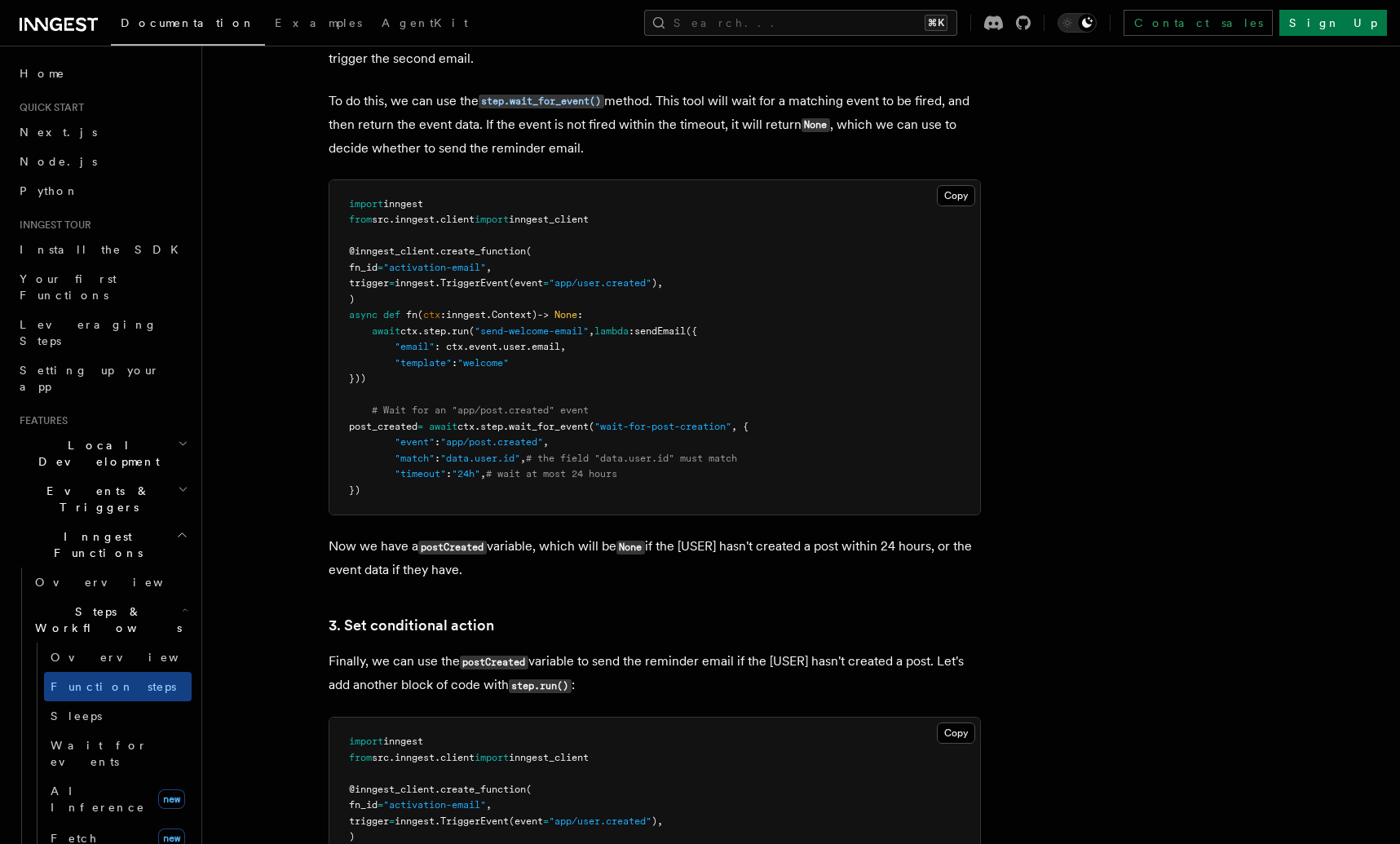 scroll, scrollTop: 1790, scrollLeft: 0, axis: vertical 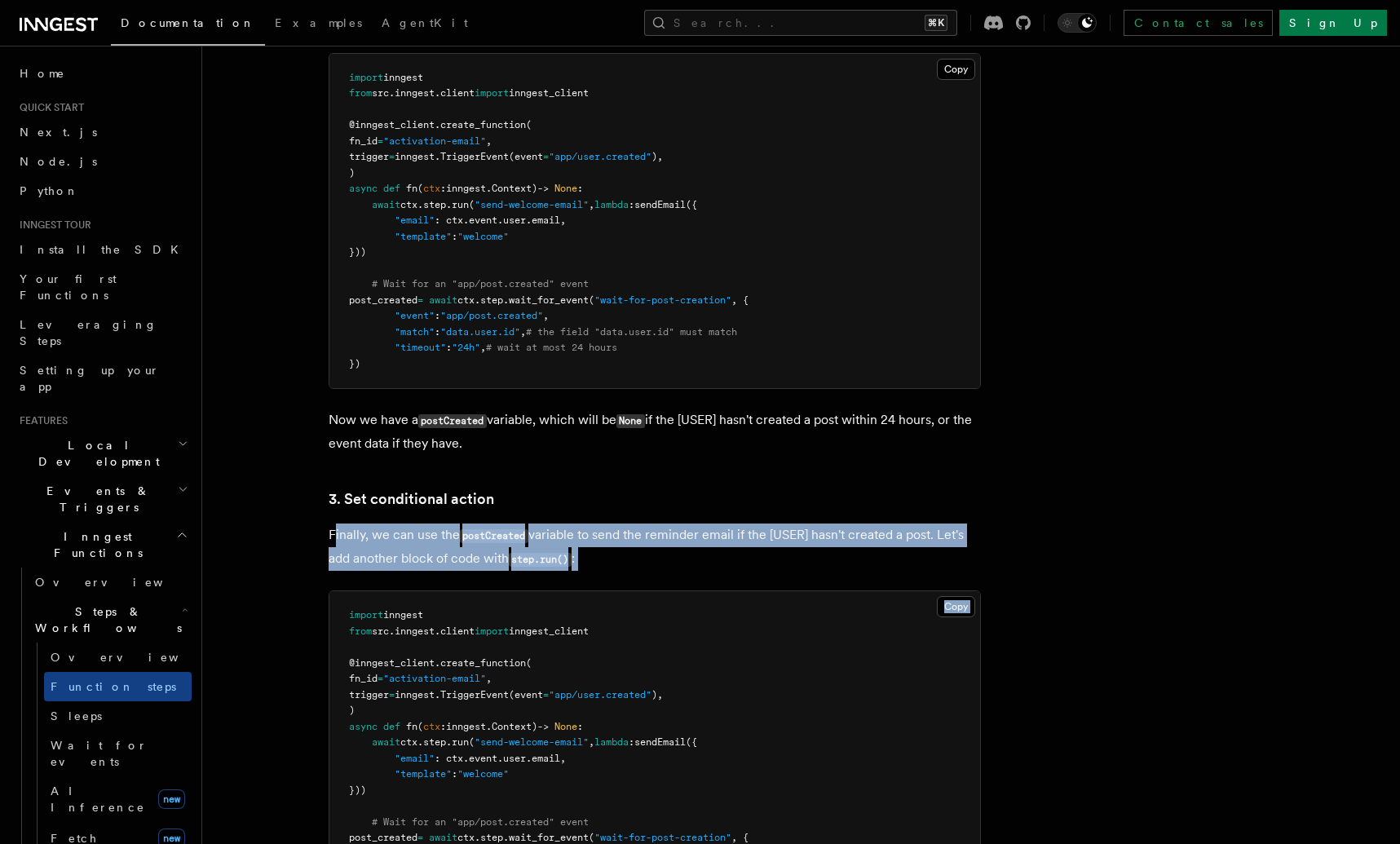 drag, startPoint x: 336, startPoint y: 538, endPoint x: 731, endPoint y: 578, distance: 397.02015 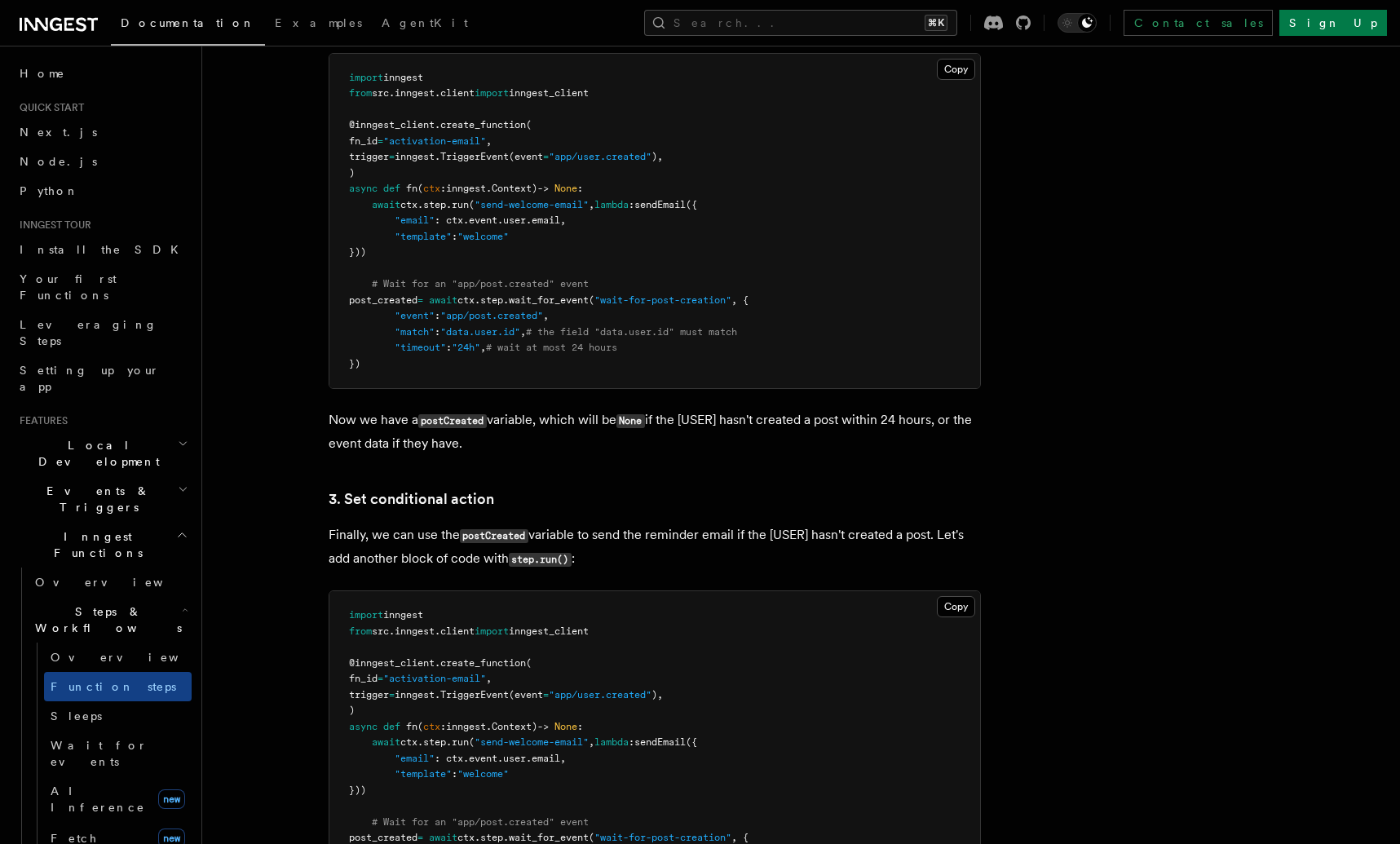 click on "Features Inngest Functions Steps & Workflows Multi-Step Functions
Use Inngest's multi-step functions to safely coordinate events, delay execution for hours (or up to a year), retry  individual steps , and conditionally run code based on the result of previous steps and incoming events.
Critically, multi-step functions are written in code, not config, meaning you create readable, obvious functionality that's easy to maintain.
Benefits of multi-step functions
Creating functions that utilize multiple steps enable you to:
Running retriable blocks of code to maximum reliability.
Pausing execution and waiting for an event matching rules before continuing.
Pausing for an amount of time or until a specified time.
This approach makes building reliable and distributed code simple. By wrapping asynchronous actions such as API calls in retriable blocks, we can ensure reliability when coordinating across many services.
How to write a multi-step function
TypeScript Go Python Consider this simple" at bounding box center (758, 815) 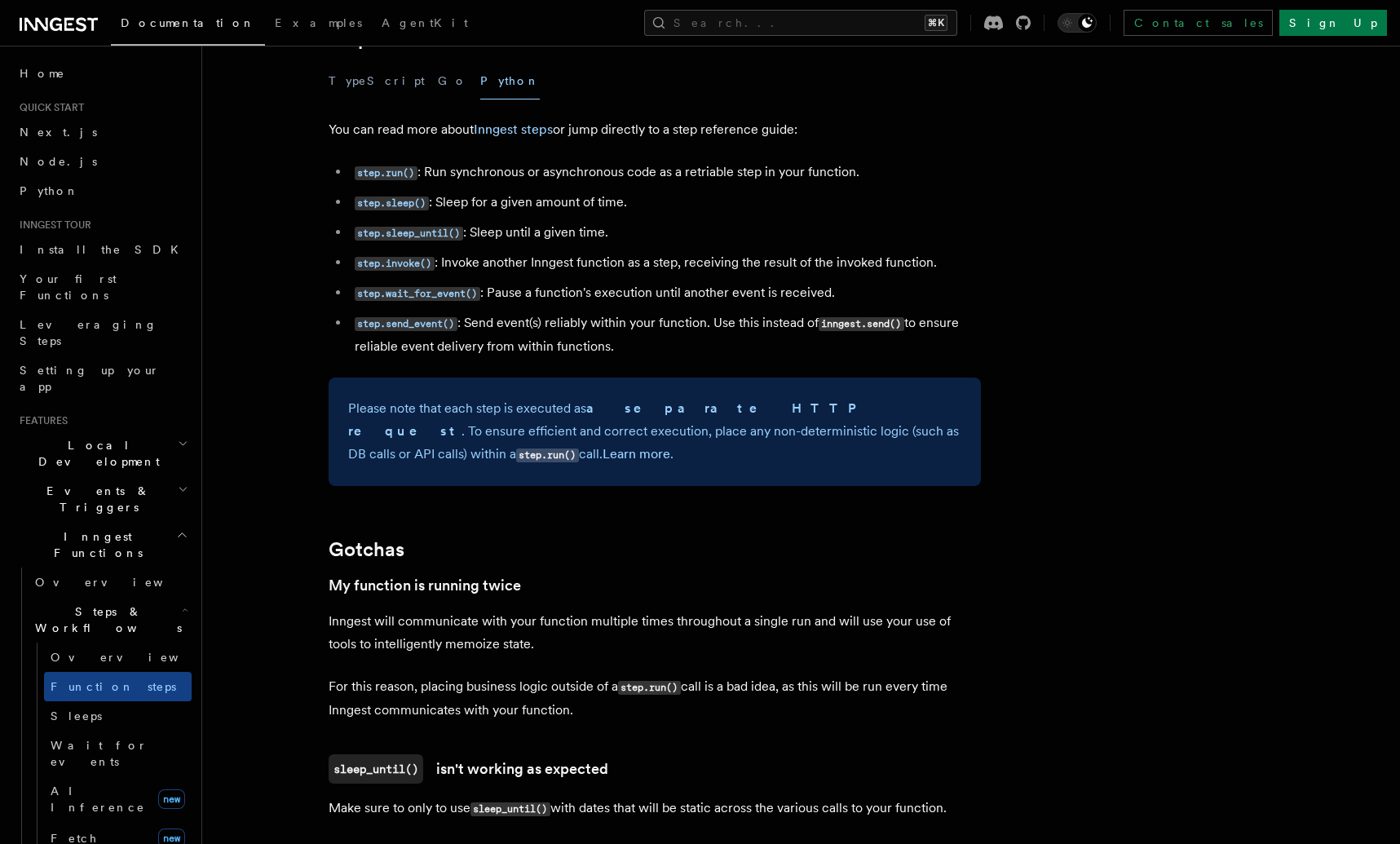 scroll, scrollTop: 3081, scrollLeft: 0, axis: vertical 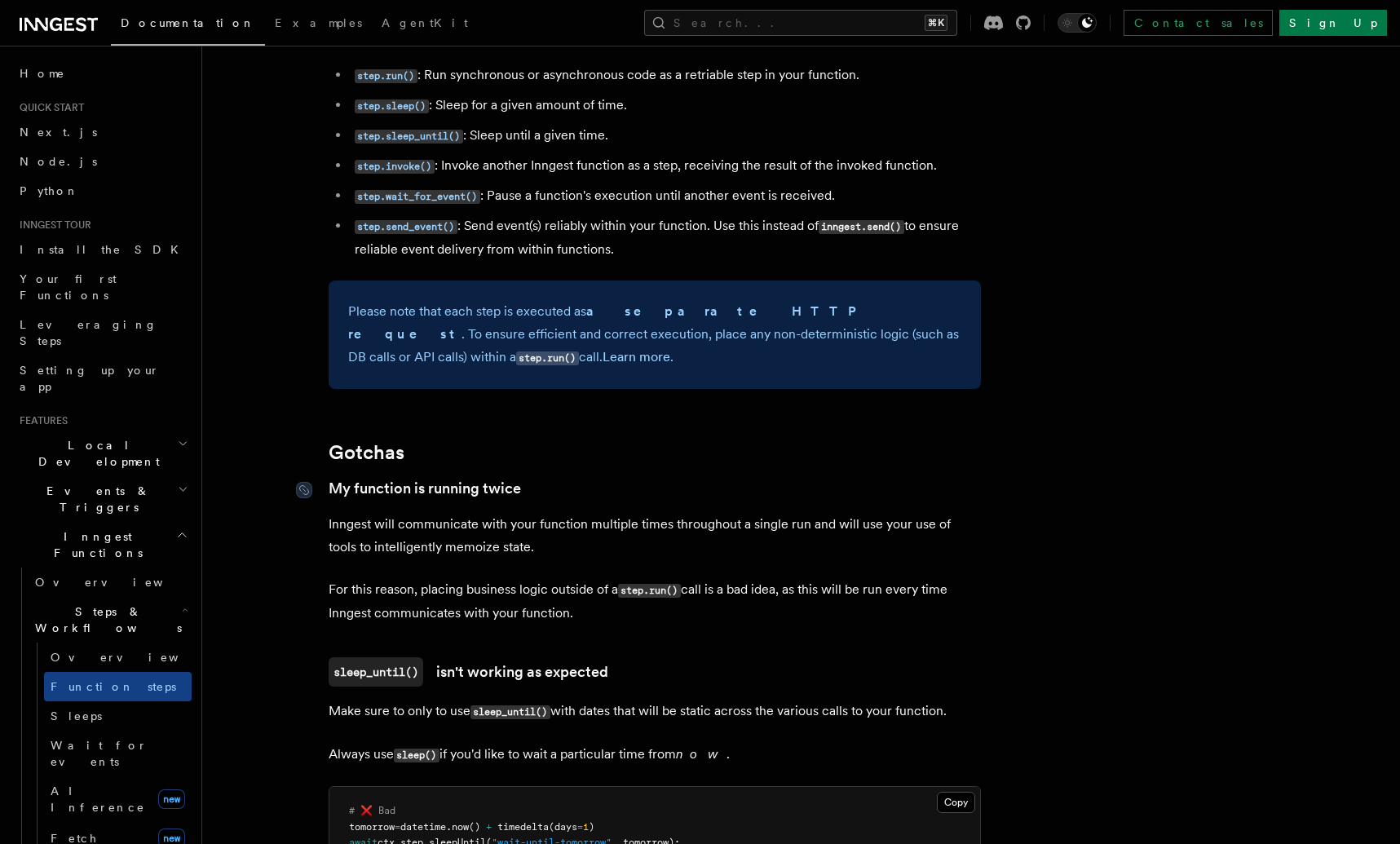 click on "My function is running twice" at bounding box center [425, 488] 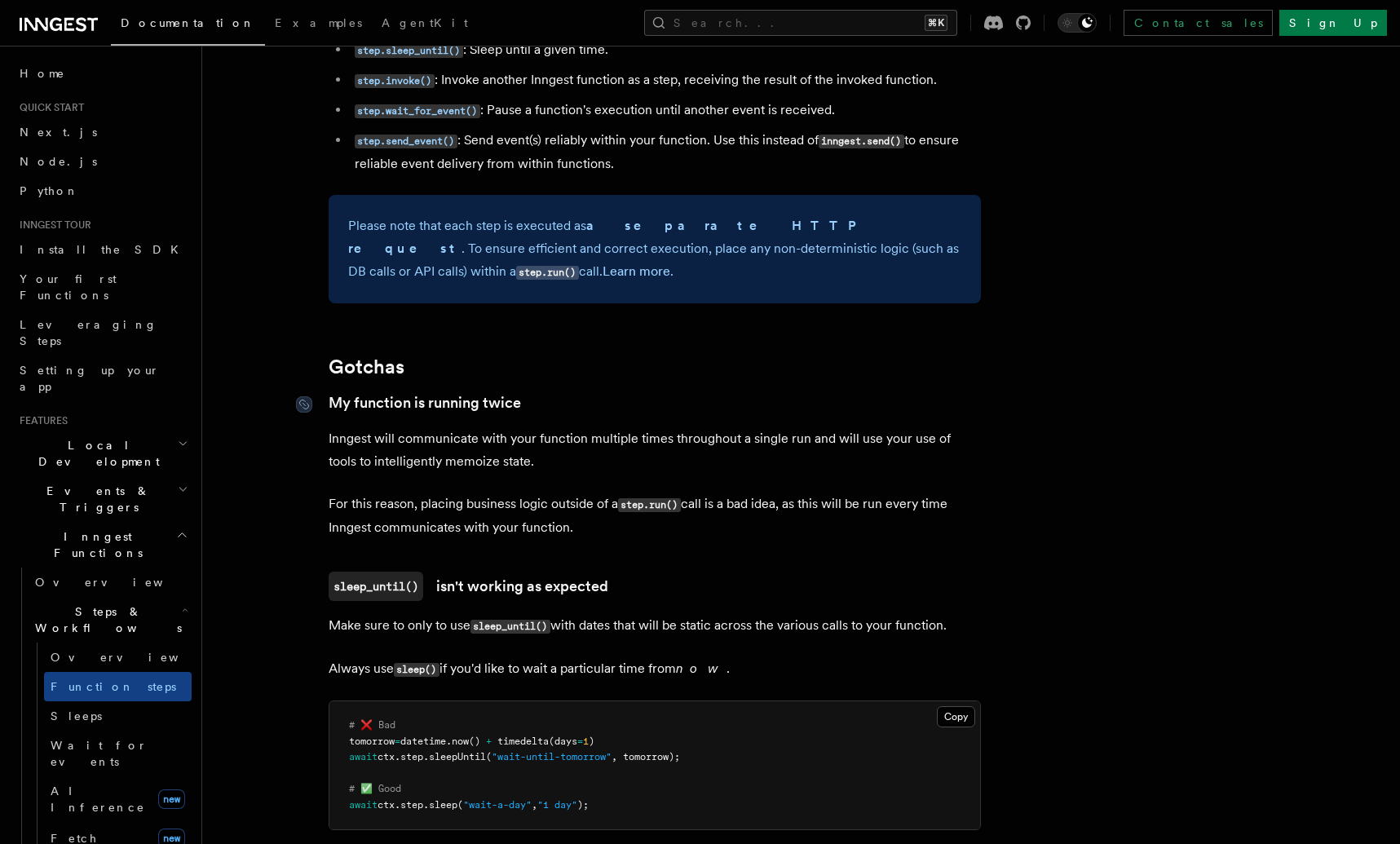 click on "Features Inngest Functions Steps & Workflows Multi-Step Functions
Use Inngest's multi-step functions to safely coordinate events, delay execution for hours (or up to a year), retry  individual steps , and conditionally run code based on the result of previous steps and incoming events.
Critically, multi-step functions are written in code, not config, meaning you create readable, obvious functionality that's easy to maintain.
Benefits of multi-step functions
Creating functions that utilize multiple steps enable you to:
Running retriable blocks of code to maximum reliability.
Pausing execution and waiting for an event matching rules before continuing.
Pausing for an amount of time or until a specified time.
This approach makes building reliable and distributed code simple. By wrapping asynchronous actions such as API calls in retriable blocks, we can ensure reliability when coordinating across many services.
How to write a multi-step function
TypeScript Go Python Consider this simple" at bounding box center [758, -561] 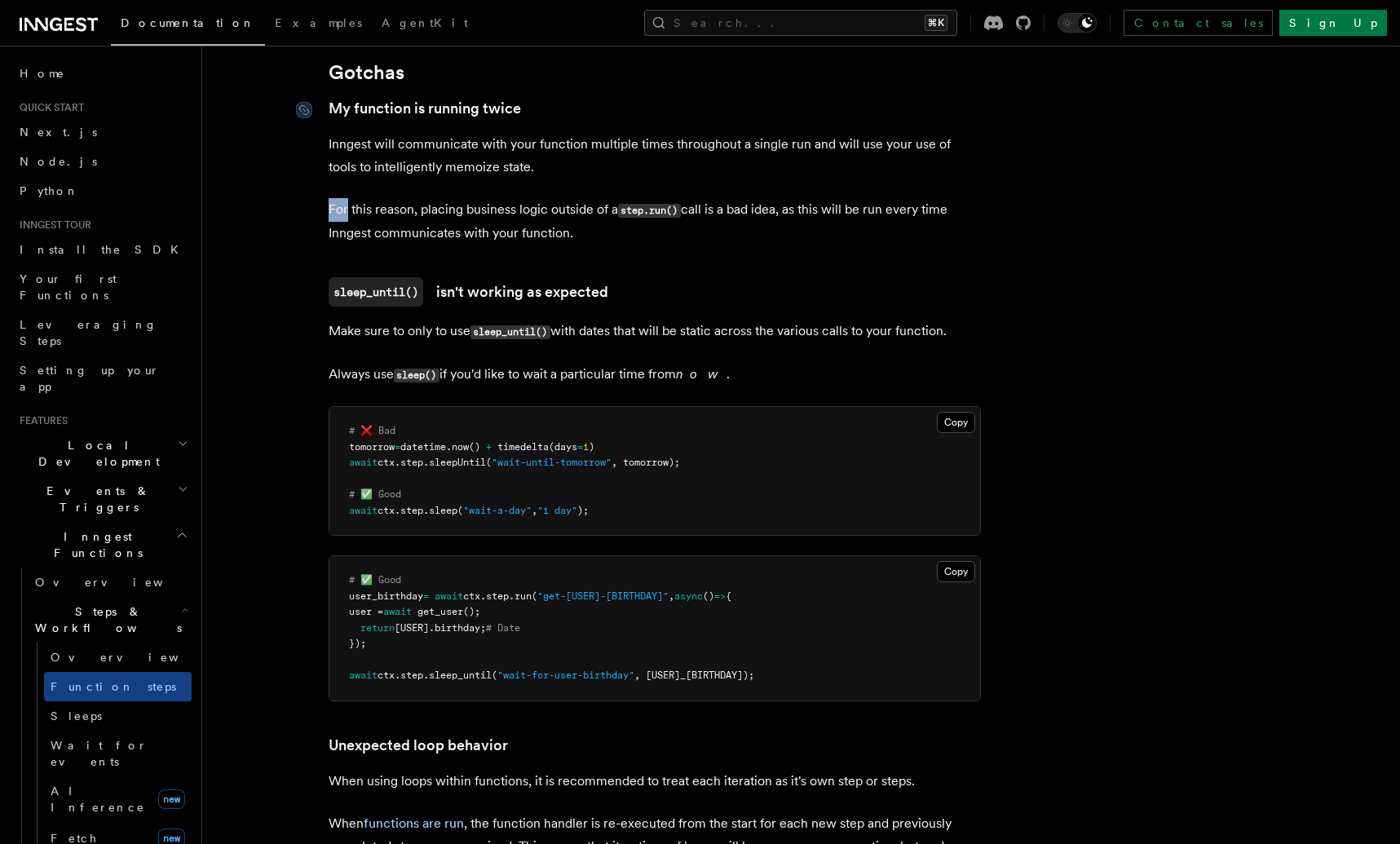 scroll, scrollTop: 3486, scrollLeft: 0, axis: vertical 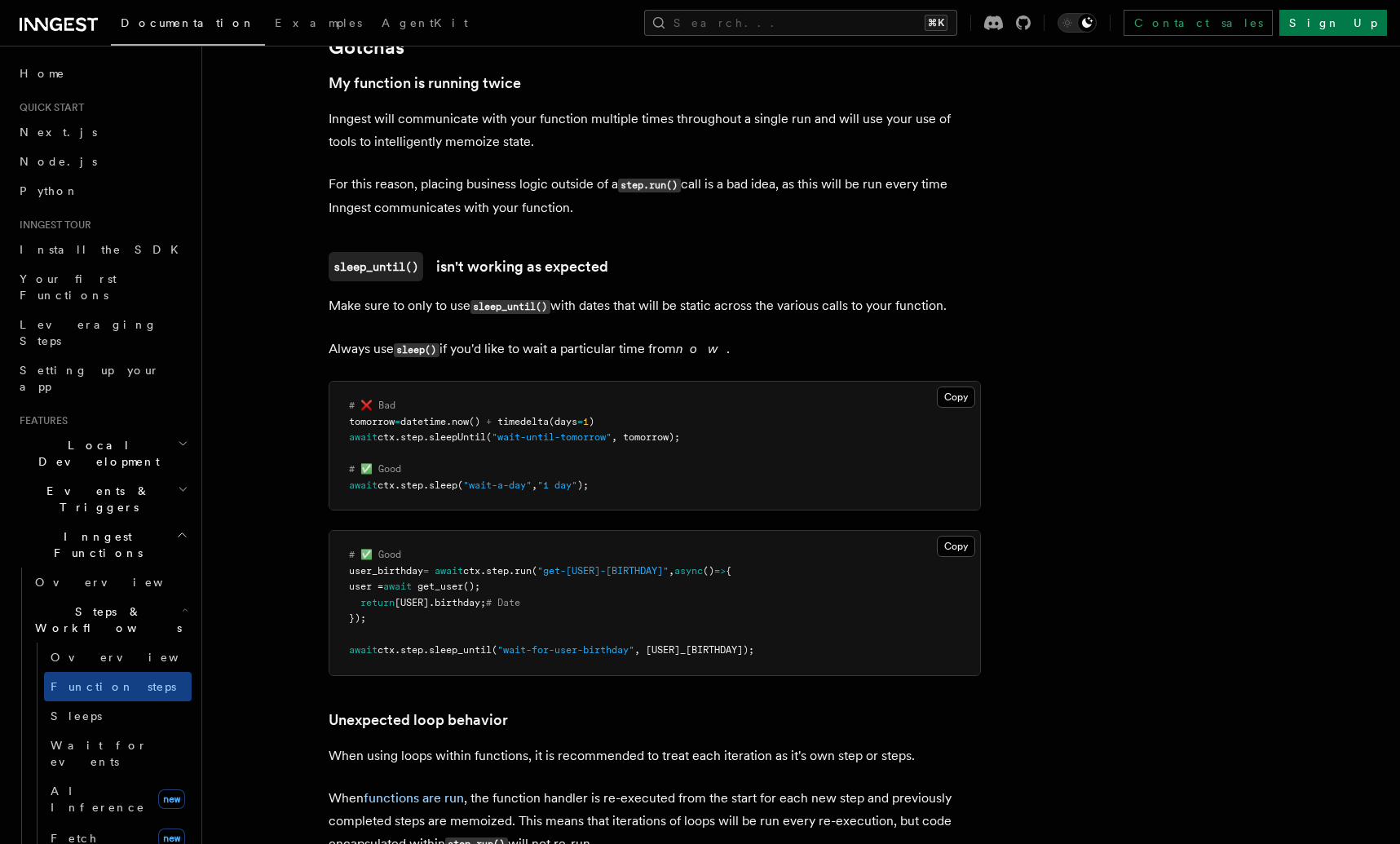 click on "Inngest will communicate with your function multiple times throughout a single run and will use your use of tools to intelligently memoize state." at bounding box center (655, 130) 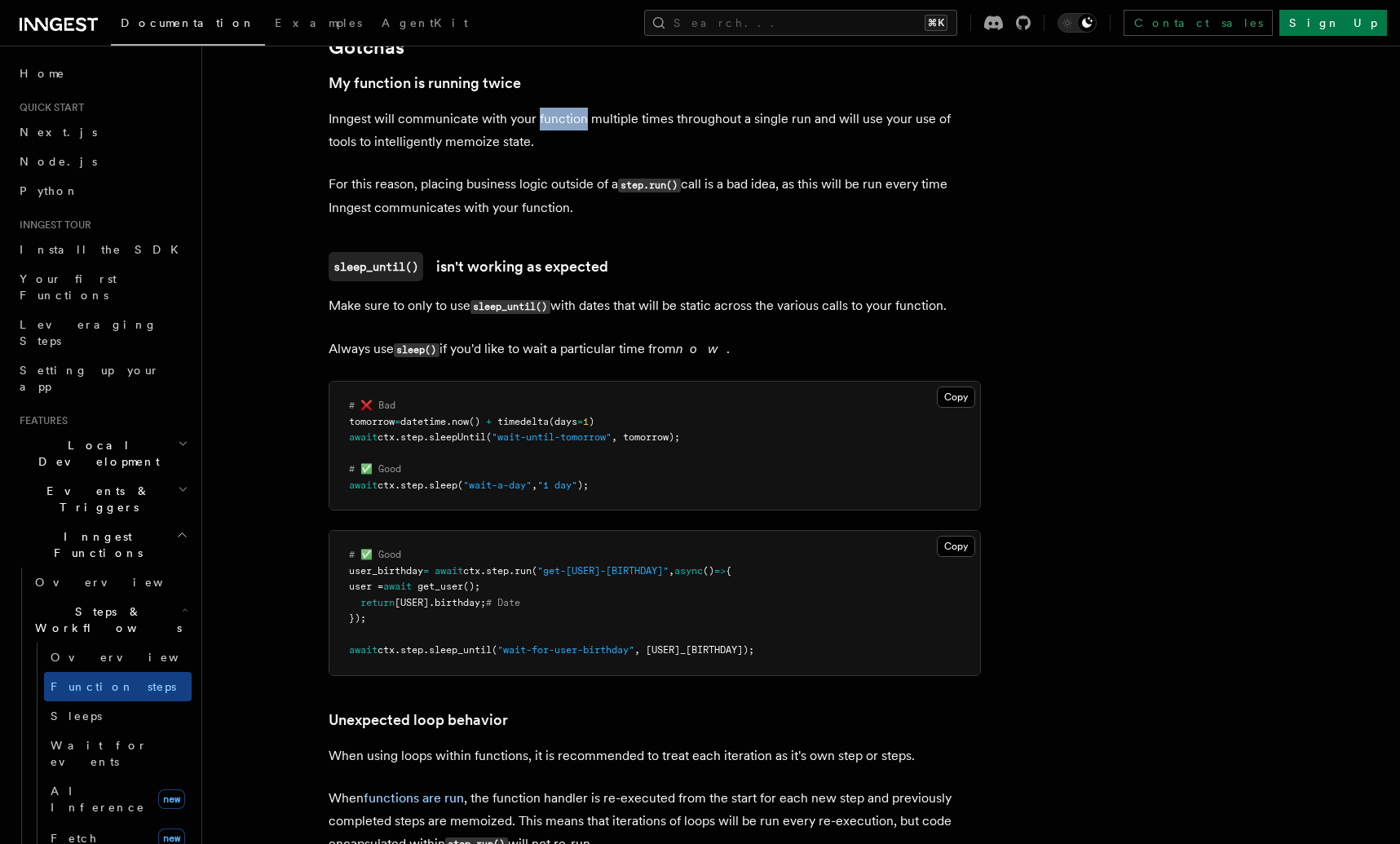 click on "Inngest will communicate with your function multiple times throughout a single run and will use your use of tools to intelligently memoize state." at bounding box center [655, 130] 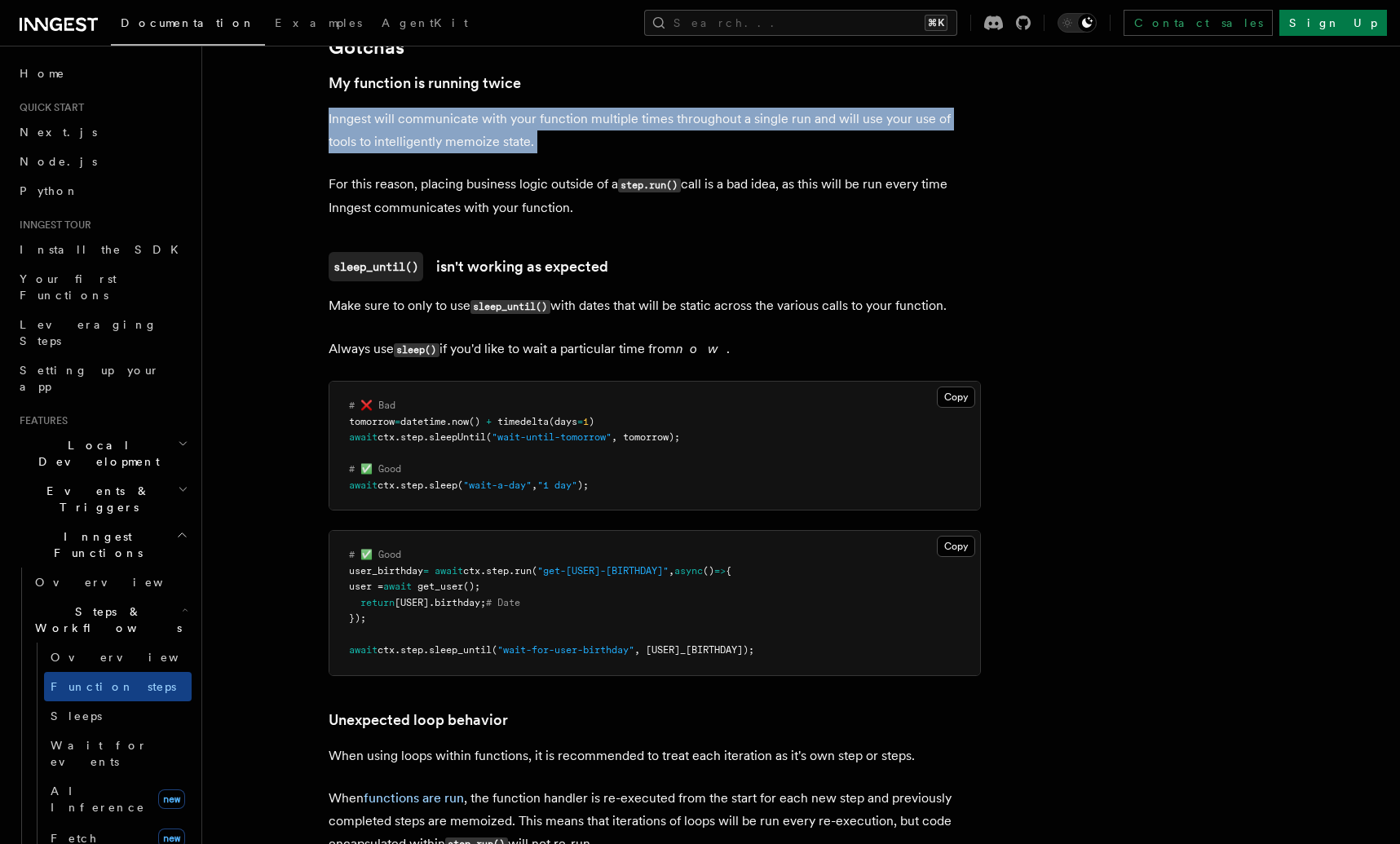 click on "Inngest will communicate with your function multiple times throughout a single run and will use your use of tools to intelligently memoize state." at bounding box center [655, 130] 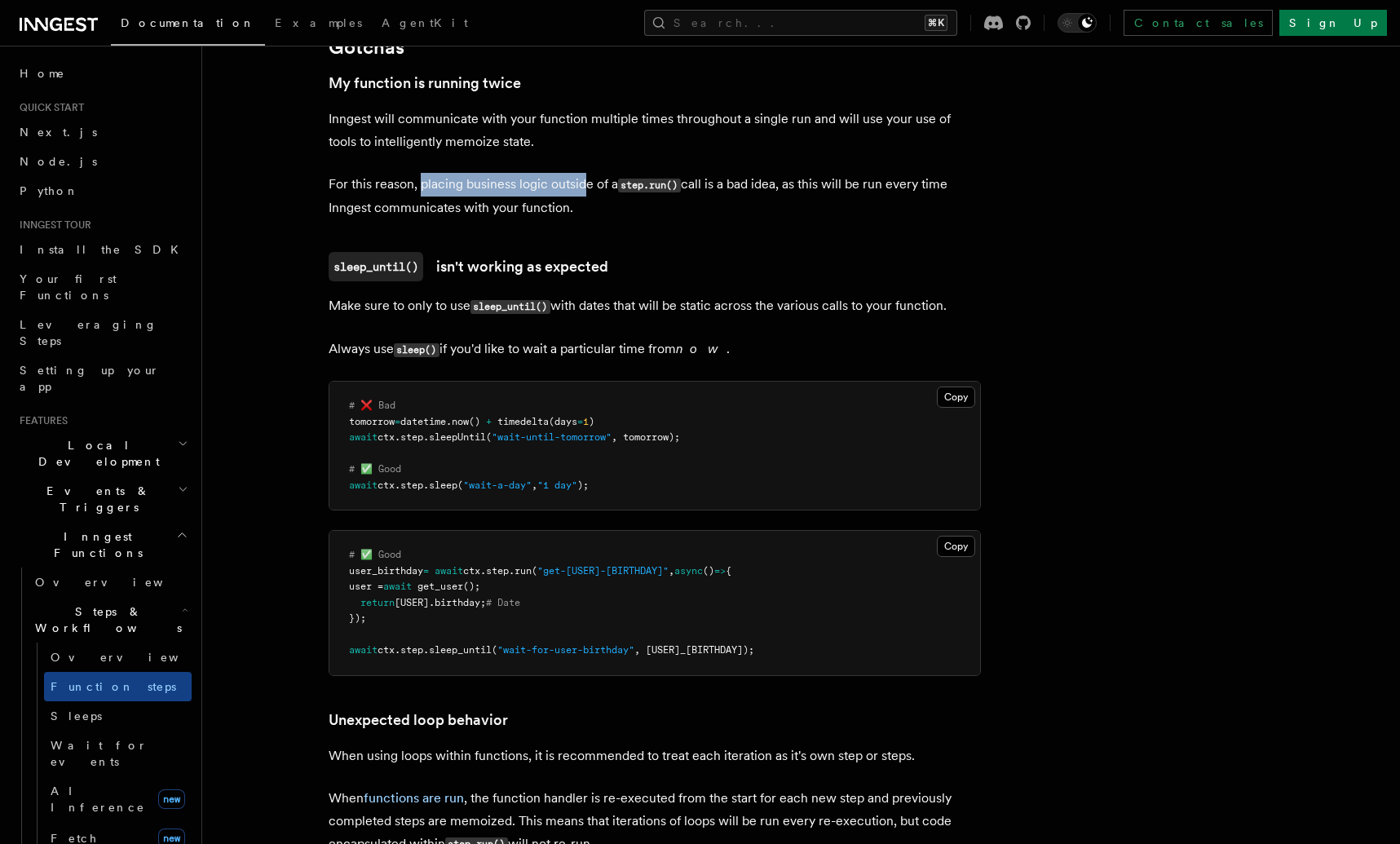 drag, startPoint x: 422, startPoint y: 190, endPoint x: 585, endPoint y: 187, distance: 163.0276 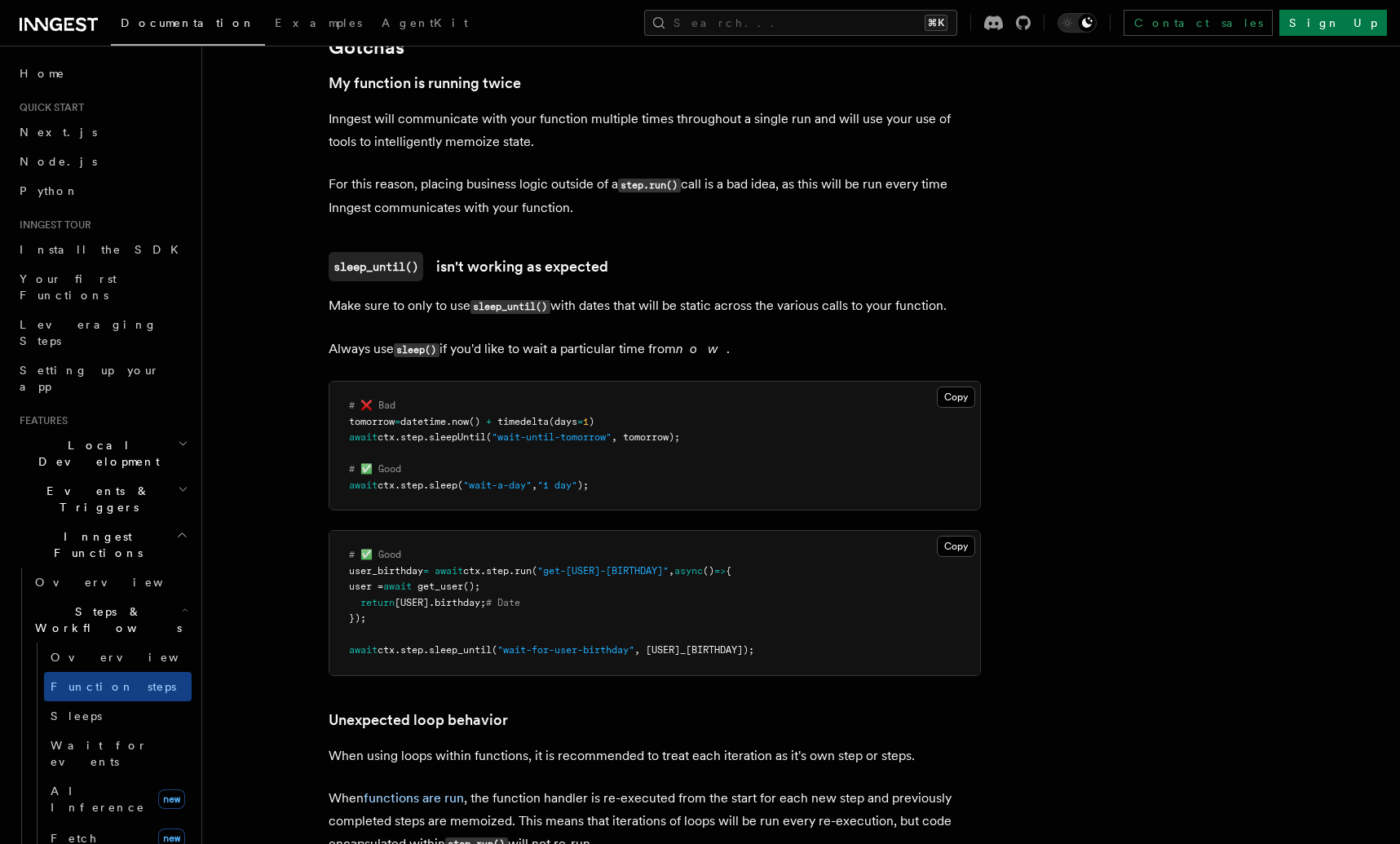 click on "step.run()" at bounding box center [649, 185] 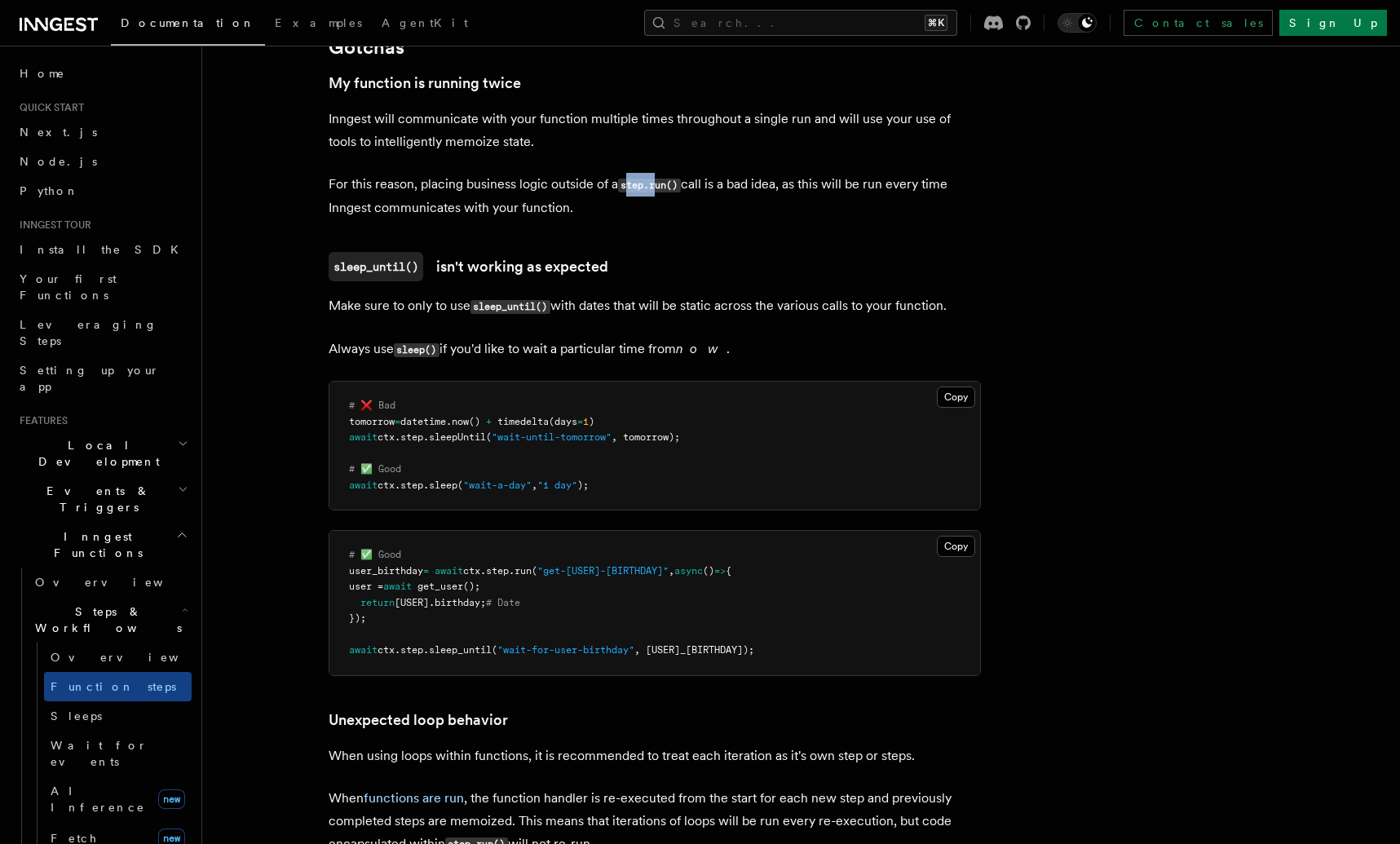 drag, startPoint x: 628, startPoint y: 193, endPoint x: 656, endPoint y: 193, distance: 28 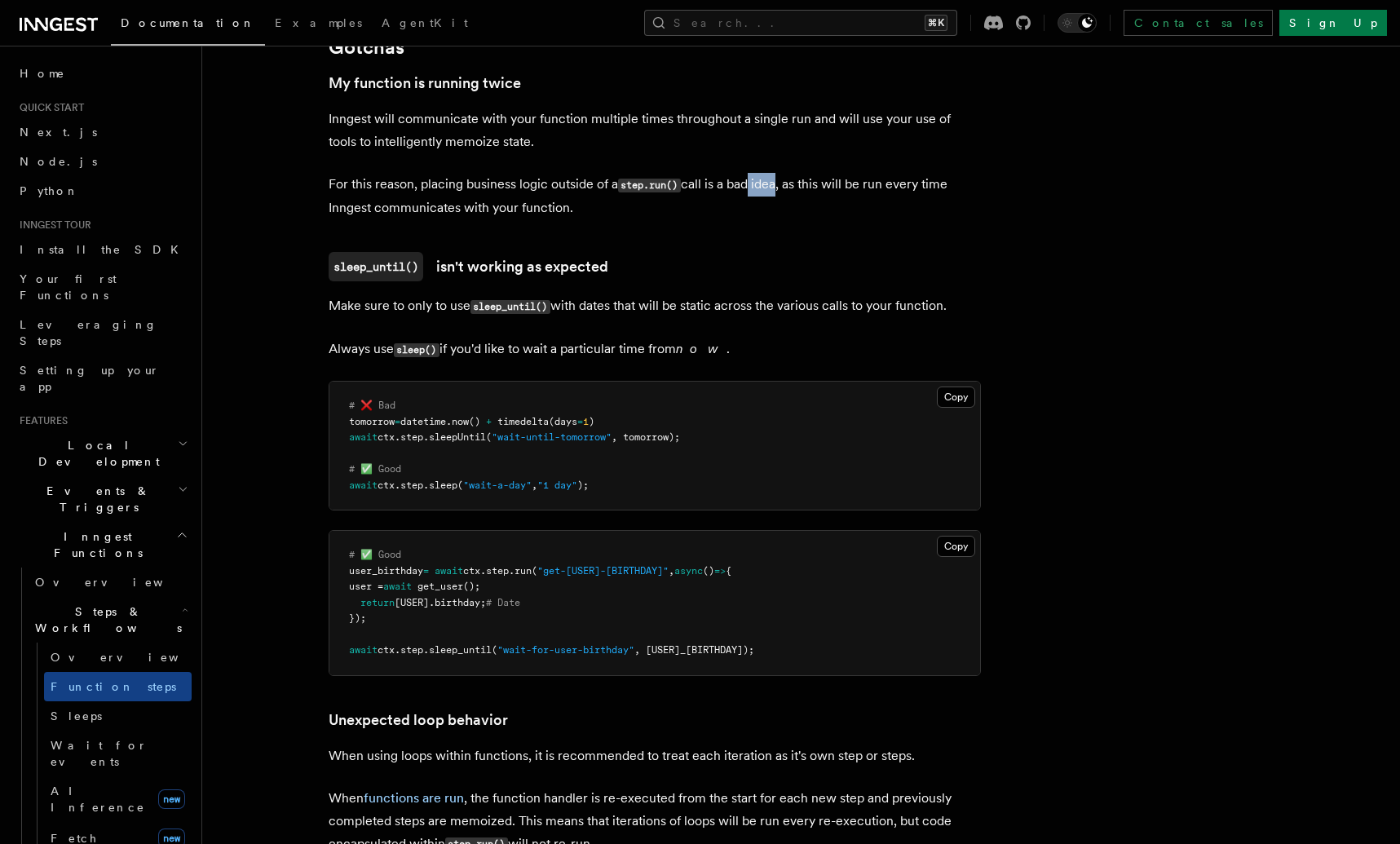 drag, startPoint x: 744, startPoint y: 198, endPoint x: 798, endPoint y: 197, distance: 54.0093 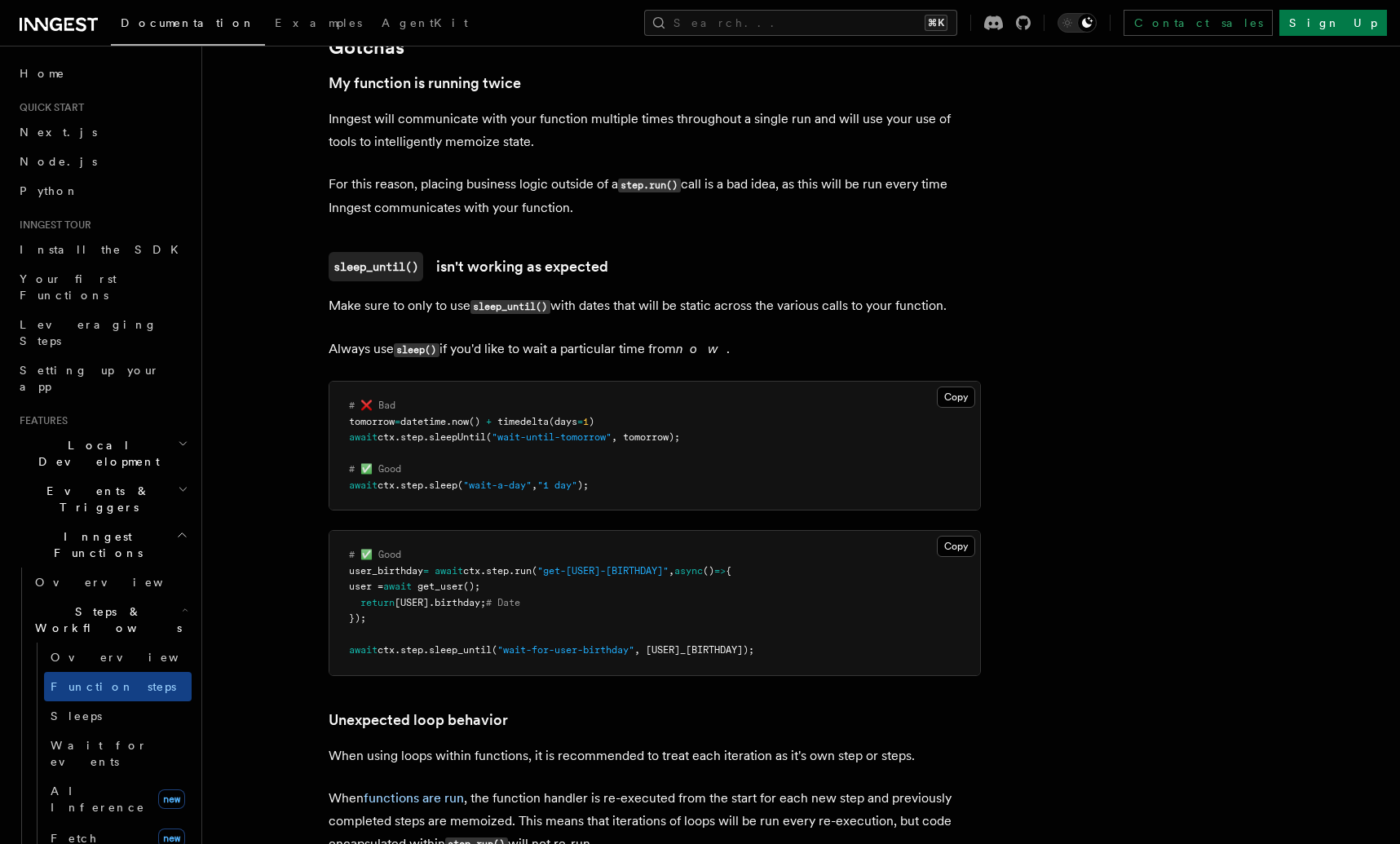 click on "For this reason, placing business logic outside of a  step.run()  call is a bad idea, as this will be run every time Inngest communicates with your function." at bounding box center (655, 196) 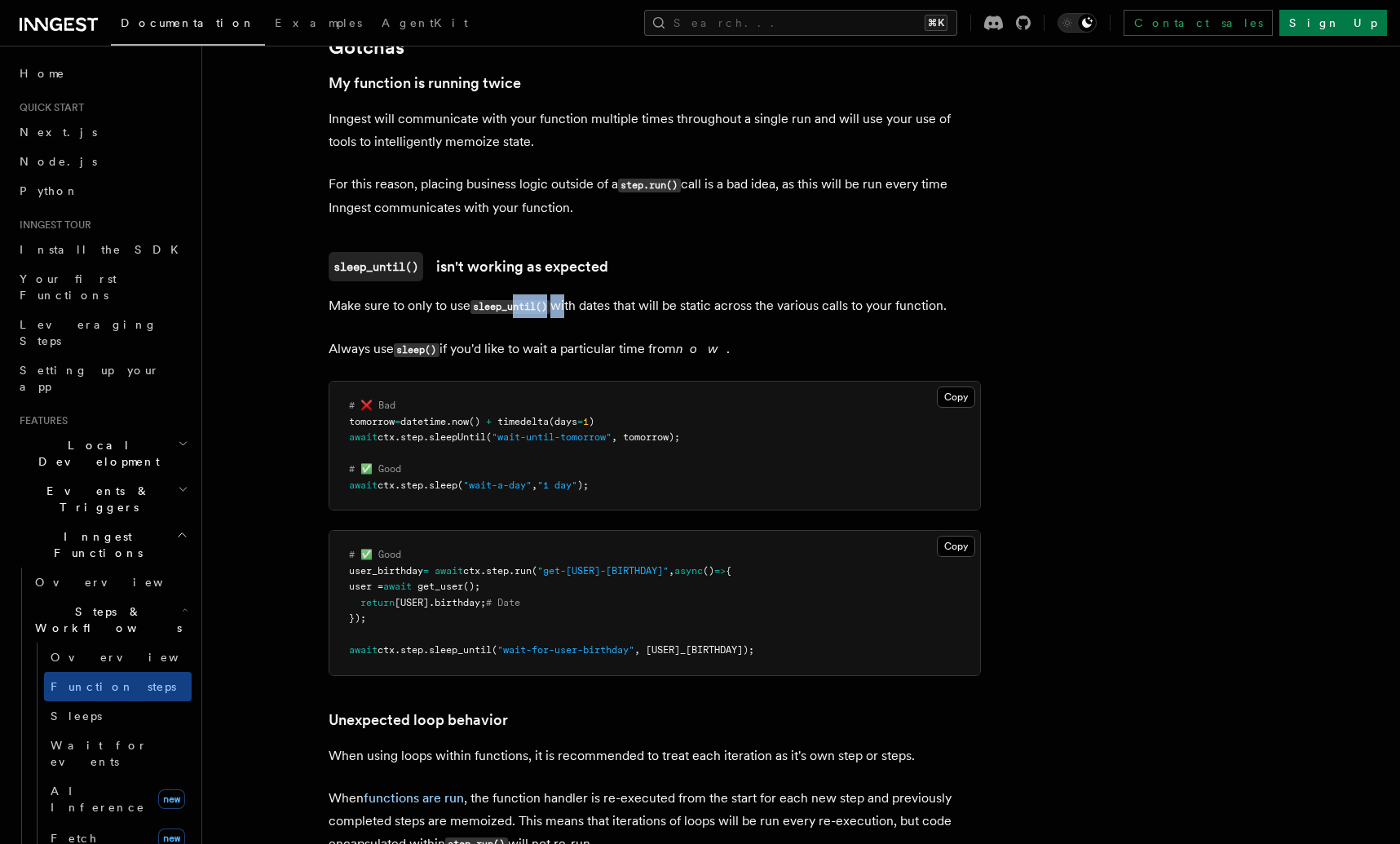 drag, startPoint x: 563, startPoint y: 319, endPoint x: 614, endPoint y: 322, distance: 51.088159 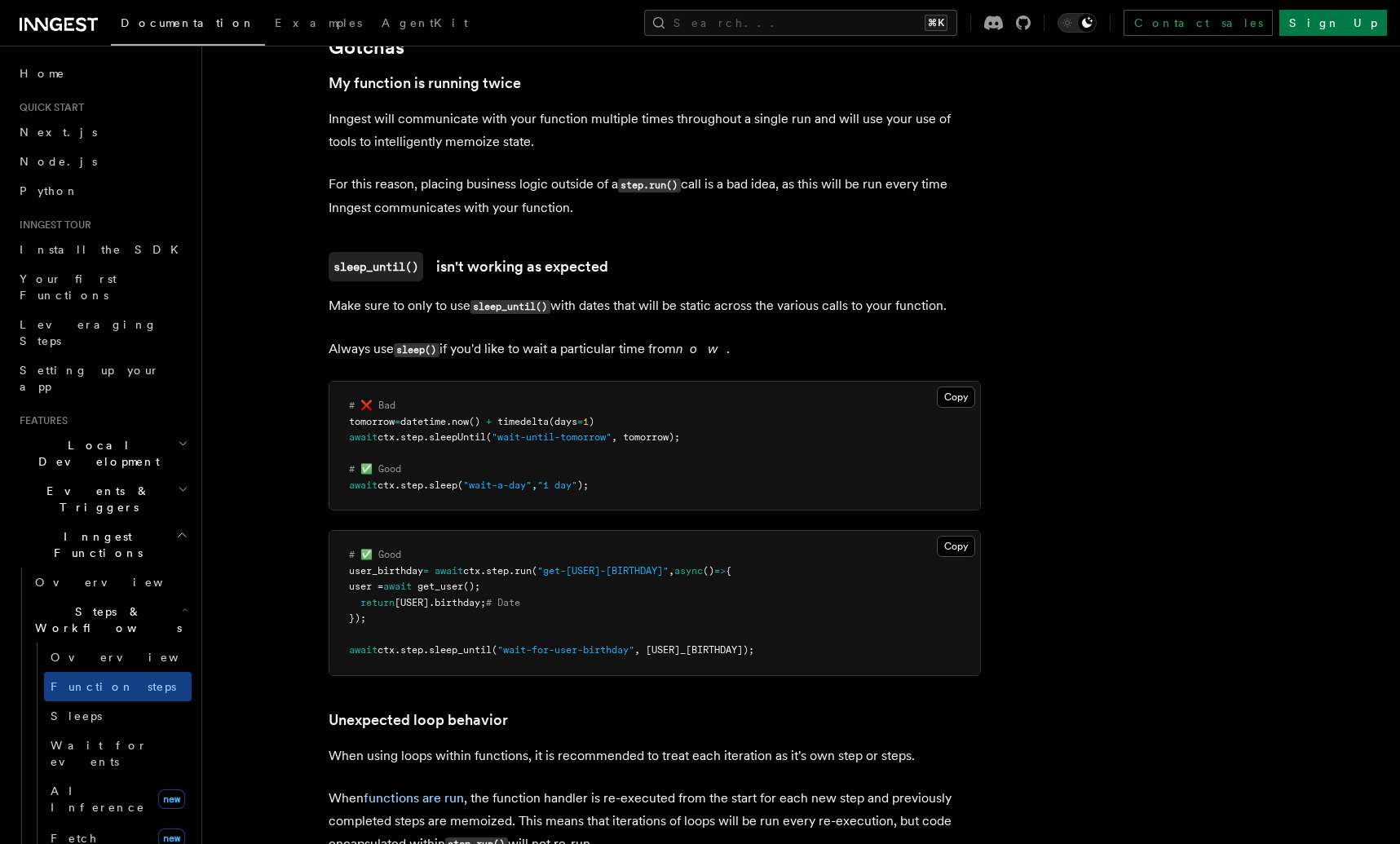 click on "Features Inngest Functions Steps & Workflows Multi-Step Functions
Use Inngest's multi-step functions to safely coordinate events, delay execution for hours (or up to a year), retry  individual steps , and conditionally run code based on the result of previous steps and incoming events.
Critically, multi-step functions are written in code, not config, meaning you create readable, obvious functionality that's easy to maintain.
Benefits of multi-step functions
Creating functions that utilize multiple steps enable you to:
Running retriable blocks of code to maximum reliability.
Pausing execution and waiting for an event matching rules before continuing.
Pausing for an amount of time or until a specified time.
This approach makes building reliable and distributed code simple. By wrapping asynchronous actions such as API calls in retriable blocks, we can ensure reliability when coordinating across many services.
How to write a multi-step function
TypeScript Go Python Consider this simple" at bounding box center (758, -881) 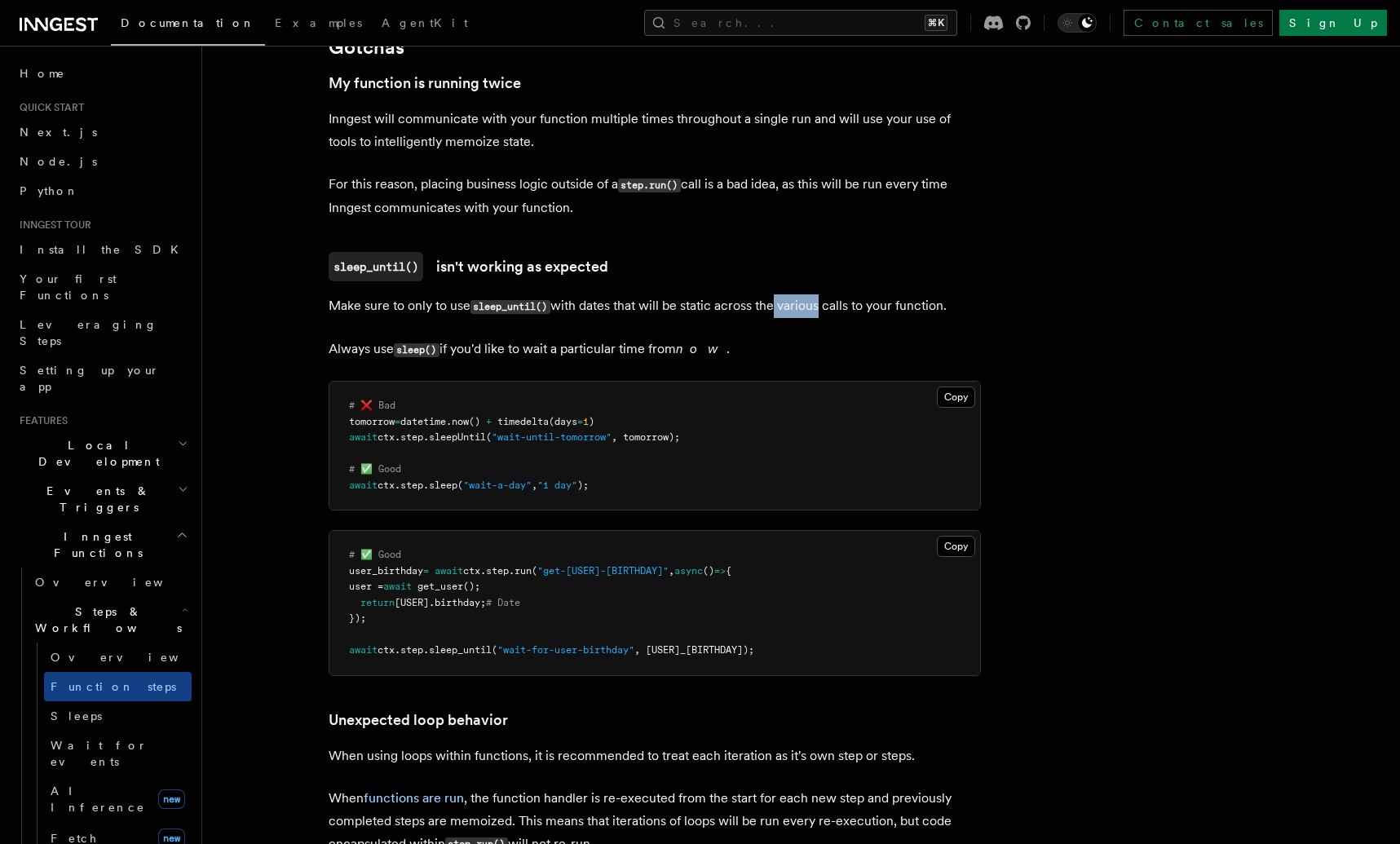 drag, startPoint x: 892, startPoint y: 324, endPoint x: 914, endPoint y: 321, distance: 22.203603 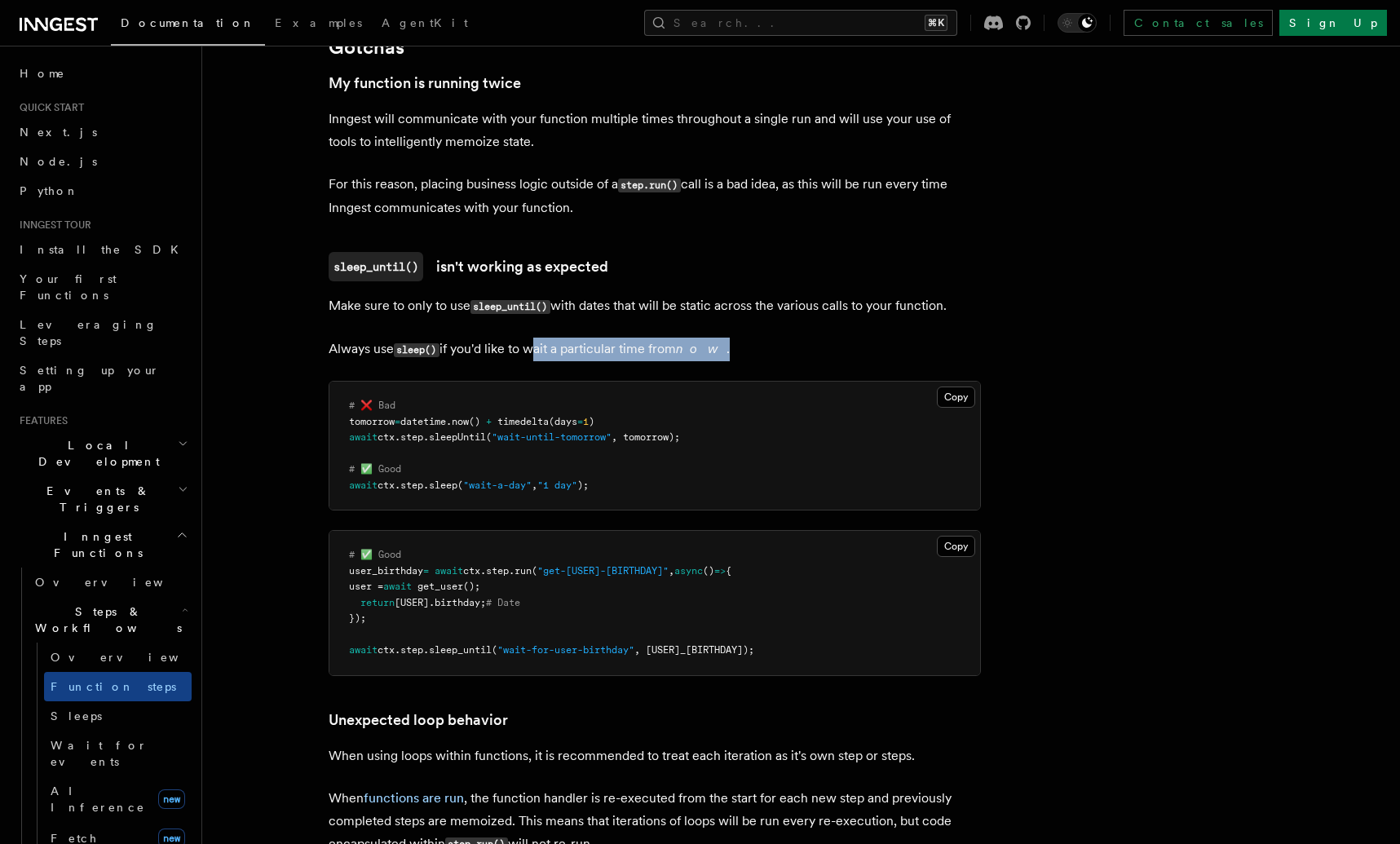 drag, startPoint x: 558, startPoint y: 361, endPoint x: 783, endPoint y: 358, distance: 225.02 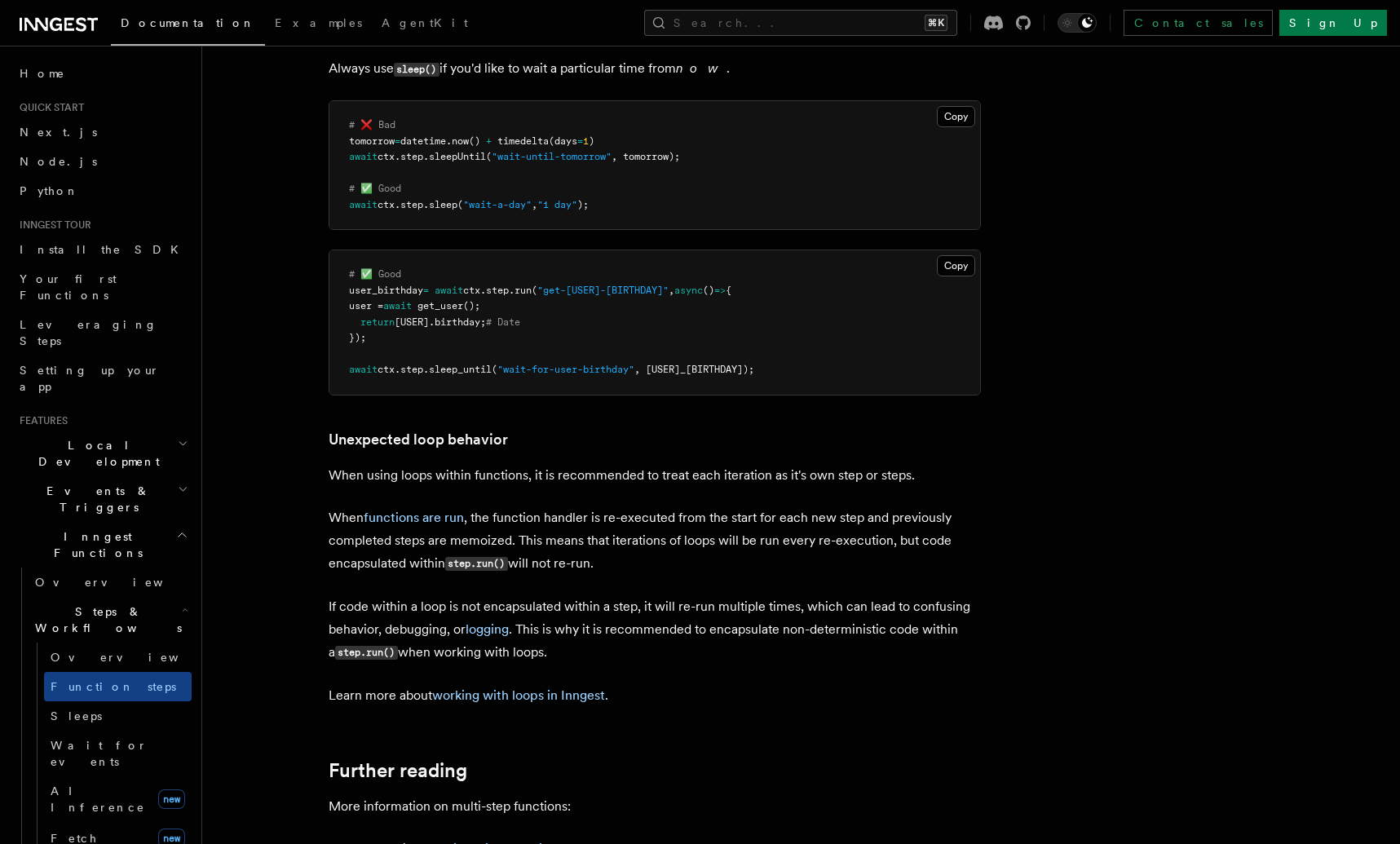 scroll, scrollTop: 3902, scrollLeft: 0, axis: vertical 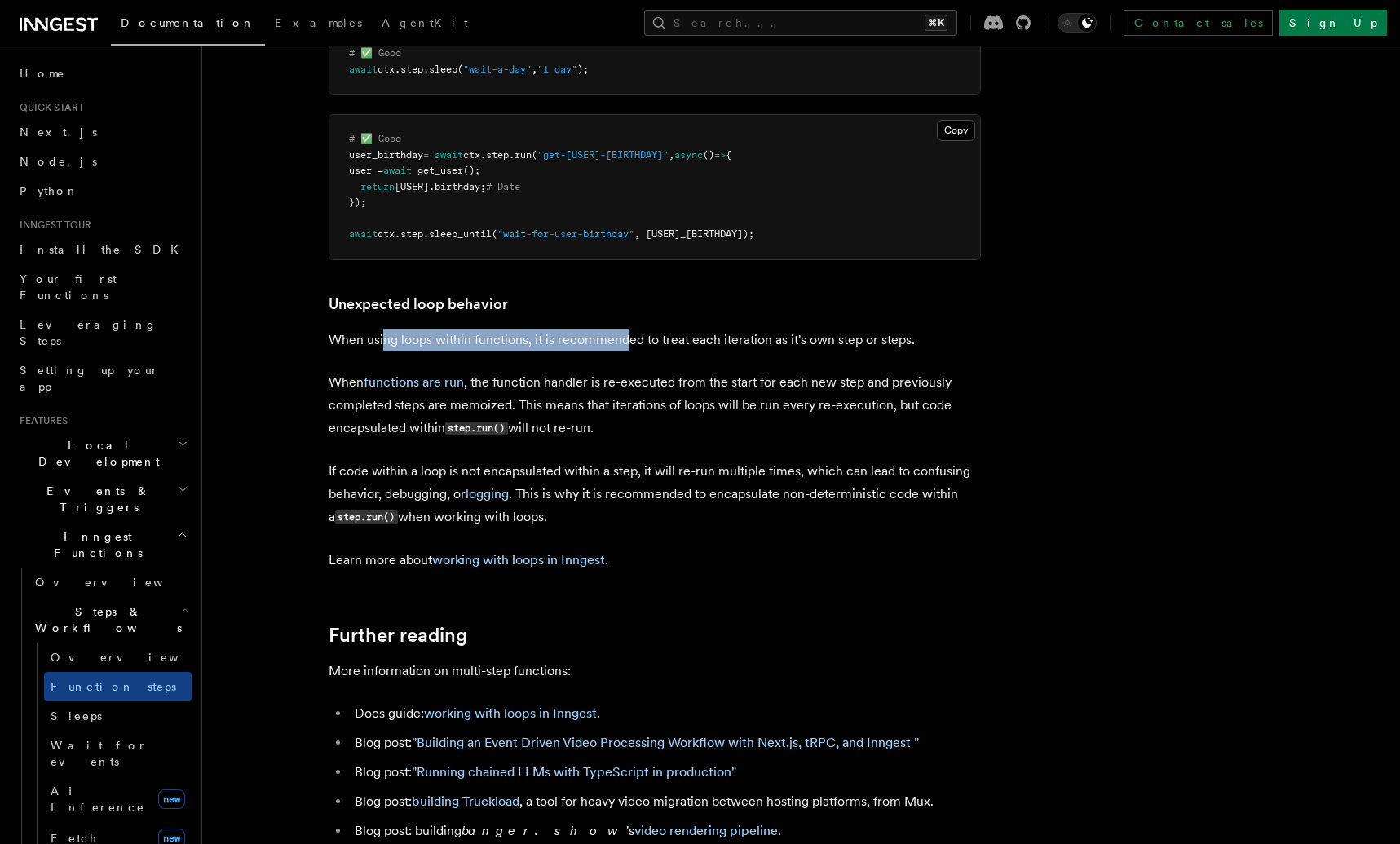 drag, startPoint x: 382, startPoint y: 348, endPoint x: 720, endPoint y: 352, distance: 338.02367 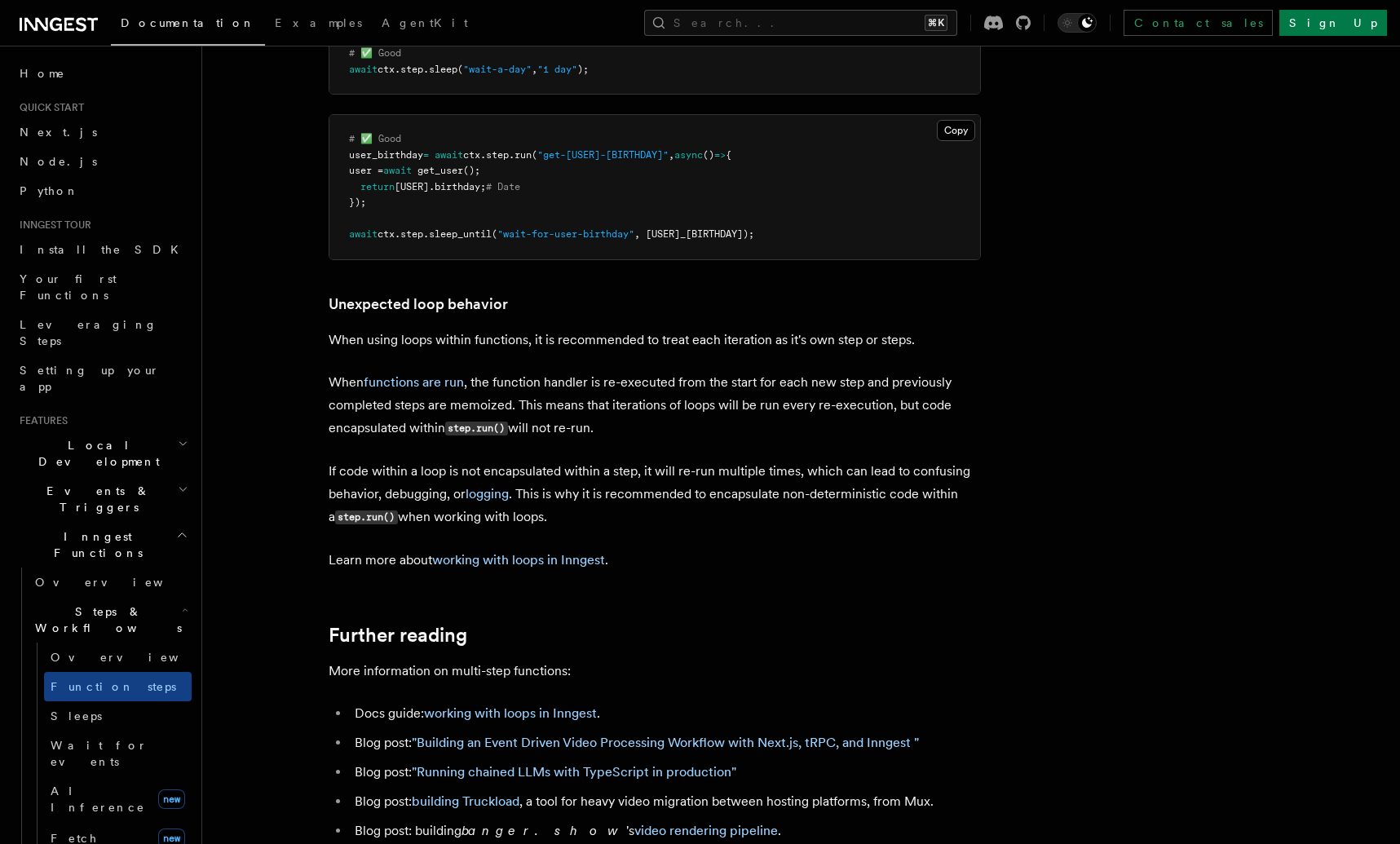 click on "When using loops within functions, it is recommended to treat each iteration as it's own step or steps." at bounding box center [655, 340] 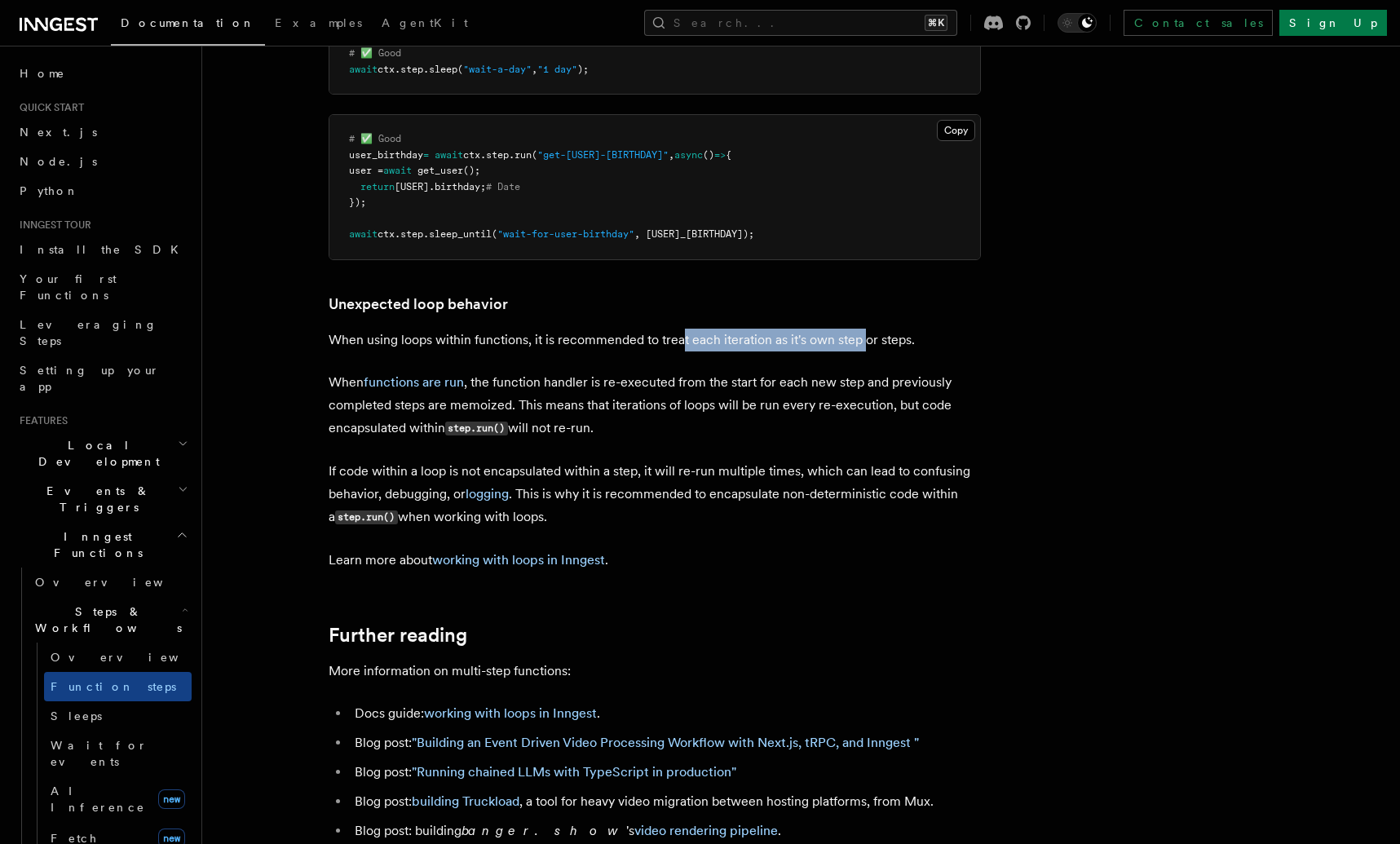 drag, startPoint x: 682, startPoint y: 347, endPoint x: 903, endPoint y: 348, distance: 221.00226 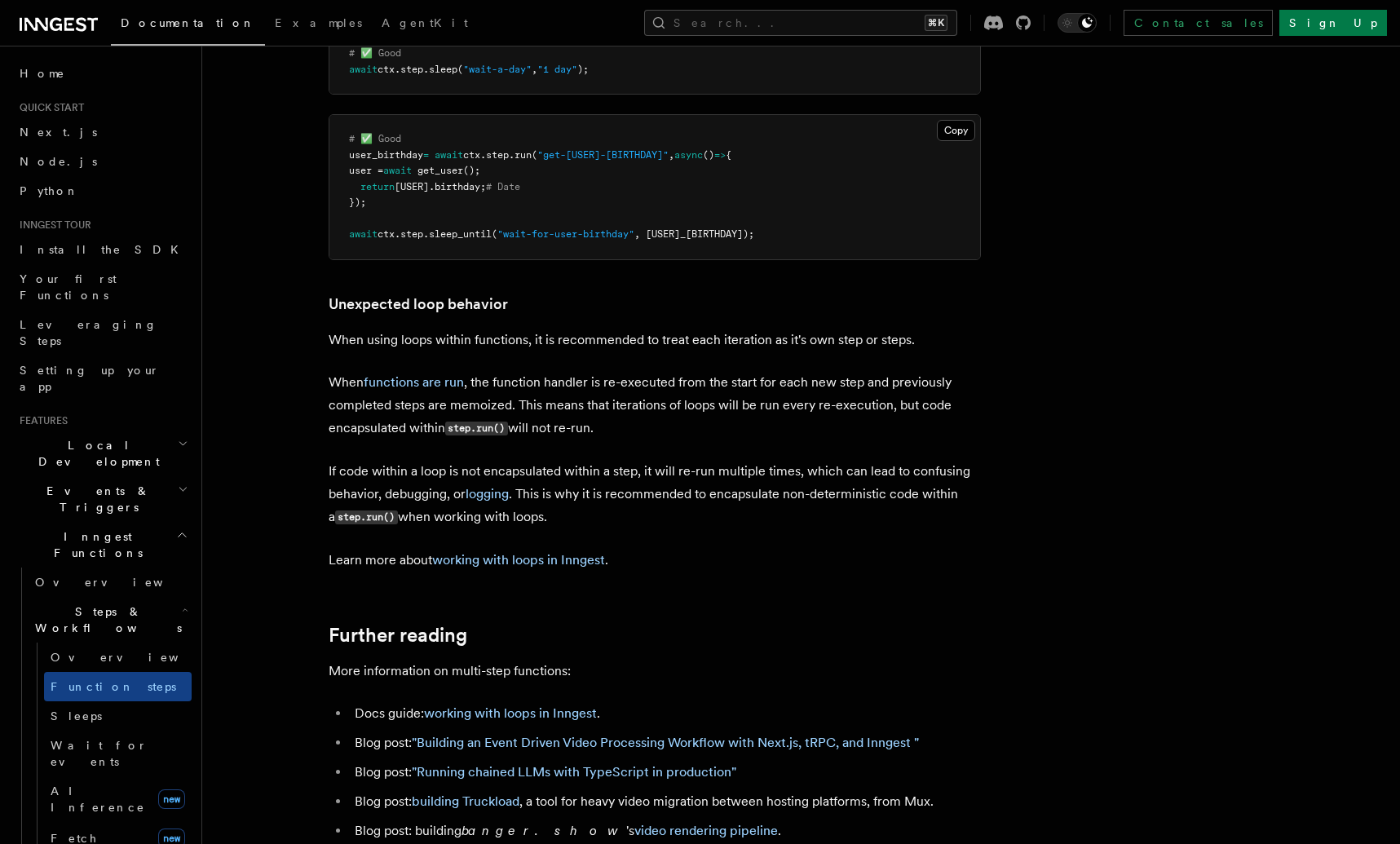 click on "When using loops within functions, it is recommended to treat each iteration as it's own step or steps." at bounding box center [655, 340] 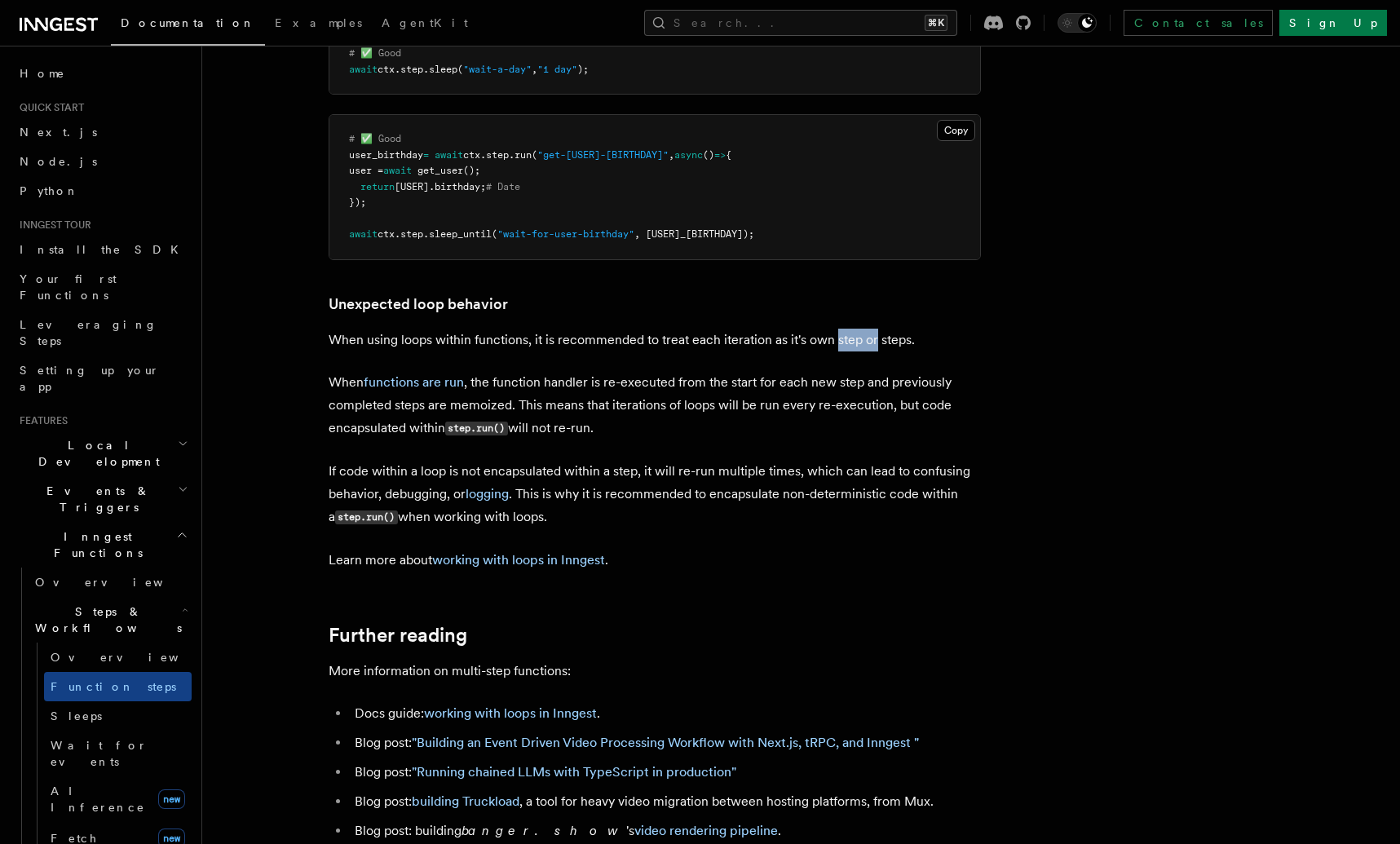 drag, startPoint x: 834, startPoint y: 347, endPoint x: 872, endPoint y: 350, distance: 38.118237 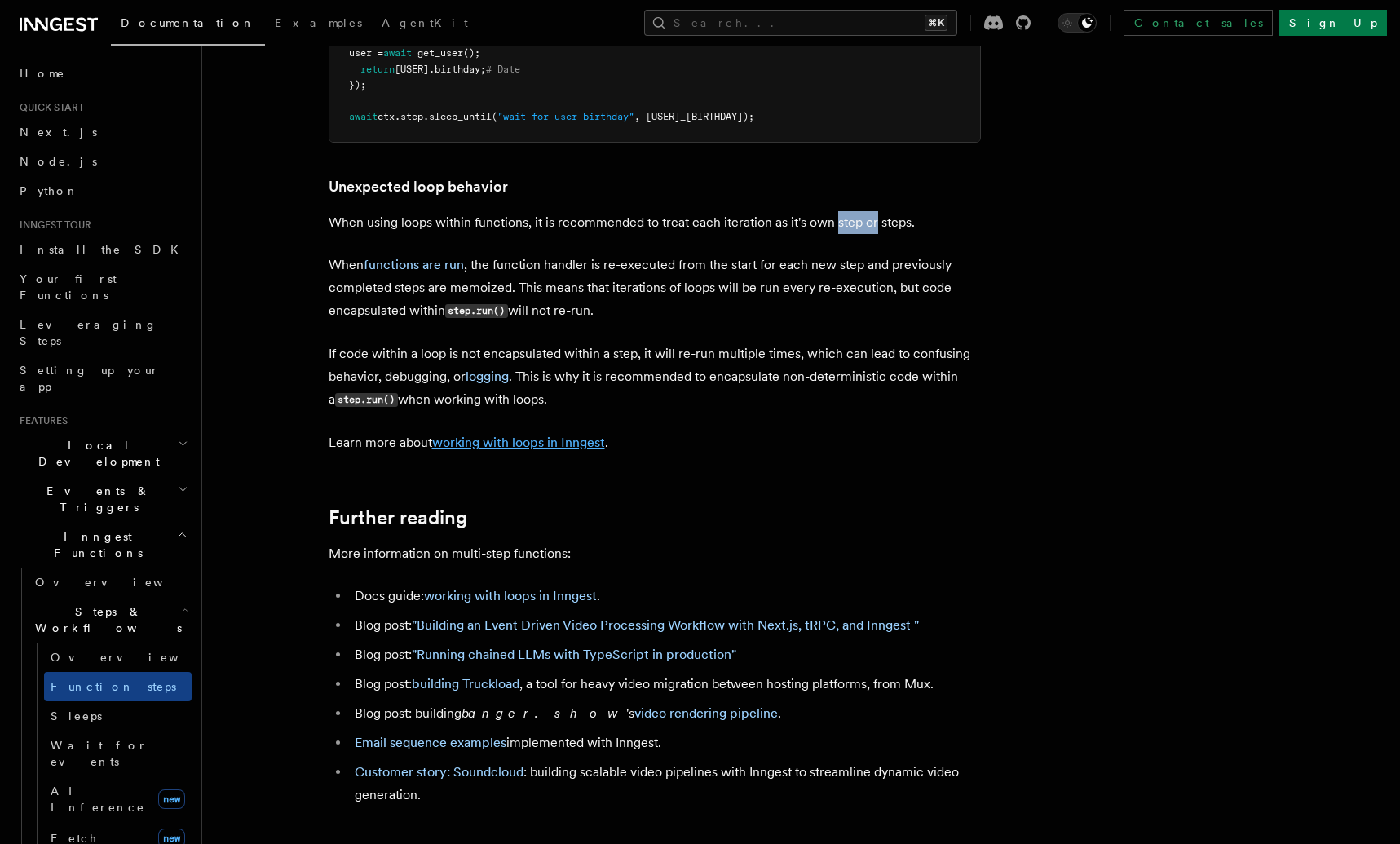 click on "working with loops in Inngest" at bounding box center (519, 442) 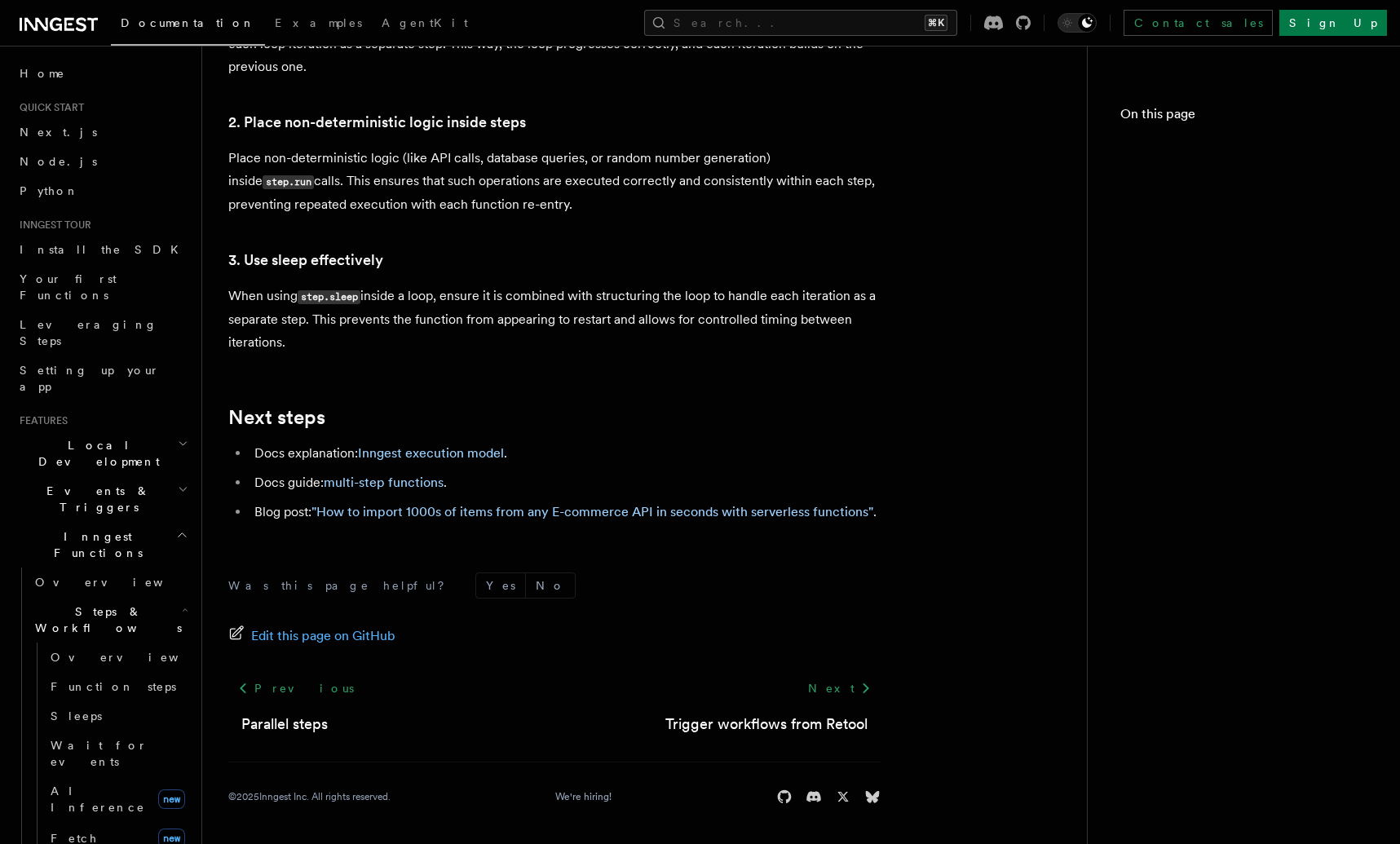 scroll, scrollTop: 0, scrollLeft: 0, axis: both 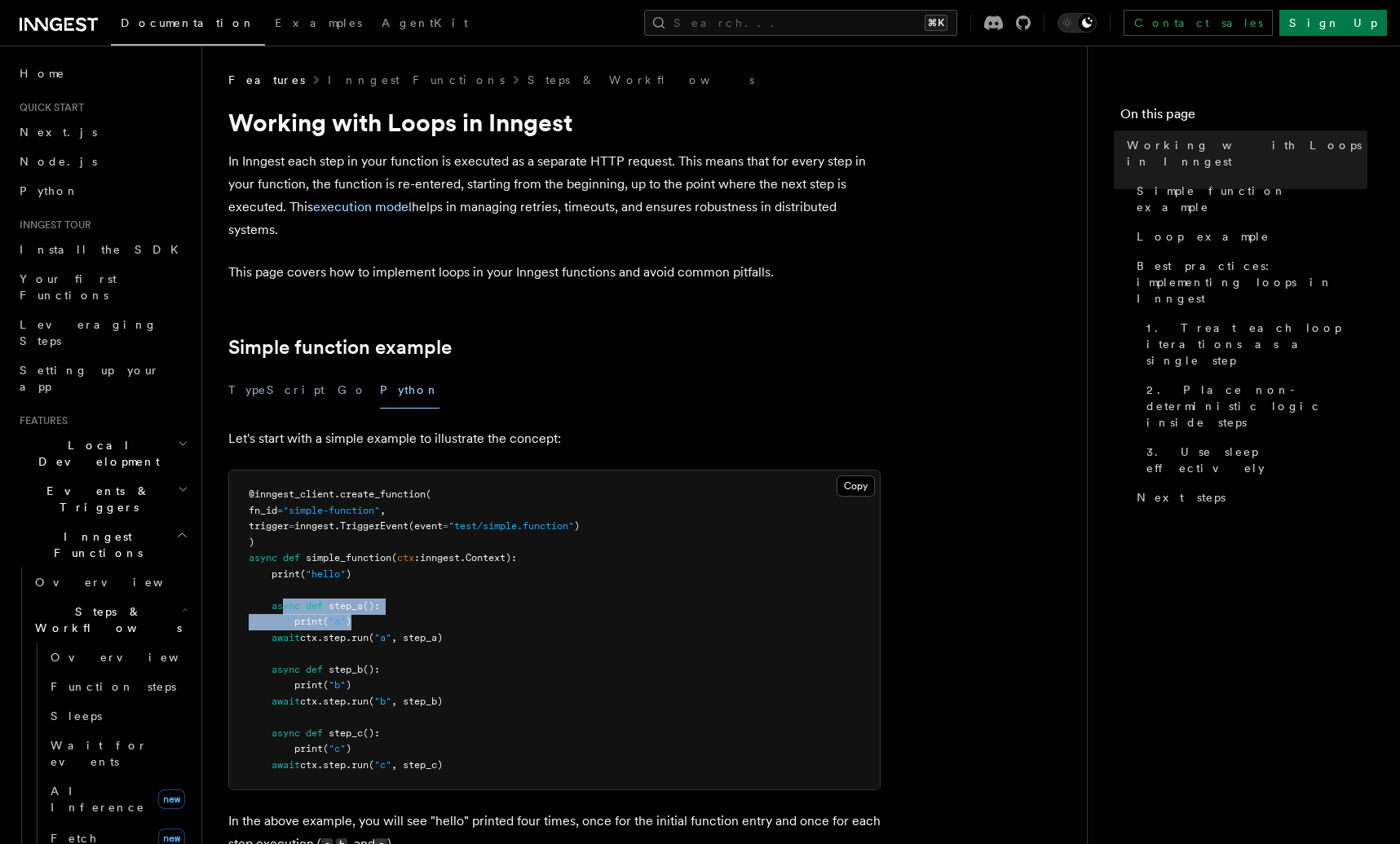 drag, startPoint x: 285, startPoint y: 612, endPoint x: 412, endPoint y: 619, distance: 127.19277 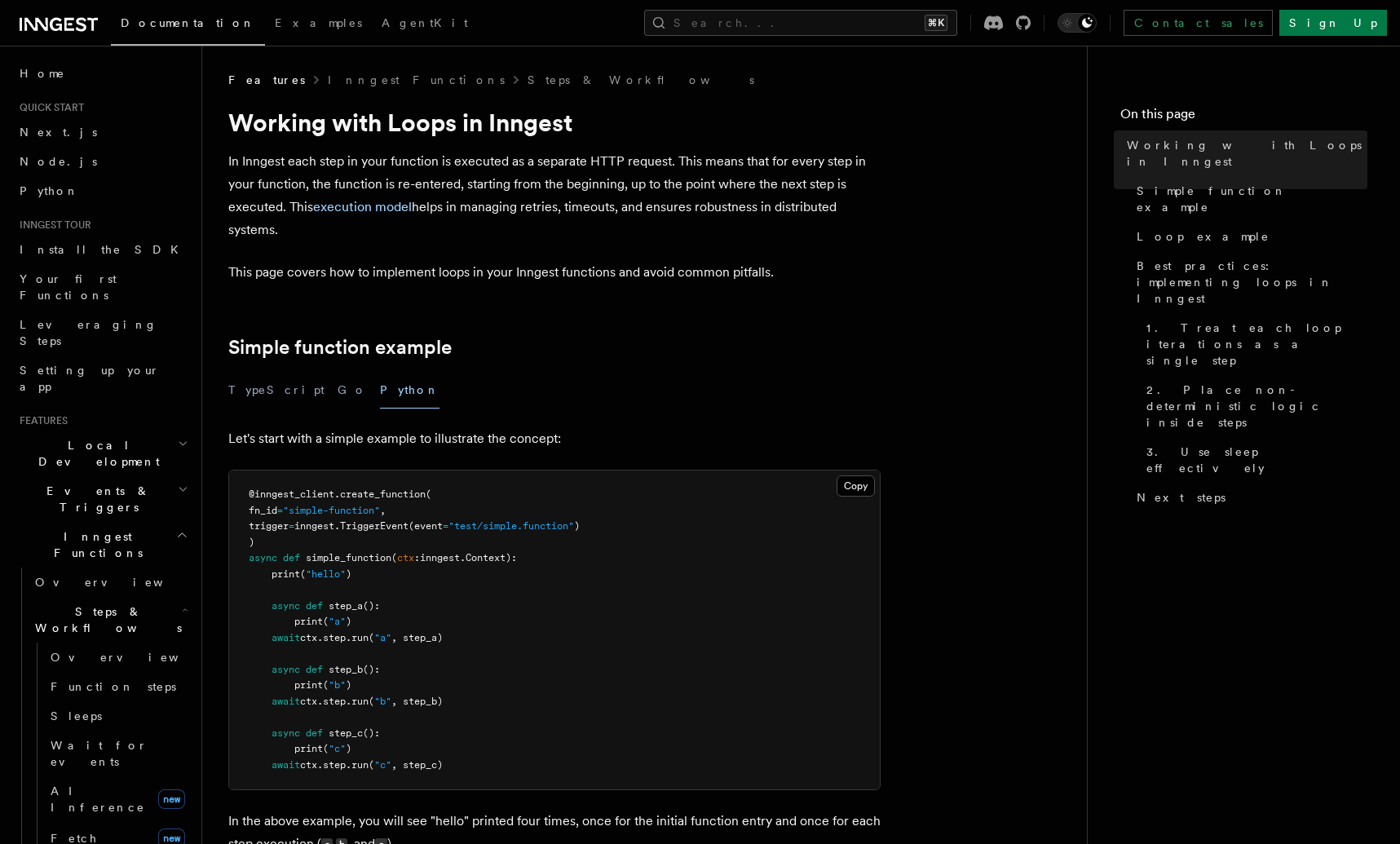 click on "@inngest_client.create_function(
fn_id = "simple-function",
trigger = inngest.TriggerEvent(event = "test/simple.function")
)
async   def   simple_function(ctx:  inngest.Context):
print("hello")
async   def   step_a():
print("a")
await  ctx.step.run("a", step_a)
async   def   step_b():
print("b")
await  ctx.step.run("b", step_b)
async   def   step_c():
print("c")
await  ctx.step.run("c", step_c)" at bounding box center [554, 630] 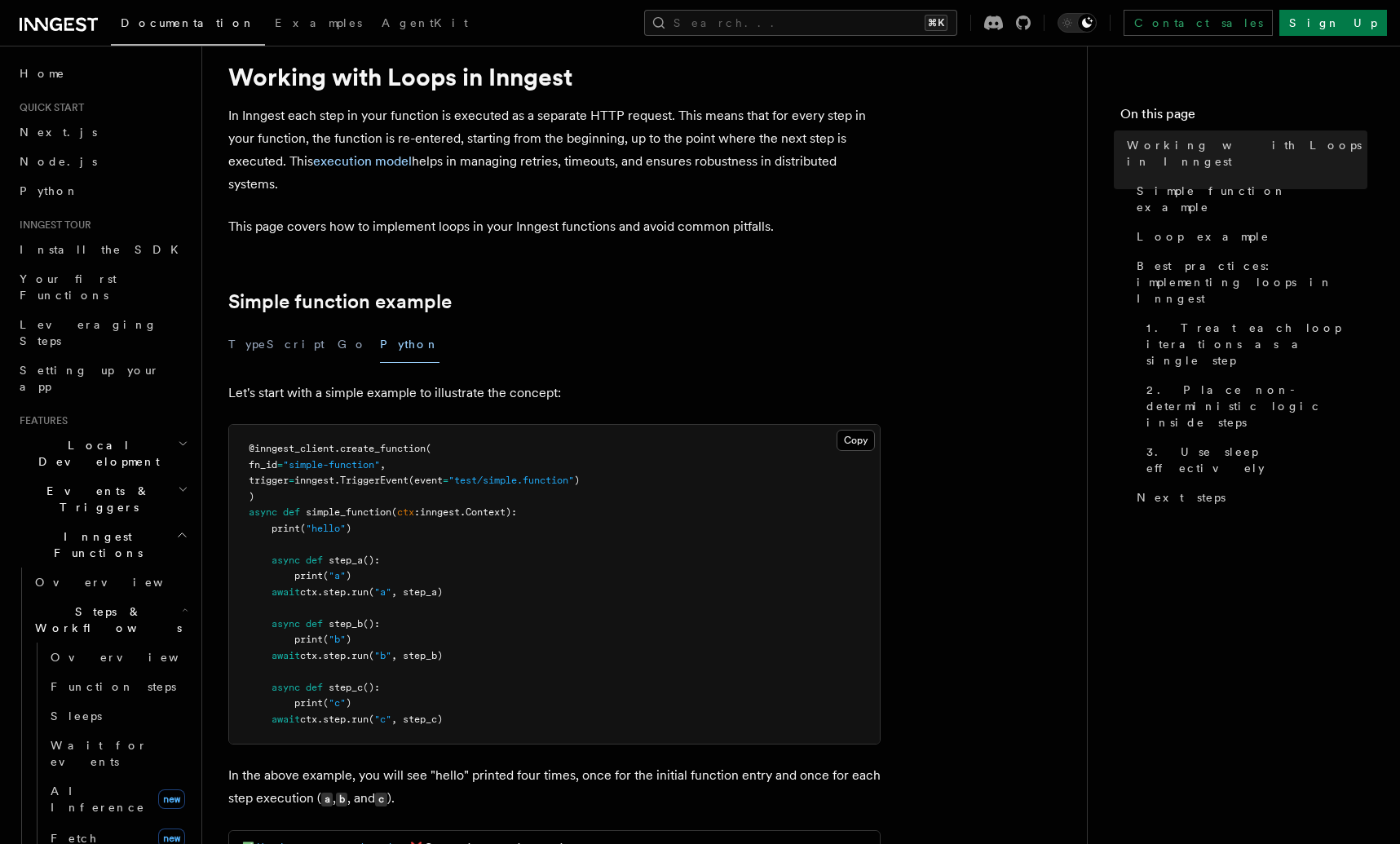 scroll, scrollTop: 126, scrollLeft: 0, axis: vertical 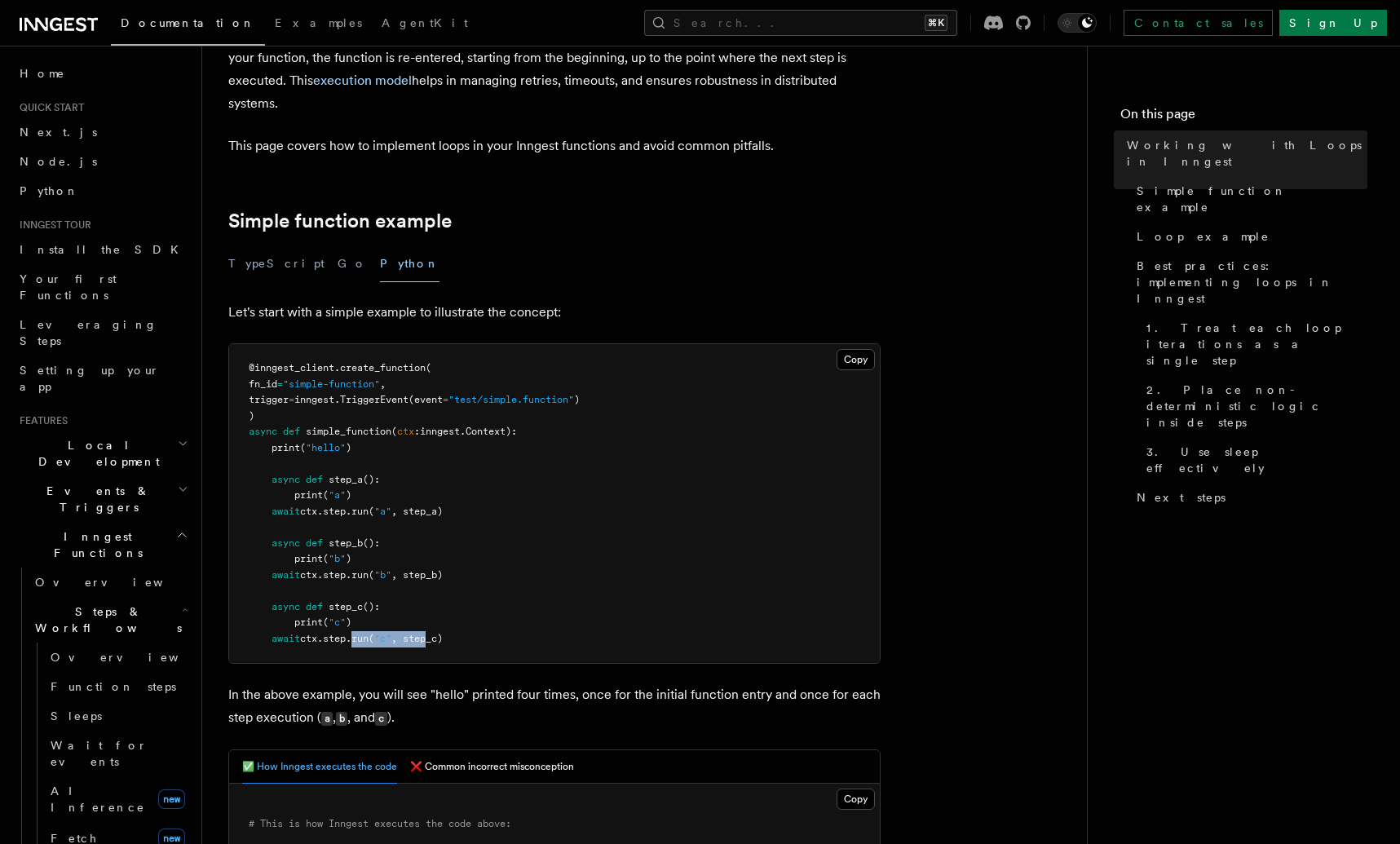 drag, startPoint x: 370, startPoint y: 639, endPoint x: 445, endPoint y: 640, distance: 75.00667 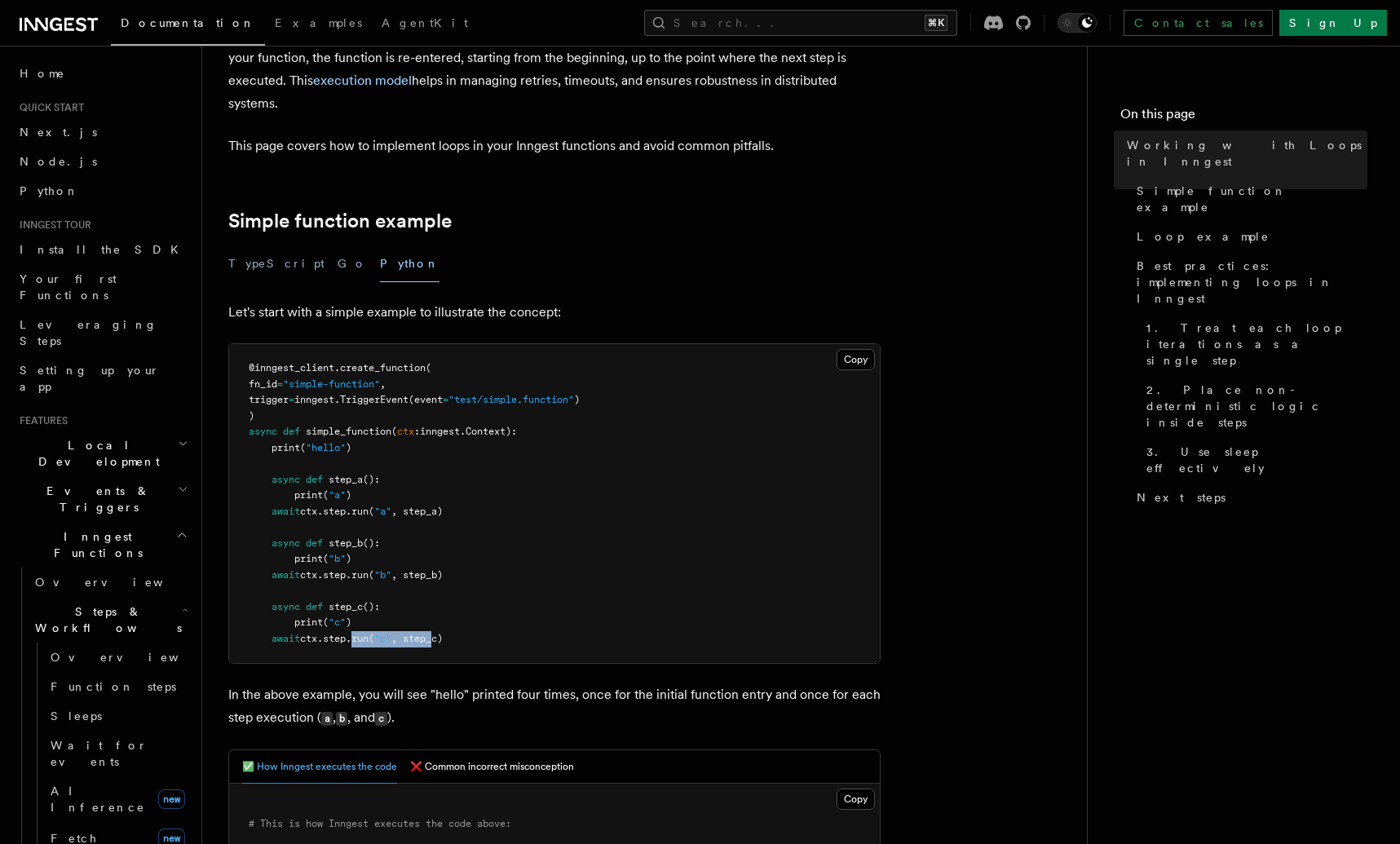 drag, startPoint x: 445, startPoint y: 640, endPoint x: 439, endPoint y: 647, distance: 9.219544 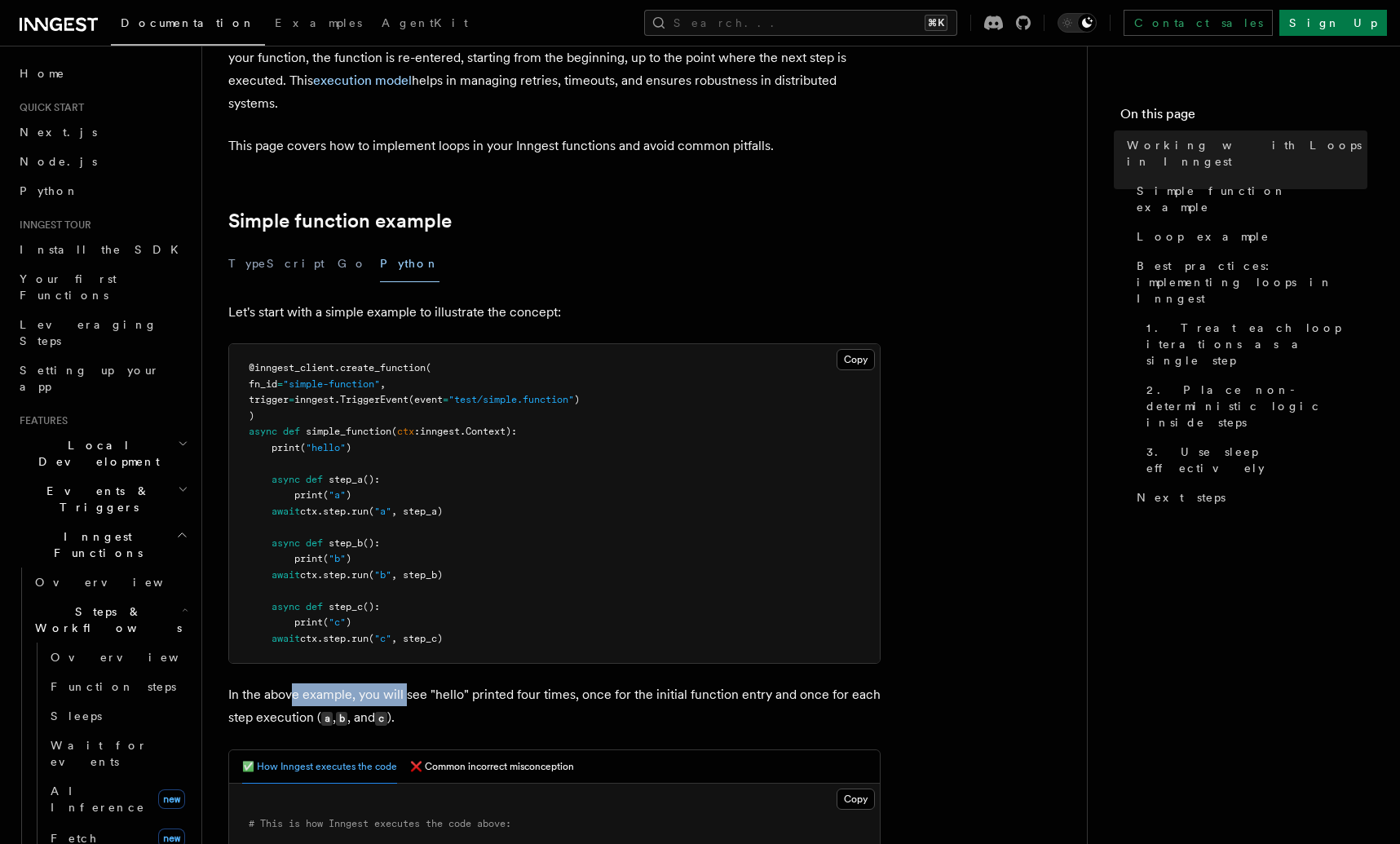 drag, startPoint x: 294, startPoint y: 705, endPoint x: 496, endPoint y: 700, distance: 202.06187 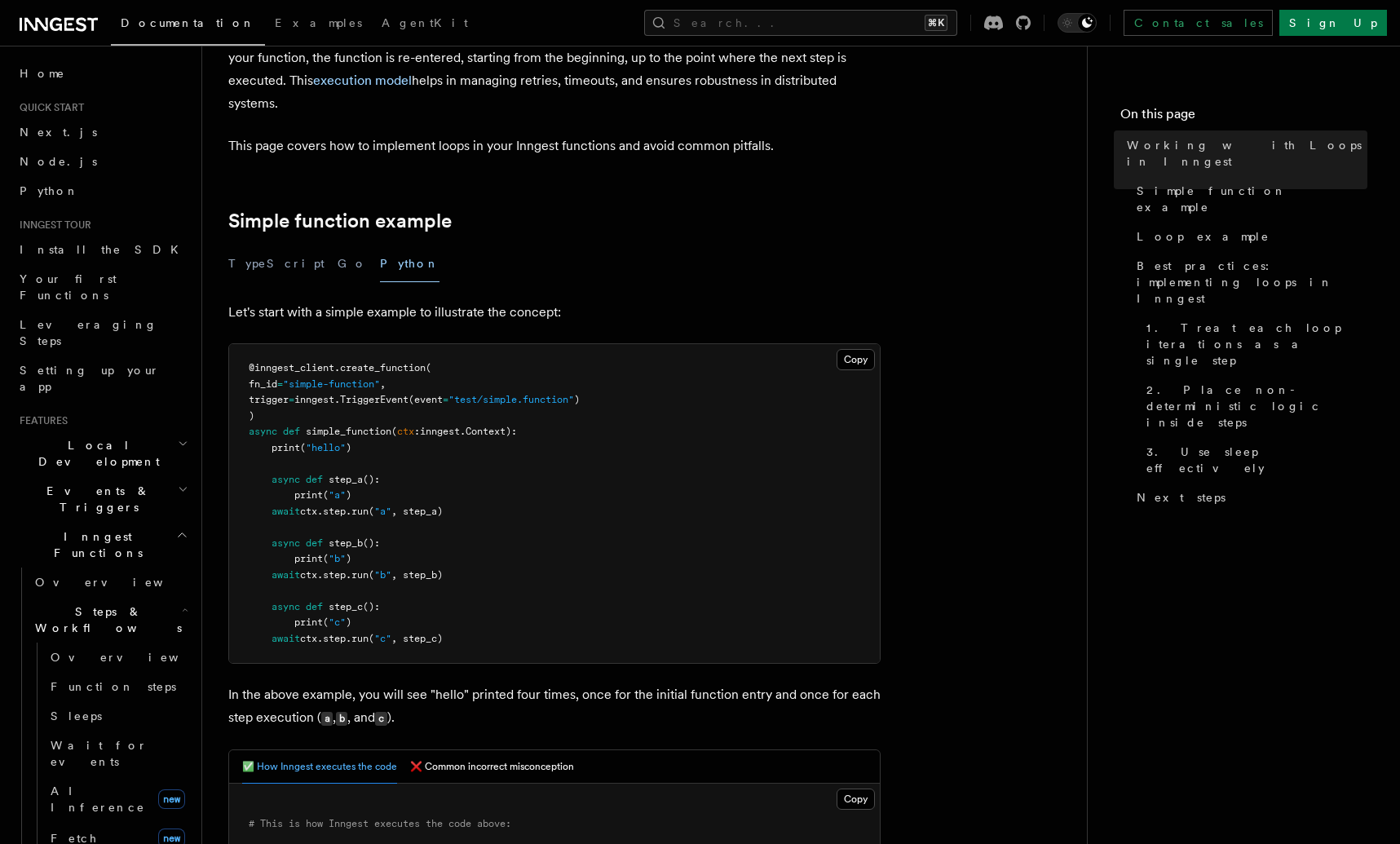 click on "In the above example, you will see "hello" printed four times, once for the initial function entry and once for each step execution ( a ,  b , and  c )." at bounding box center [554, 706] 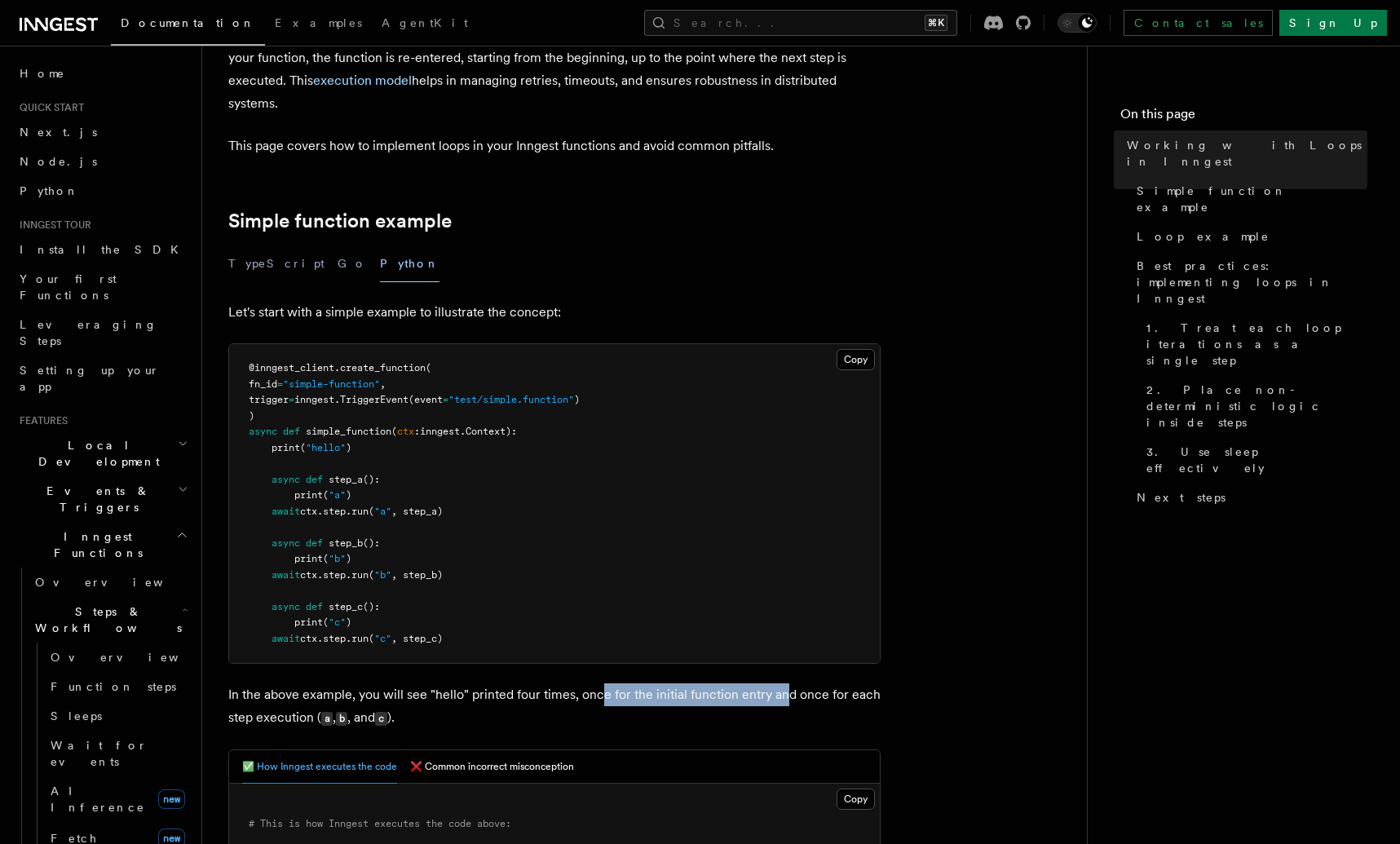 drag, startPoint x: 608, startPoint y: 697, endPoint x: 783, endPoint y: 706, distance: 175.23128 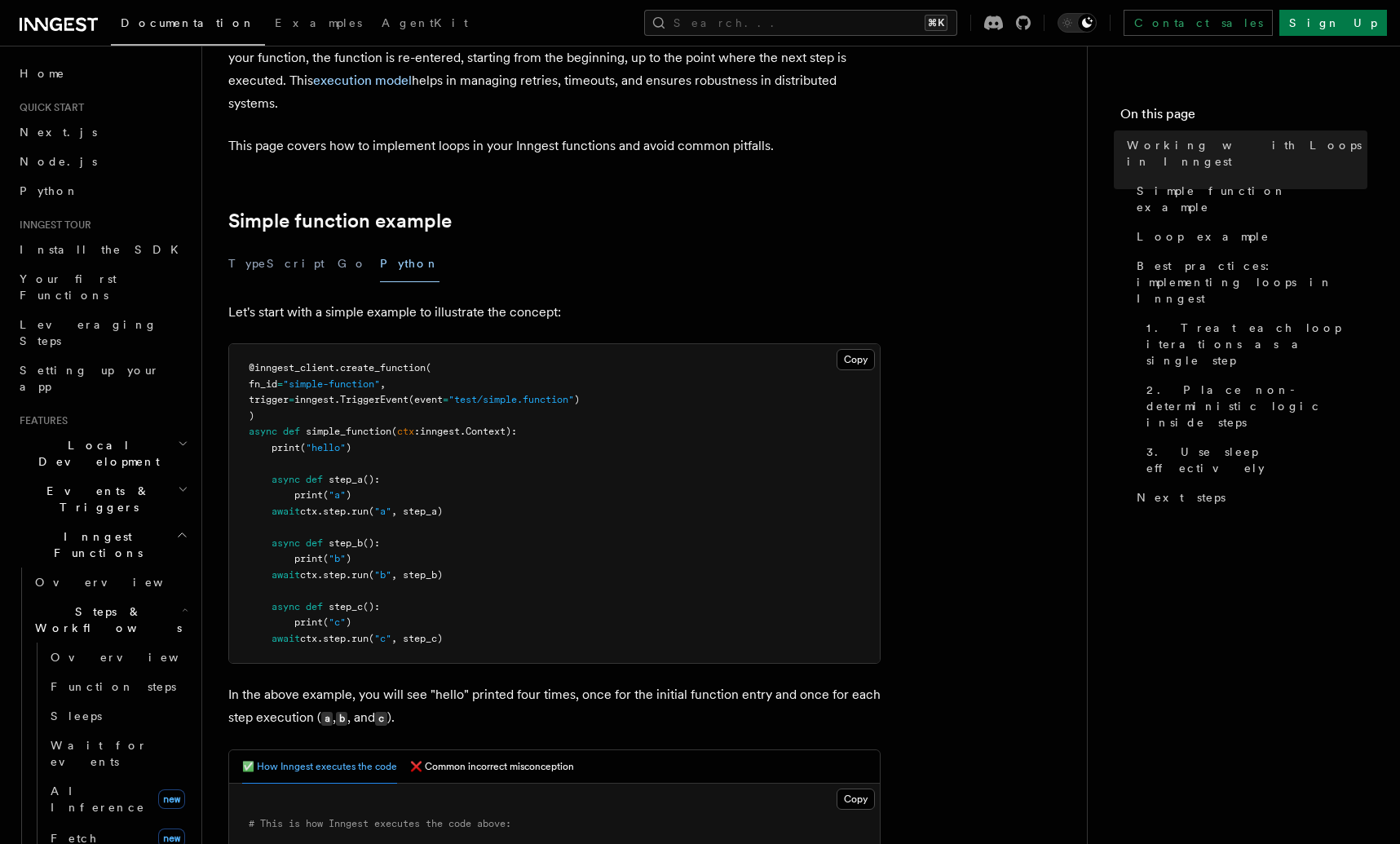 click on "In the above example, you will see "hello" printed four times, once for the initial function entry and once for each step execution ( a ,  b , and  c )." at bounding box center [554, 706] 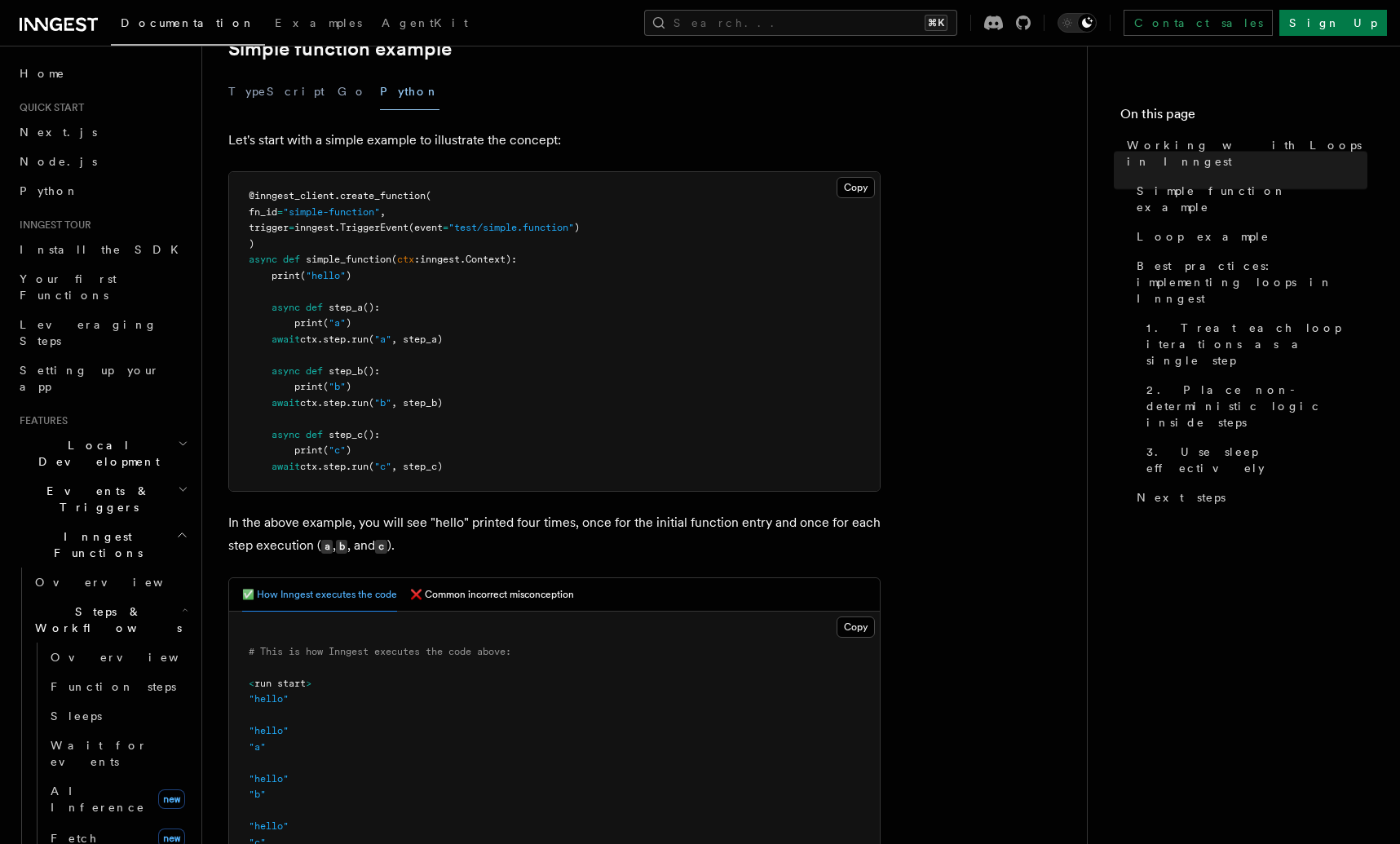 scroll, scrollTop: 435, scrollLeft: 0, axis: vertical 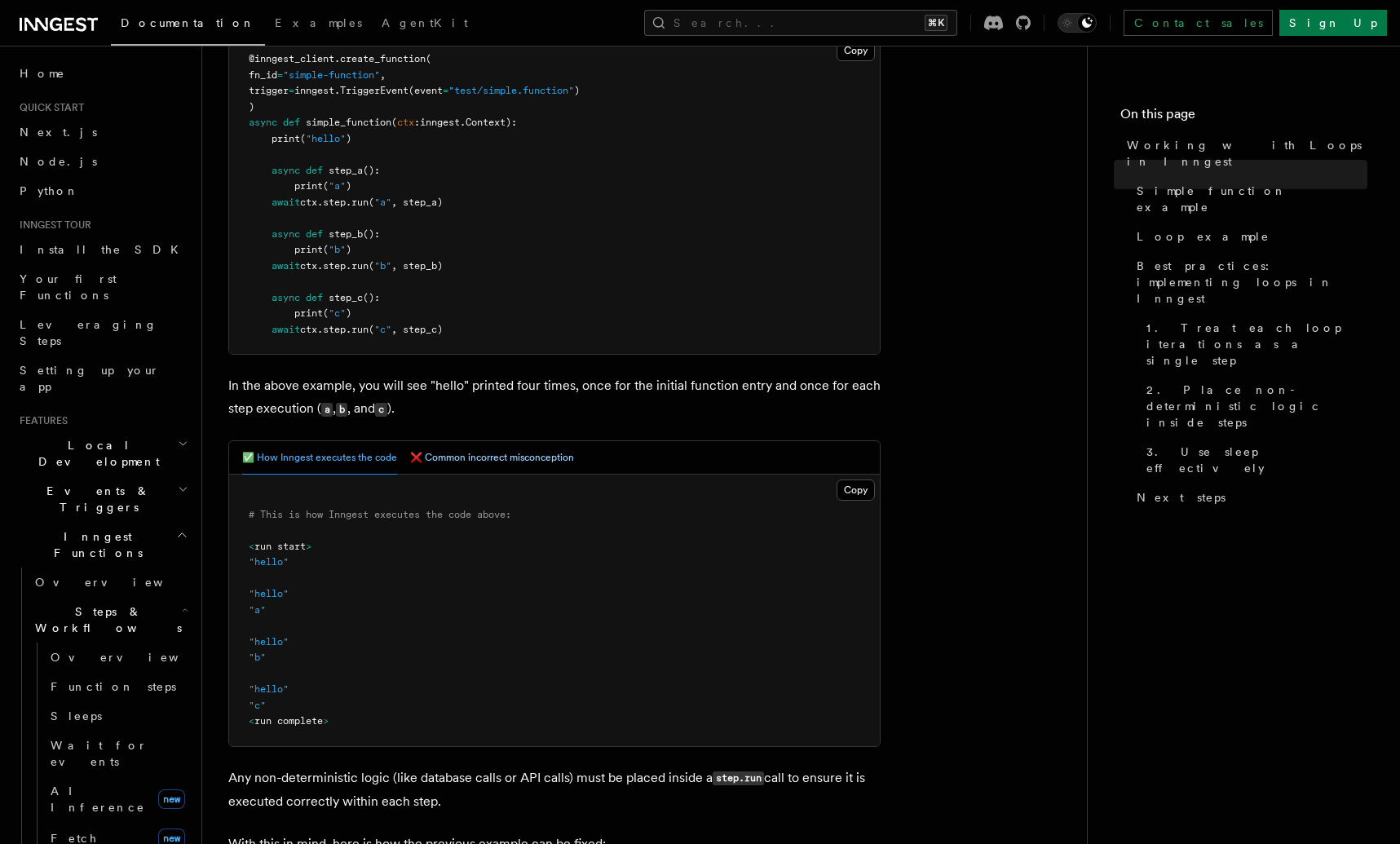 click on "❌ Common incorrect misconception" at bounding box center [492, 457] 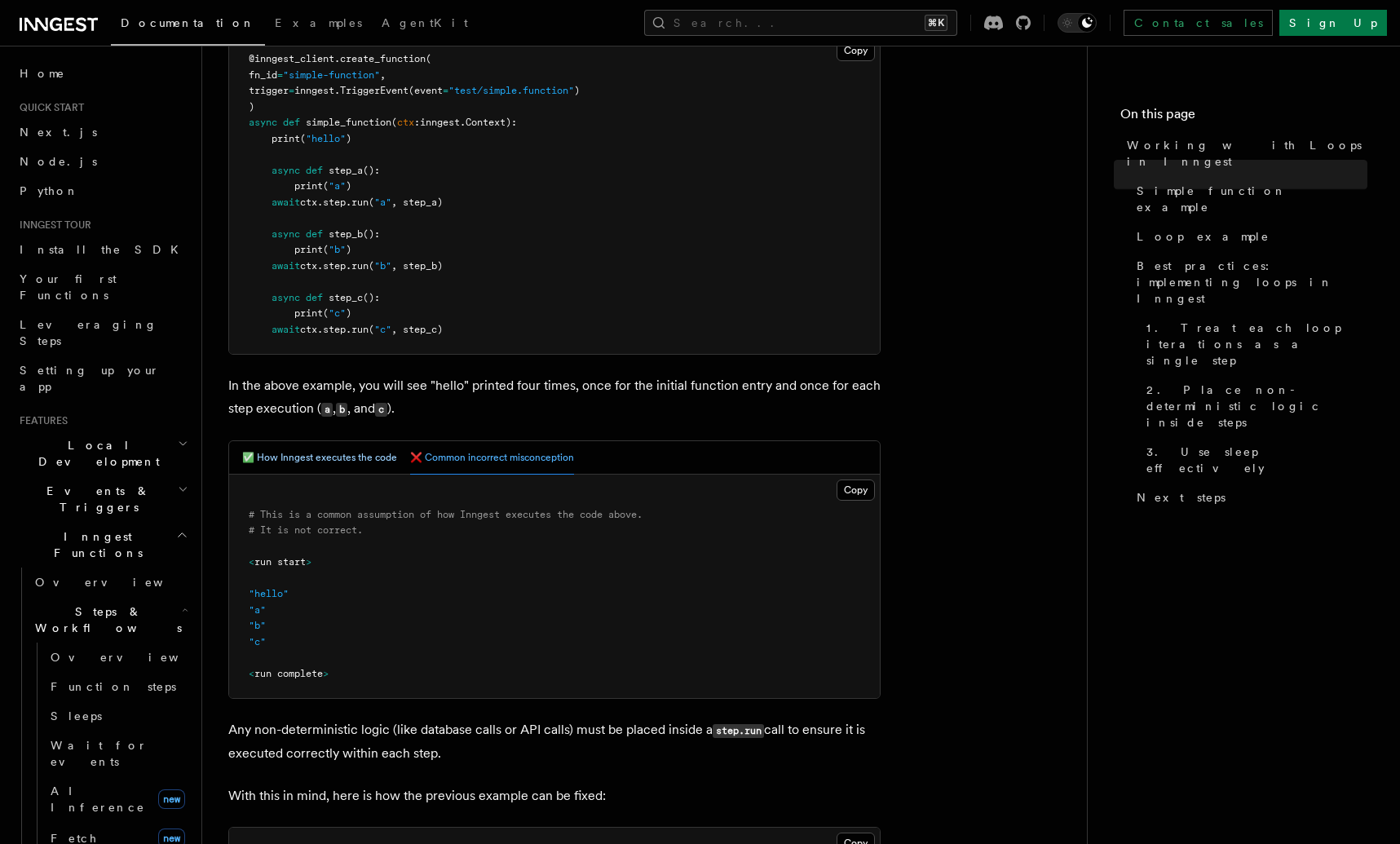 click on "✅ How Inngest executes the code" at bounding box center [320, 457] 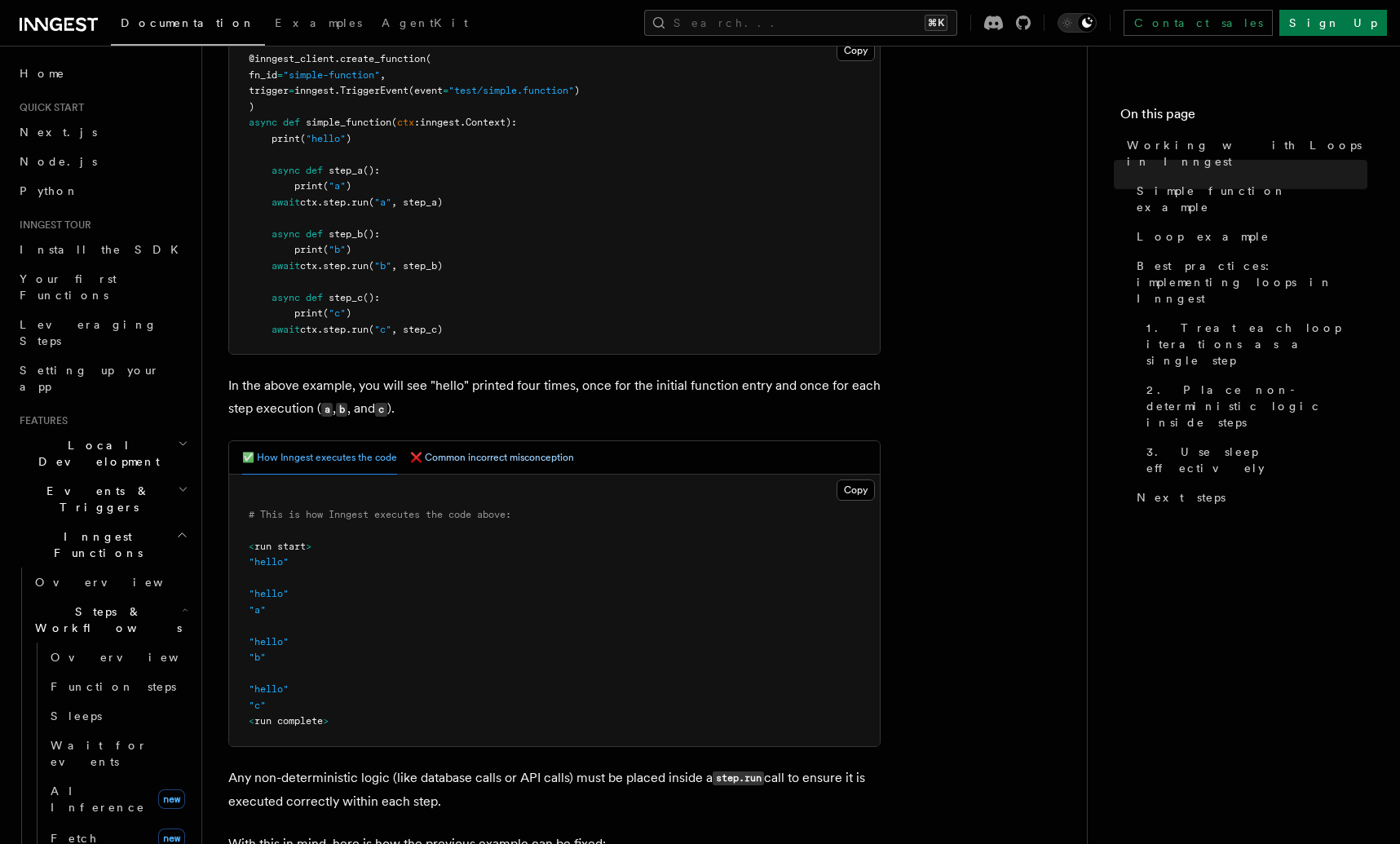 click on "❌ Common incorrect misconception" at bounding box center [492, 457] 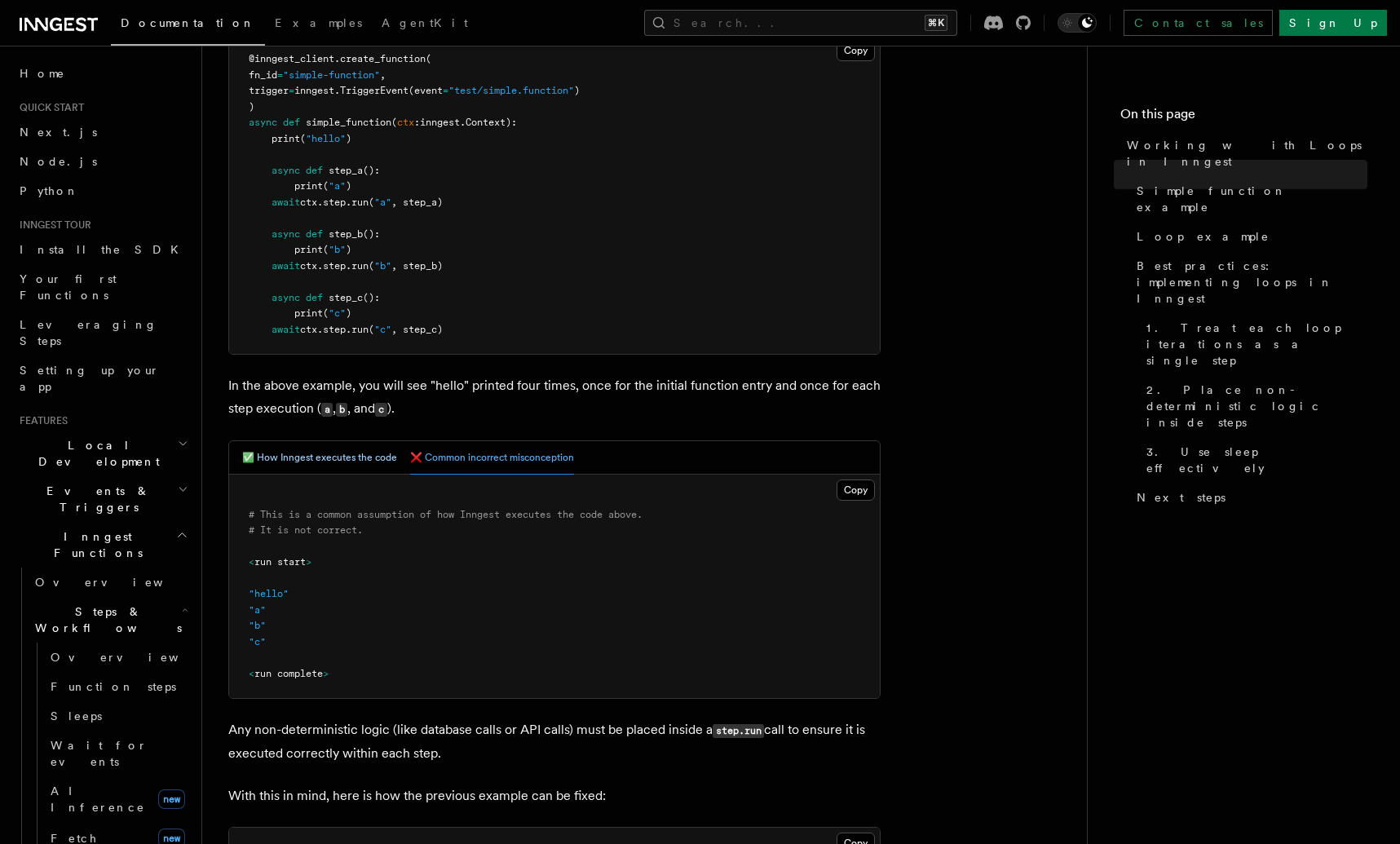 click on "✅ How Inngest executes the code" at bounding box center [320, 457] 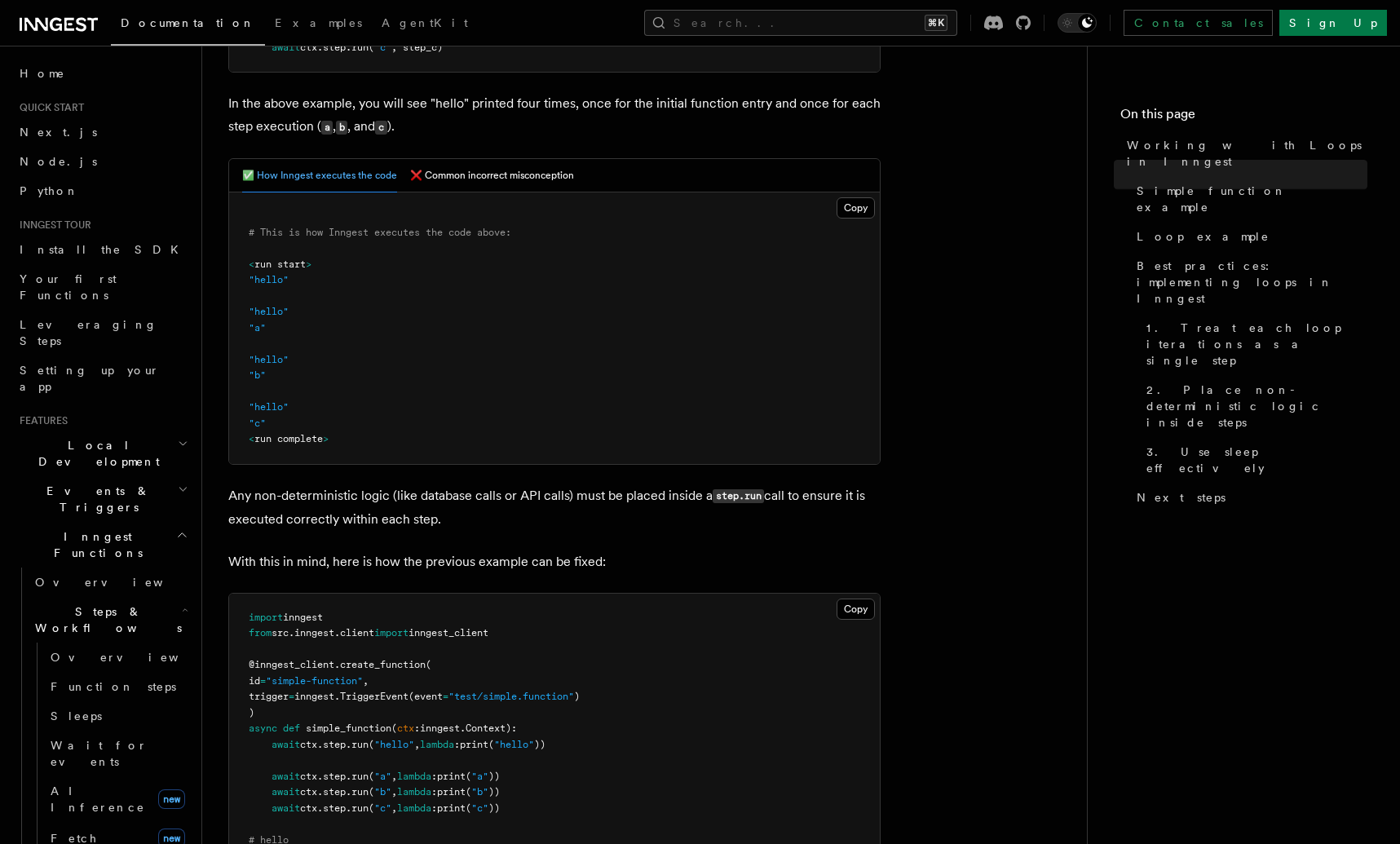 scroll, scrollTop: 875, scrollLeft: 0, axis: vertical 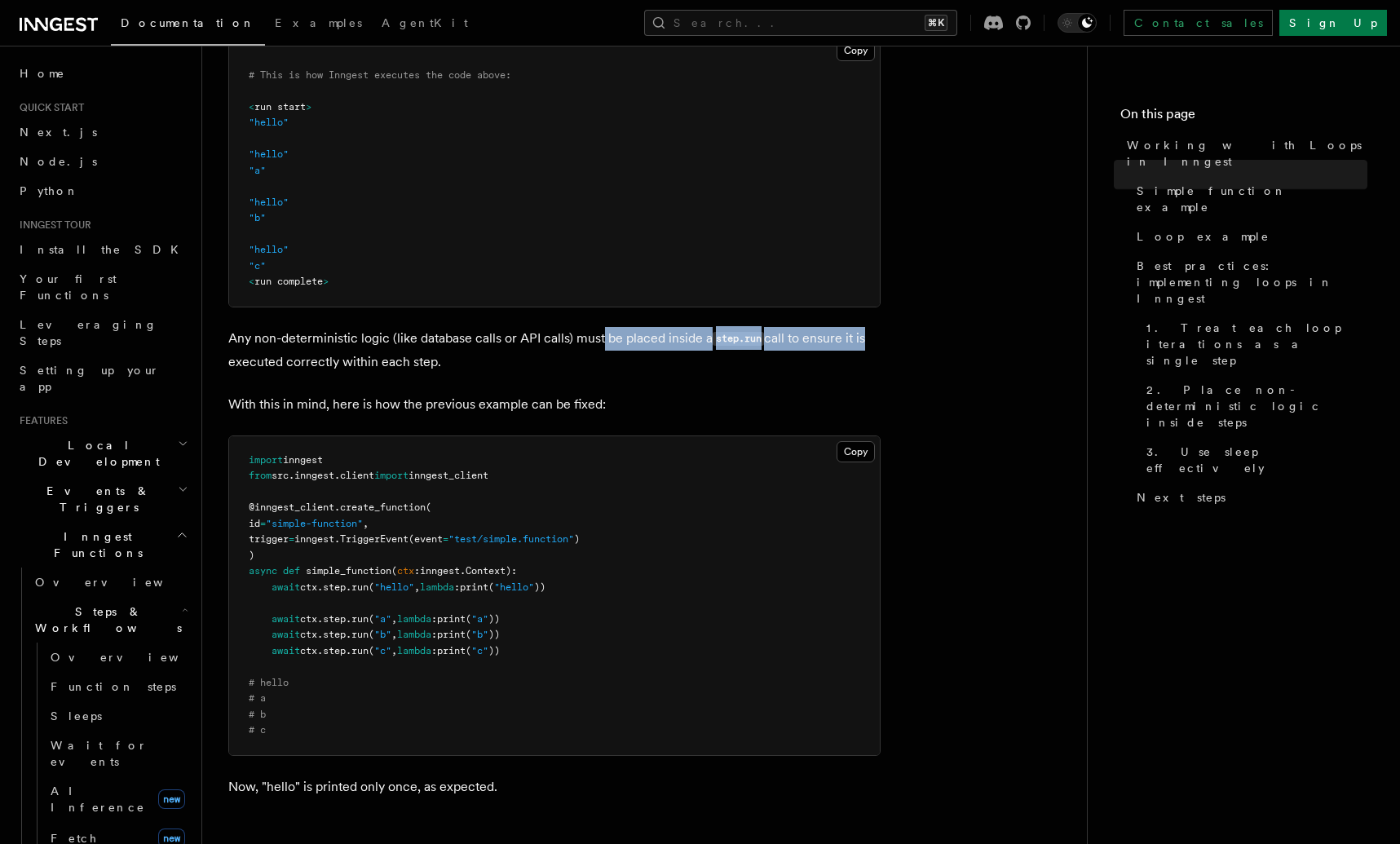 drag, startPoint x: 603, startPoint y: 336, endPoint x: 864, endPoint y: 337, distance: 261.00192 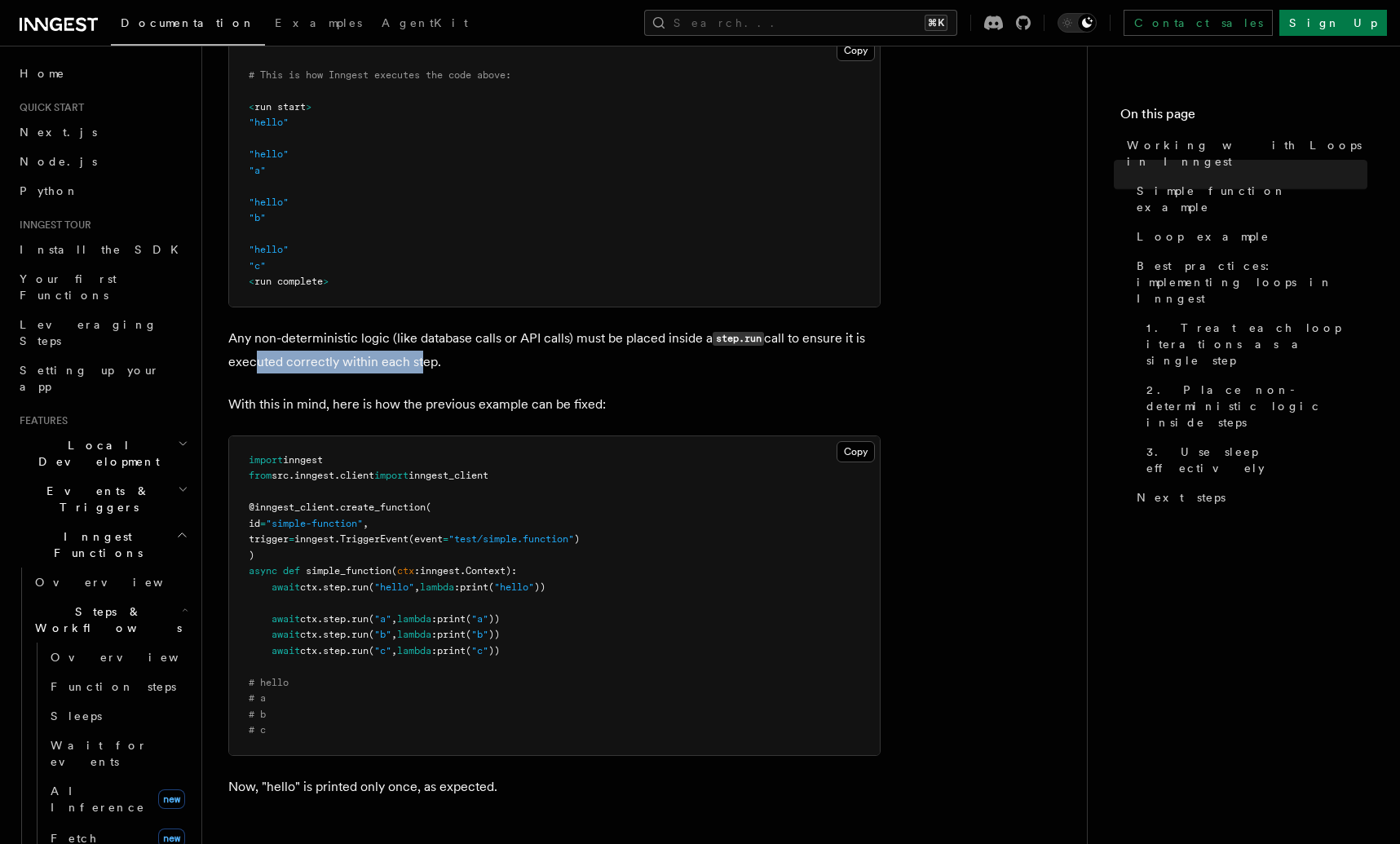 drag, startPoint x: 303, startPoint y: 371, endPoint x: 414, endPoint y: 371, distance: 111 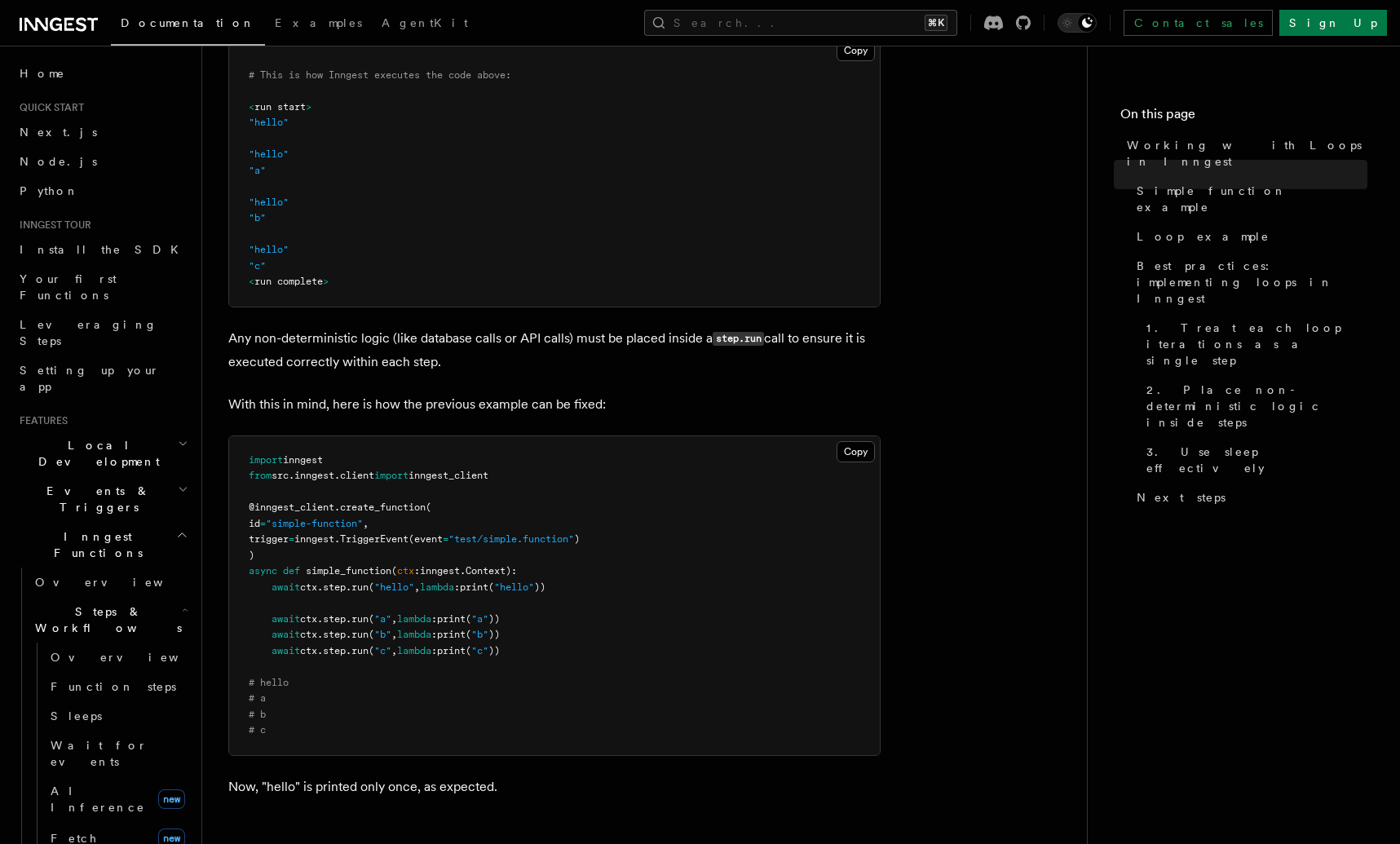 click on "With this in mind, here is how the previous example can be fixed:" at bounding box center (554, 404) 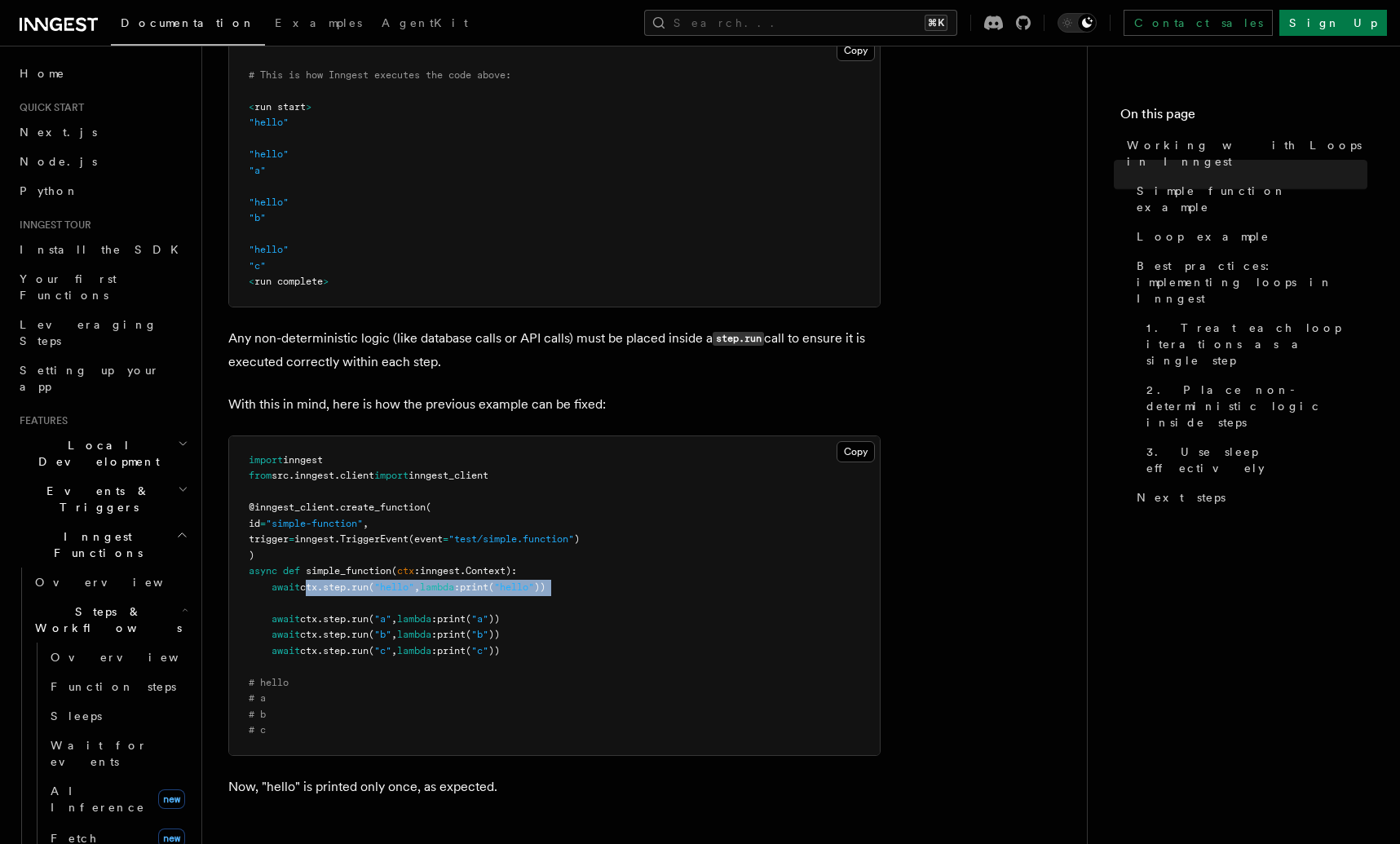 drag, startPoint x: 322, startPoint y: 595, endPoint x: 443, endPoint y: 601, distance: 121.14867 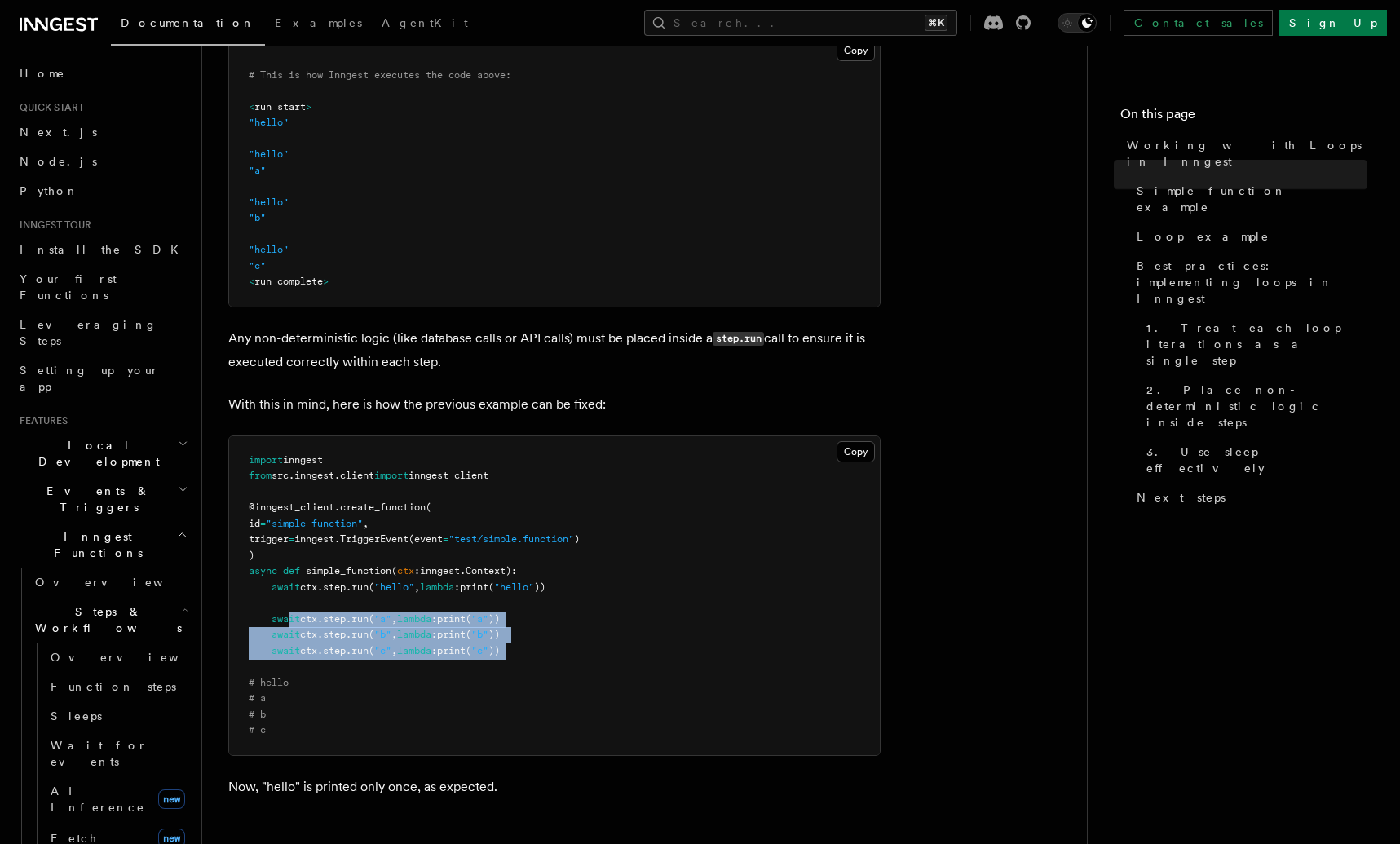 drag, startPoint x: 291, startPoint y: 618, endPoint x: 561, endPoint y: 664, distance: 273.89049 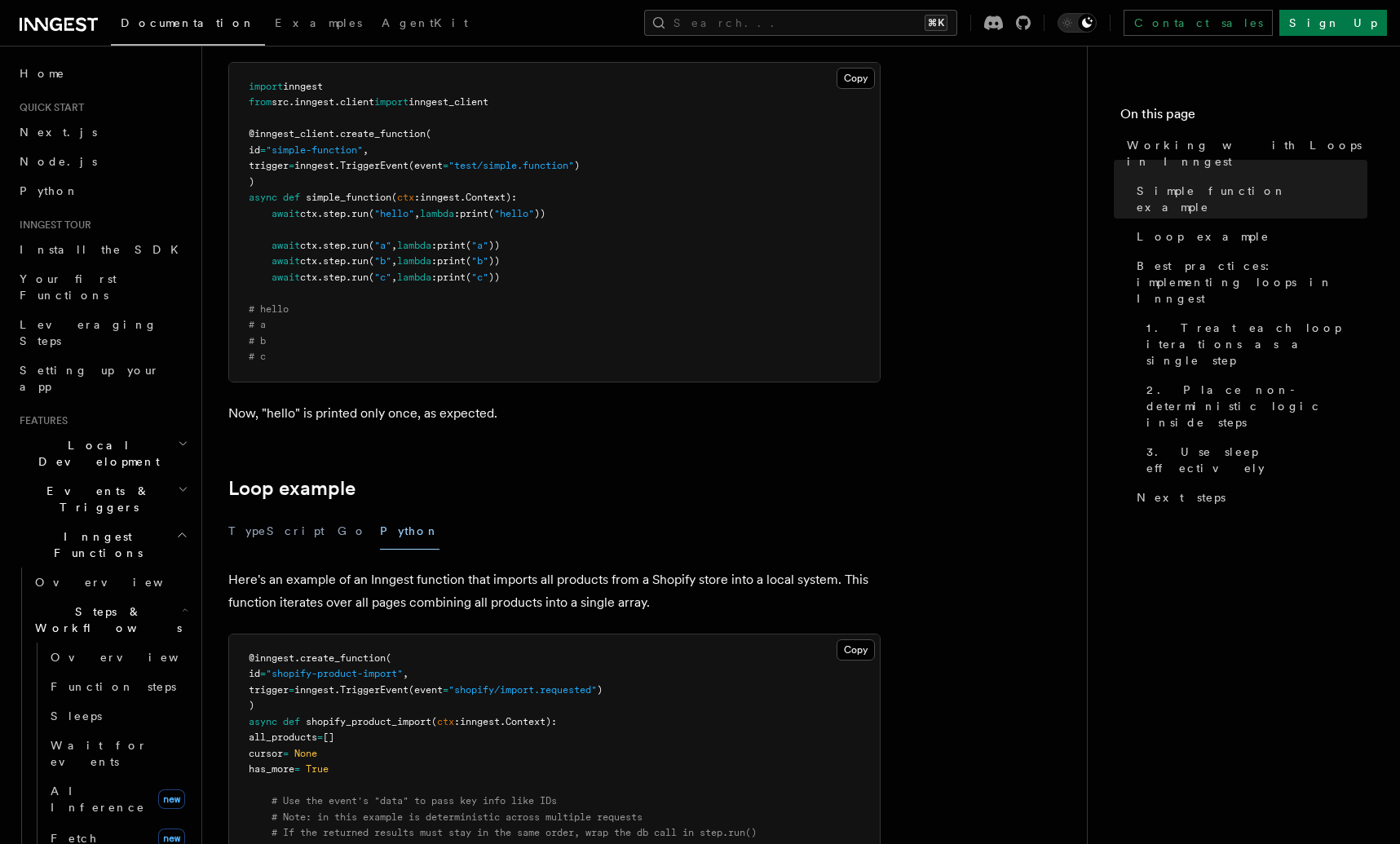 scroll, scrollTop: 1459, scrollLeft: 0, axis: vertical 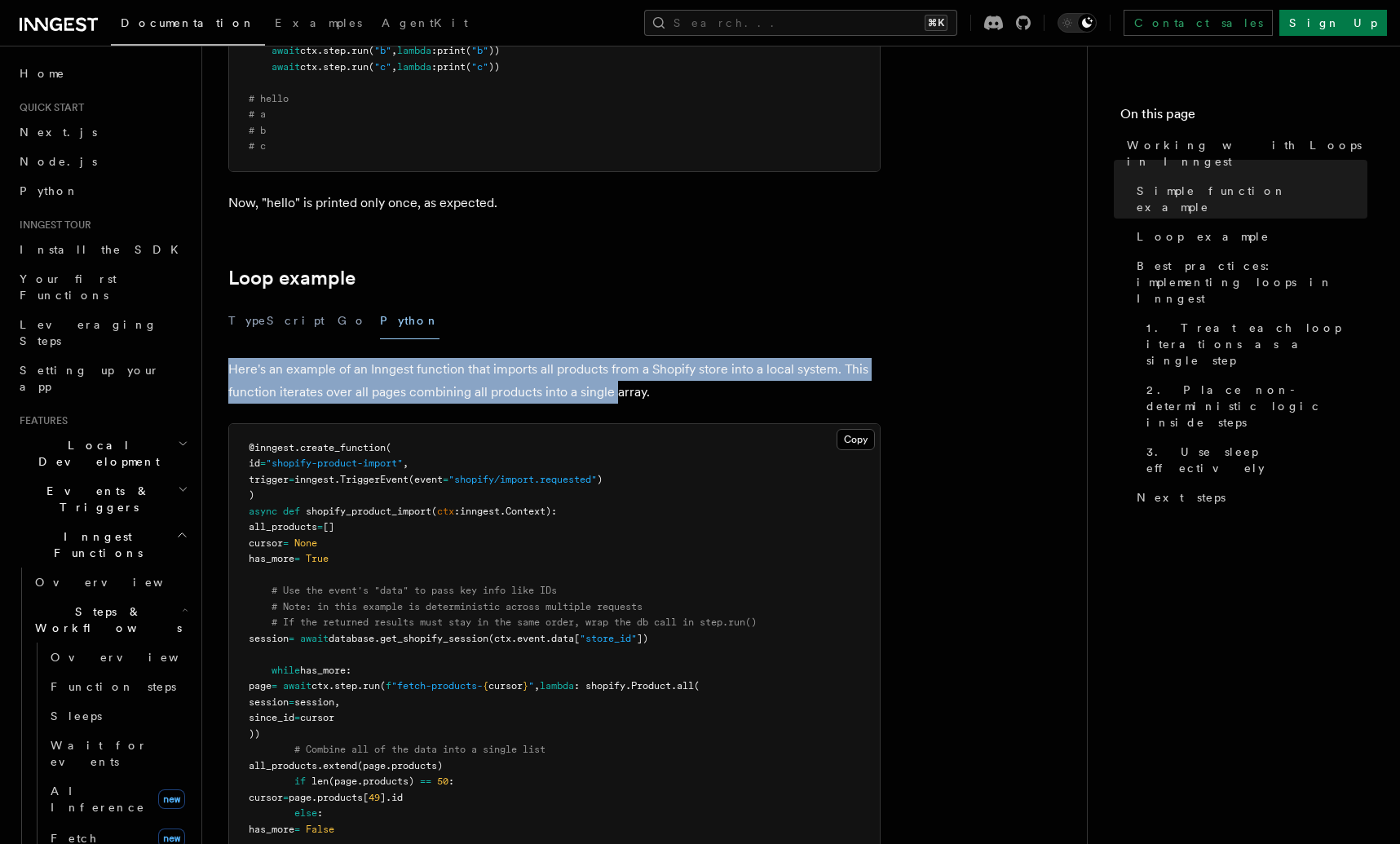 drag, startPoint x: 232, startPoint y: 368, endPoint x: 629, endPoint y: 384, distance: 397.3223 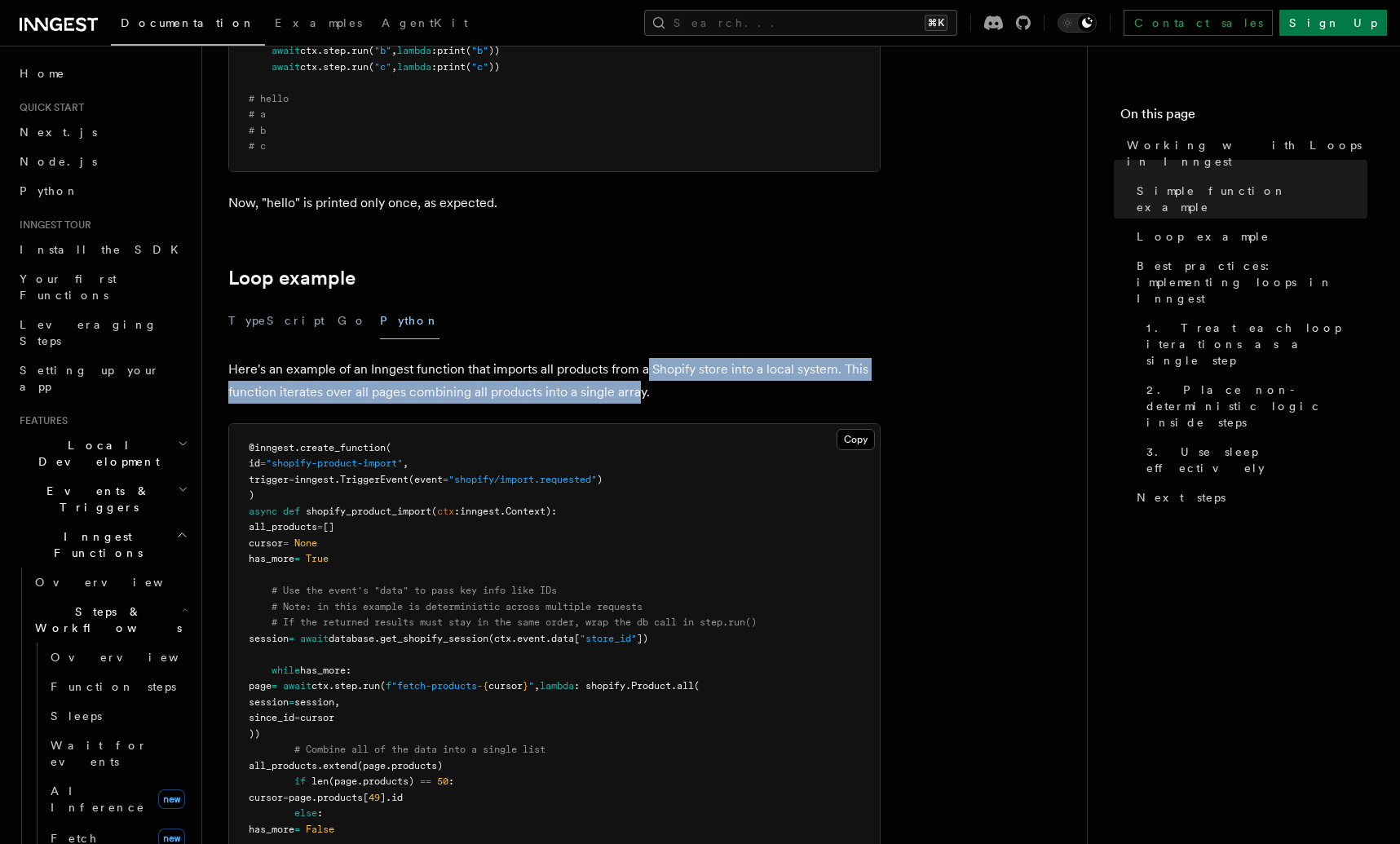 click on "Here's an example of an Inngest function that imports all products from a Shopify store into a local system. This function iterates over all pages combining all products into a single array." at bounding box center [554, 381] 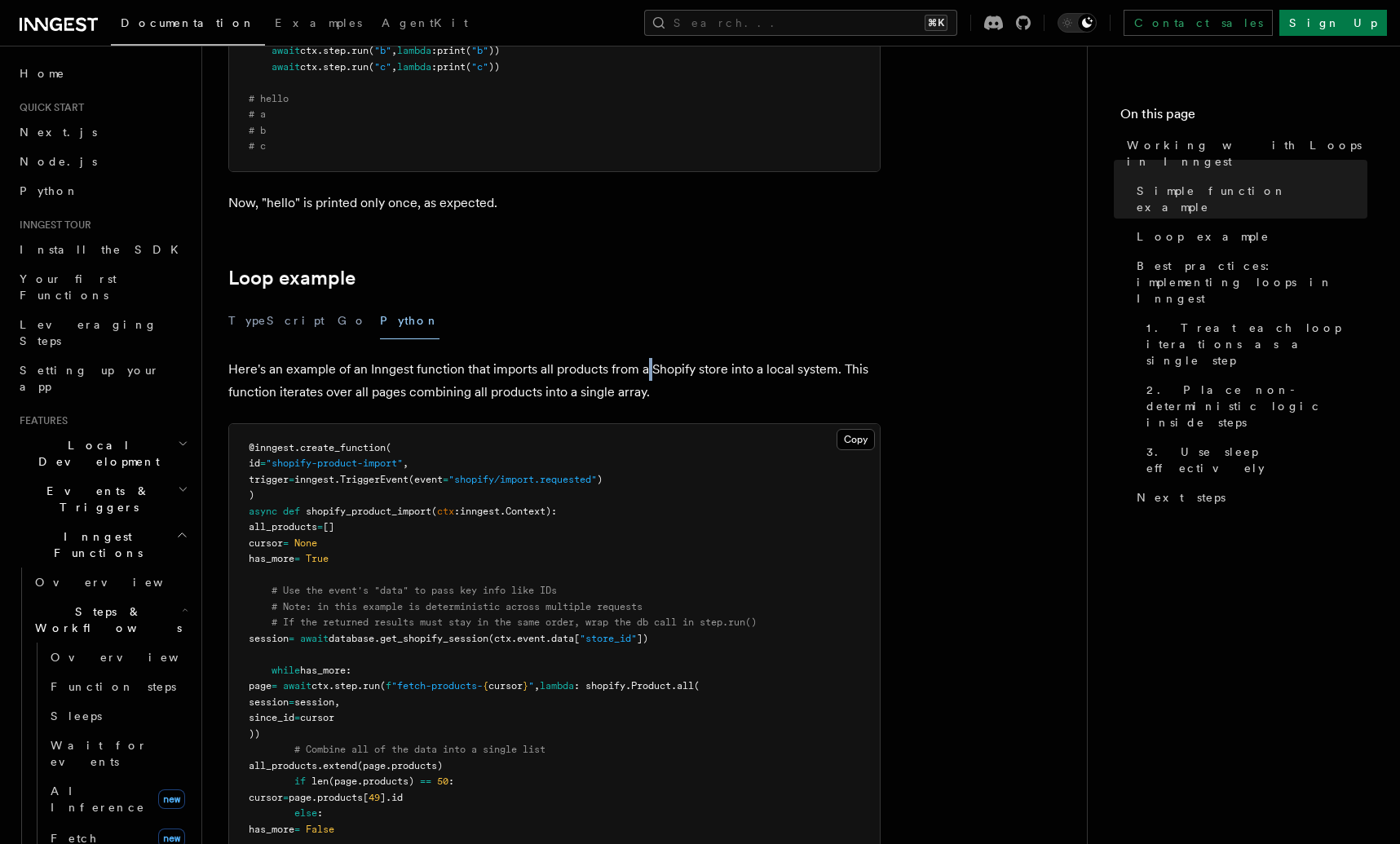 click on "Here's an example of an Inngest function that imports all products from a Shopify store into a local system. This function iterates over all pages combining all products into a single array." at bounding box center (554, 381) 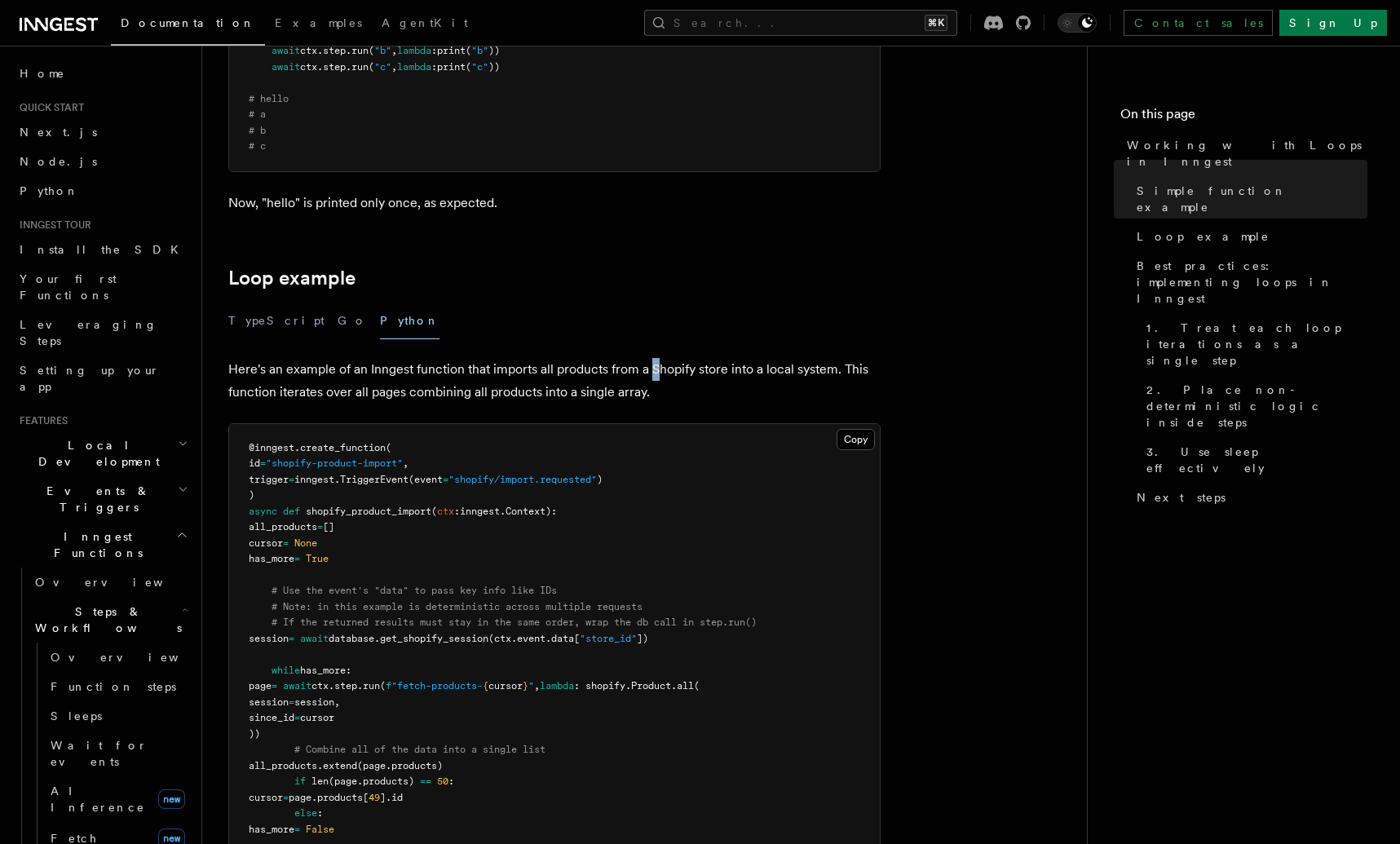 drag, startPoint x: 652, startPoint y: 377, endPoint x: 661, endPoint y: 378, distance: 9.055385 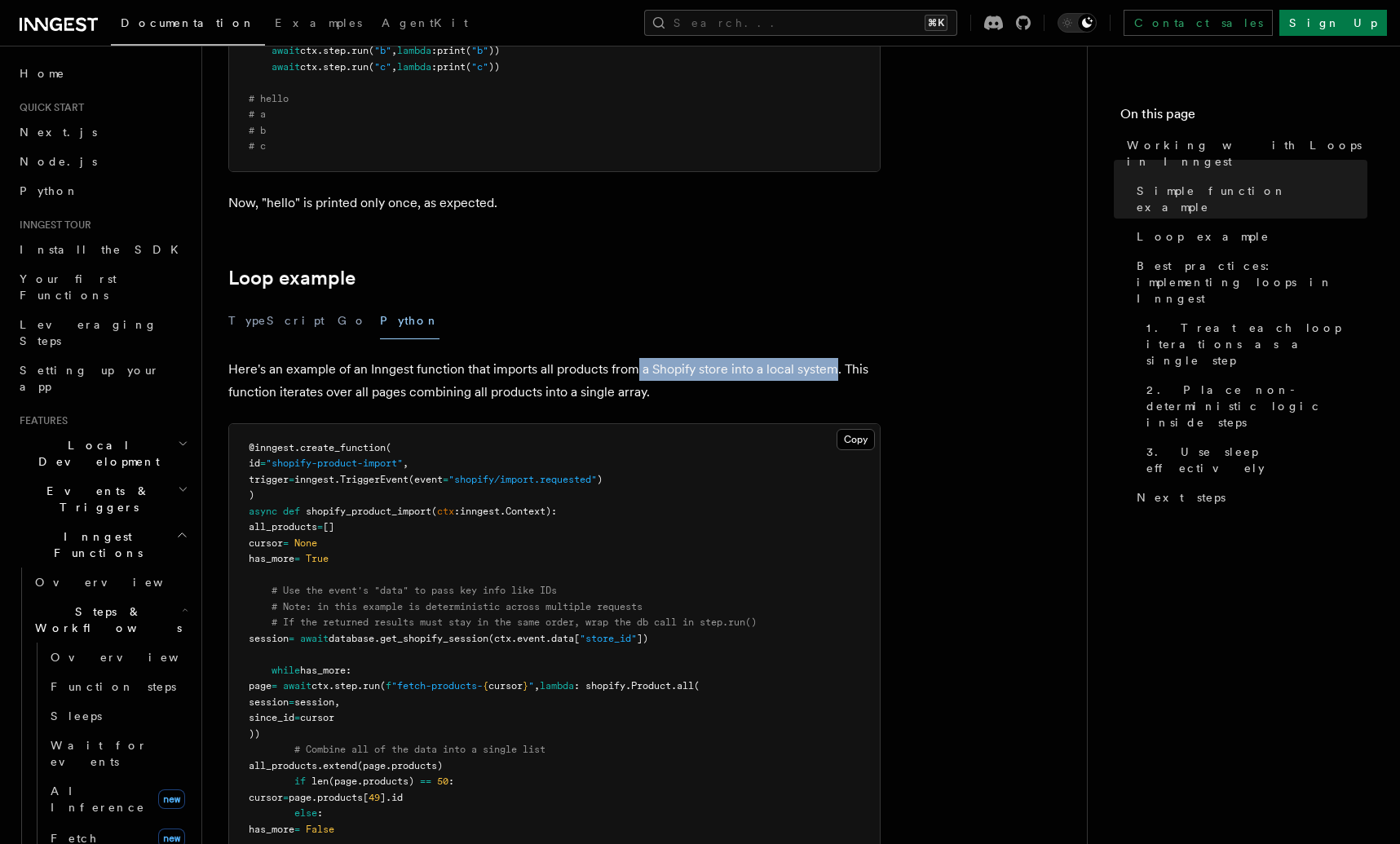 drag, startPoint x: 633, startPoint y: 374, endPoint x: 833, endPoint y: 379, distance: 200.06249 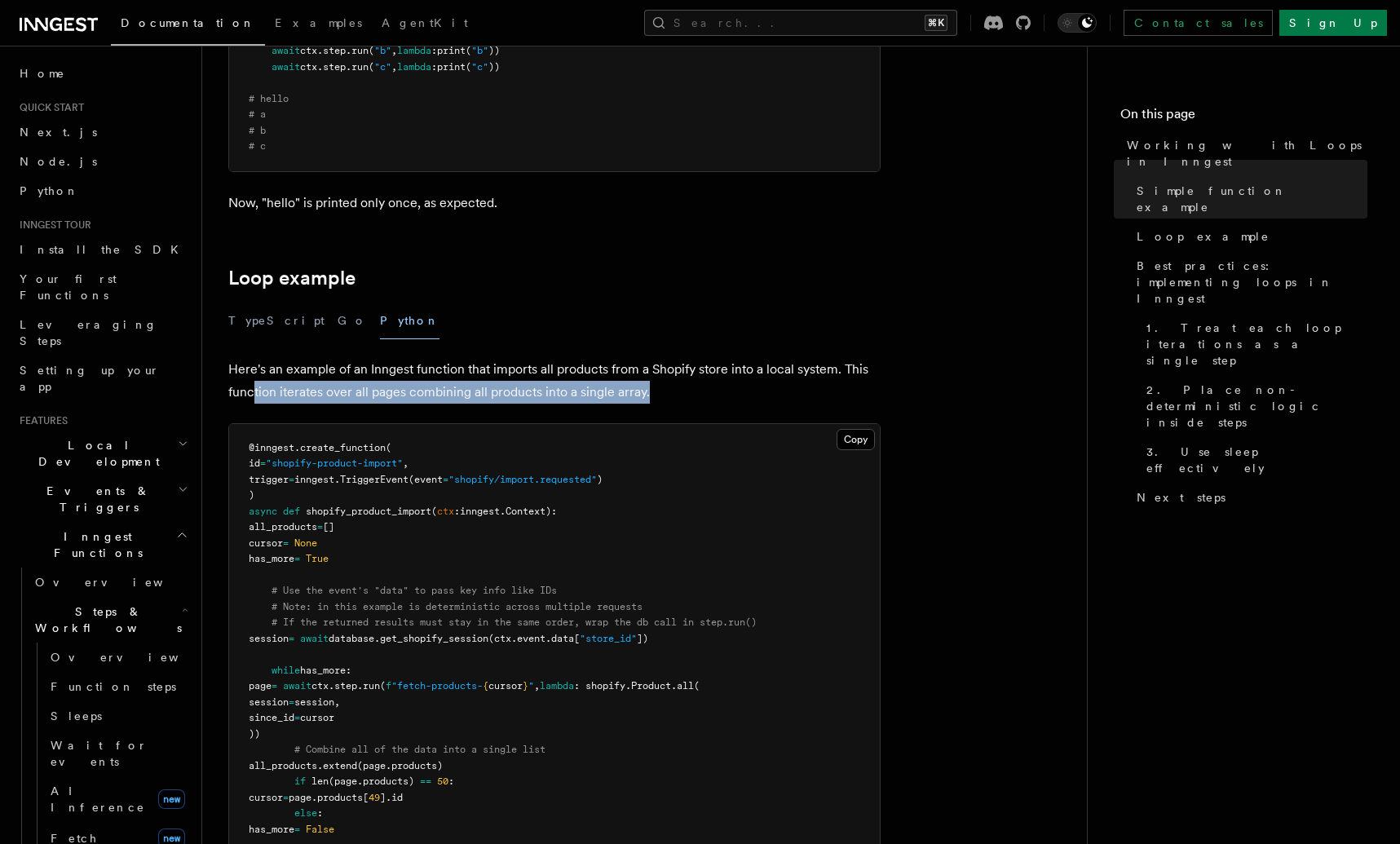 drag, startPoint x: 300, startPoint y: 394, endPoint x: 653, endPoint y: 401, distance: 353.0694 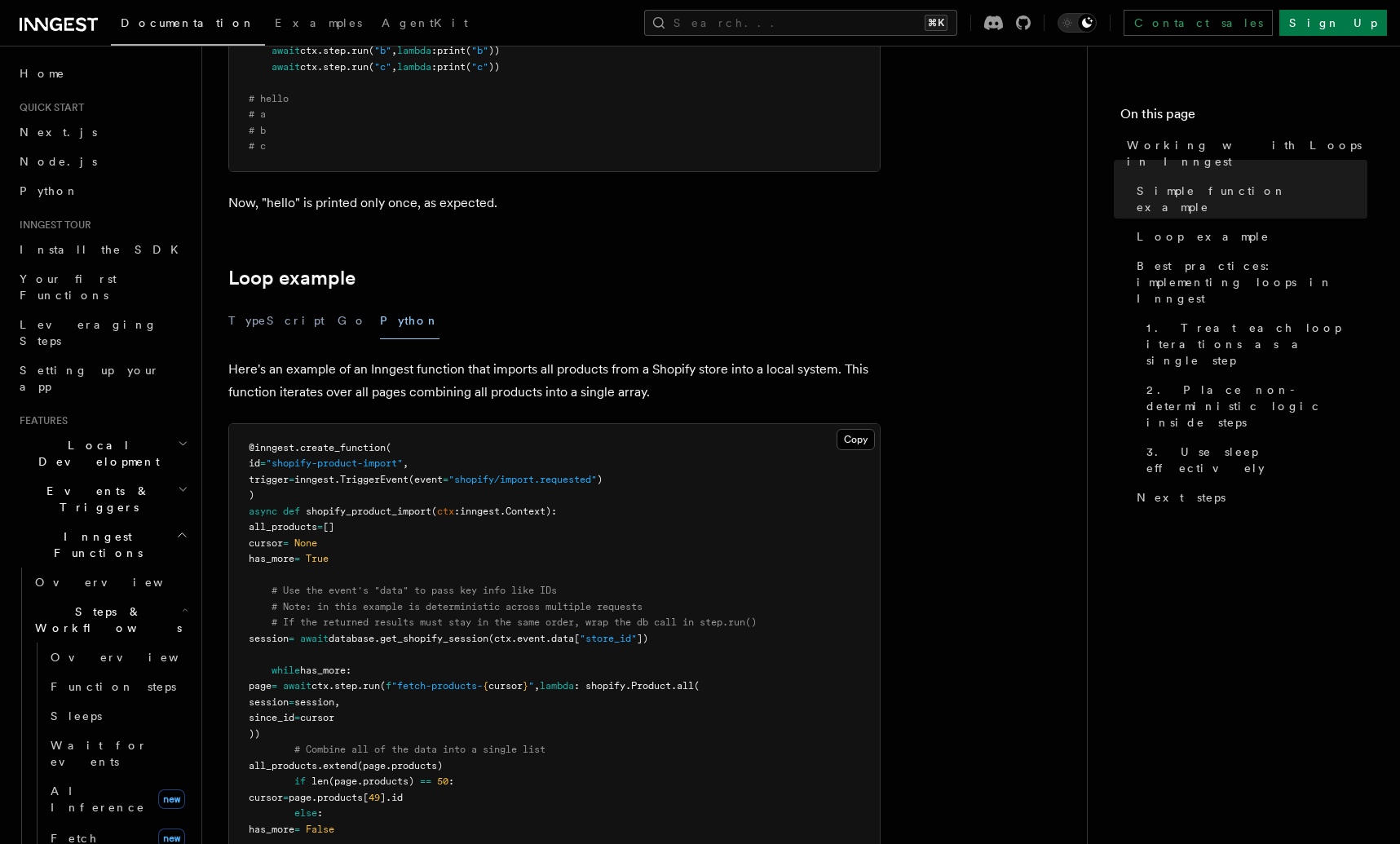 click on "This page covers how to implement loops in your Inngest functions and avoid common pitfalls.
Simple function example
TypeScript Go Python Let's start with a simple example to illustrate the concept: Copy Copied @inngest_client.create_function (
fn_id = "simple-function",
trigger = inngest.TriggerEvent(event = "test/simple.function")
)
async   def   simple_function(ctx:  inngest.Context):
print("hello")
async   def   step_a():
print("a")
await  ctx.step.run("a", step_a)
async   def   step_b():
print" at bounding box center [644, 413] 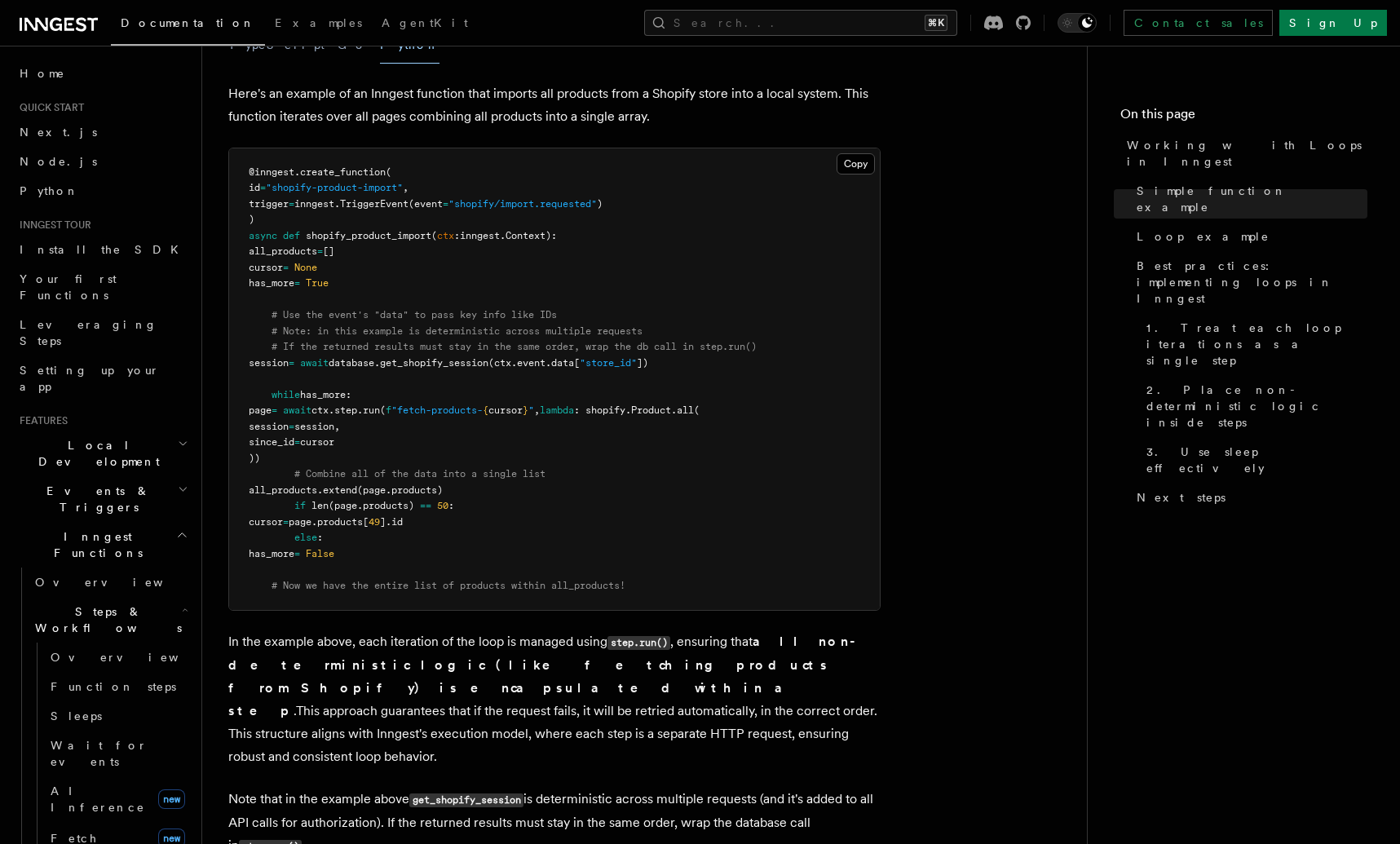 scroll, scrollTop: 1733, scrollLeft: 0, axis: vertical 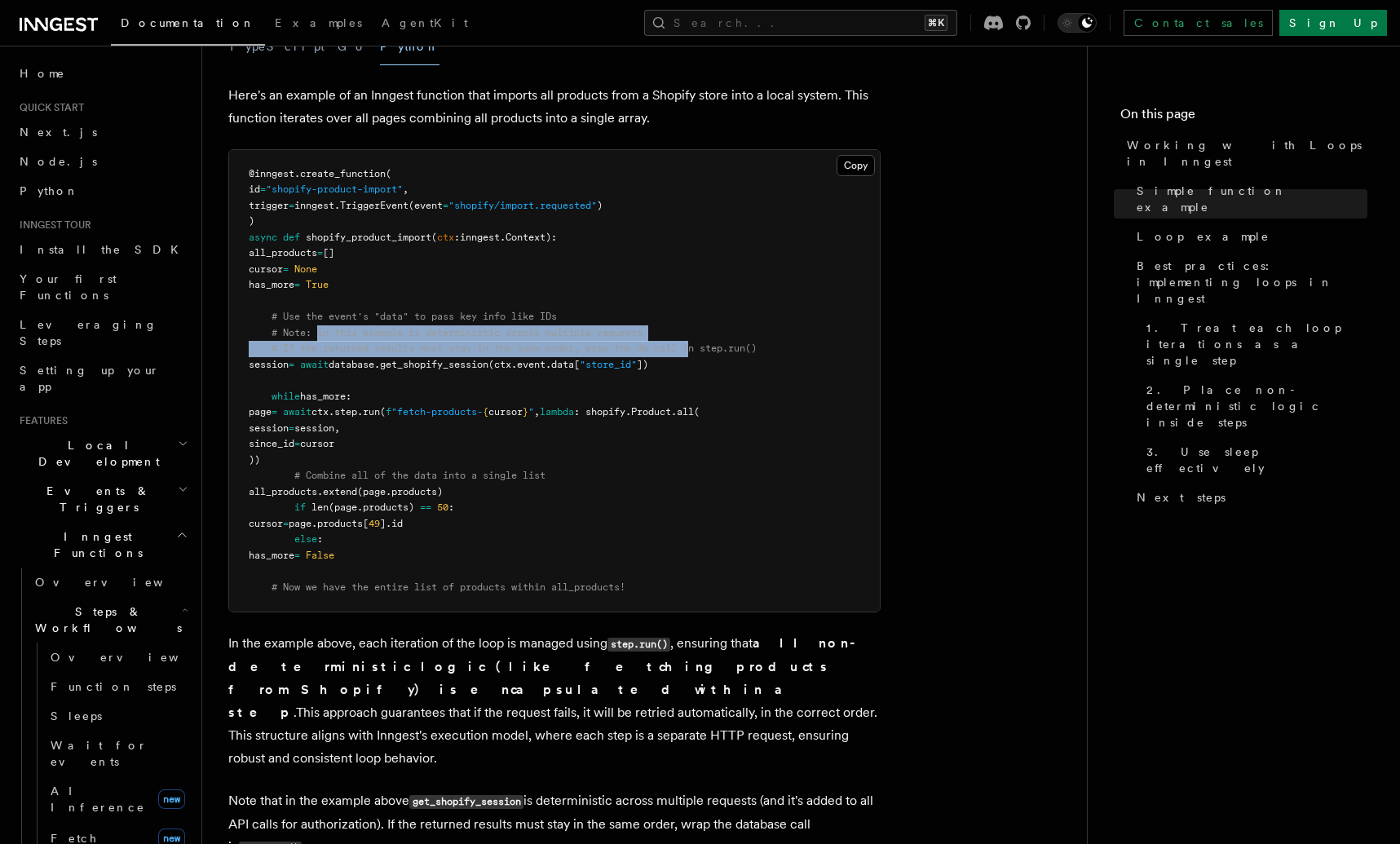drag, startPoint x: 329, startPoint y: 335, endPoint x: 699, endPoint y: 346, distance: 370.1635 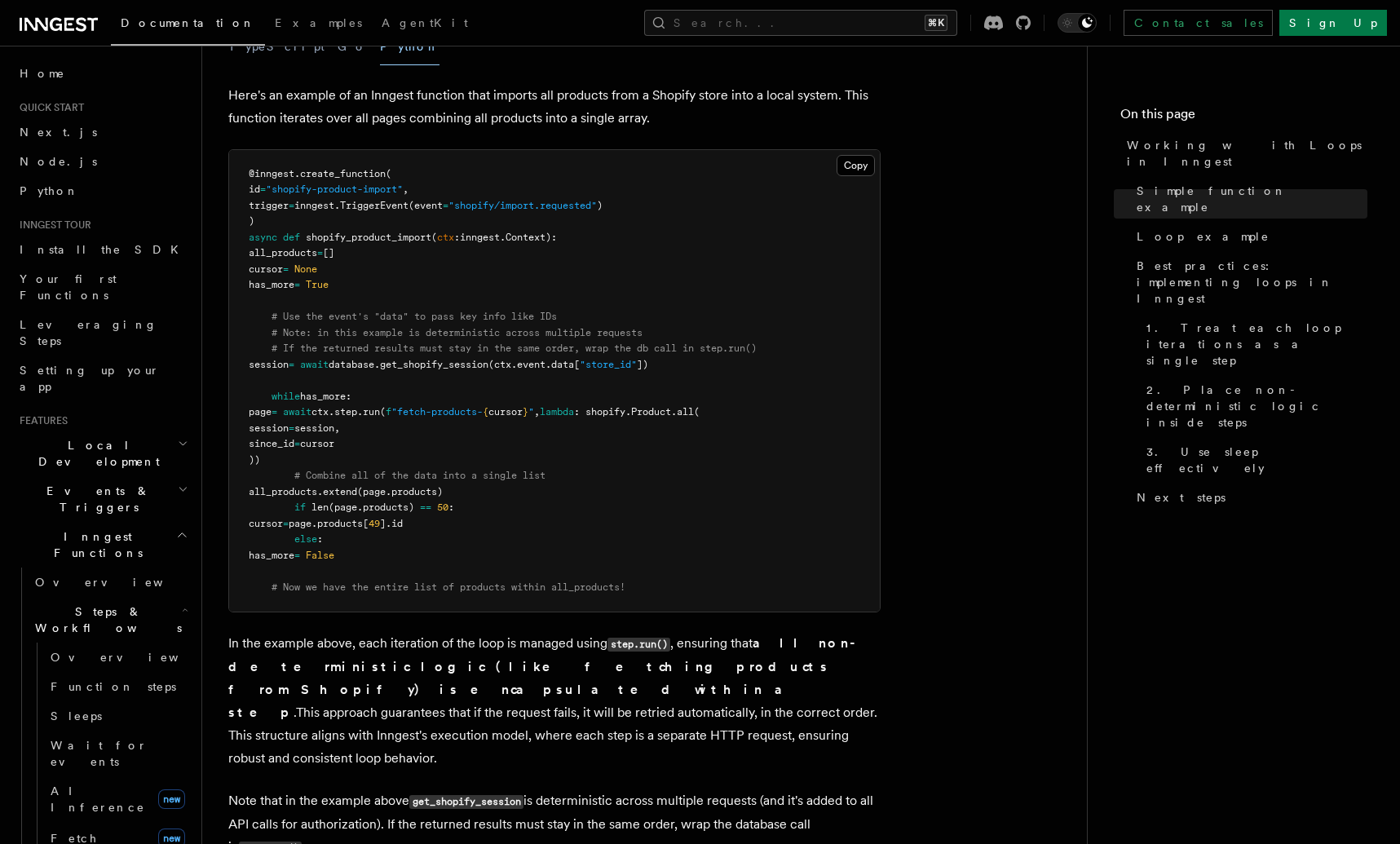 click on "has_more" at bounding box center (323, 396) 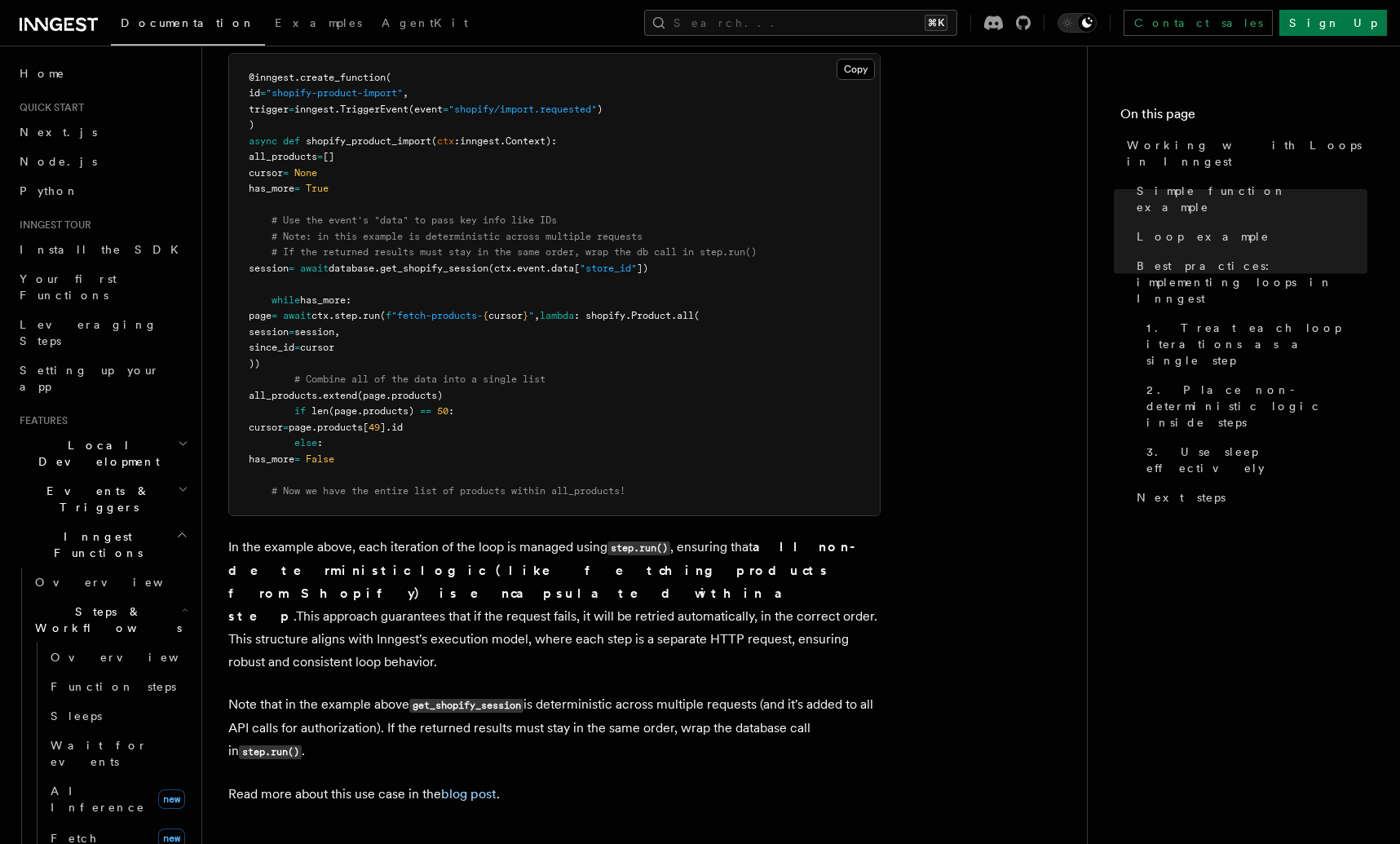 scroll, scrollTop: 1824, scrollLeft: 0, axis: vertical 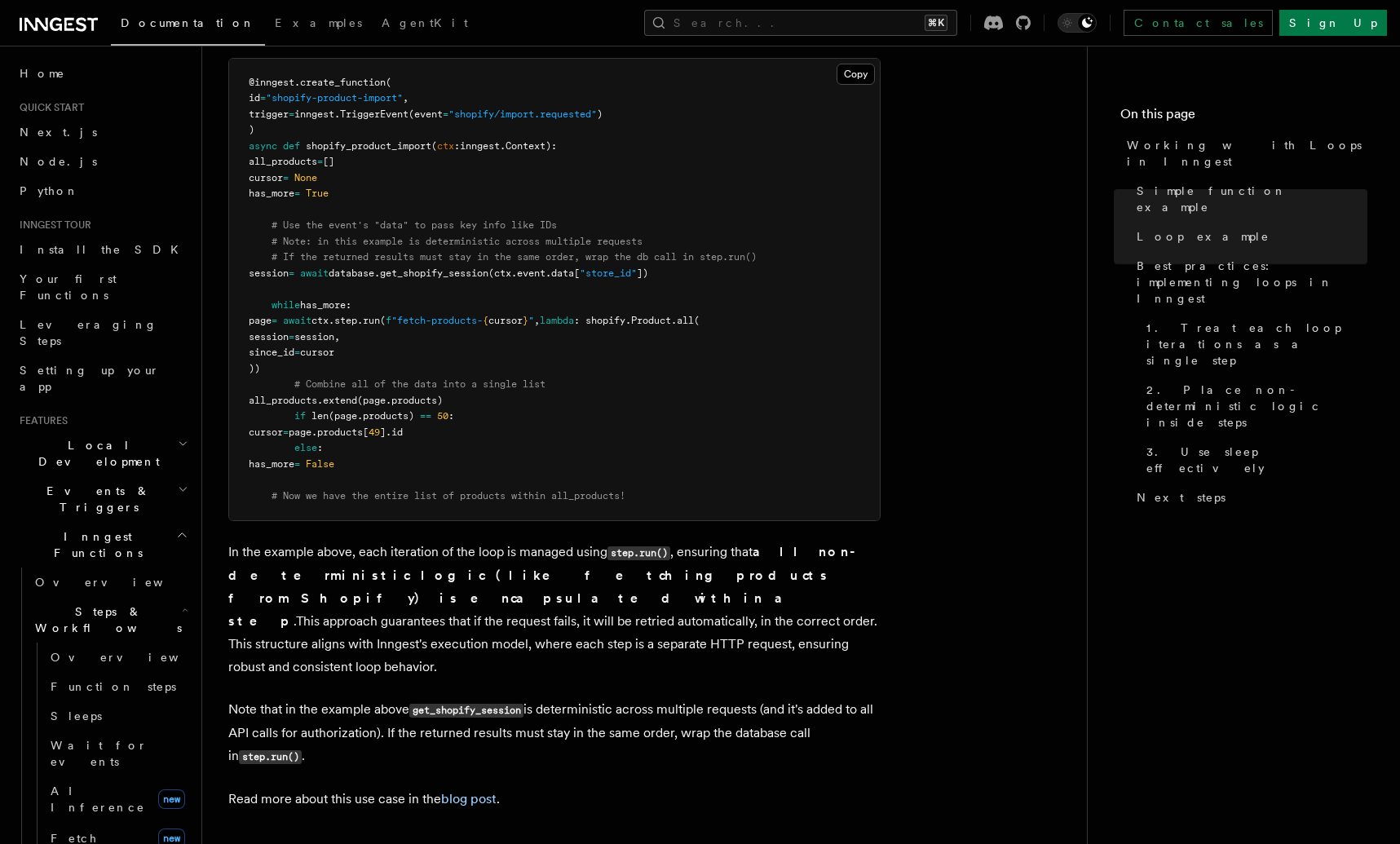 drag, startPoint x: 371, startPoint y: 323, endPoint x: 439, endPoint y: 324, distance: 68.00735 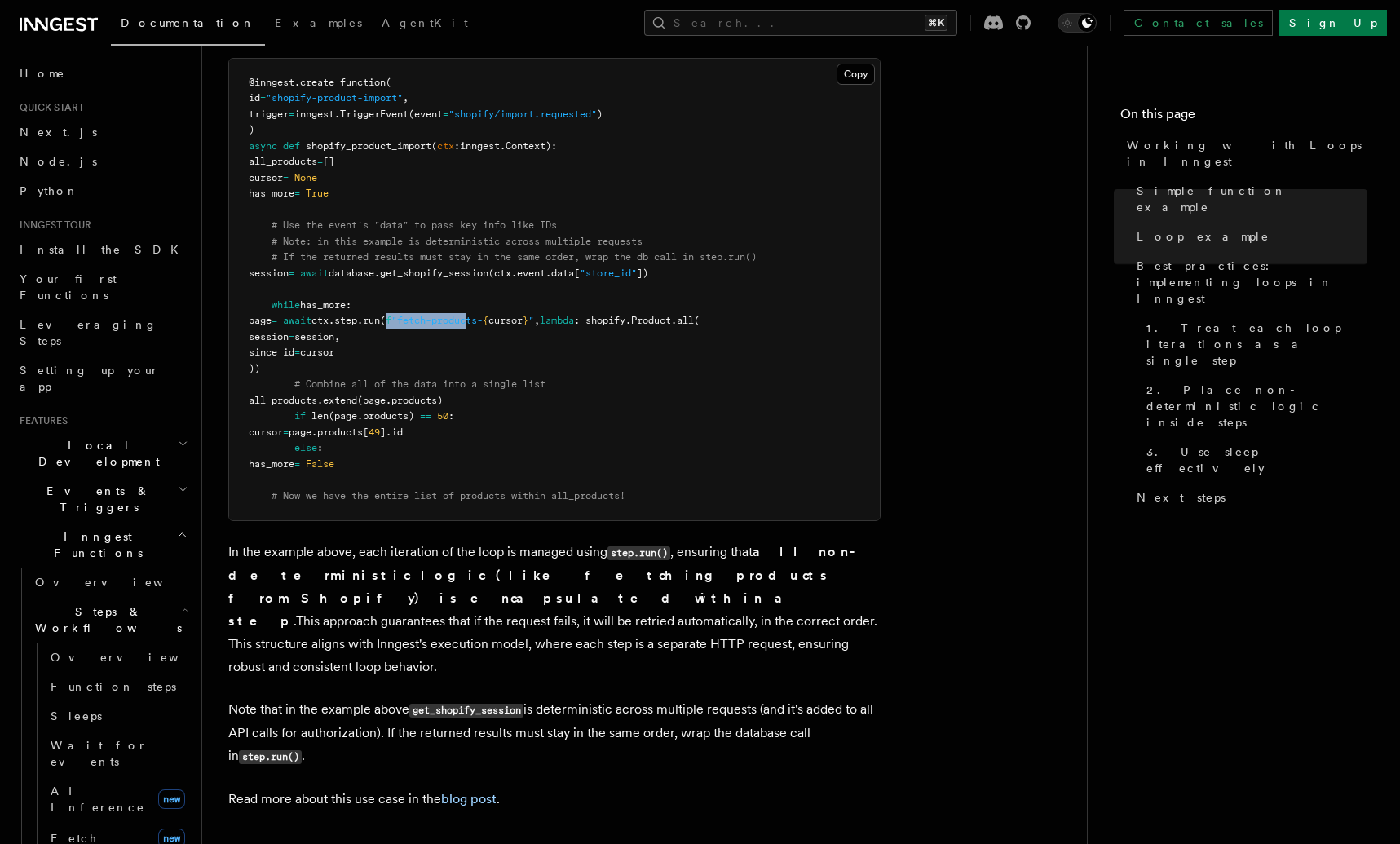 drag, startPoint x: 466, startPoint y: 324, endPoint x: 568, endPoint y: 325, distance: 102.0049 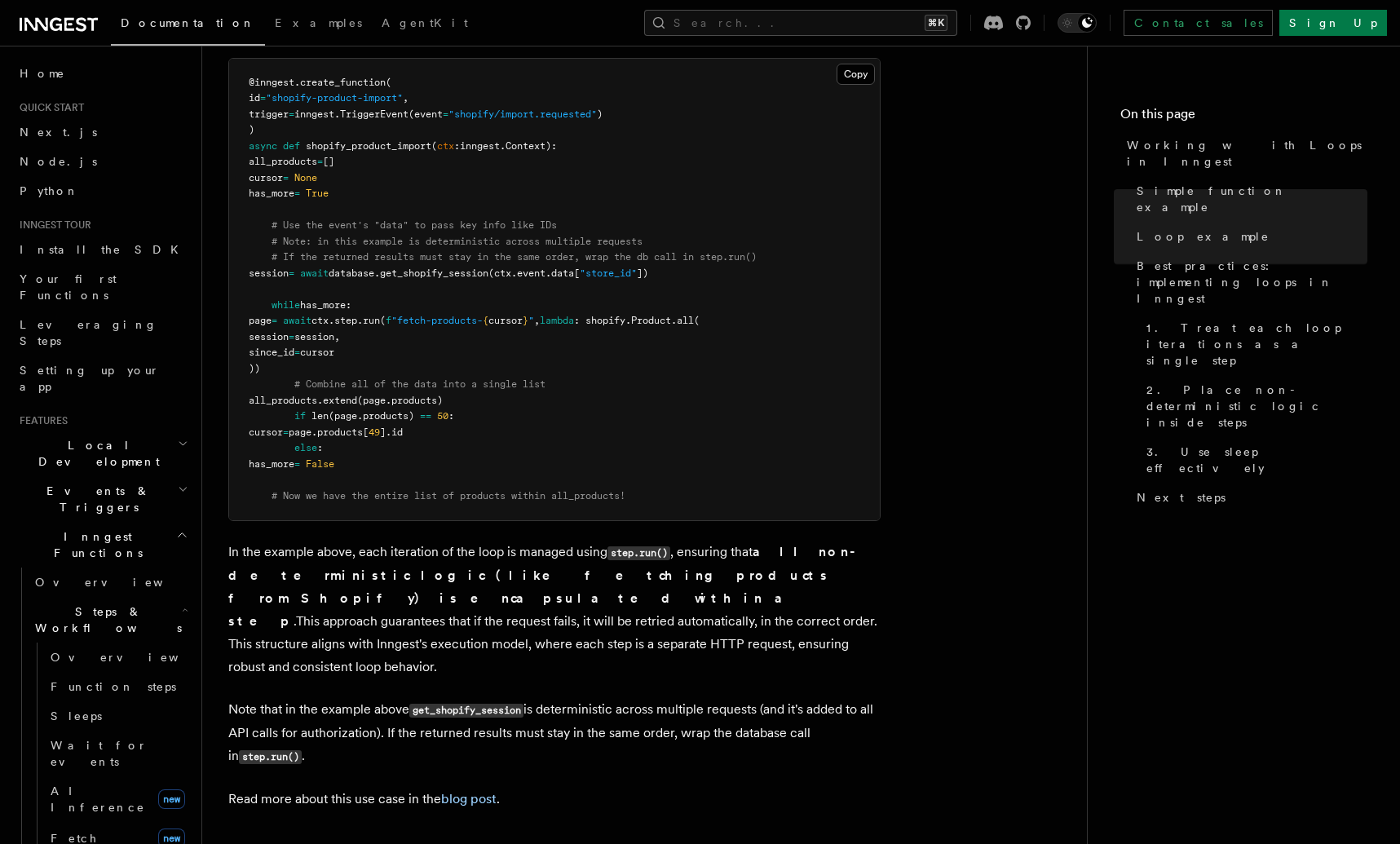 click on "cursor" at bounding box center (506, 320) 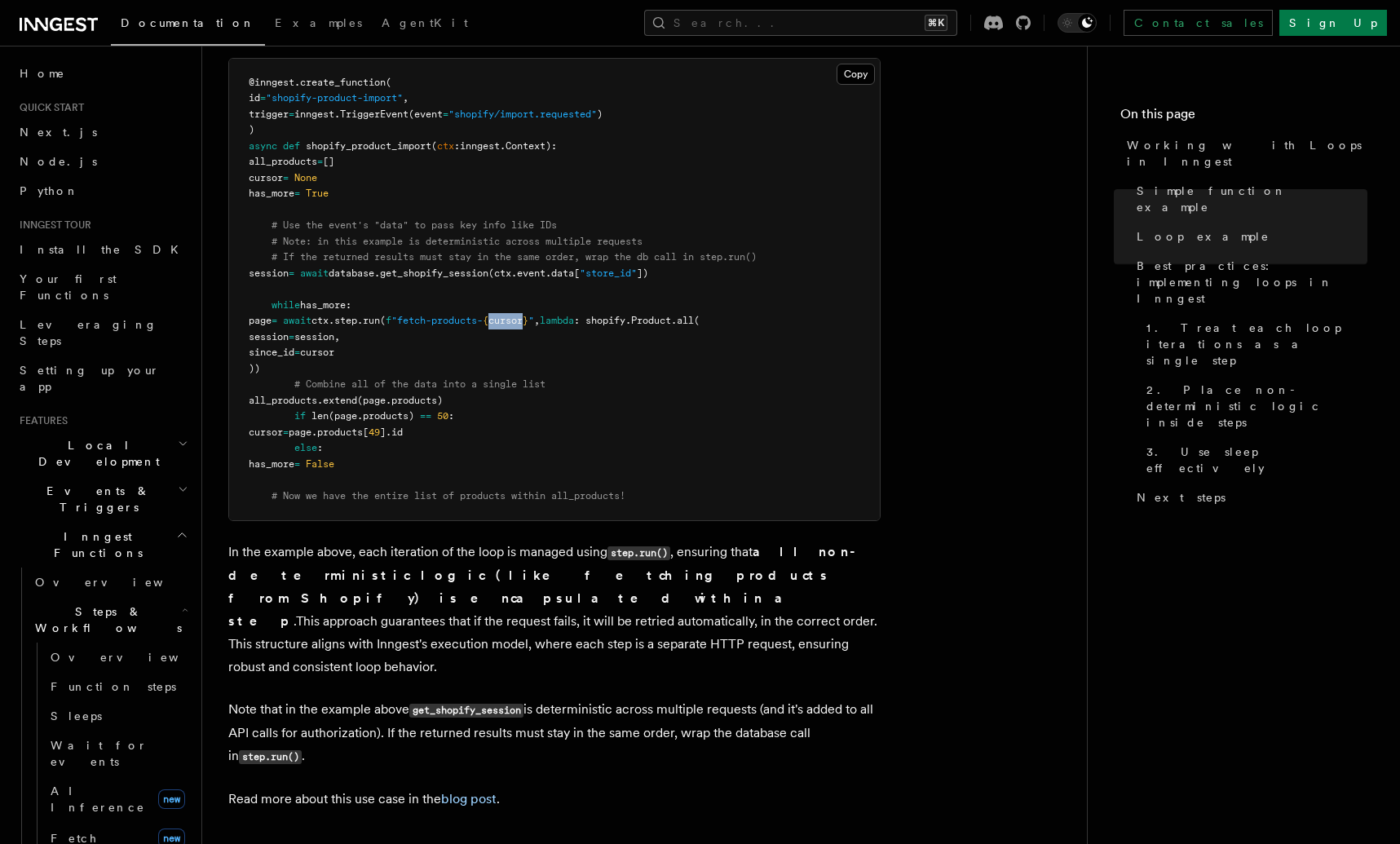 click on "cursor" at bounding box center [506, 320] 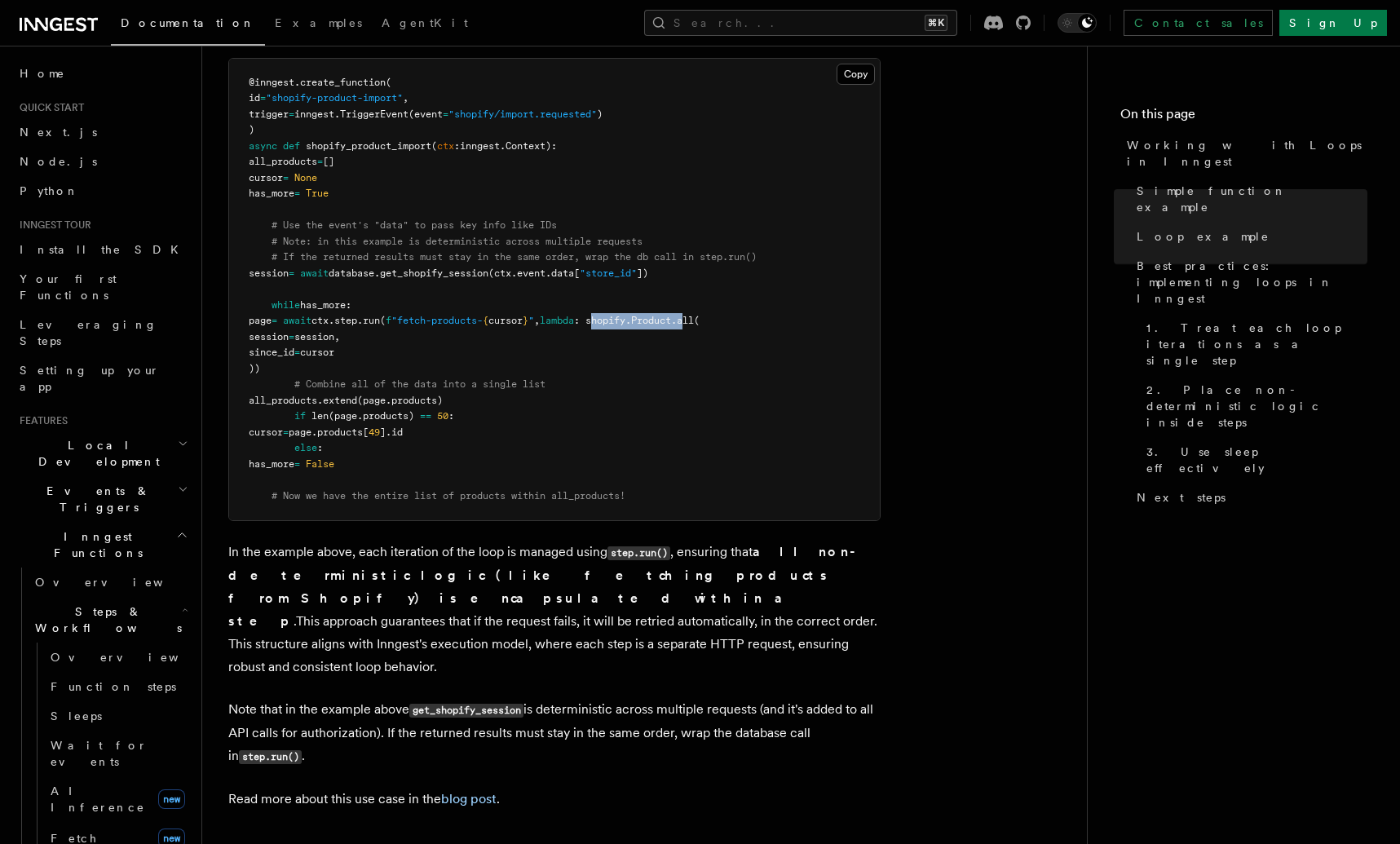 drag, startPoint x: 705, startPoint y: 326, endPoint x: 757, endPoint y: 329, distance: 52.08647 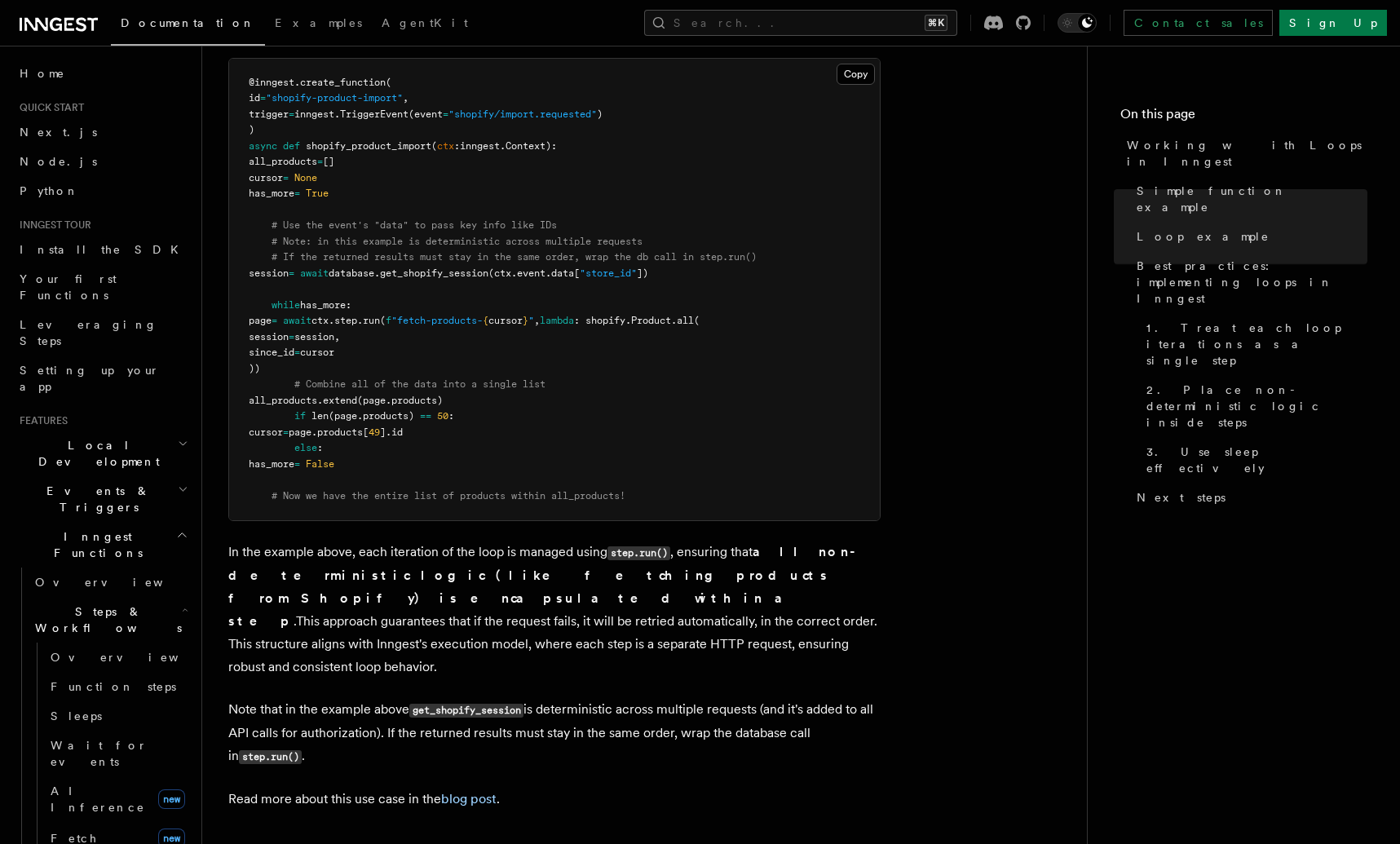 click on "=" at bounding box center [297, 352] 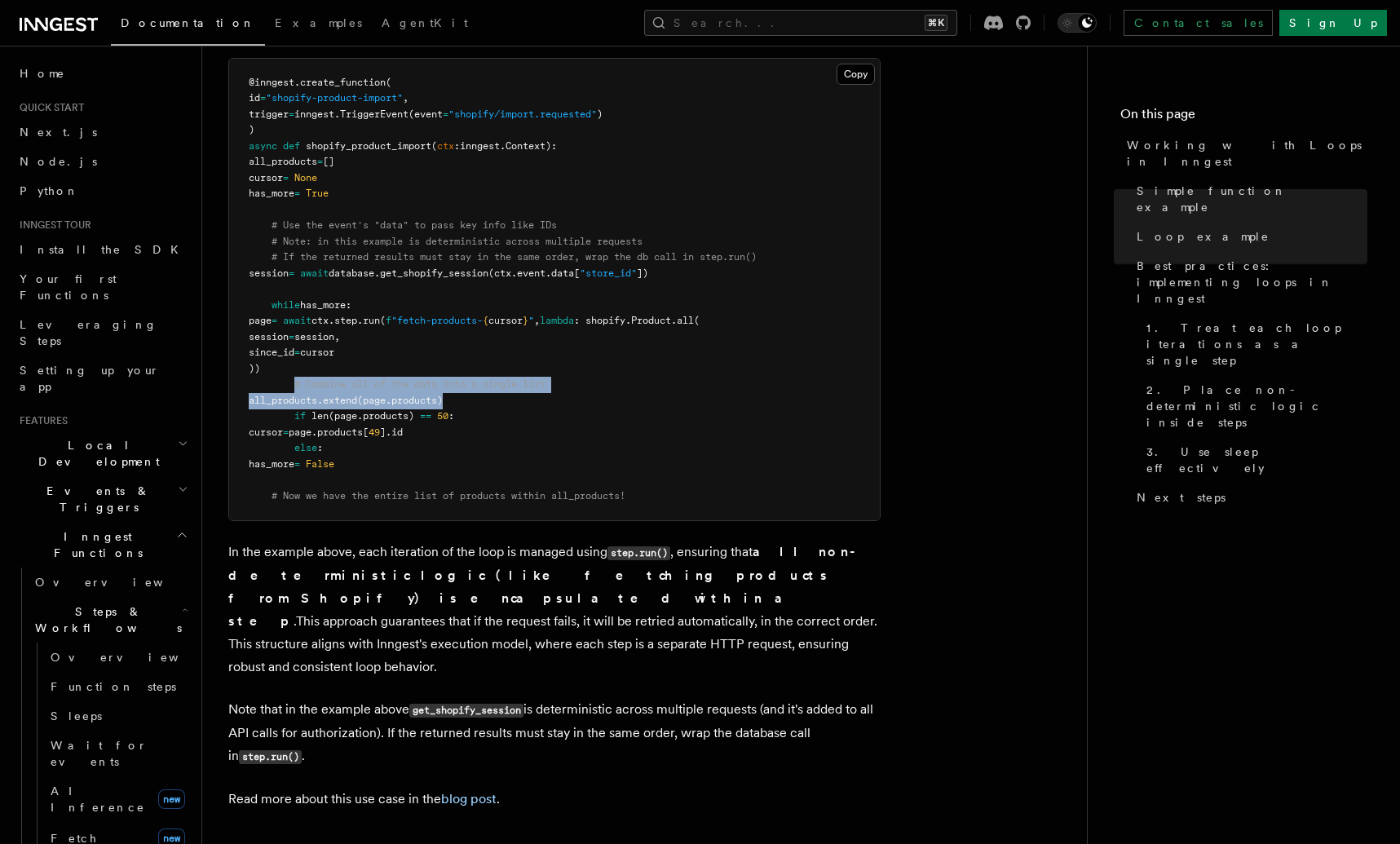 drag, startPoint x: 295, startPoint y: 389, endPoint x: 588, endPoint y: 395, distance: 293.0614 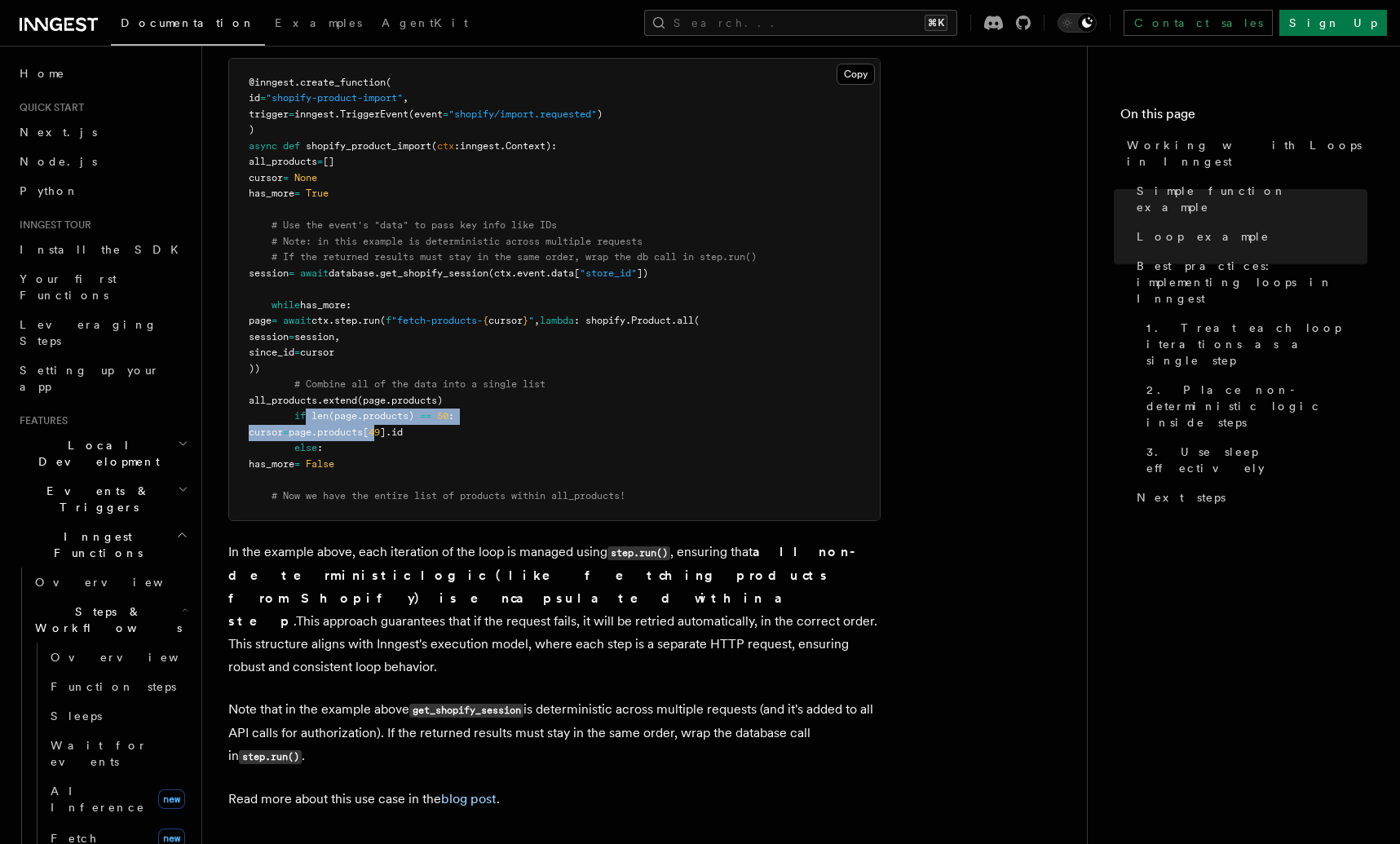 drag, startPoint x: 337, startPoint y: 423, endPoint x: 486, endPoint y: 438, distance: 149.75313 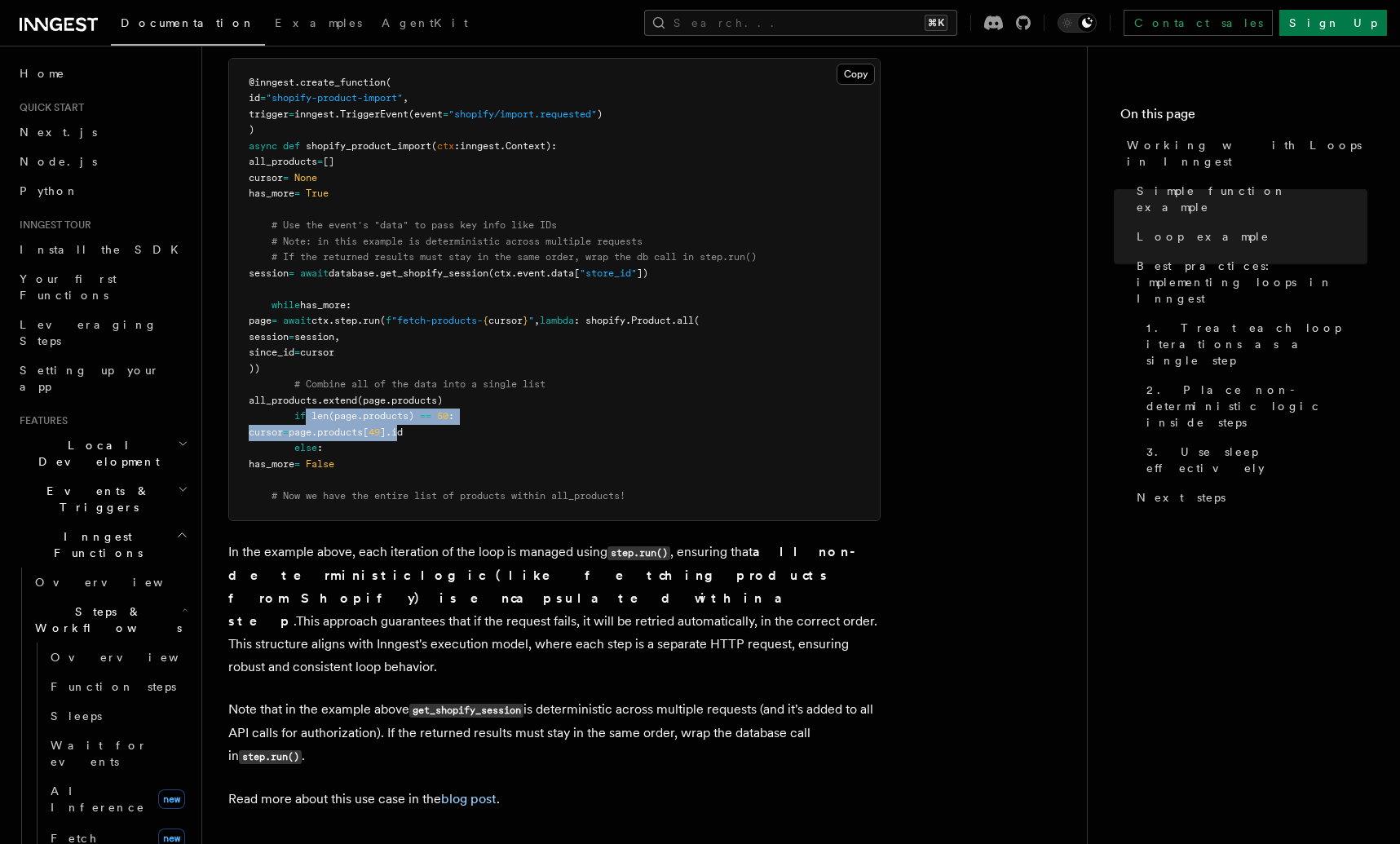 click on "id" at bounding box center [397, 432] 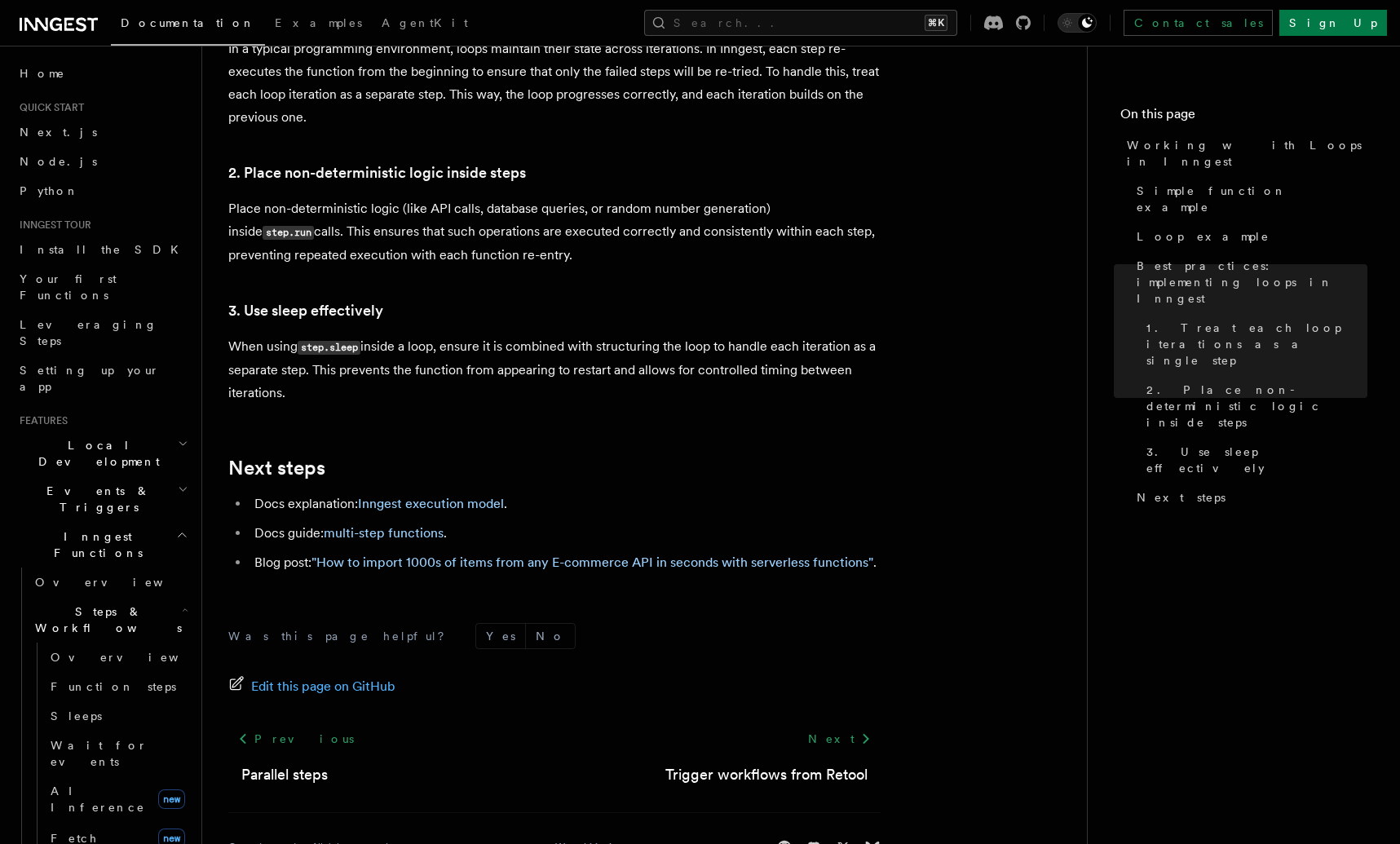 scroll, scrollTop: 2807, scrollLeft: 0, axis: vertical 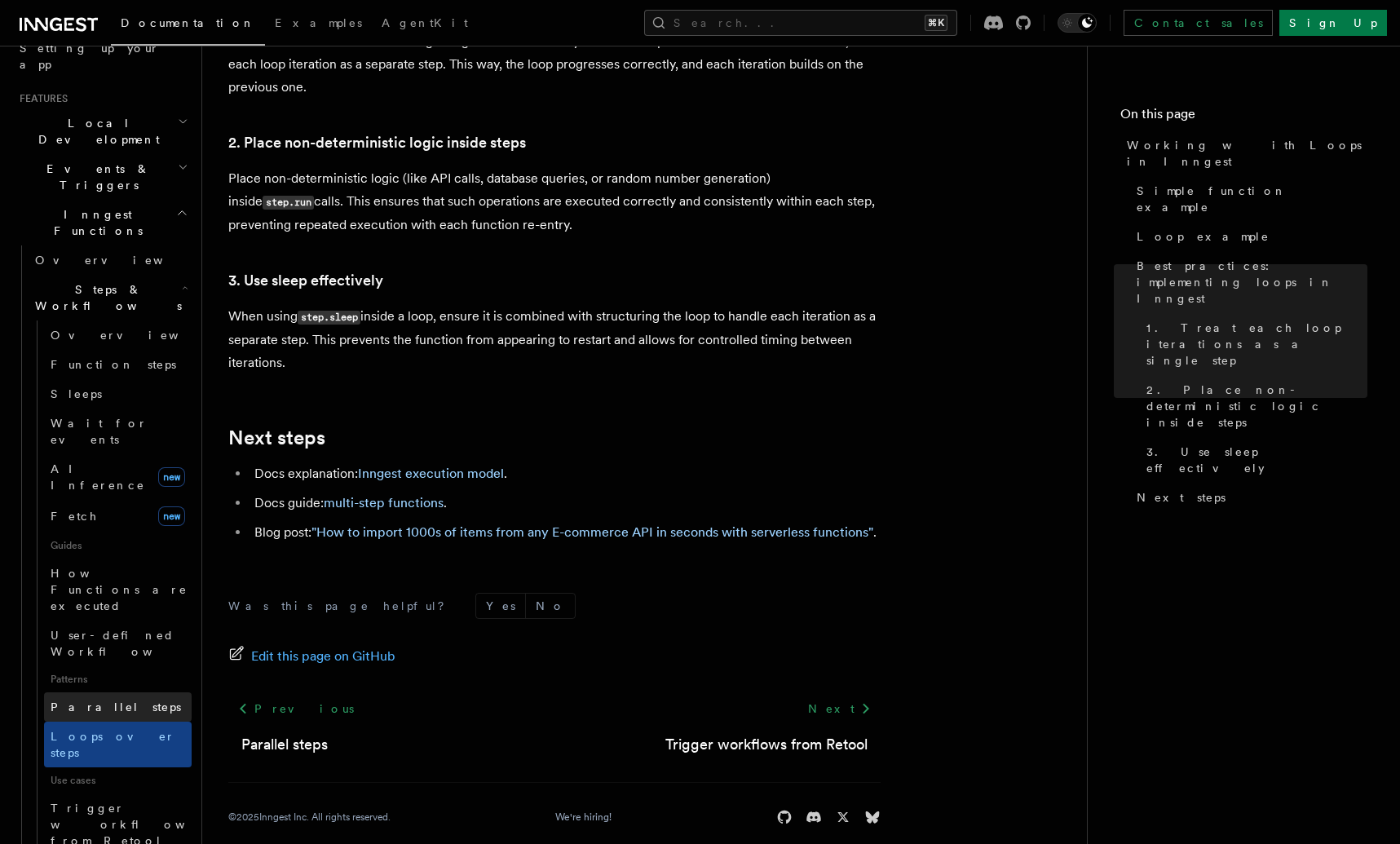 click on "Parallel steps" at bounding box center (116, 707) 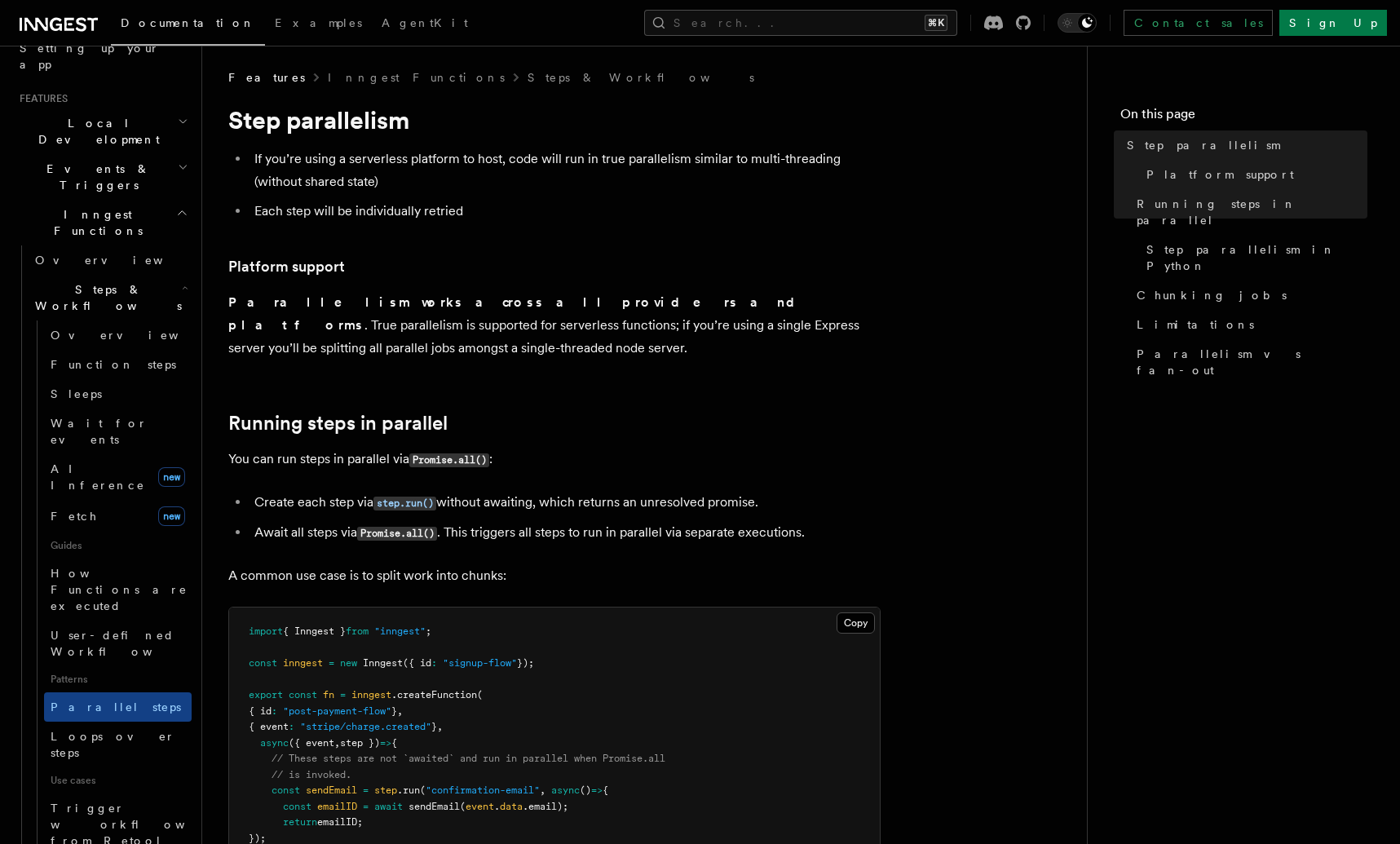 scroll, scrollTop: 3, scrollLeft: 0, axis: vertical 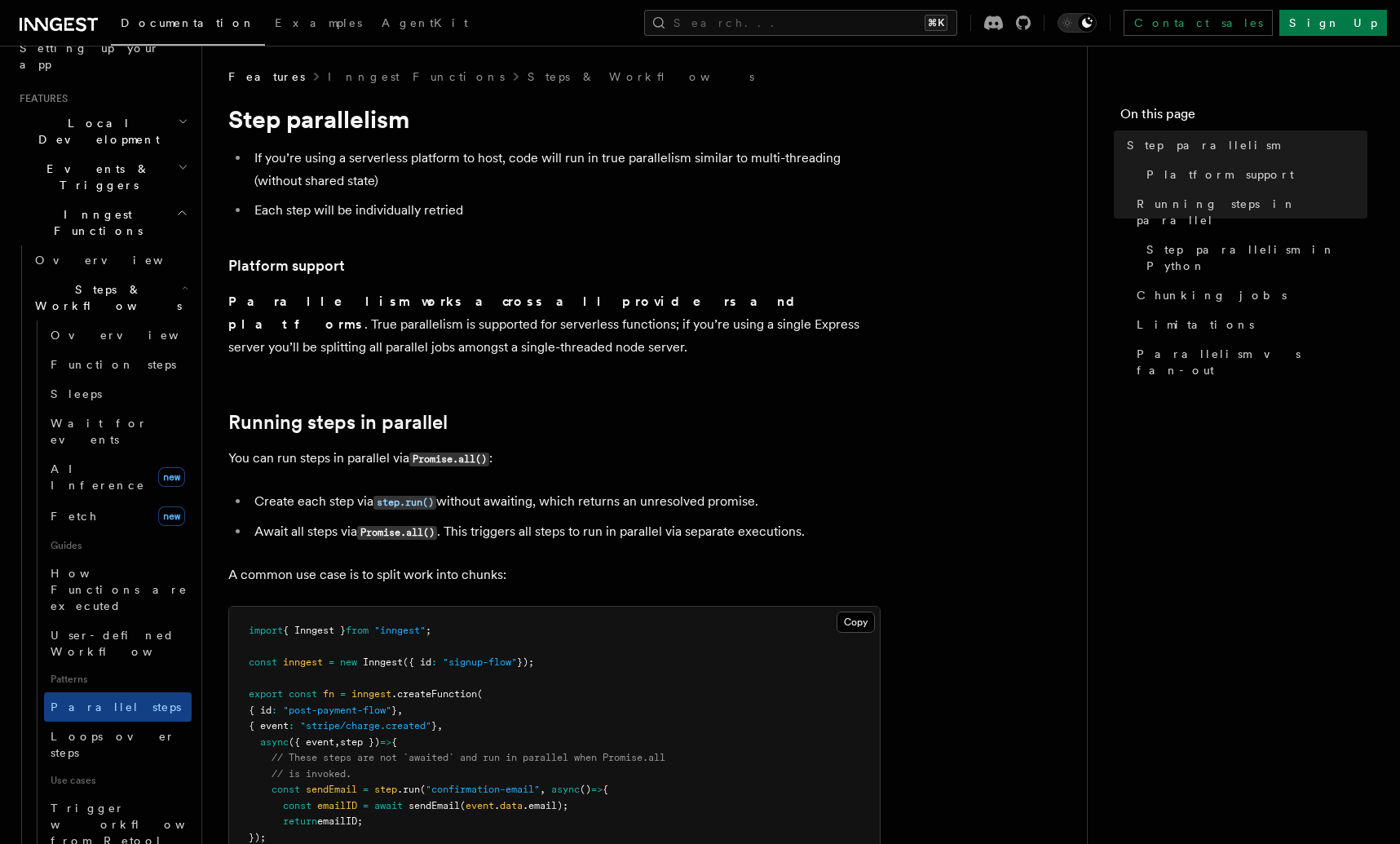 click on "Features Inngest Functions Steps & Workflows Step parallelism
If you’re using a serverless platform to host, code will run in true parallelism similar to multi-threading (without shared state)
Each step will be individually retried
Platform support
Parallelism works across all providers and platforms .  True parallelism is supported for serverless functions;  if you’re using a single Express server you’ll be splitting all parallel jobs amongst a single-threaded node server.
Running steps in parallel
You can run steps in parallel via  Promise.all() :
Create each step via  step.run()  without awaiting, which returns an unresolved promise.
Await all steps via  Promise.all() . This triggers all steps to run in parallel via separate executions.
A common use case is to split work into chunks:
Copy Copied import  { Inngest }  from   "inngest" ;
const   inngest   =   new   Inngest ({ id :   "signup-flow"  });
export   const   fn   =   inngest .createFunction (
{ id :    }" at bounding box center [644, 1886] 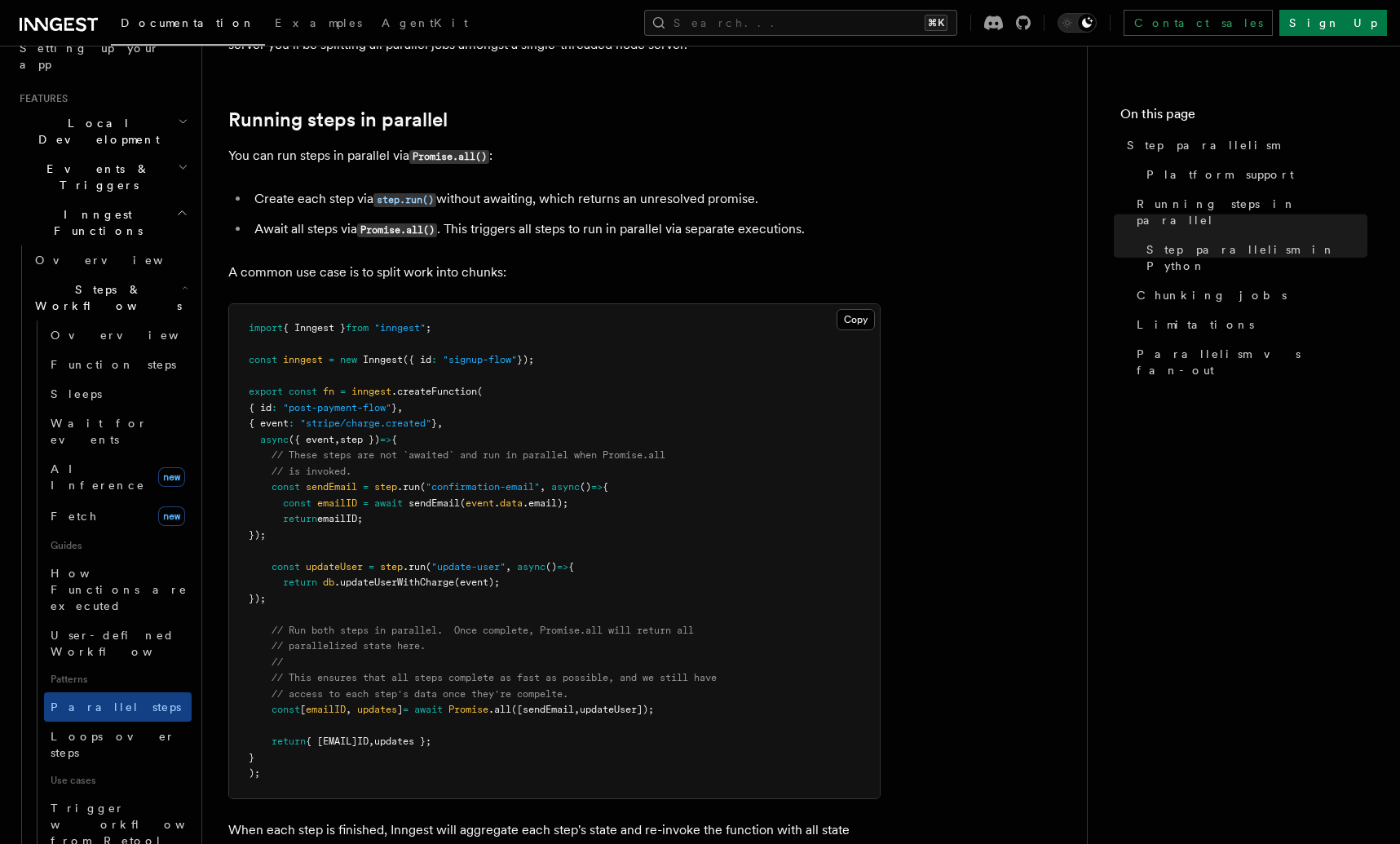 scroll, scrollTop: 0, scrollLeft: 0, axis: both 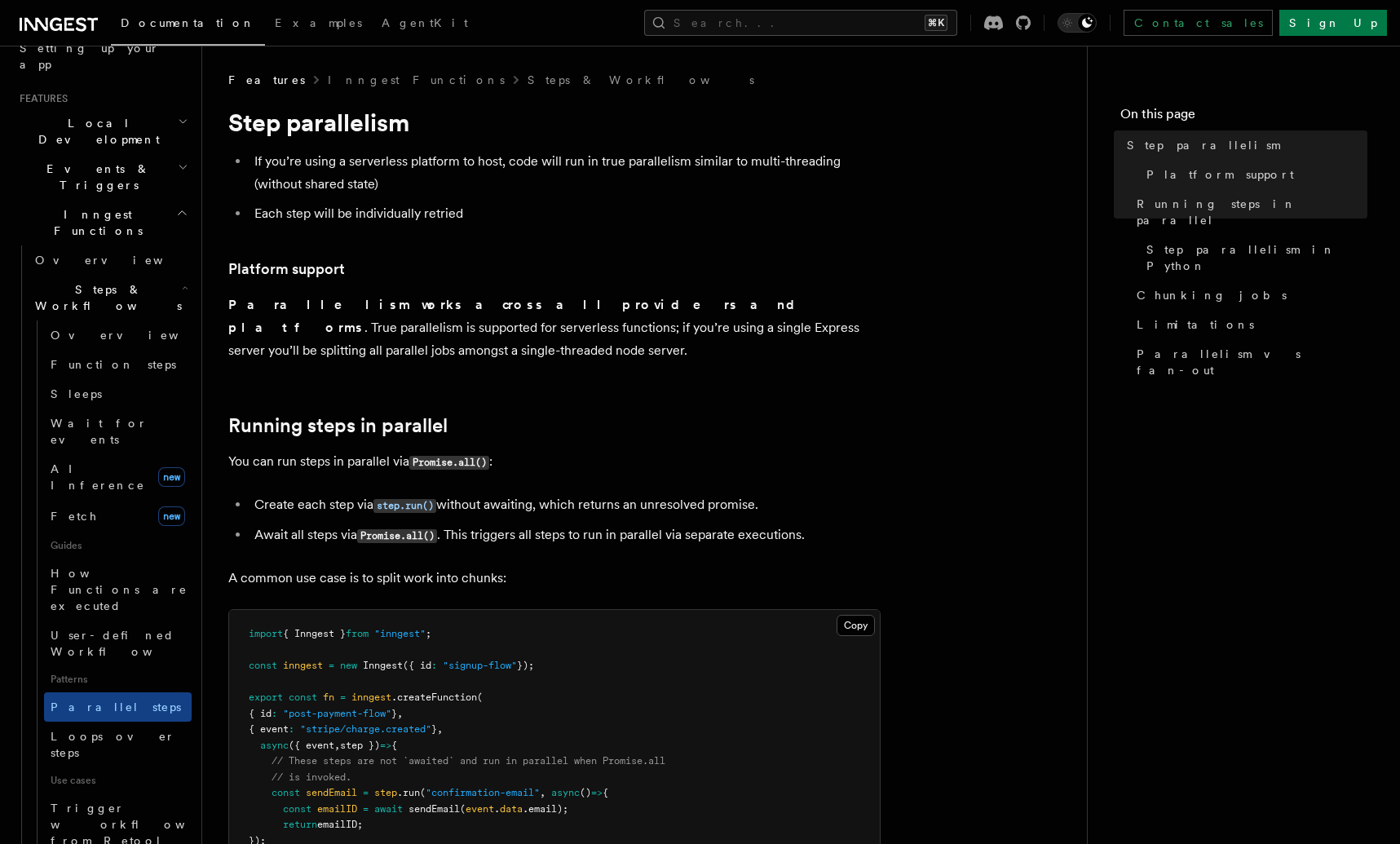 click on "Features Inngest Functions Steps & Workflows Step parallelism
If you’re using a serverless platform to host, code will run in true parallelism similar to multi-threading (without shared state)
Each step will be individually retried
Platform support
Parallelism works across all providers and platforms .  True parallelism is supported for serverless functions;  if you’re using a single Express server you’ll be splitting all parallel jobs amongst a single-threaded node server.
Running steps in parallel
You can run steps in parallel via  Promise.all() :
Create each step via  step.run()  without awaiting, which returns an unresolved promise.
Await all steps via  Promise.all() . This triggers all steps to run in parallel via separate executions.
A common use case is to split work into chunks:
Copy Copied import  { Inngest }  from   "inngest" ;
const   inngest   =   new   Inngest ({ id :   "signup-flow"  });
export   const   fn   =   inngest .createFunction (
{ id :    }" at bounding box center [644, 1889] 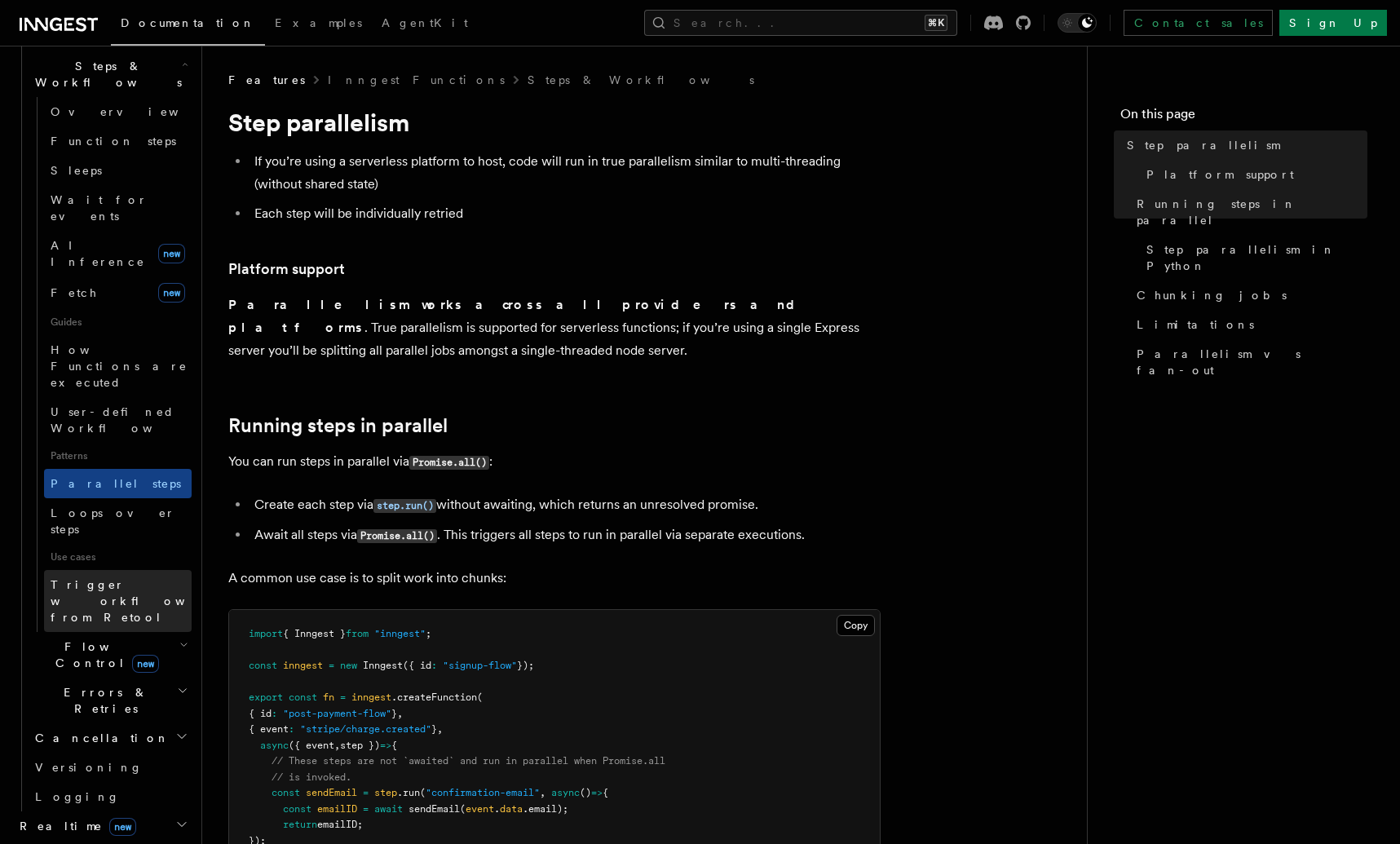 scroll, scrollTop: 584, scrollLeft: 0, axis: vertical 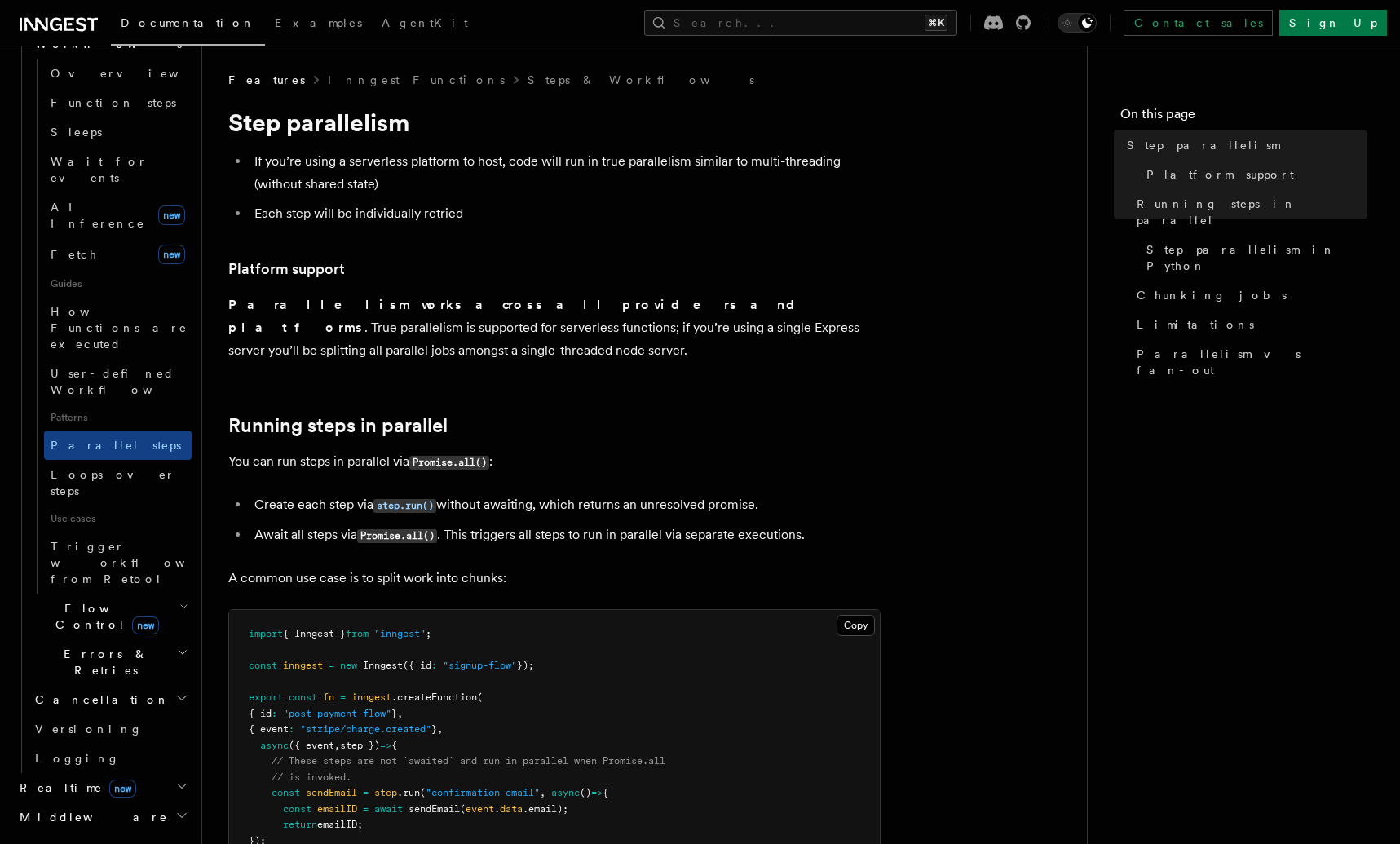 click 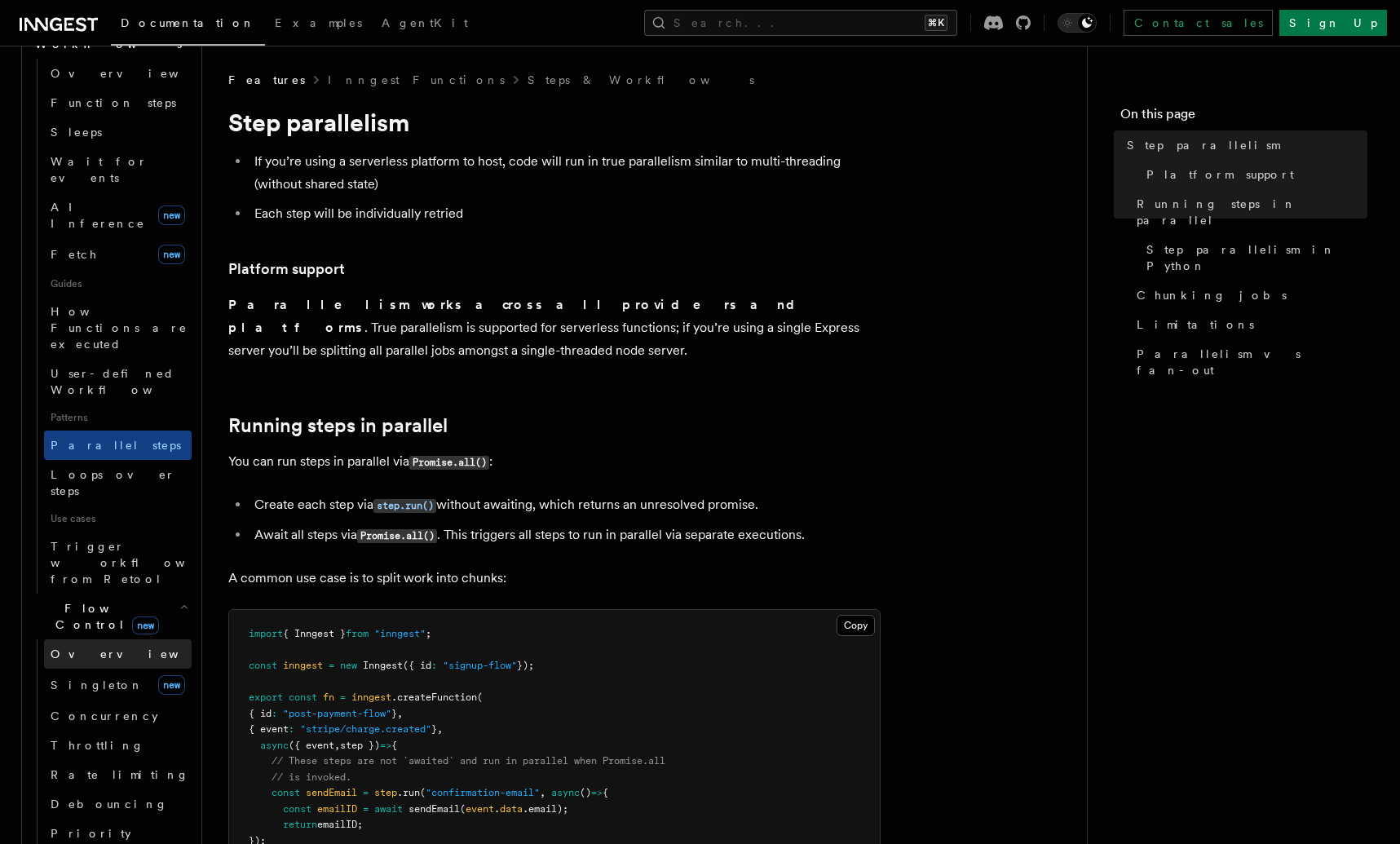 click on "Overview" at bounding box center (117, 654) 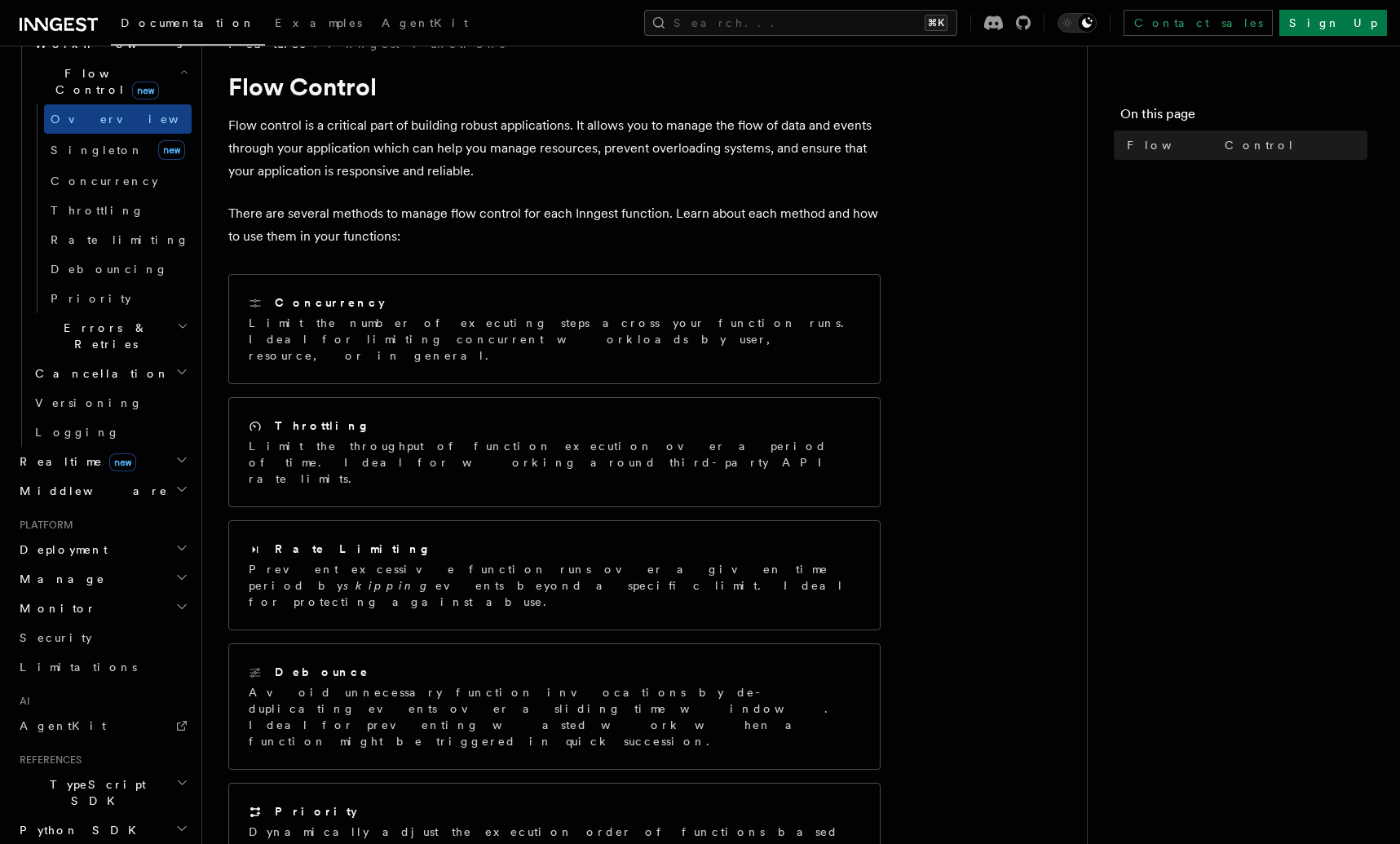 scroll, scrollTop: 0, scrollLeft: 0, axis: both 